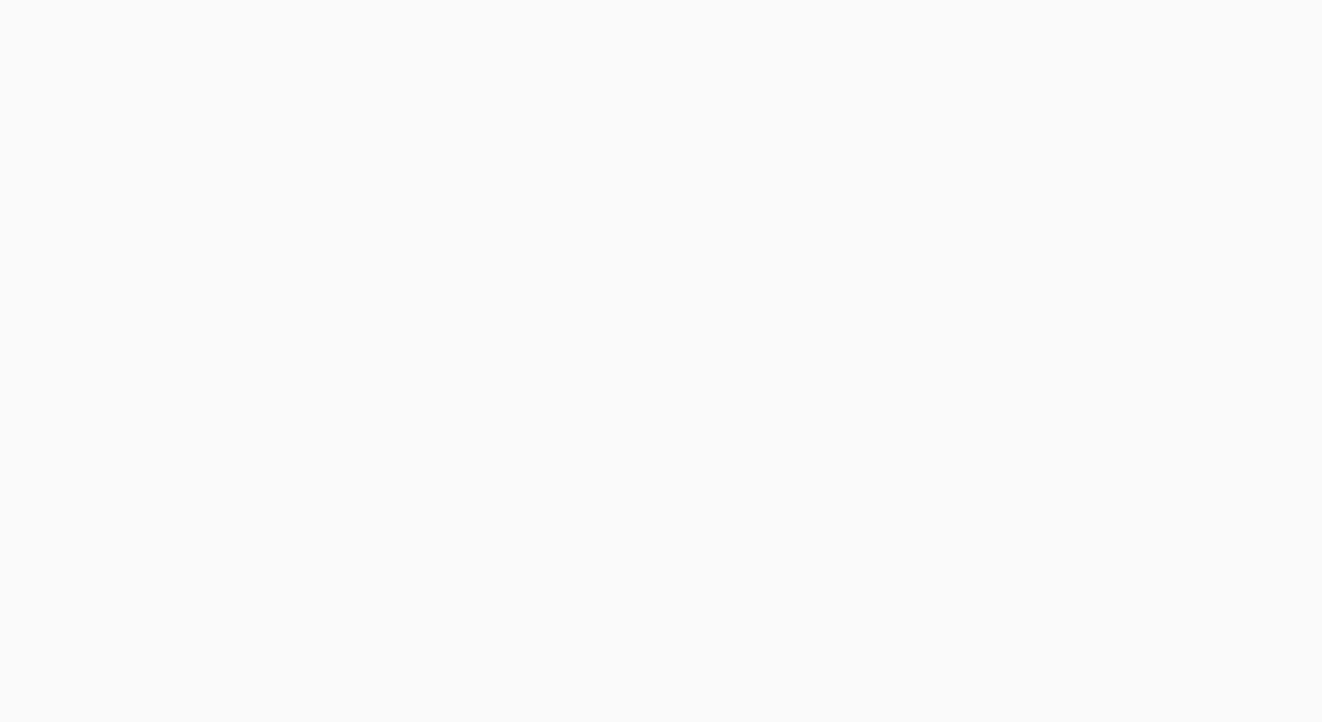 scroll, scrollTop: 0, scrollLeft: 0, axis: both 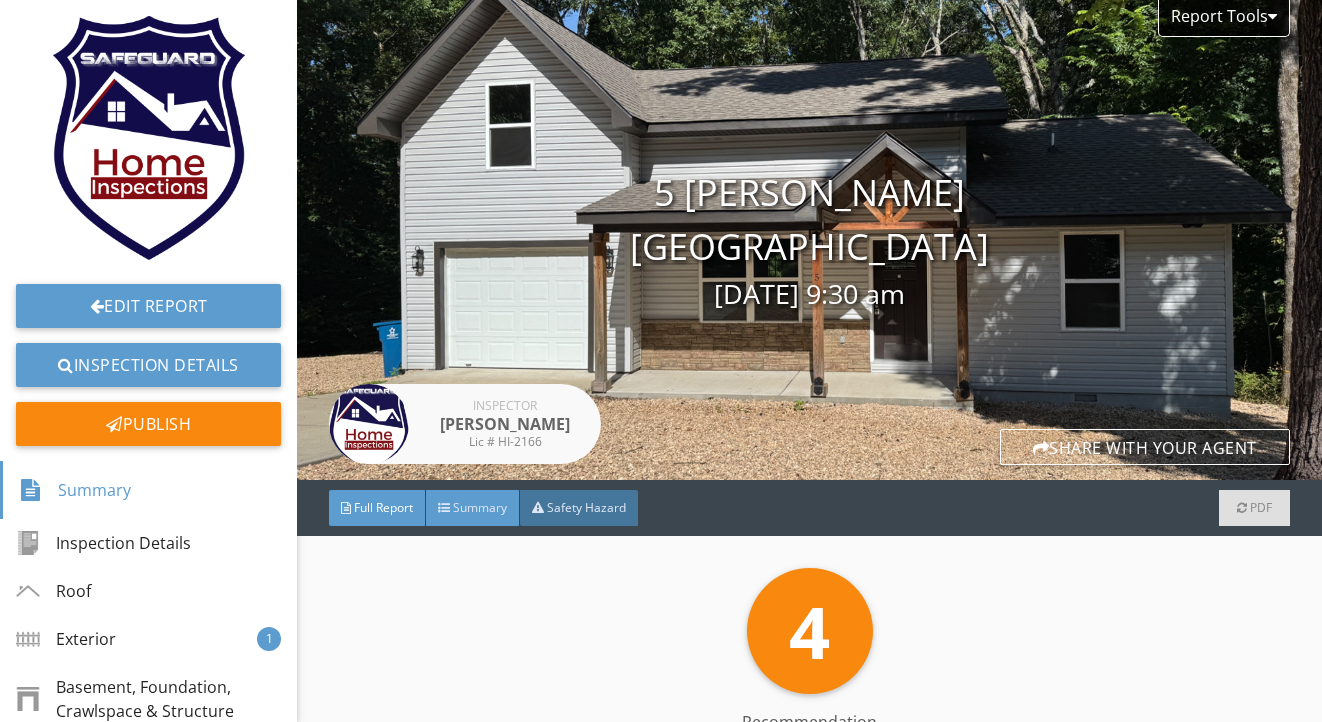 click on "Summary" at bounding box center (480, 507) 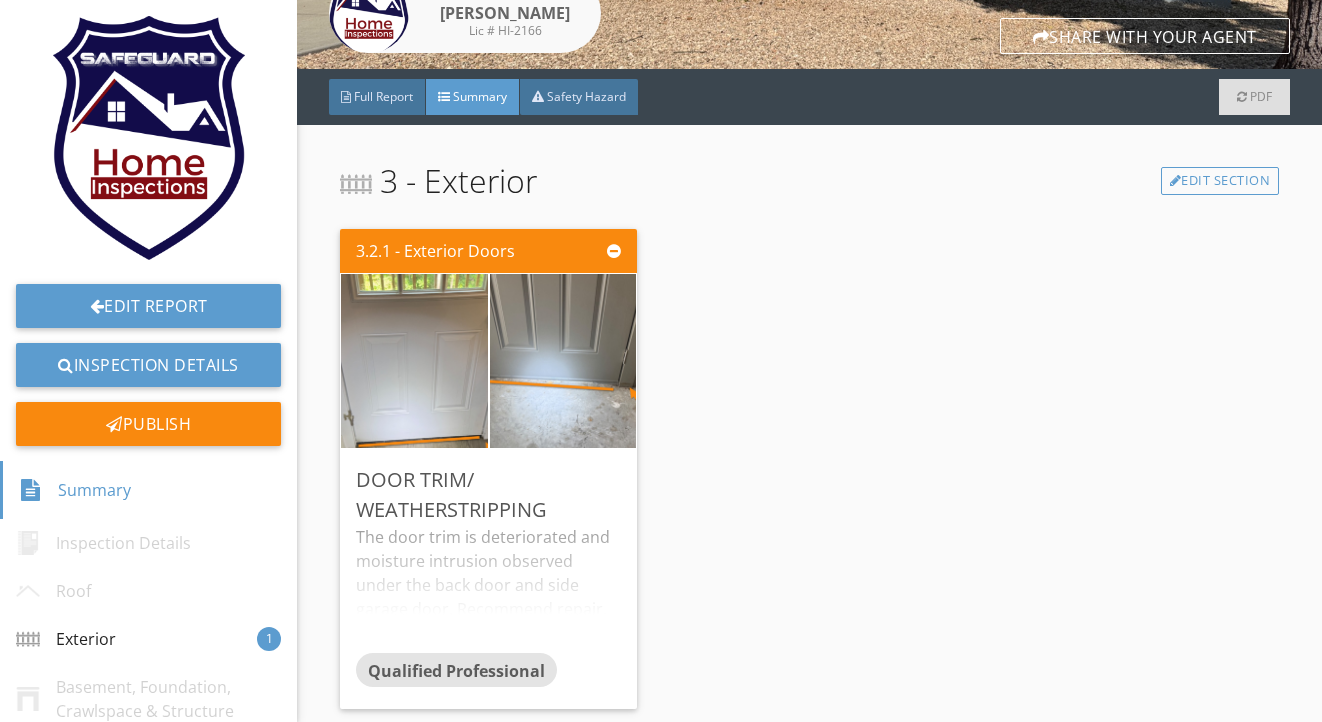 scroll, scrollTop: 412, scrollLeft: 0, axis: vertical 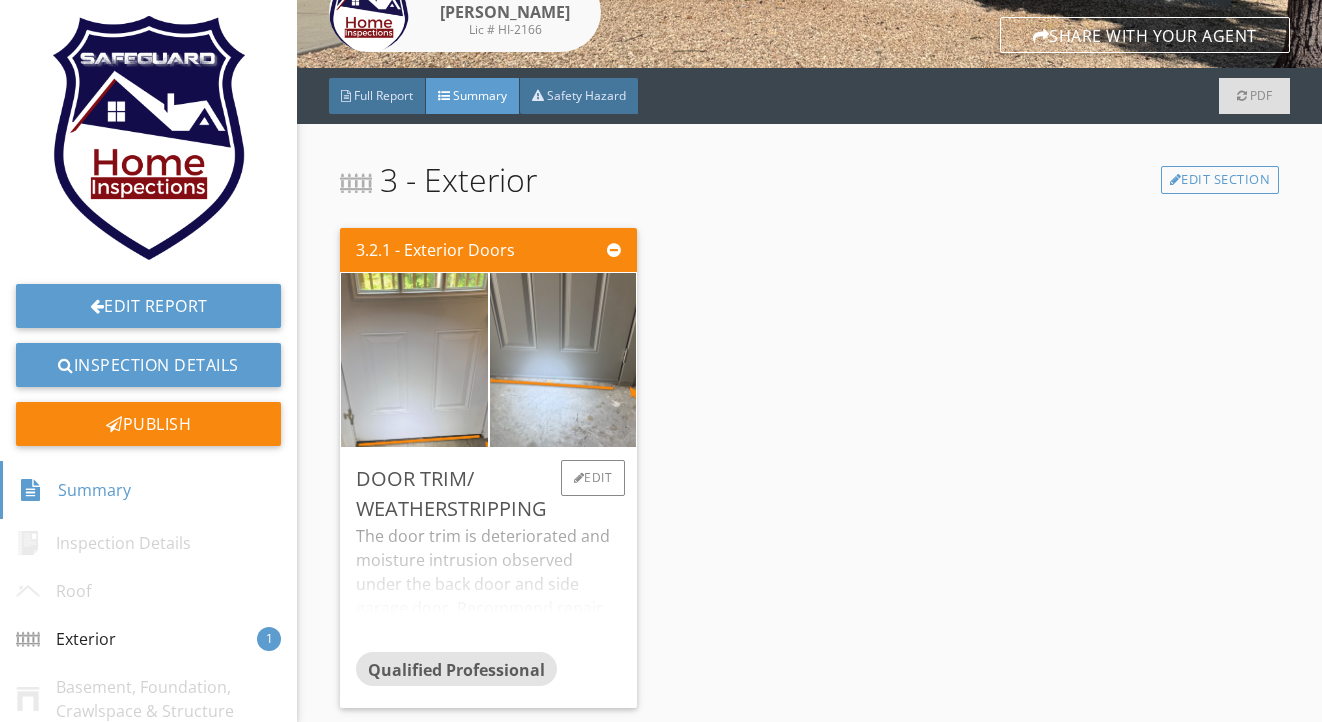 click on "The door trim is deteriorated and moisture intrusion observed under the back door and side garage door. Recommend repair." at bounding box center [488, 588] 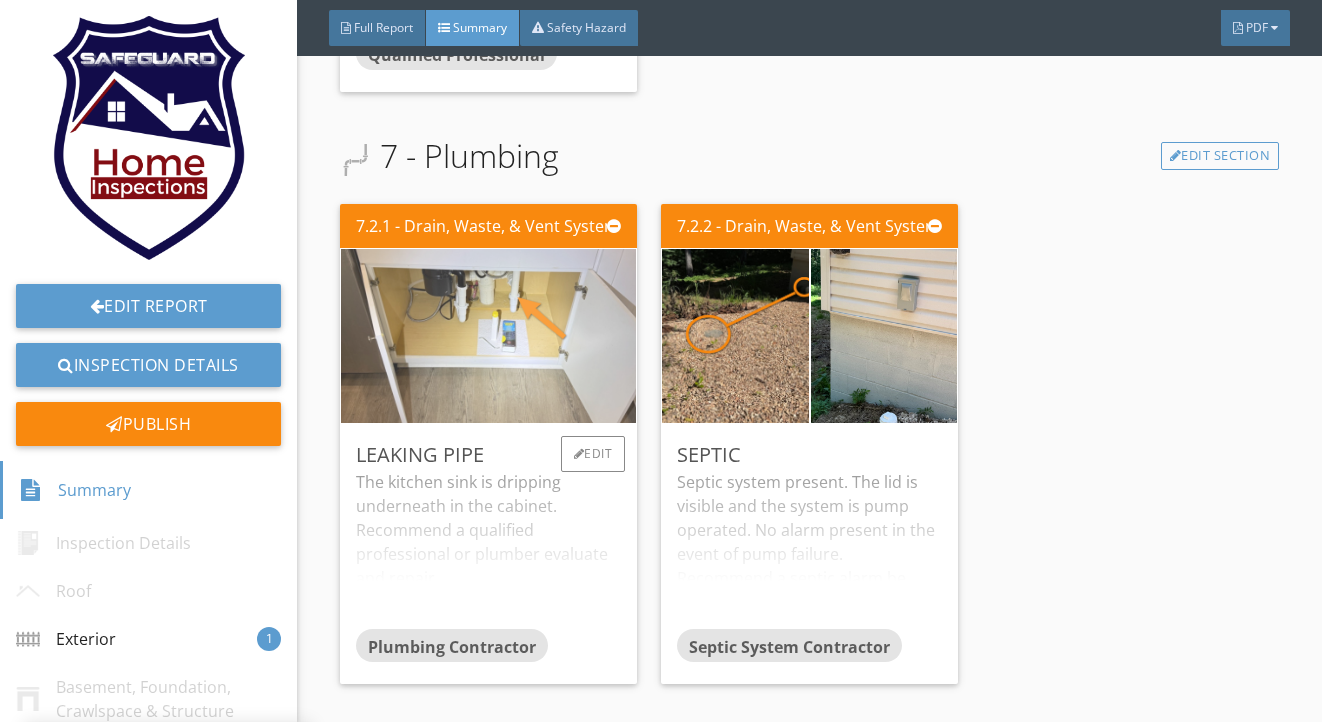 scroll, scrollTop: 1039, scrollLeft: 0, axis: vertical 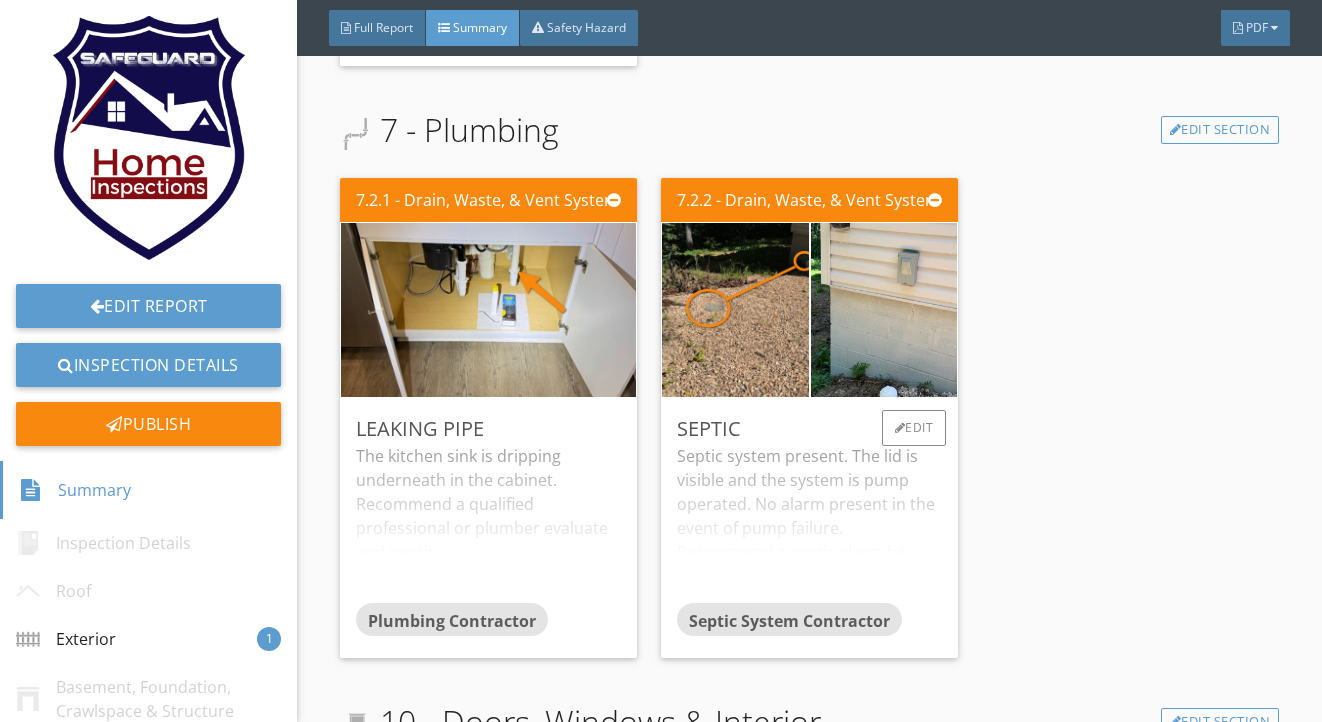 click on "Septic system present. The lid is visible and the system is pump operated. No alarm present in the event of pump failure. Recommend a septic alarm be installed n the side of the home. No indication at the time of inspection of any issues pertaining to the septic system. As the new home owner, it is recommended to contact a local septic service provider for initial service and regular maintenance." at bounding box center [809, 523] 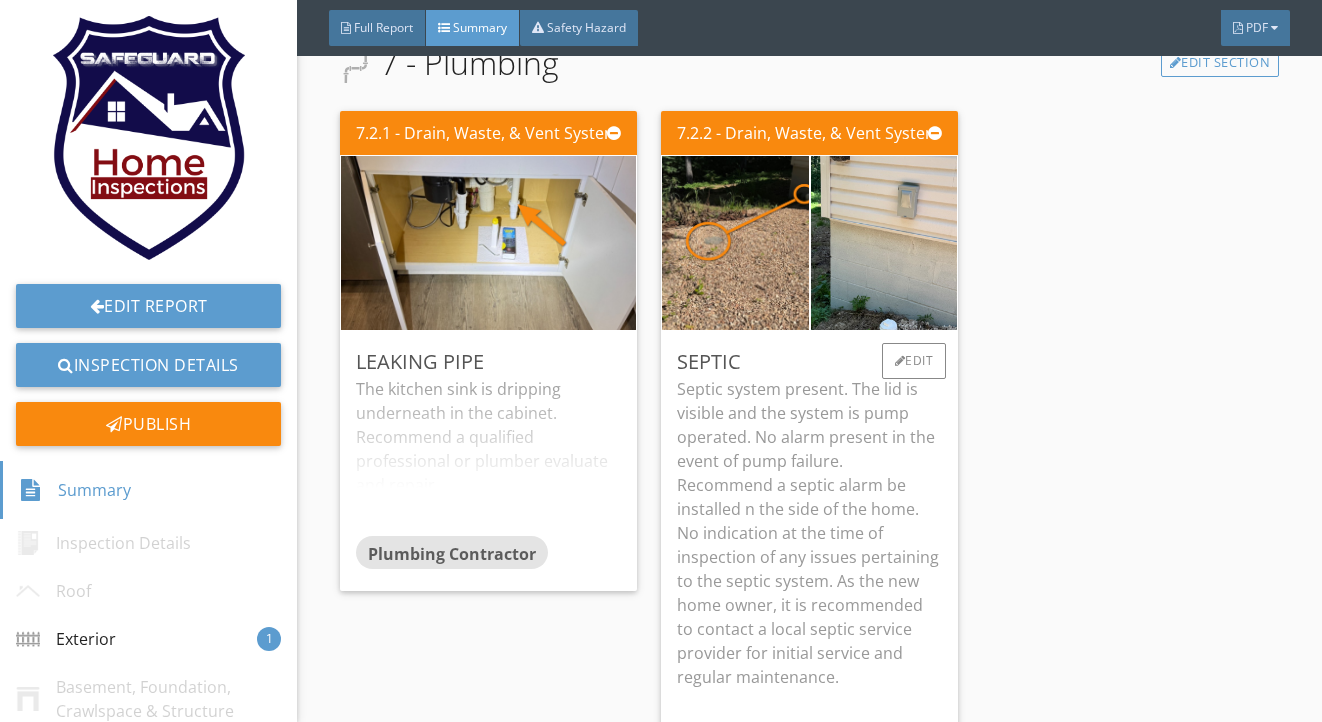 scroll, scrollTop: 1118, scrollLeft: 0, axis: vertical 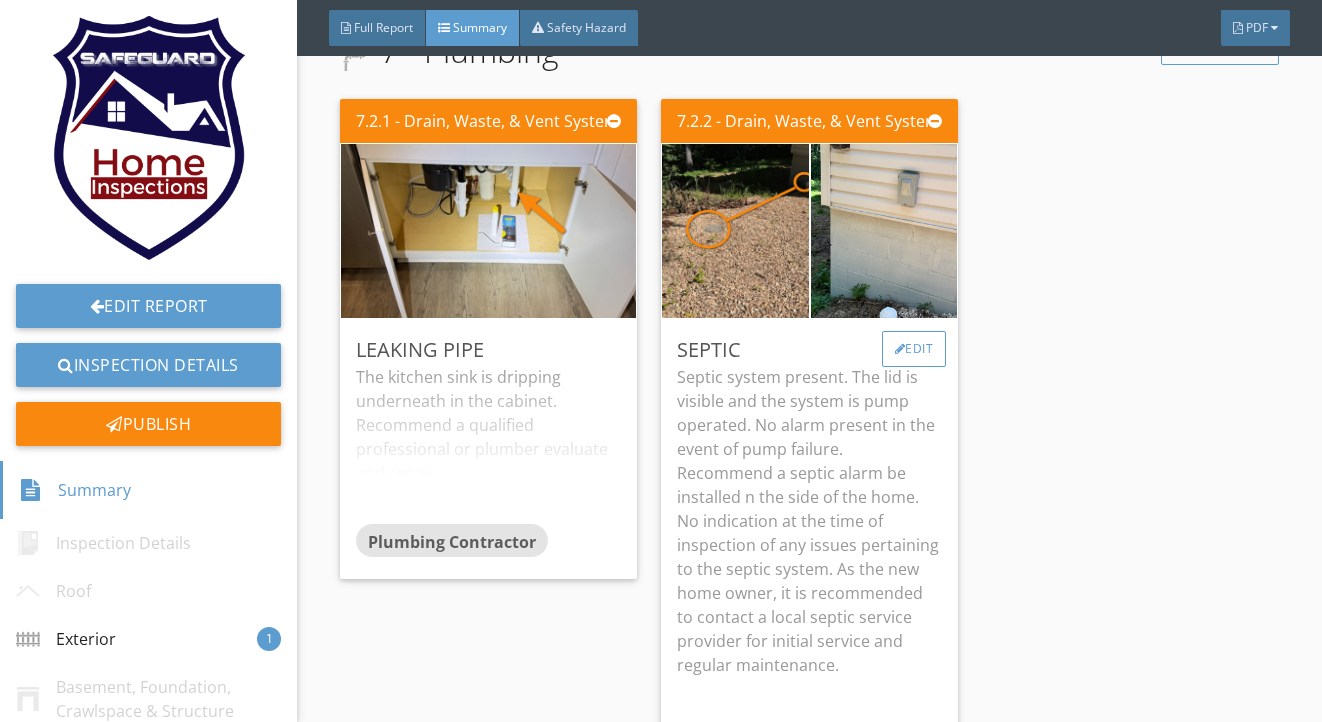 click on "Edit" at bounding box center [914, 349] 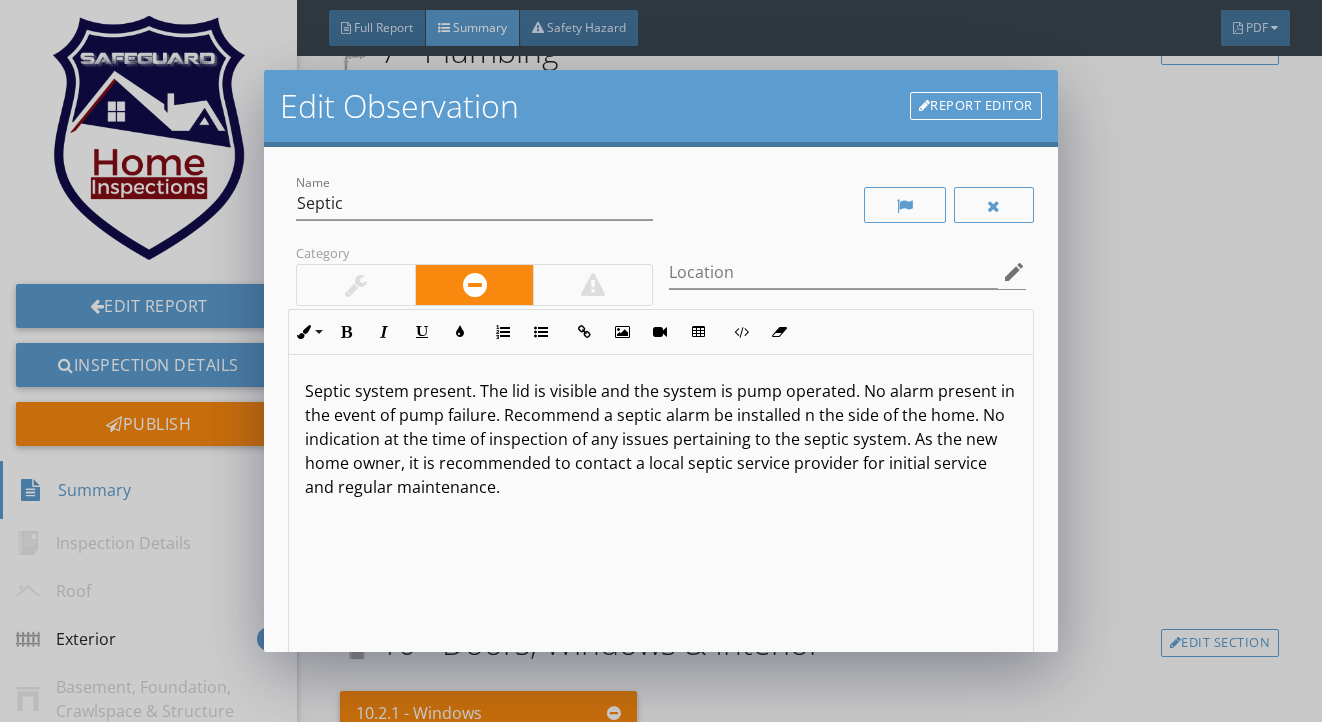 click on "Septic system present. The lid is visible and the system is pump operated. No alarm present in the event of pump failure. Recommend a septic alarm be installed n the side of the home. No indication at the time of inspection of any issues pertaining to the septic system. As the new home owner, it is recommended to contact a local septic service provider for initial service and regular maintenance." at bounding box center [660, 439] 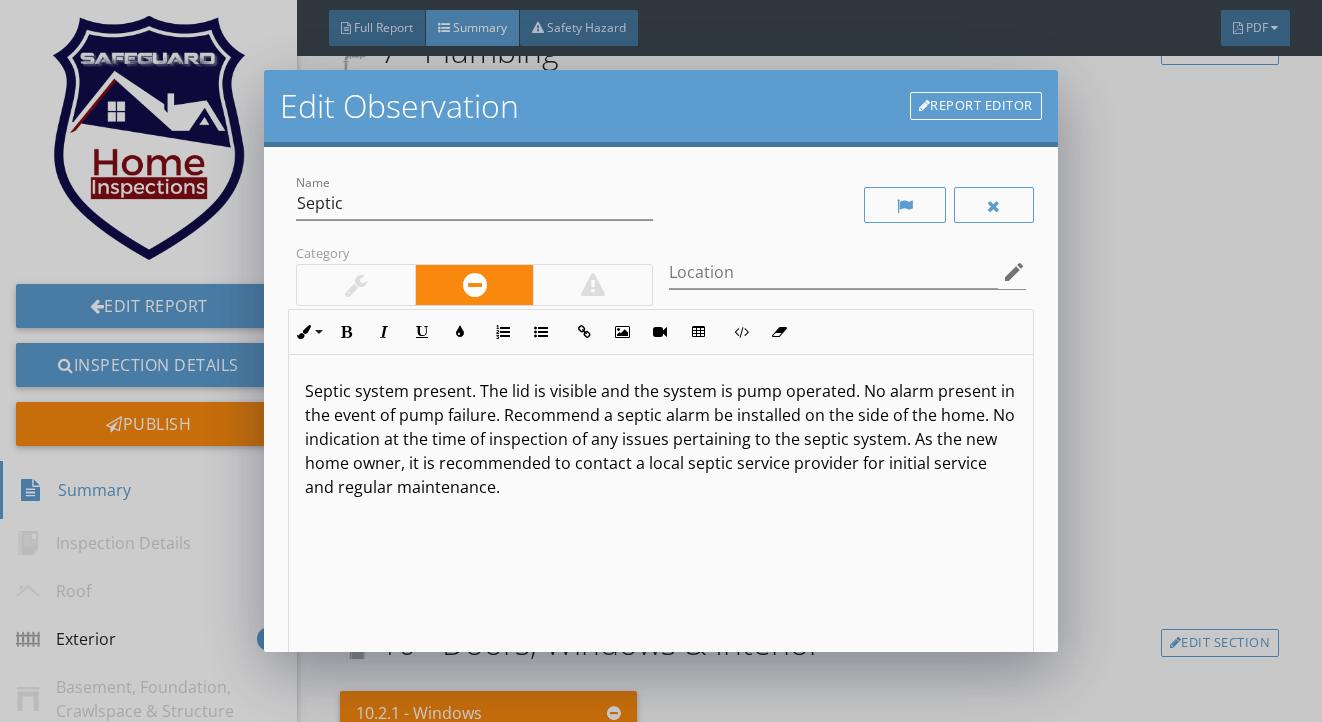 click on "Septic system present. The lid is visible and the system is pump operated. No alarm present in the event of pump failure. Recommend a septic alarm be installed on the side of the home. No indication at the time of inspection of any issues pertaining to the septic system. As the new home owner, it is recommended to contact a local septic service provider for initial service and regular maintenance." at bounding box center (660, 439) 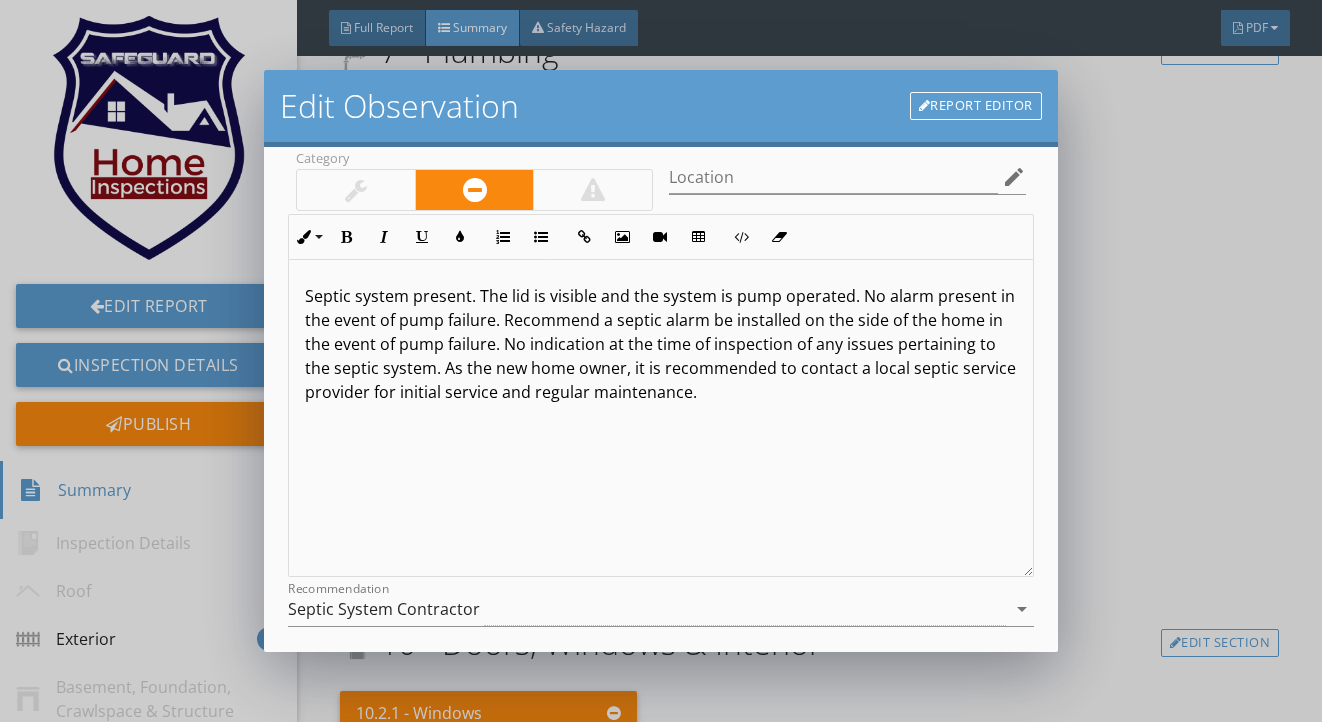 scroll, scrollTop: 183, scrollLeft: 0, axis: vertical 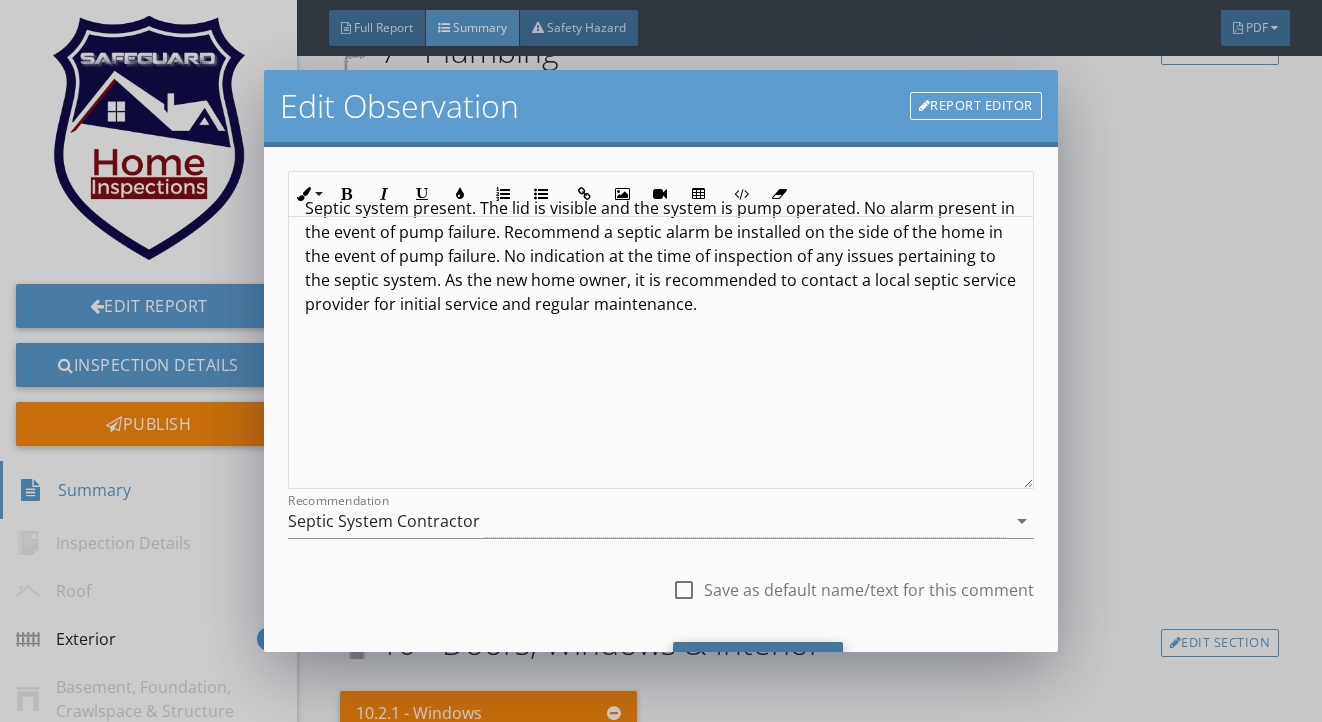 click on "Save Changes" at bounding box center (758, 669) 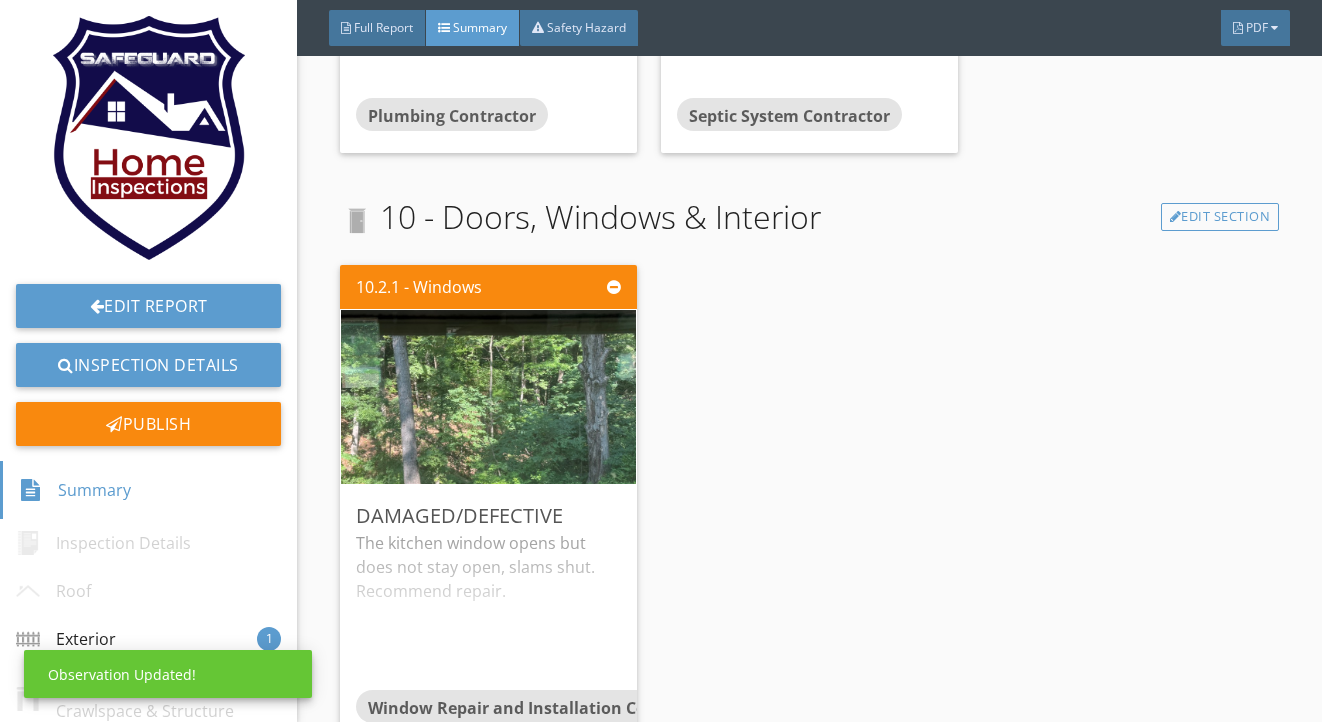 scroll, scrollTop: 1551, scrollLeft: 0, axis: vertical 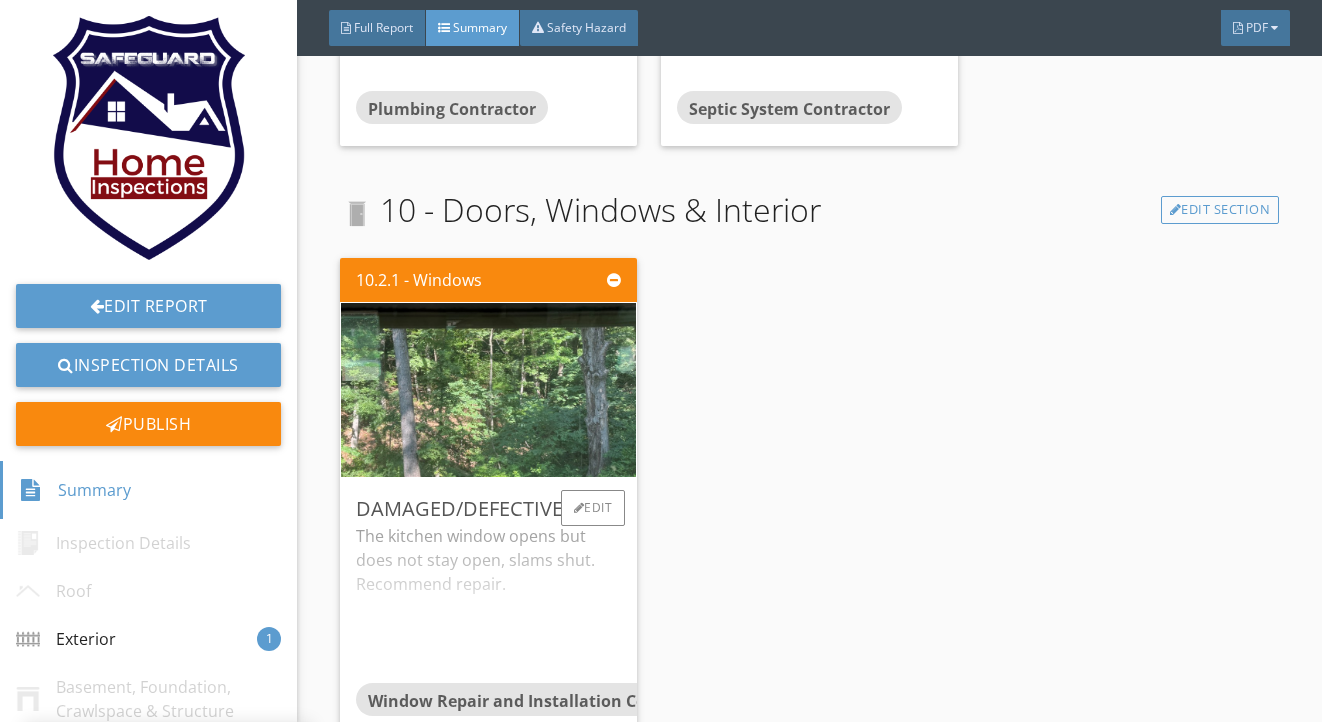 click on "The kitchen window opens but does not stay open, slams shut. Recommend repair." at bounding box center [488, 603] 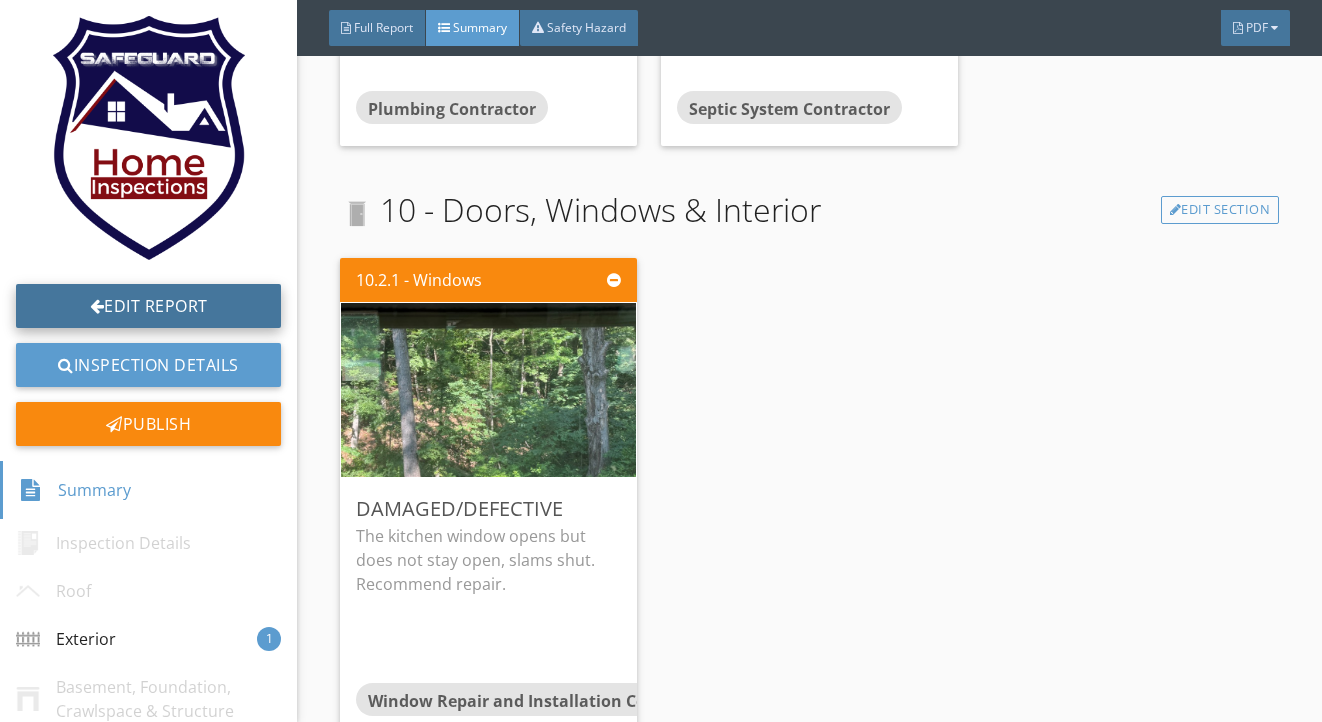 click on "Edit Report" at bounding box center [148, 306] 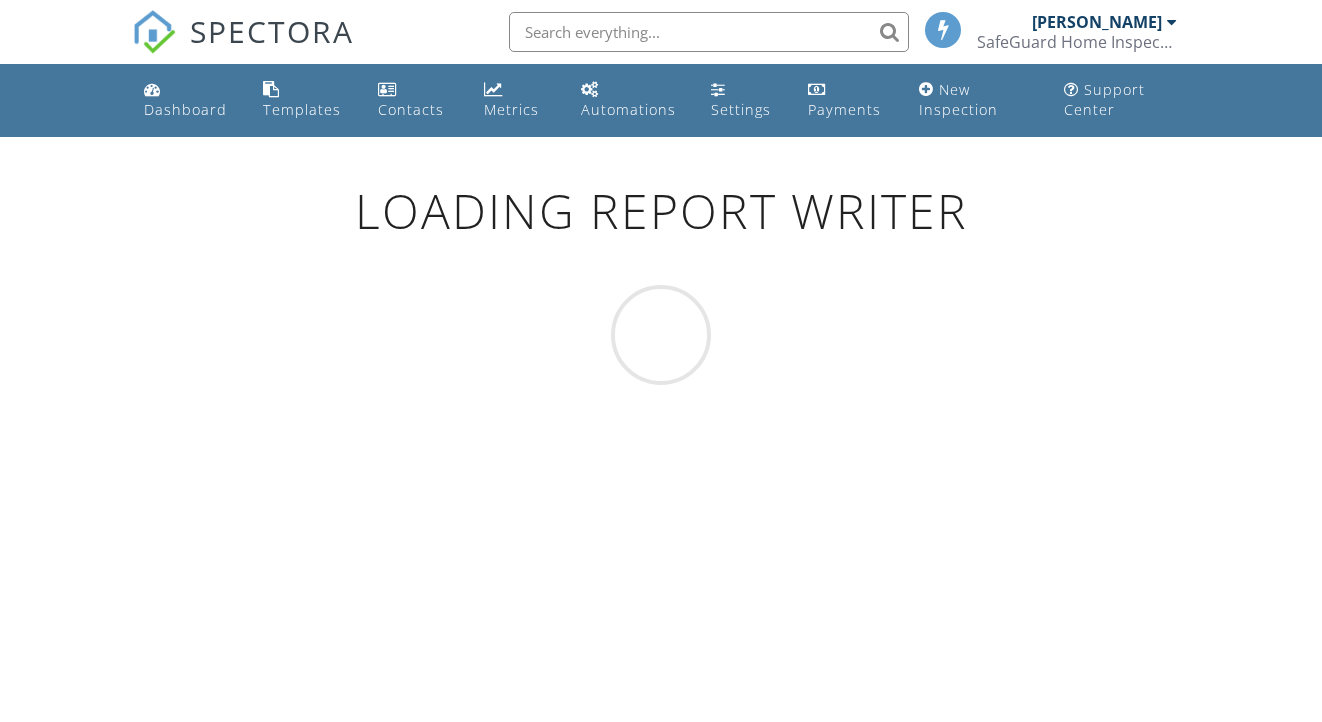 scroll, scrollTop: 0, scrollLeft: 0, axis: both 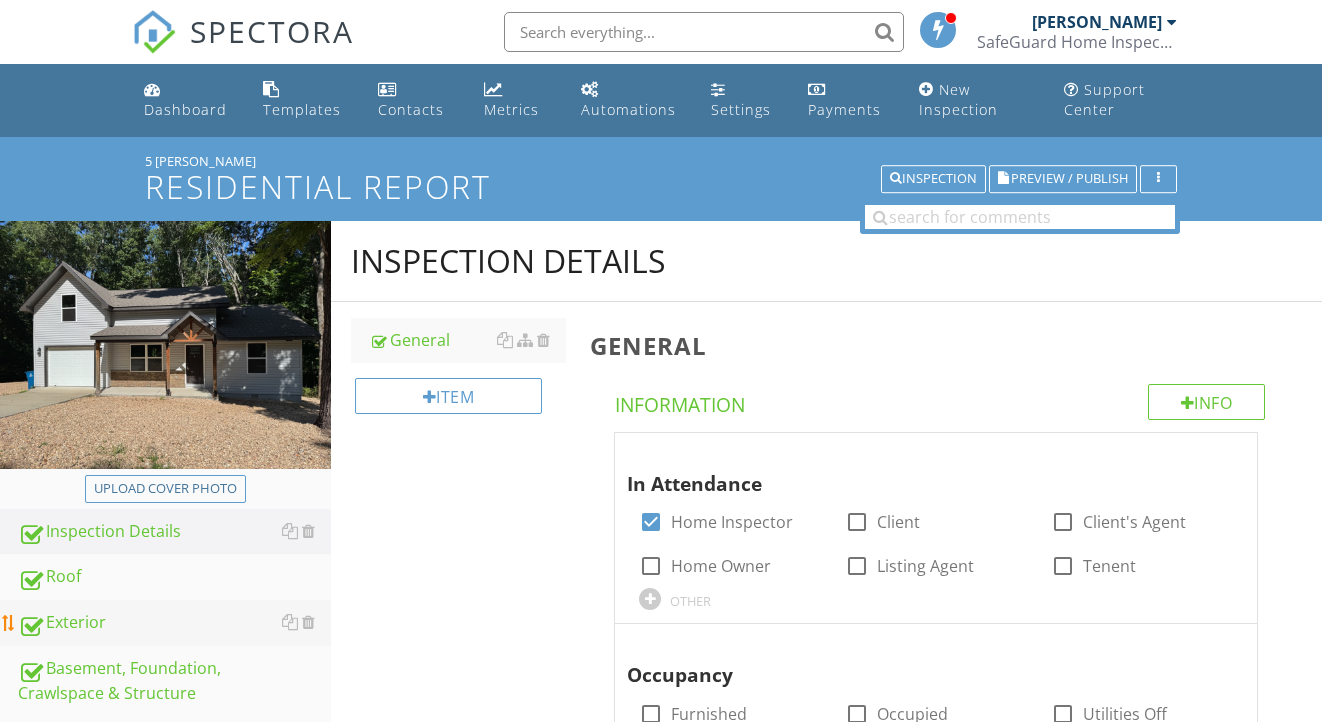 click on "Exterior" at bounding box center (174, 623) 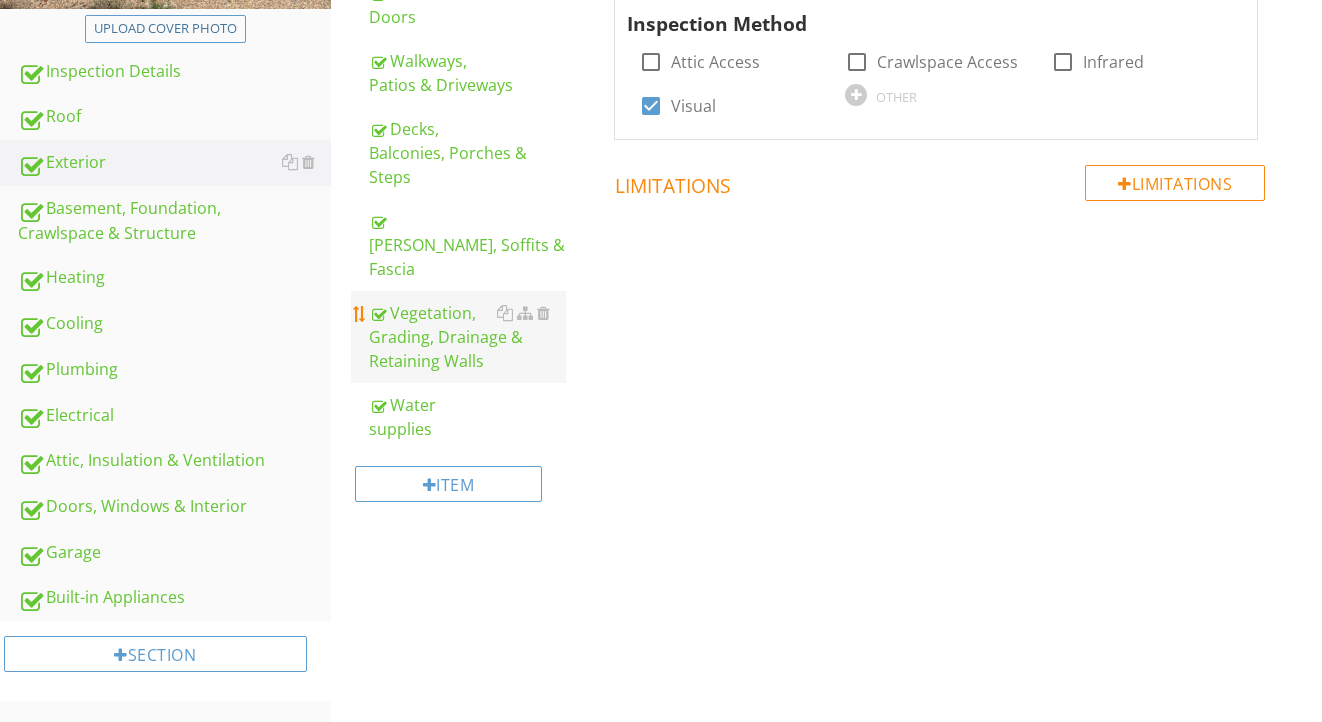 scroll, scrollTop: 460, scrollLeft: 0, axis: vertical 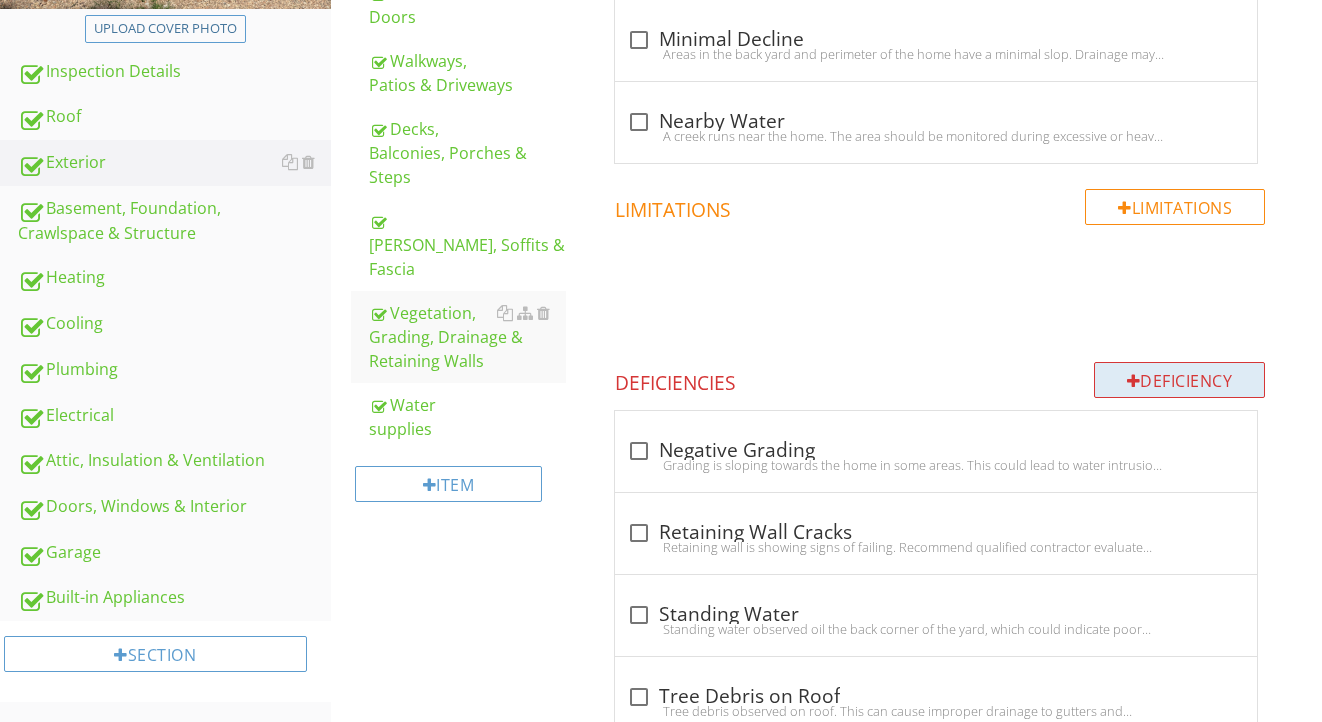 click on "Deficiency" at bounding box center (1180, 380) 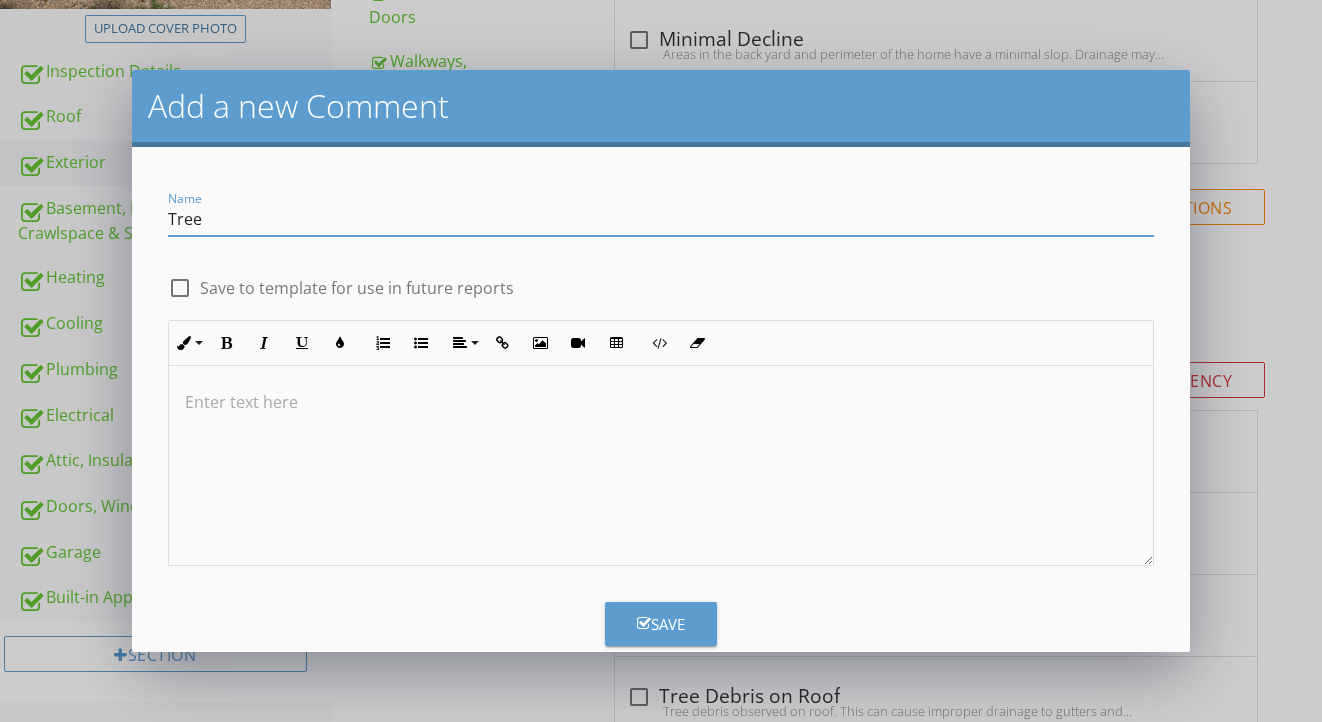type on "Tree" 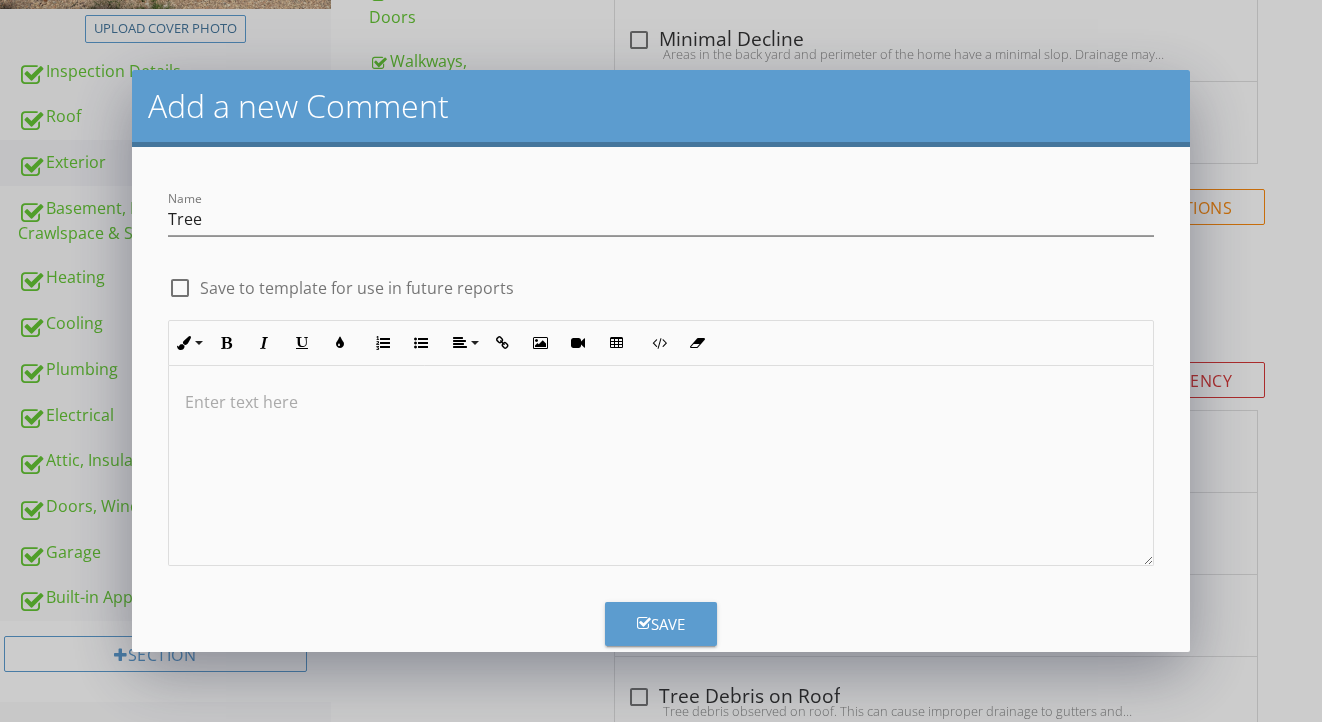 click at bounding box center (661, 466) 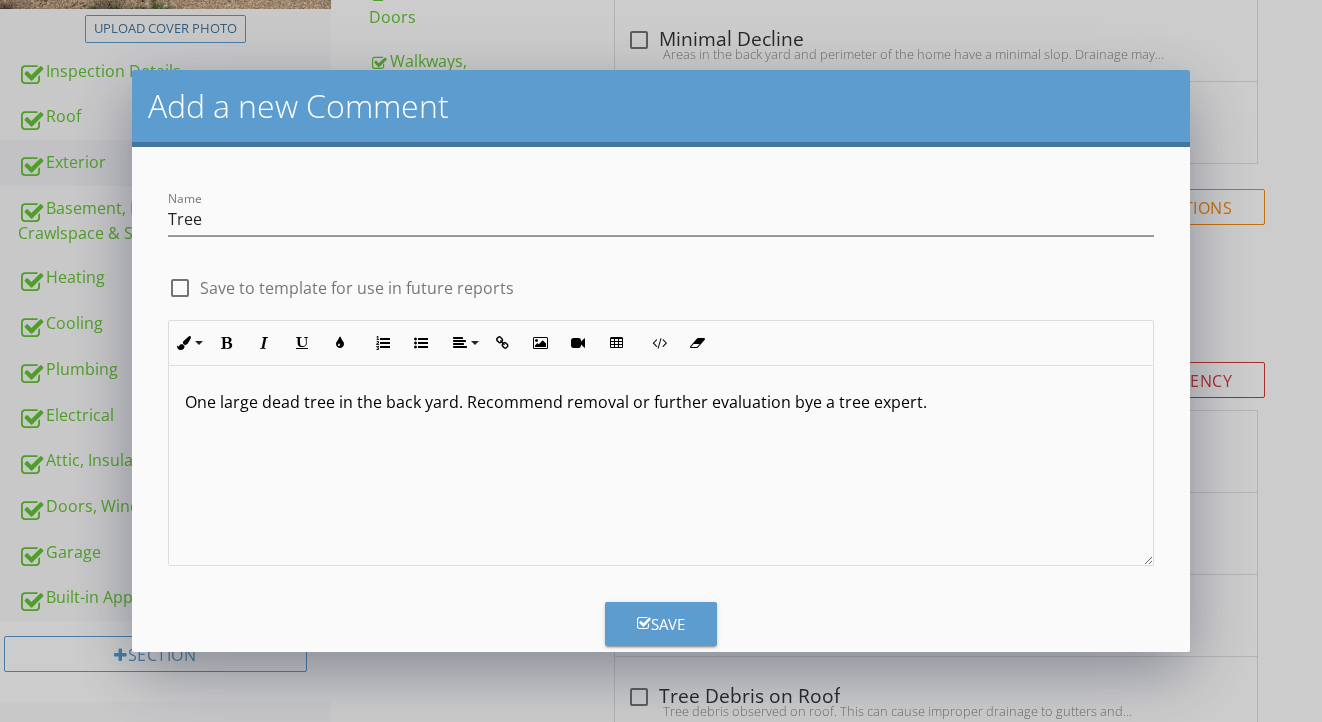 click on "One large dead tree in the back yard. Recommend removal or further evaluation bye a tree expert." at bounding box center [661, 402] 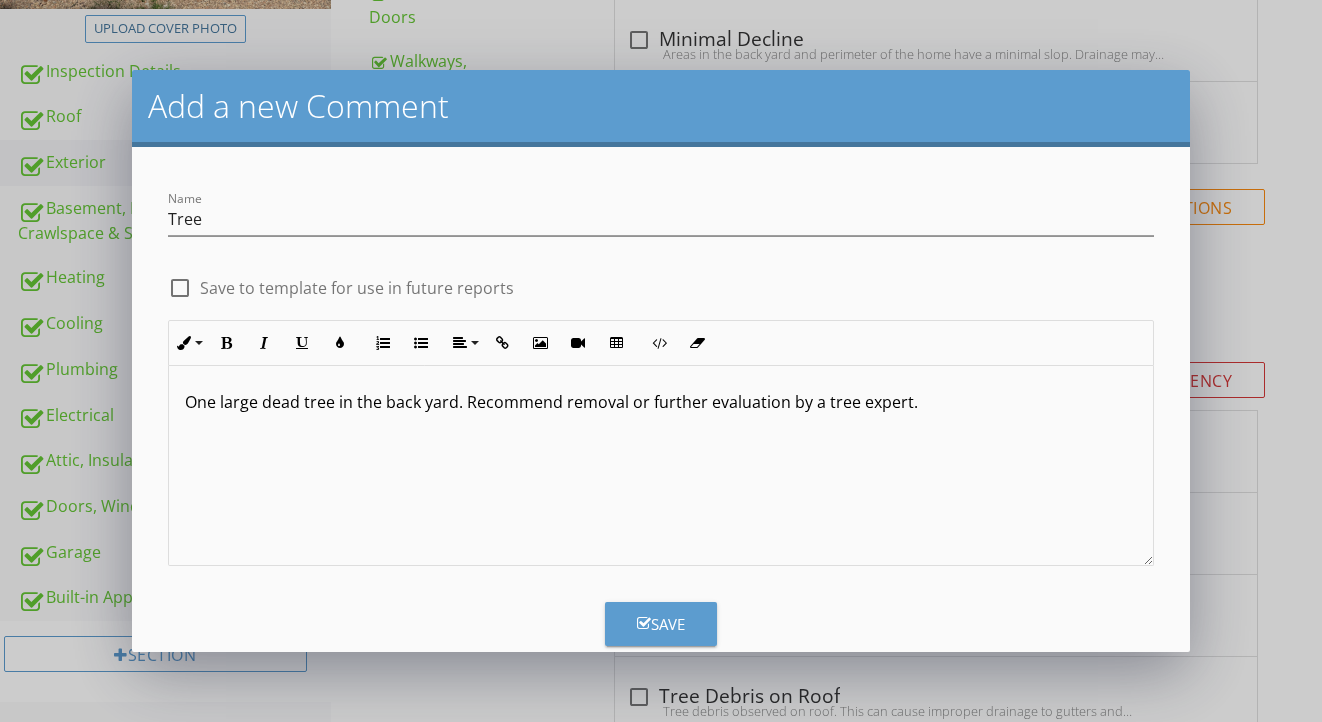 click on "Save" at bounding box center [661, 624] 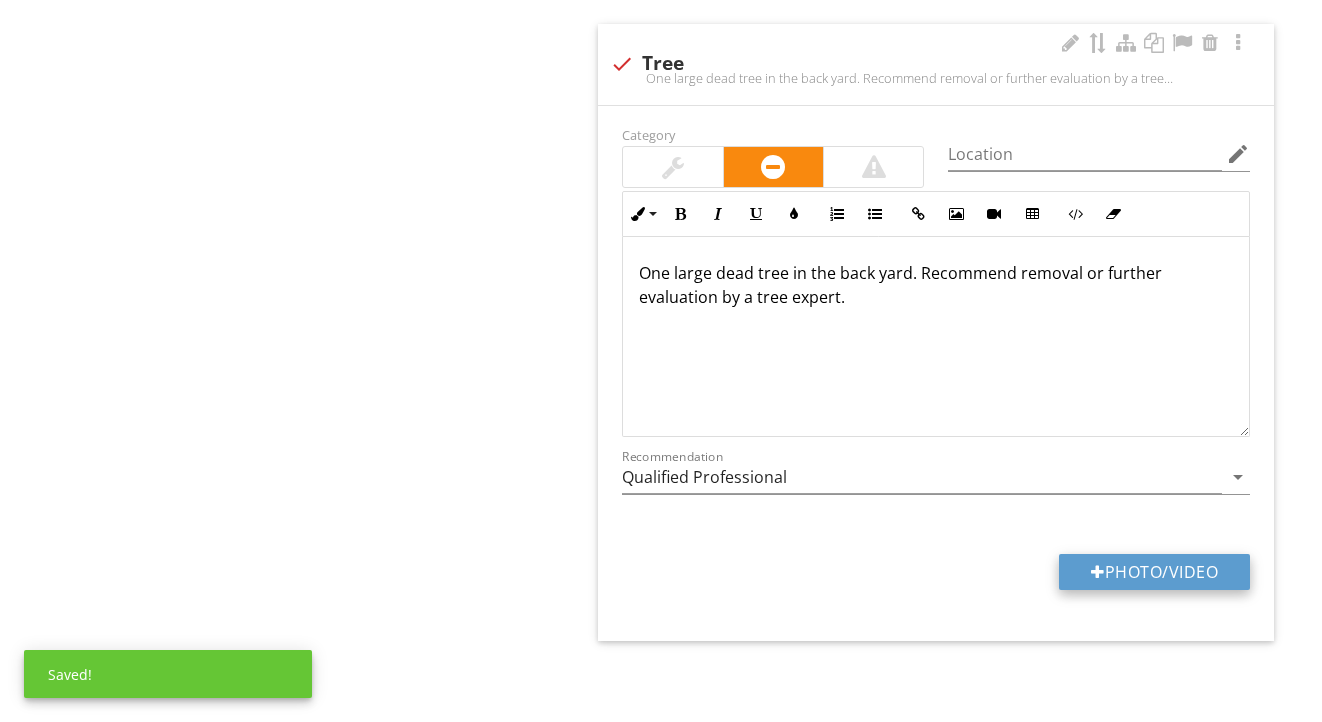 scroll, scrollTop: 1288, scrollLeft: 0, axis: vertical 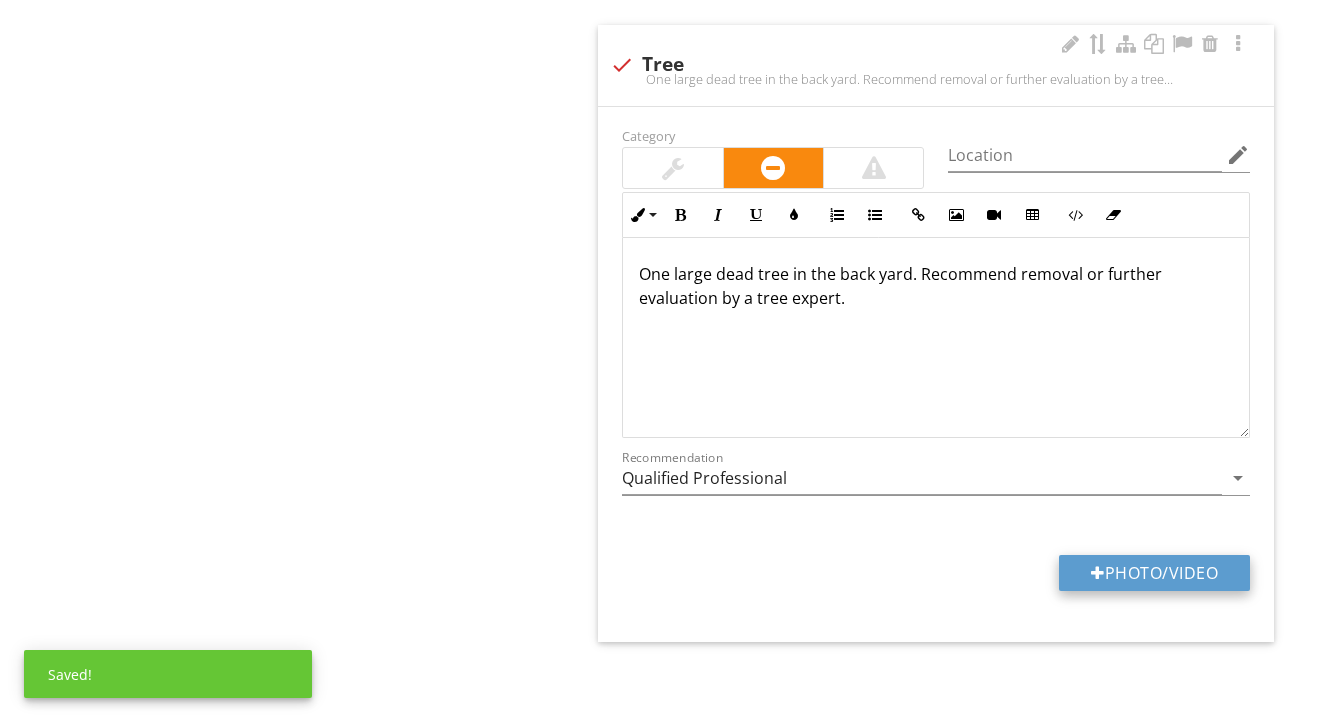click on "Photo/Video" at bounding box center [1154, 573] 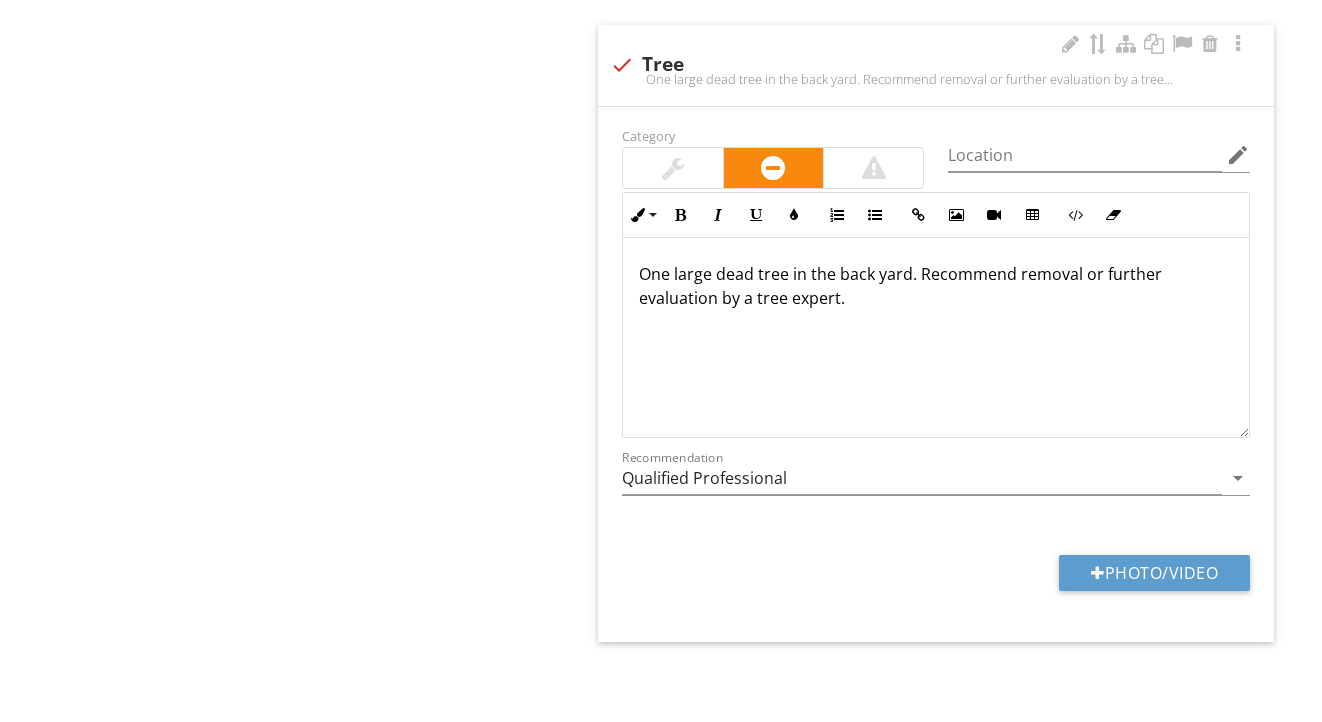 type on "C:\fakepath\IMG_8935.jpeg" 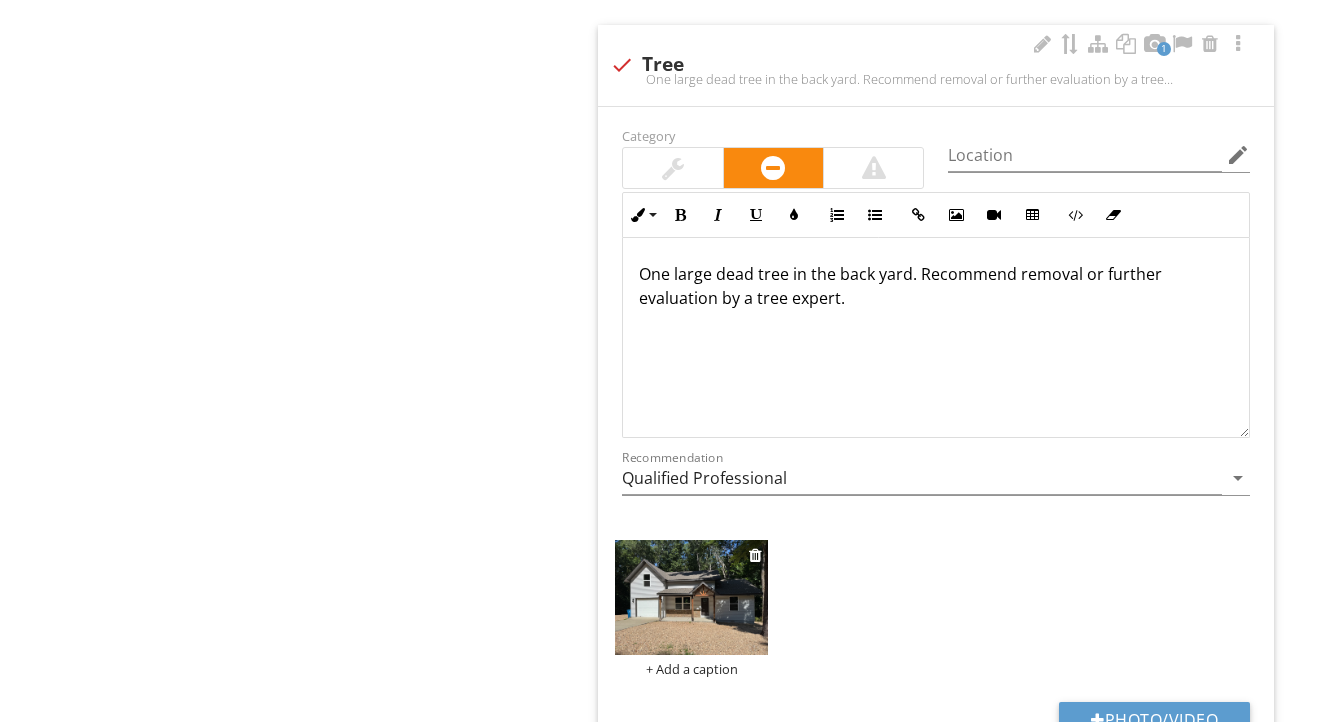 click at bounding box center (691, 597) 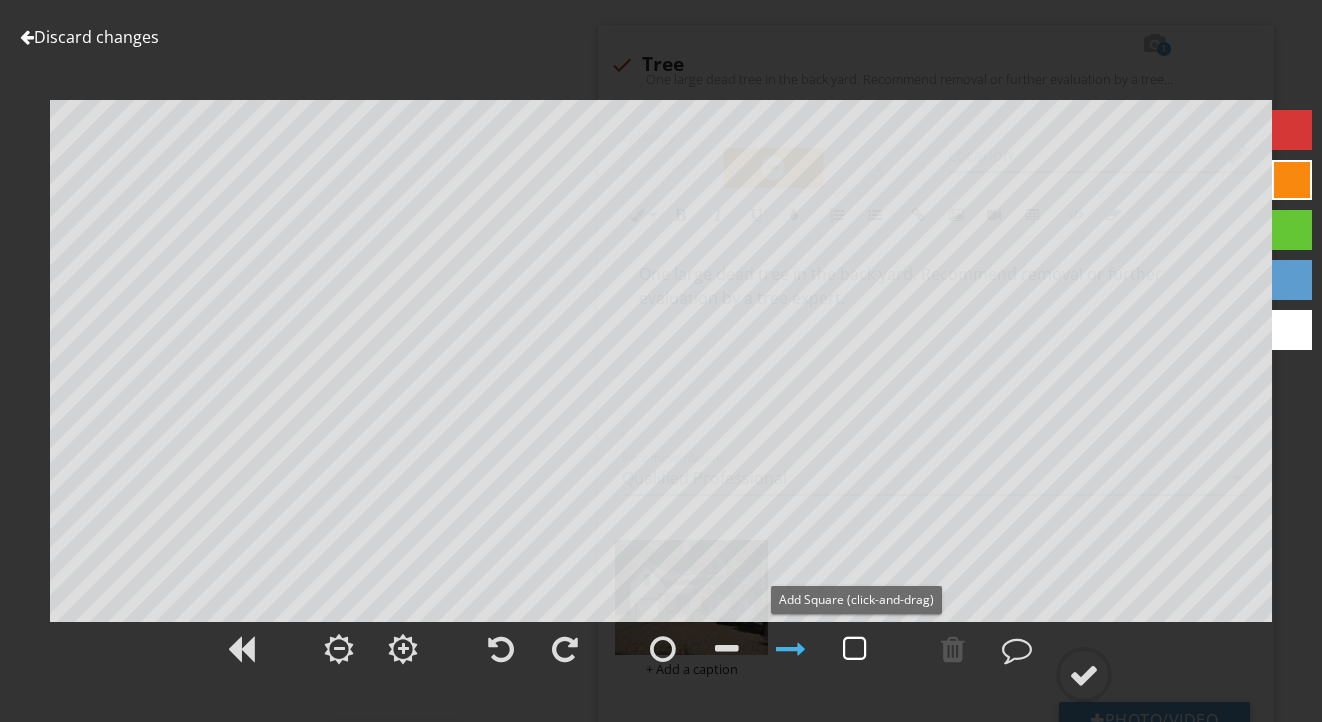 click at bounding box center (855, 649) 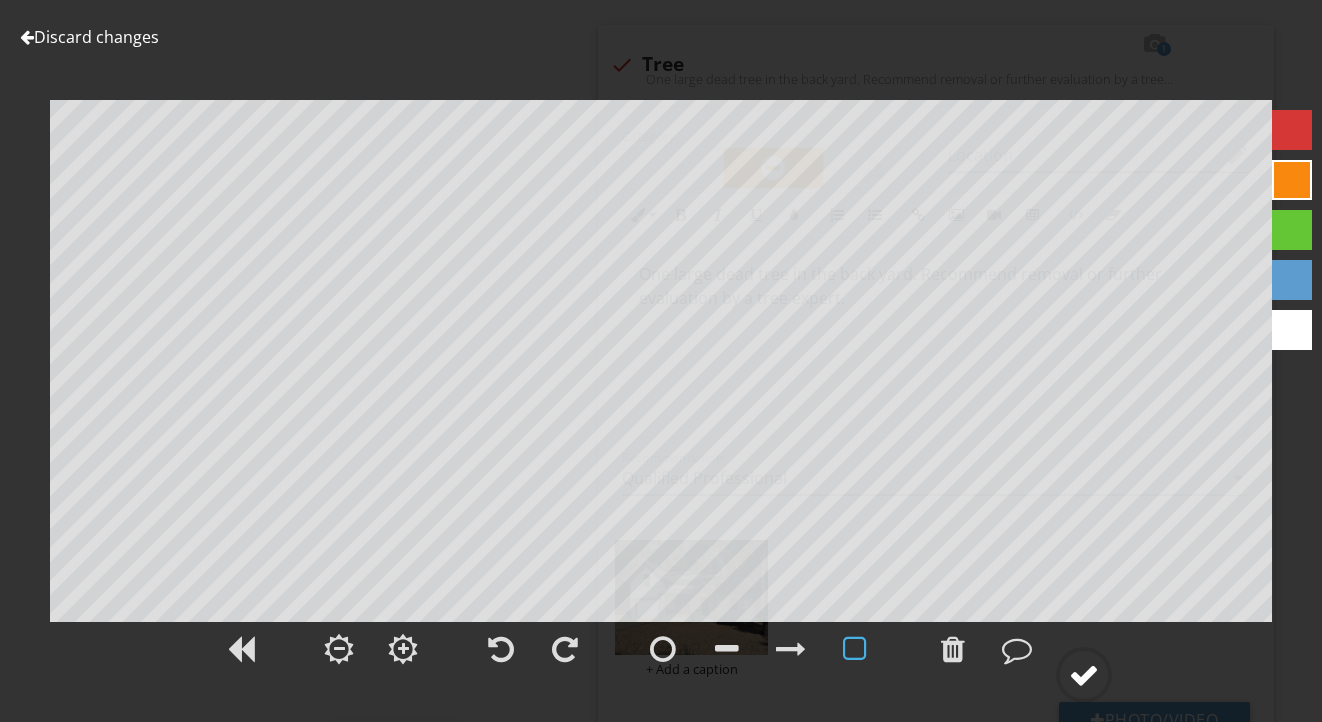 click 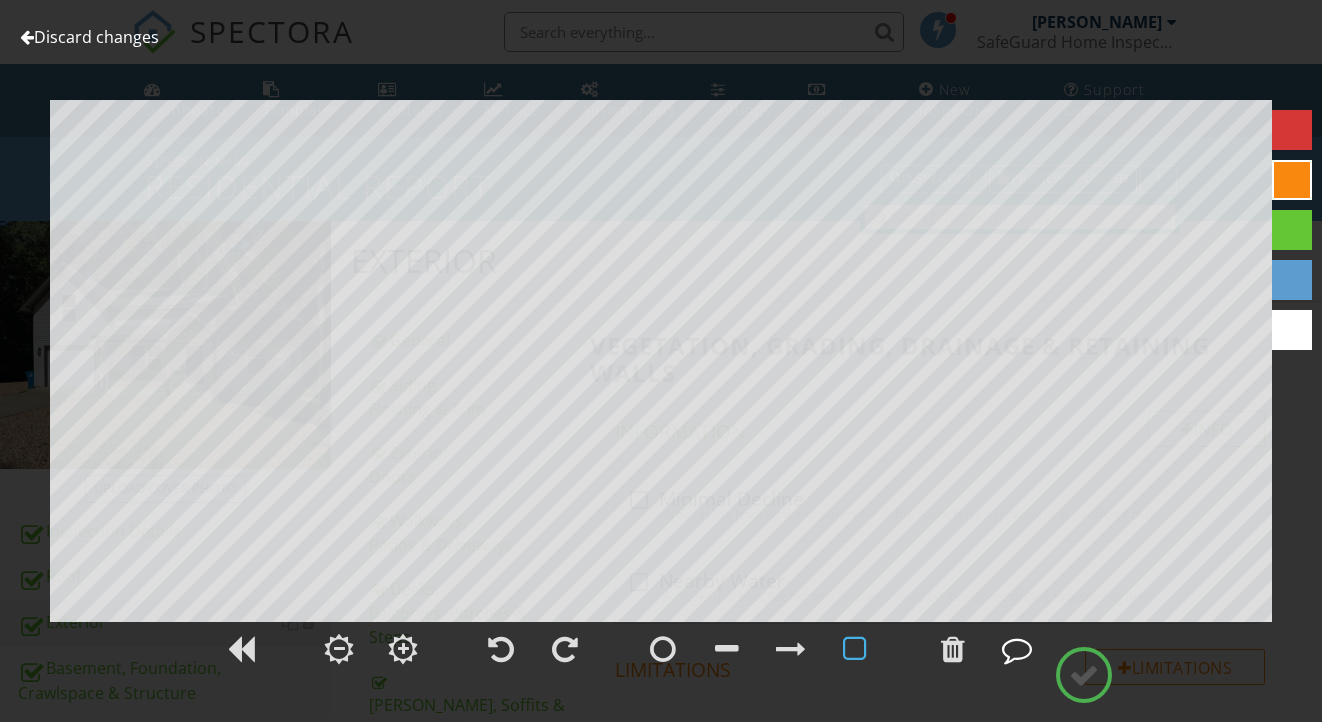 scroll, scrollTop: 0, scrollLeft: 0, axis: both 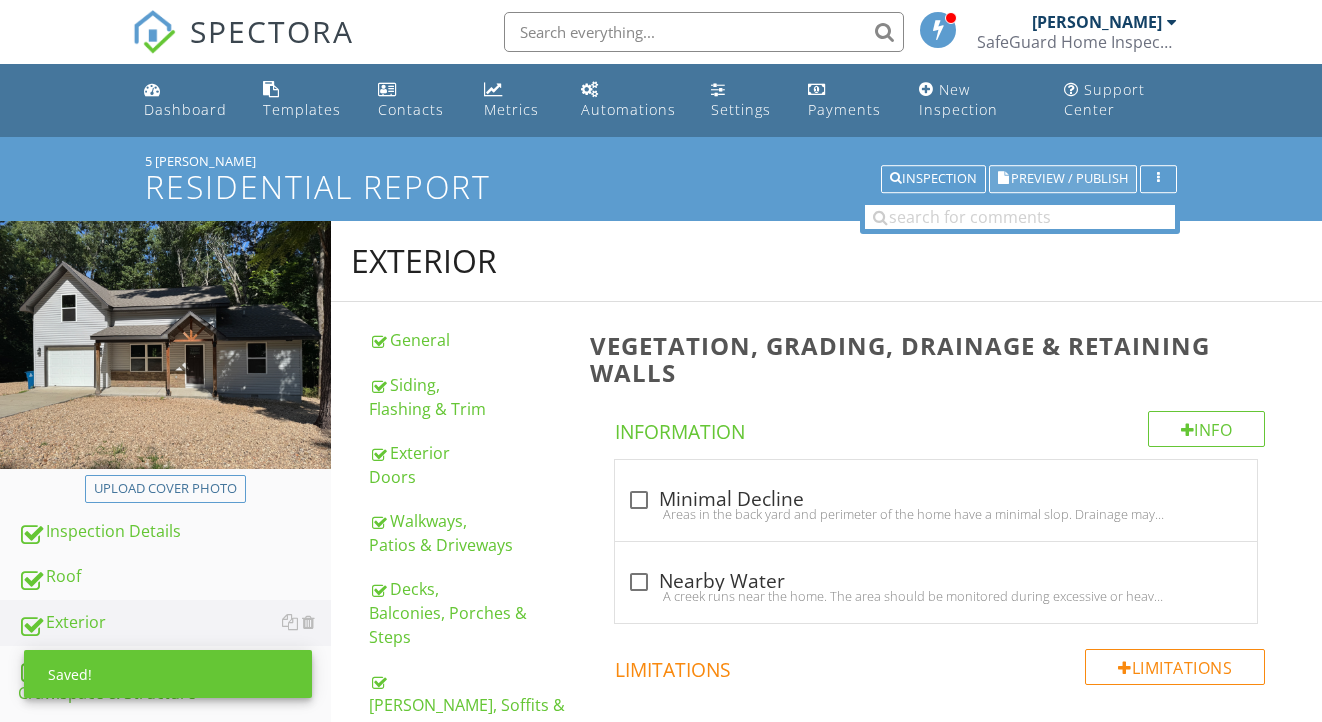 click on "Preview / Publish" at bounding box center [1069, 179] 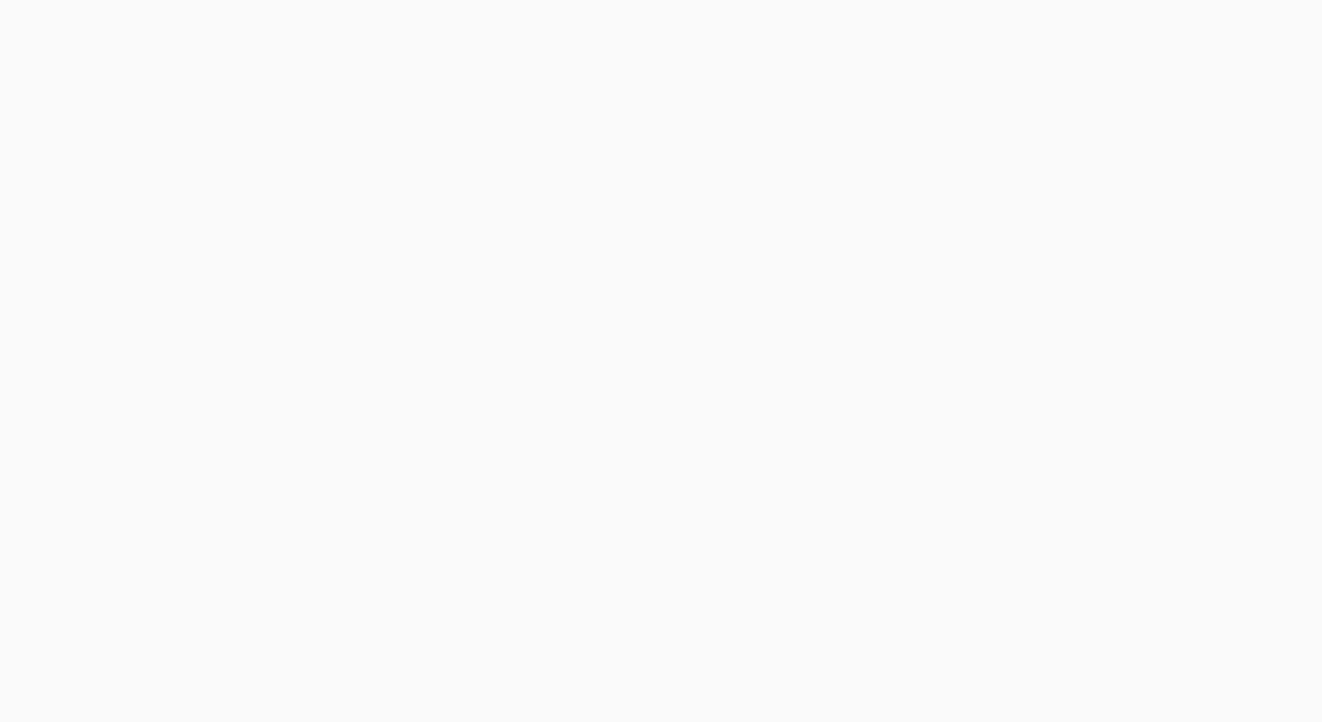 scroll, scrollTop: 0, scrollLeft: 0, axis: both 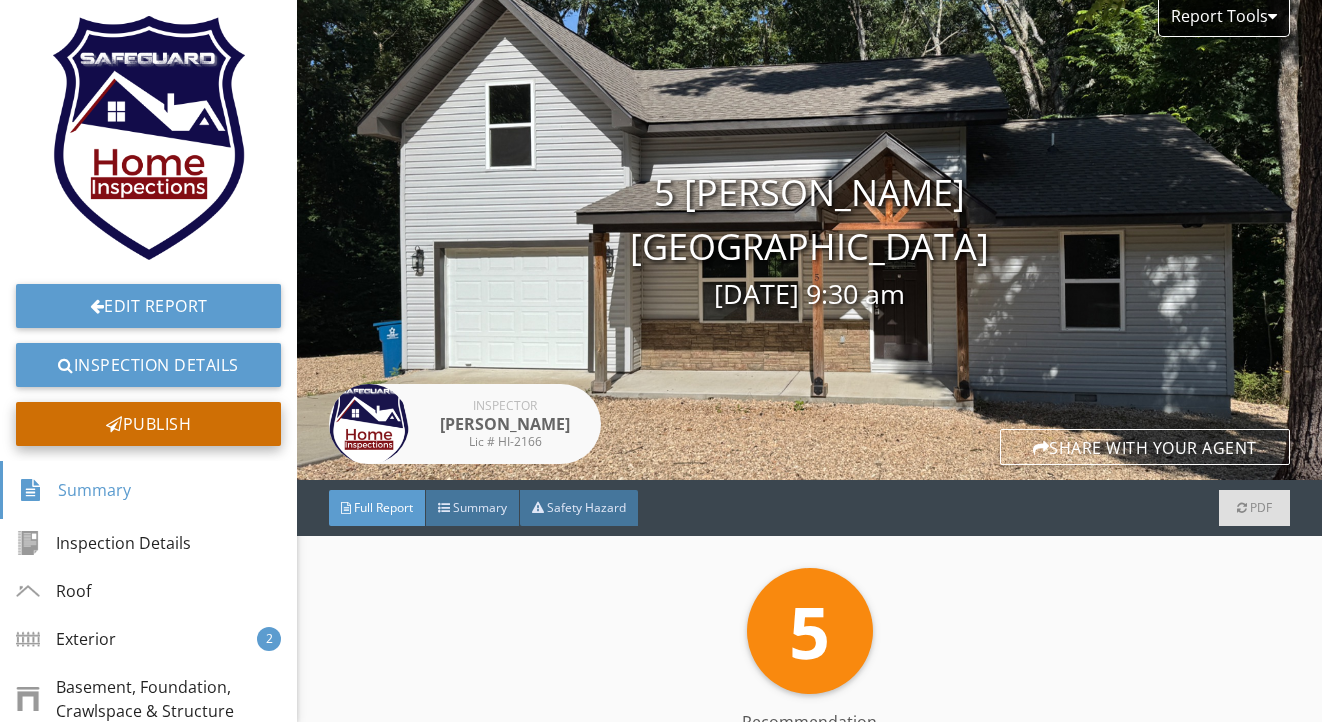 click on "Publish" at bounding box center [148, 424] 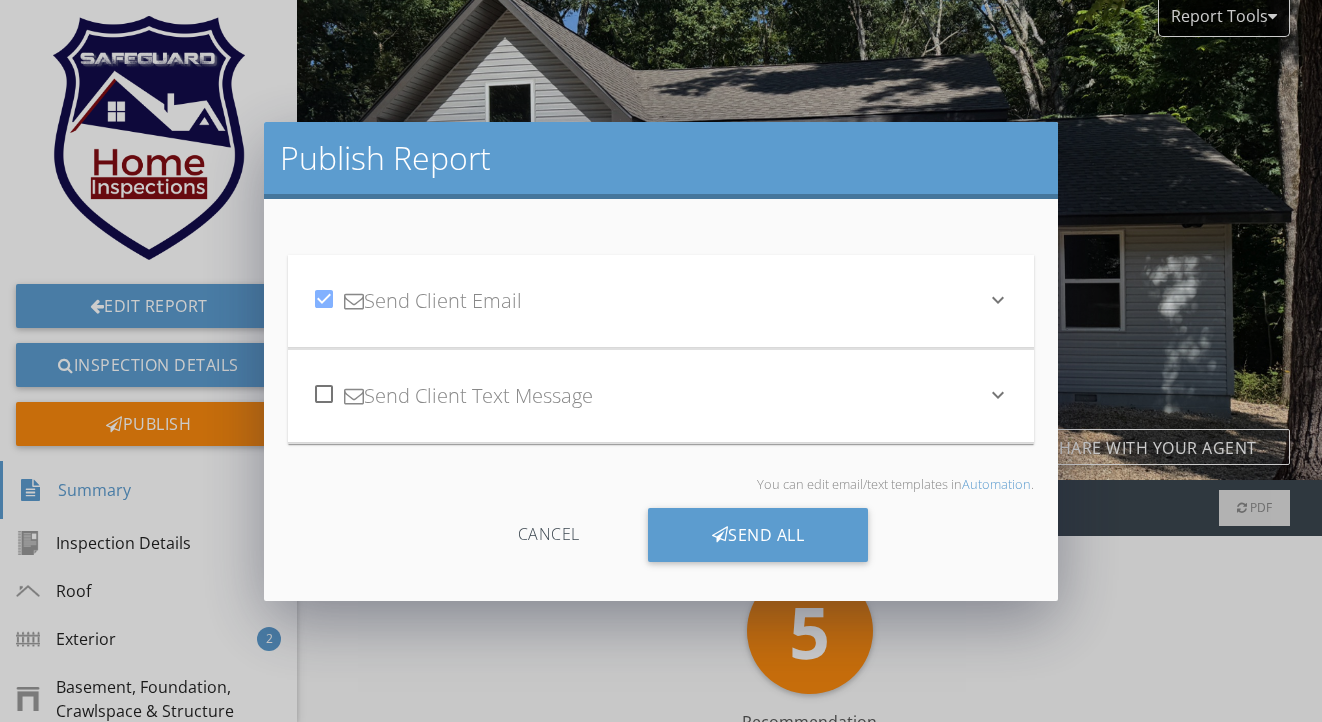 click at bounding box center [324, 394] 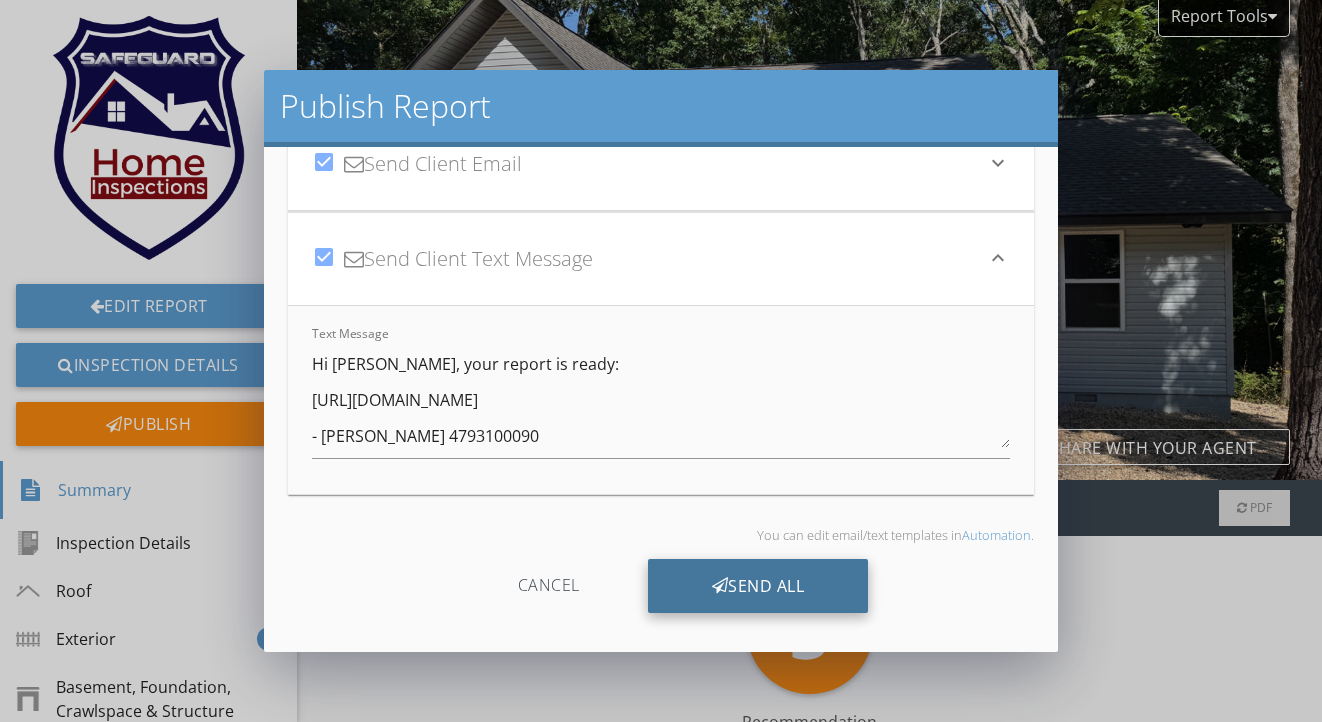 scroll, scrollTop: 85, scrollLeft: 0, axis: vertical 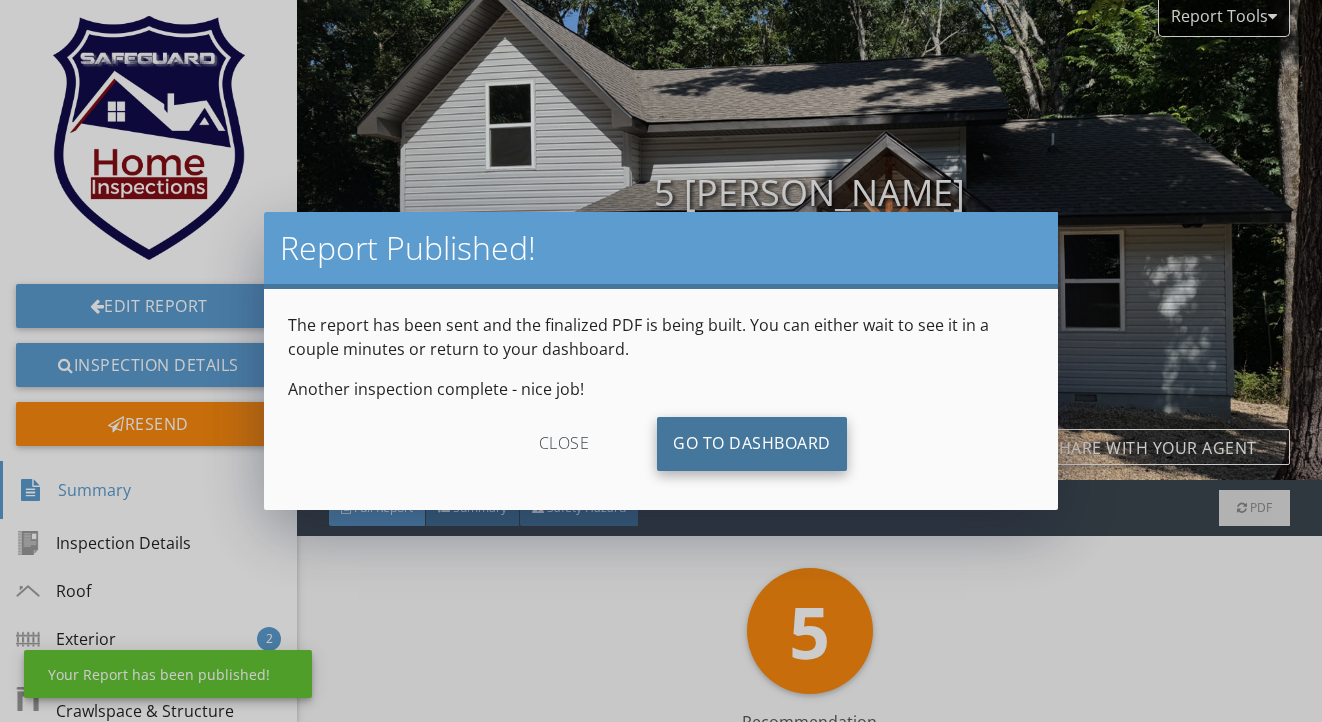 click on "Go To Dashboard" at bounding box center (752, 444) 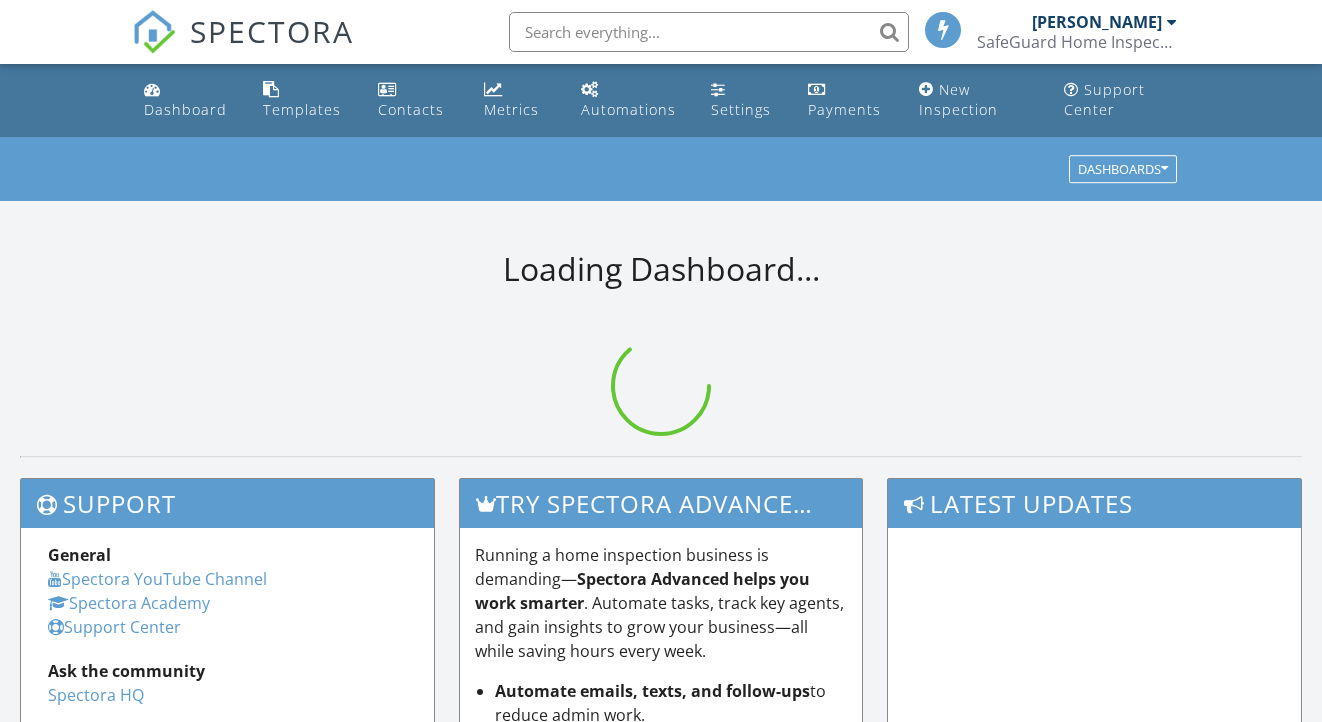 scroll, scrollTop: 0, scrollLeft: 0, axis: both 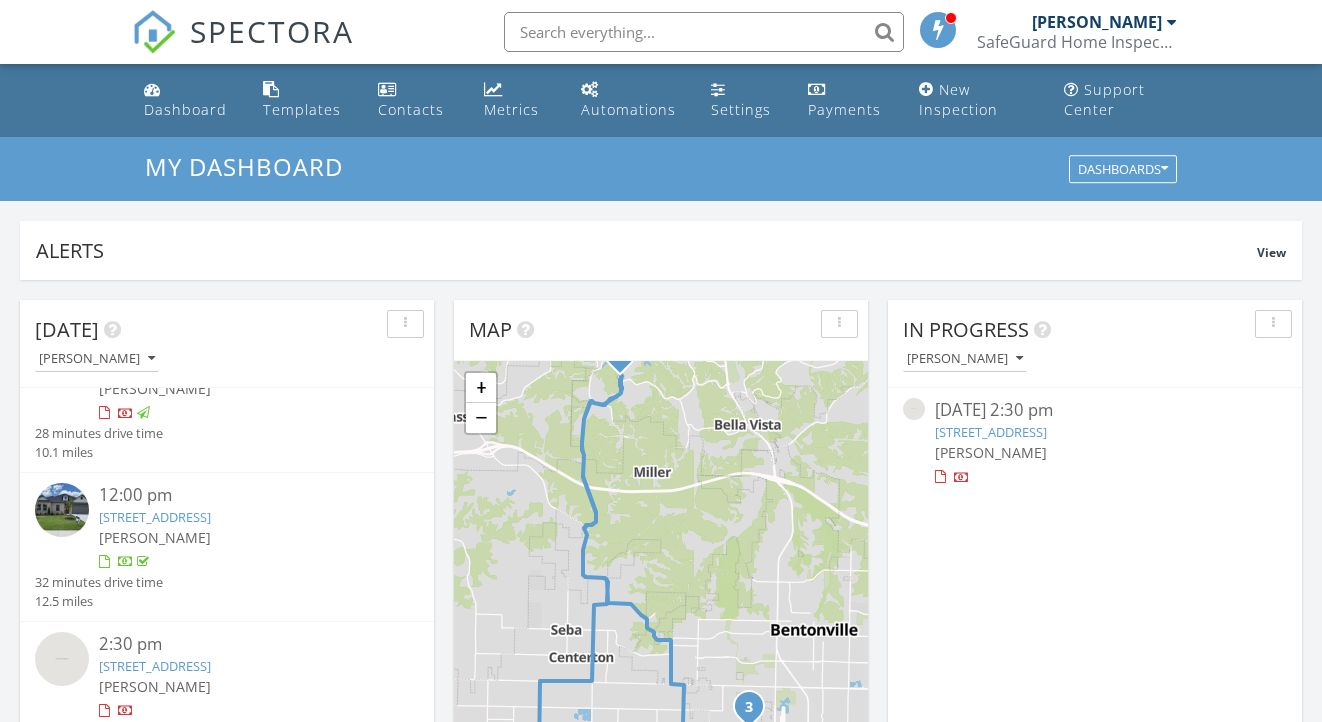 click on "1703 Poigai Way 1 &amp; 2, Bentonville, AR 72712" at bounding box center [155, 666] 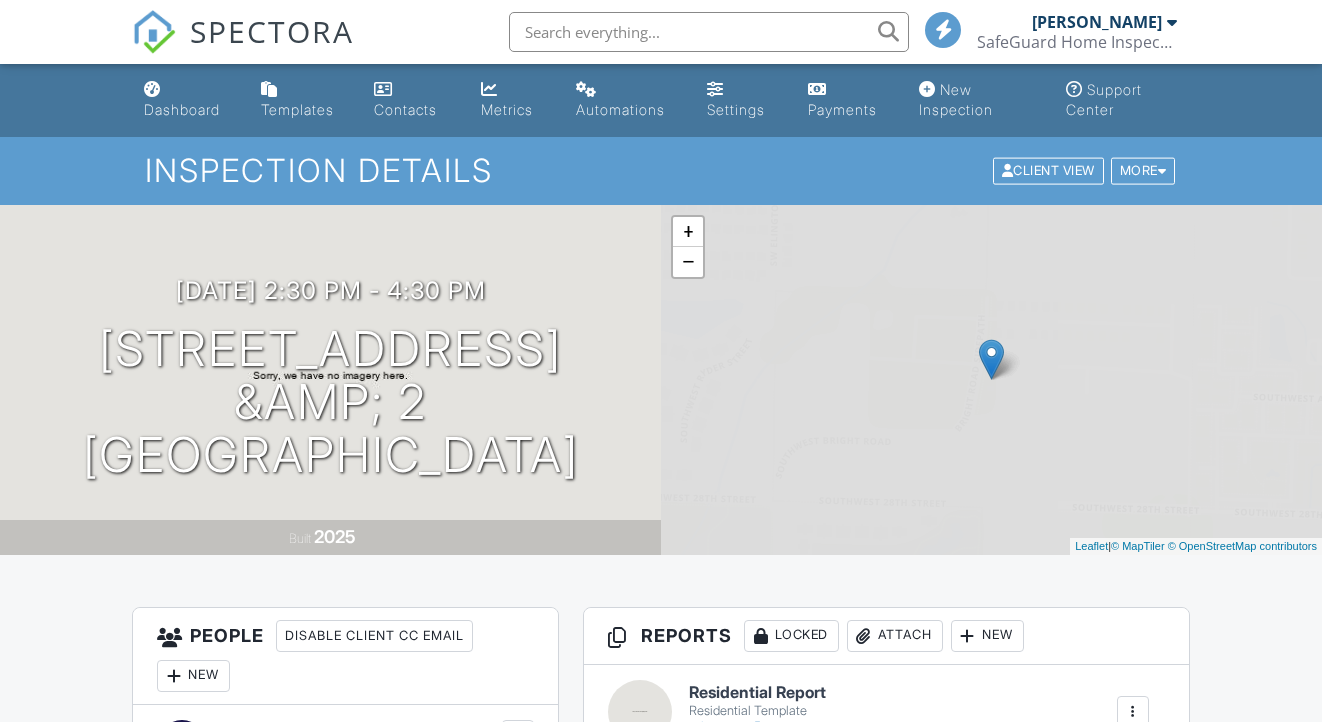 scroll, scrollTop: 0, scrollLeft: 0, axis: both 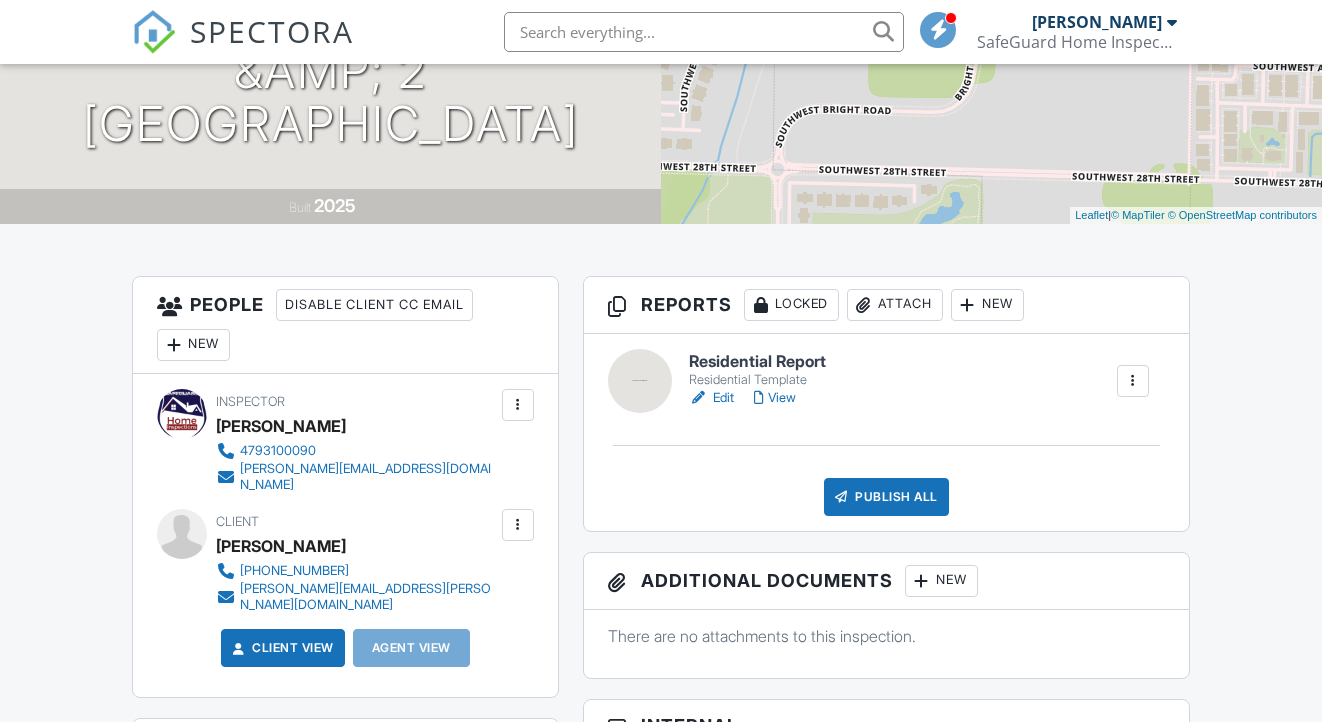 click on "Edit" at bounding box center (711, 398) 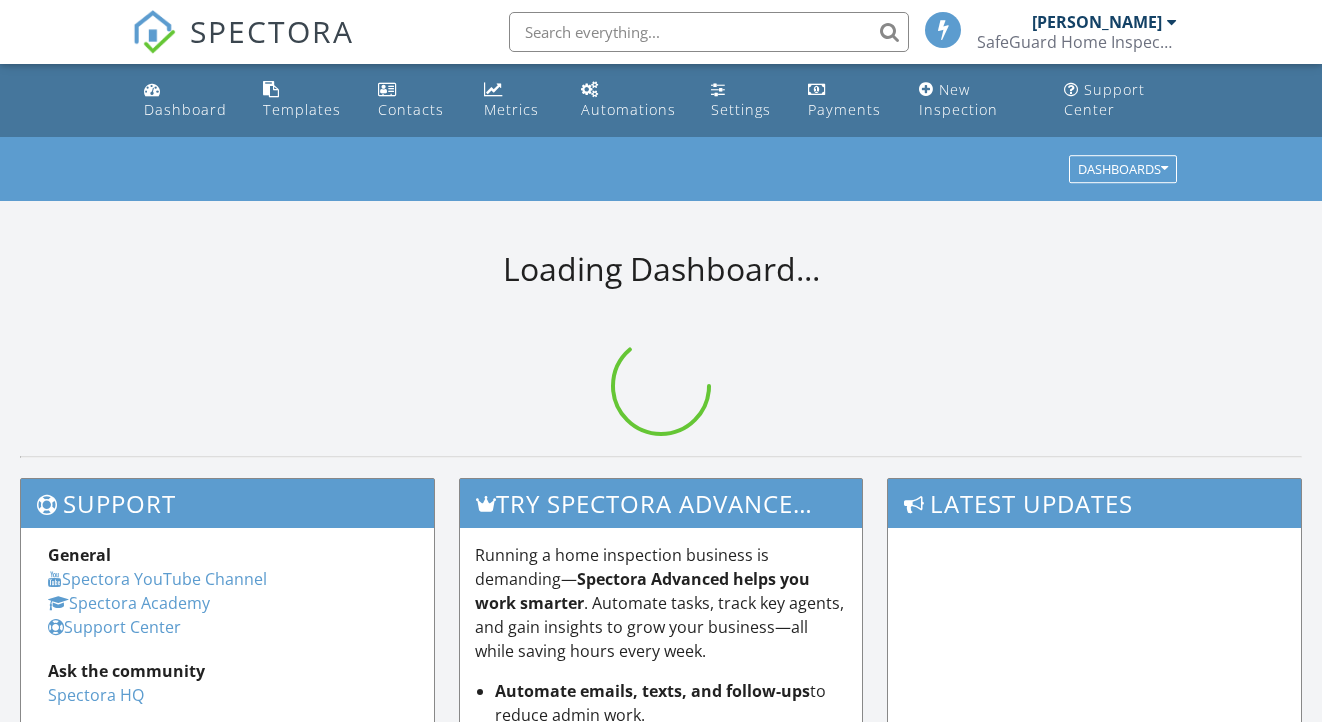 scroll, scrollTop: 102, scrollLeft: 0, axis: vertical 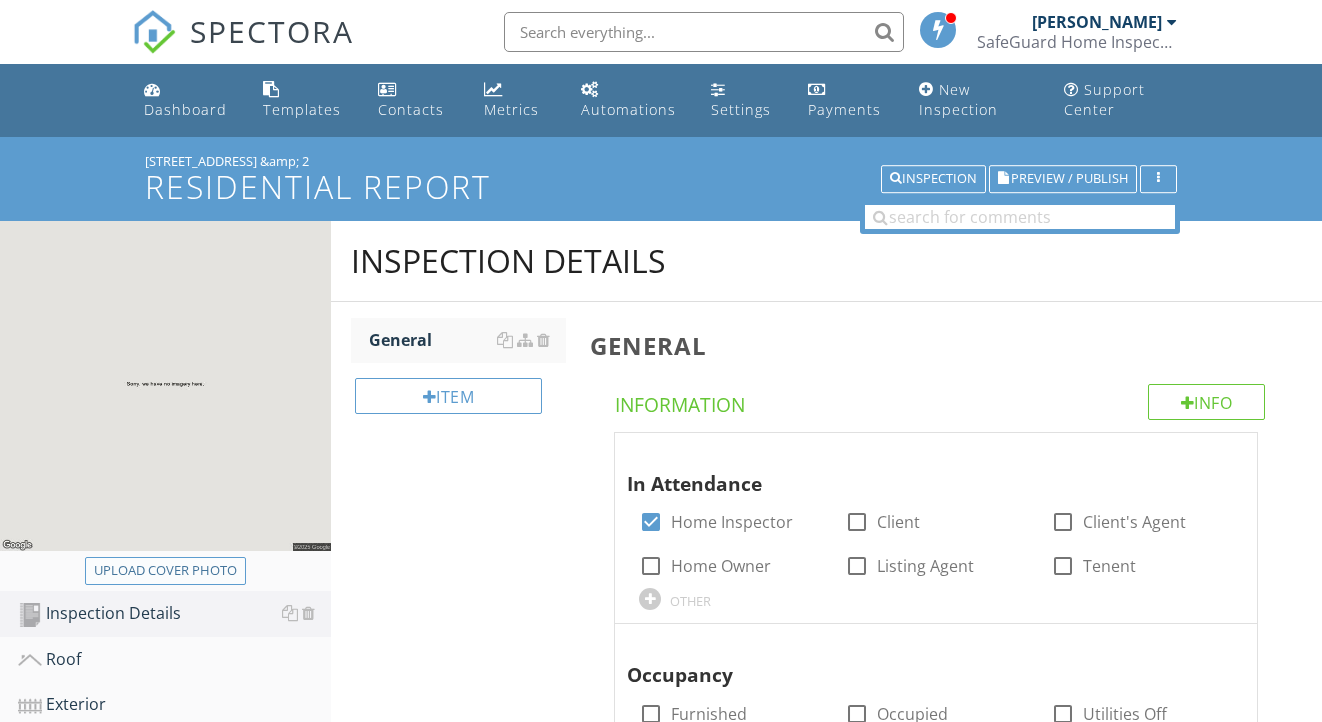 click on "Upload cover photo" at bounding box center (165, 571) 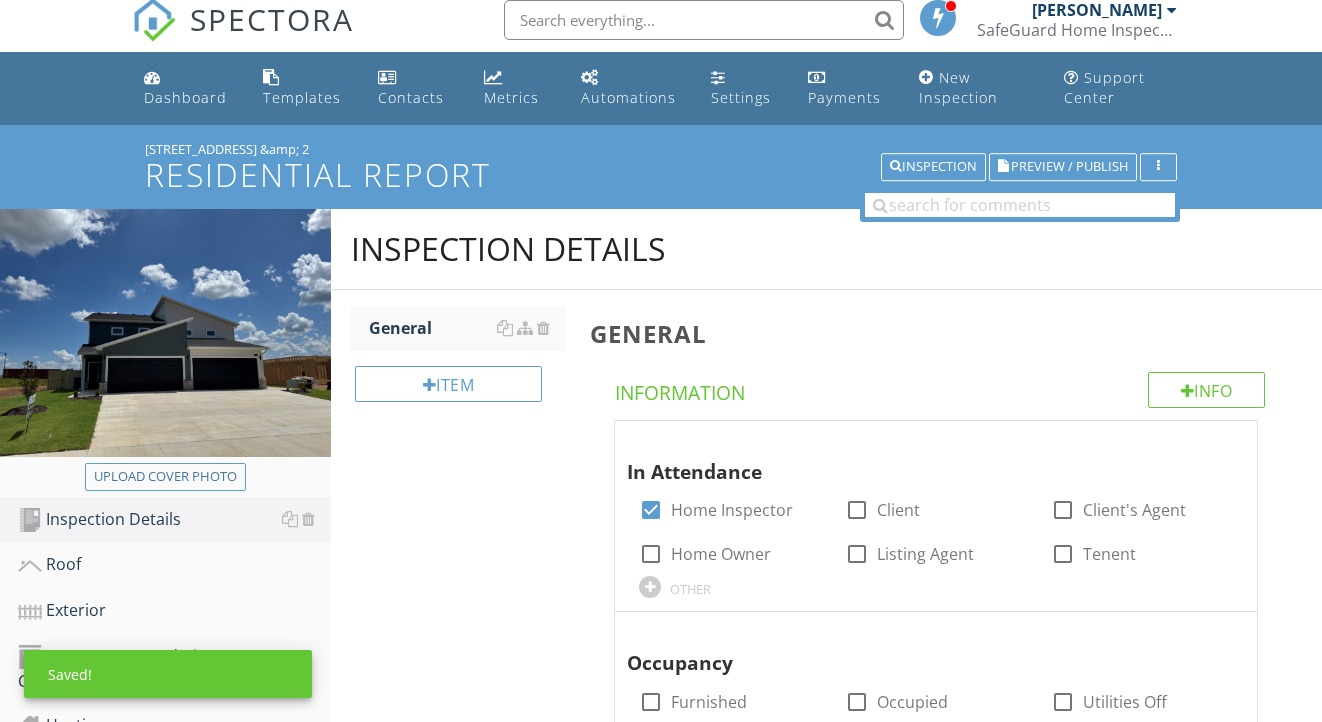 scroll, scrollTop: 13, scrollLeft: 0, axis: vertical 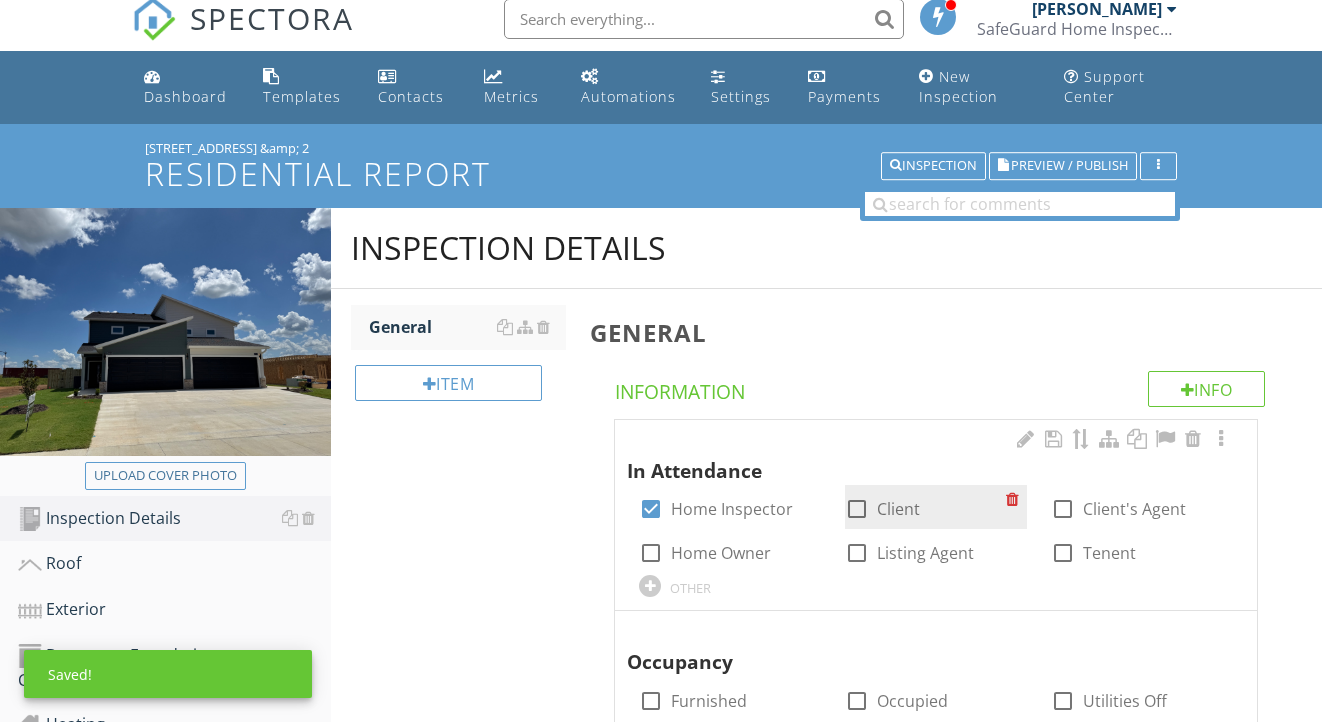 click on "Client" at bounding box center [898, 509] 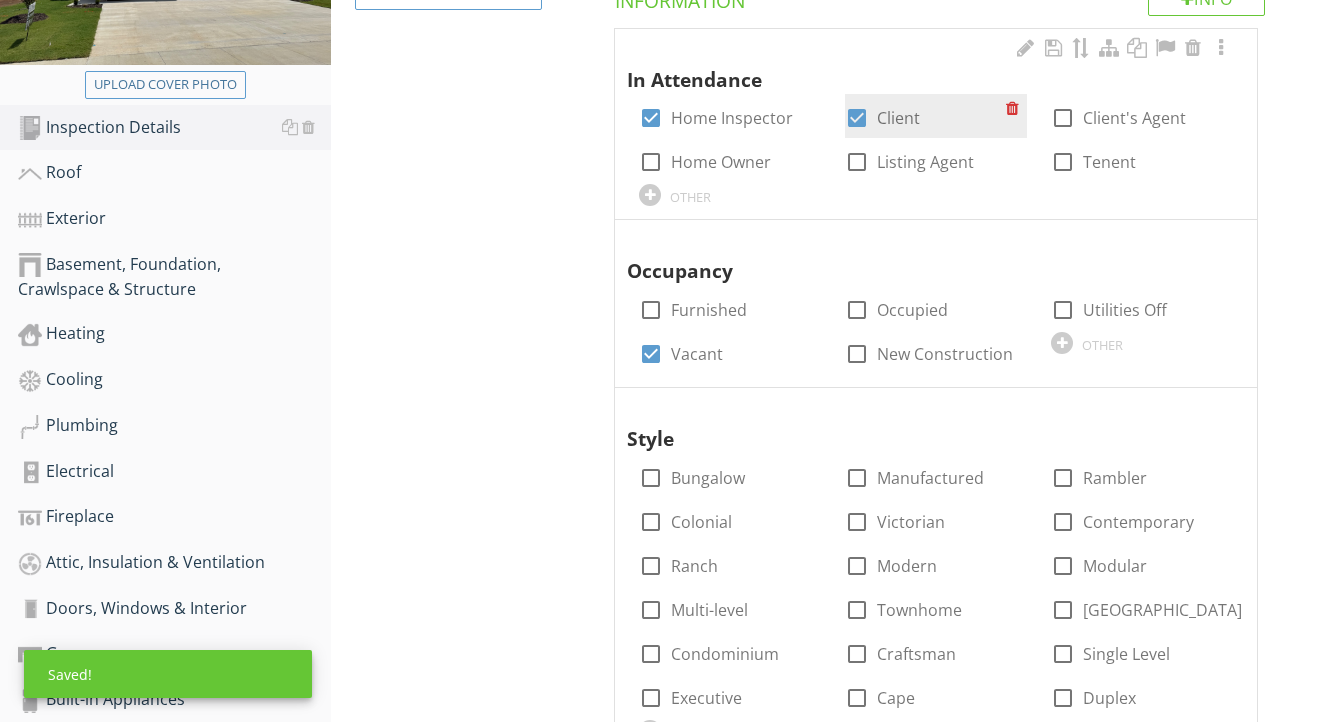 scroll, scrollTop: 435, scrollLeft: 0, axis: vertical 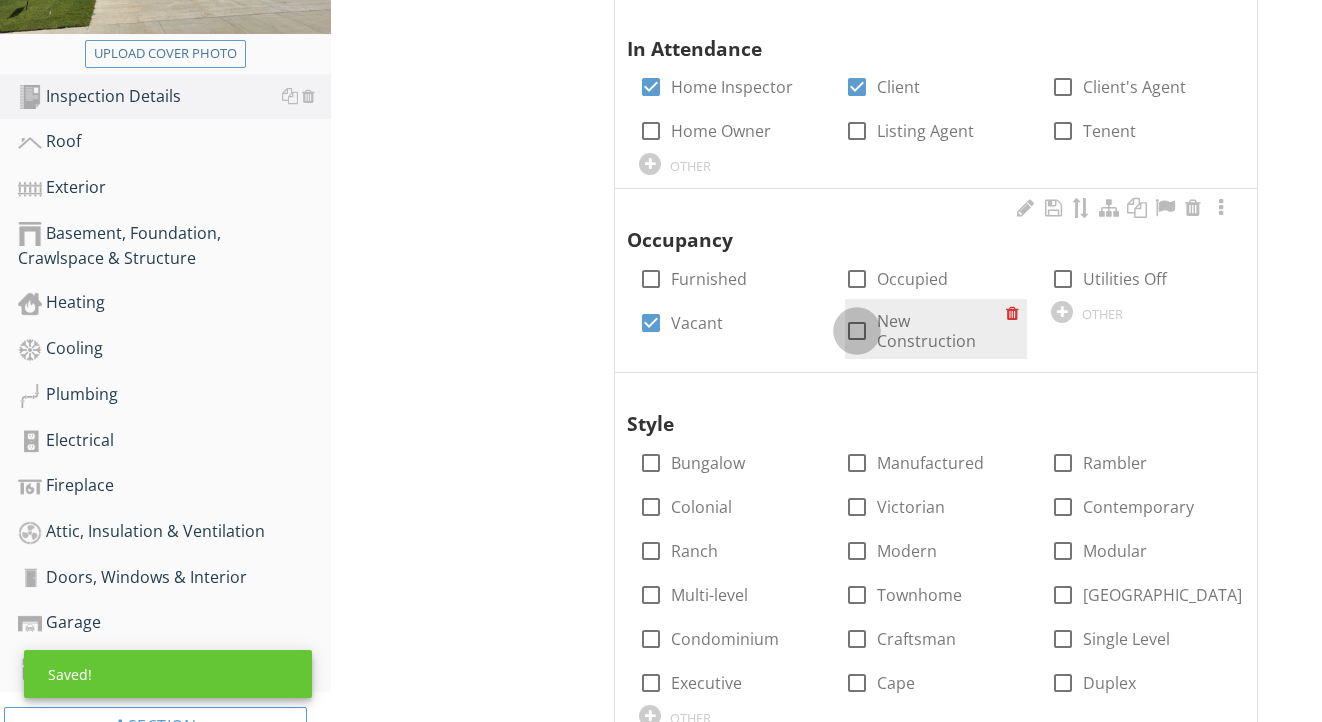 click at bounding box center (857, 331) 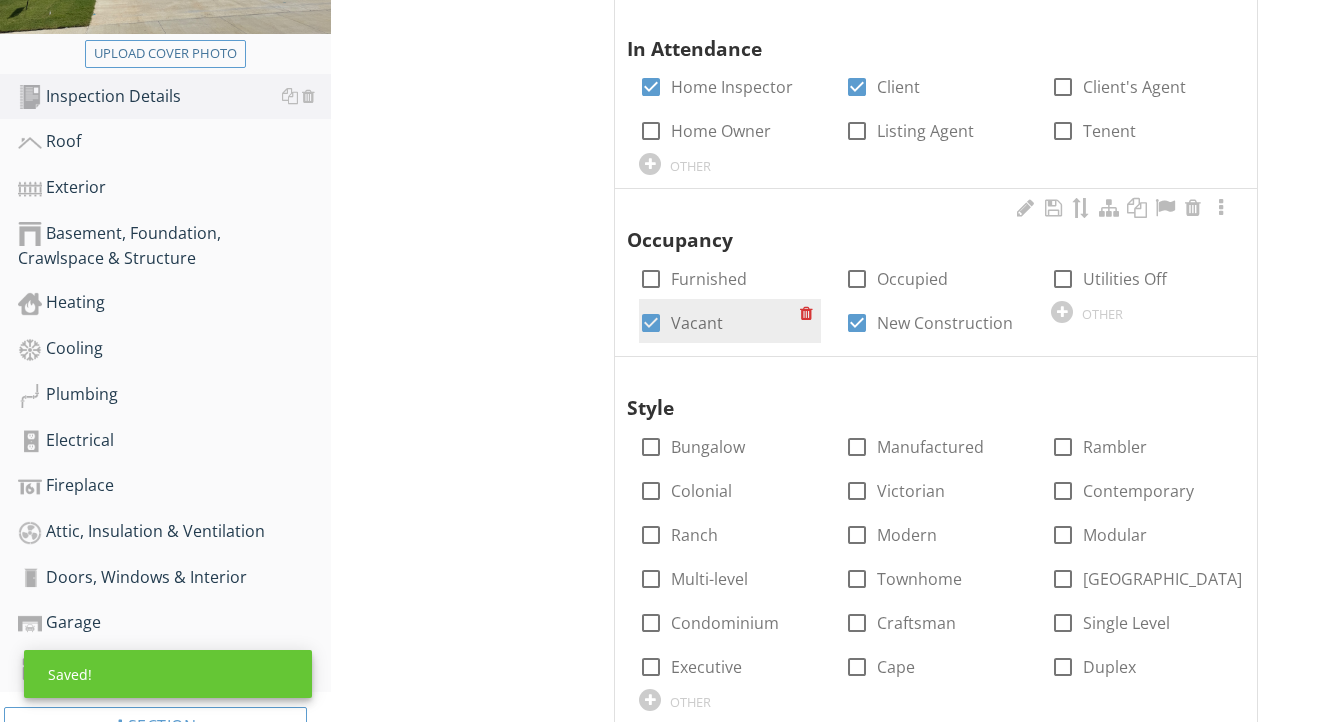 click on "Vacant" at bounding box center (697, 323) 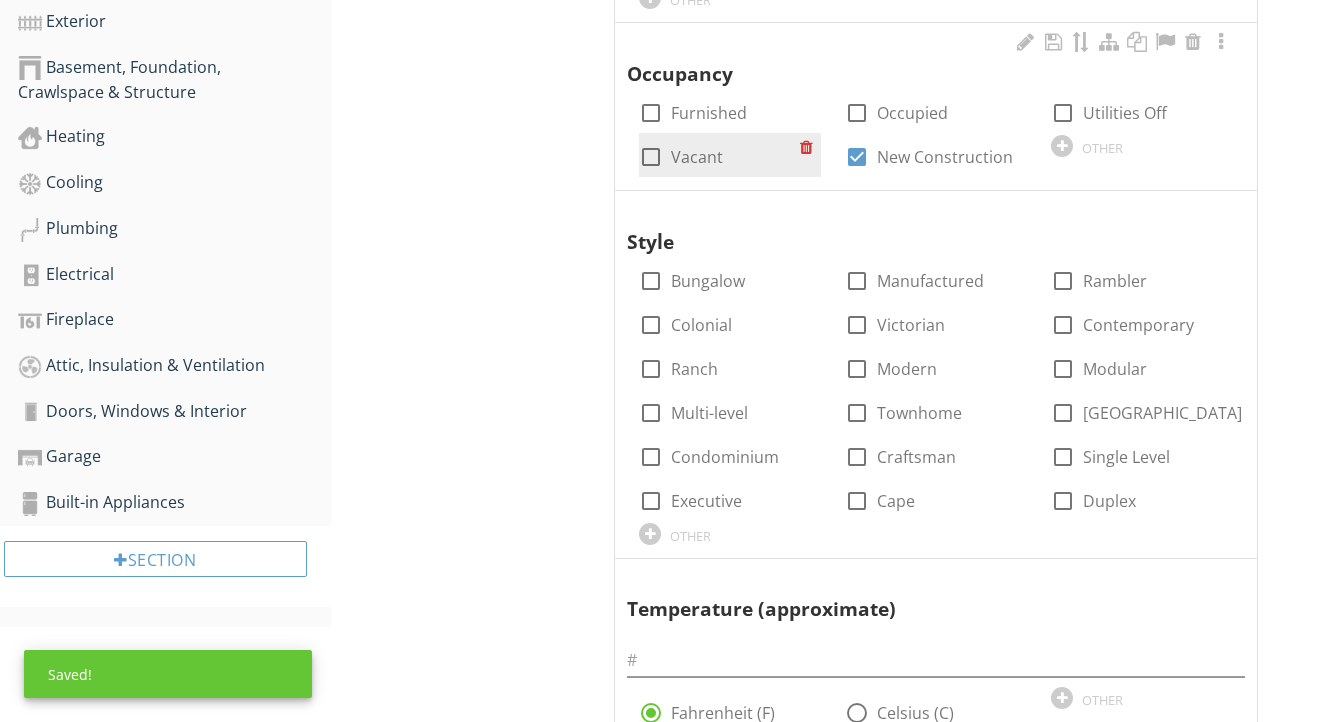scroll, scrollTop: 640, scrollLeft: 0, axis: vertical 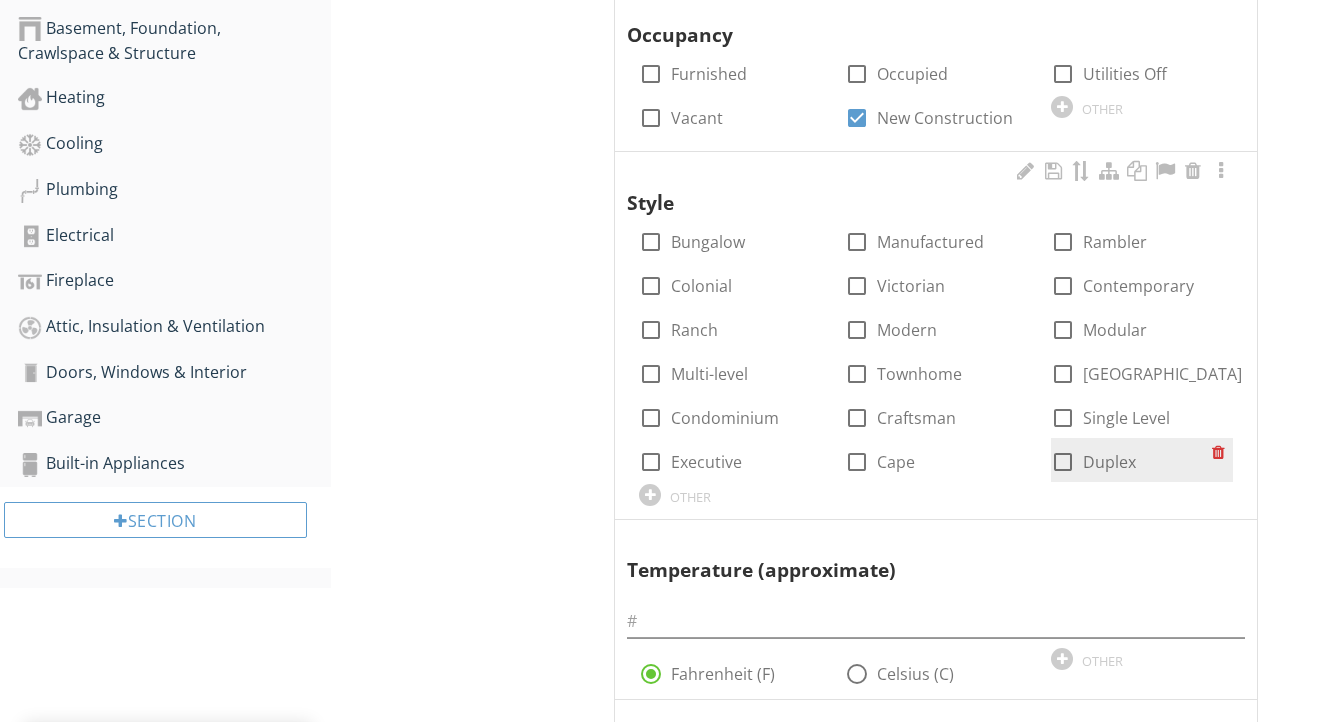 click at bounding box center (1063, 462) 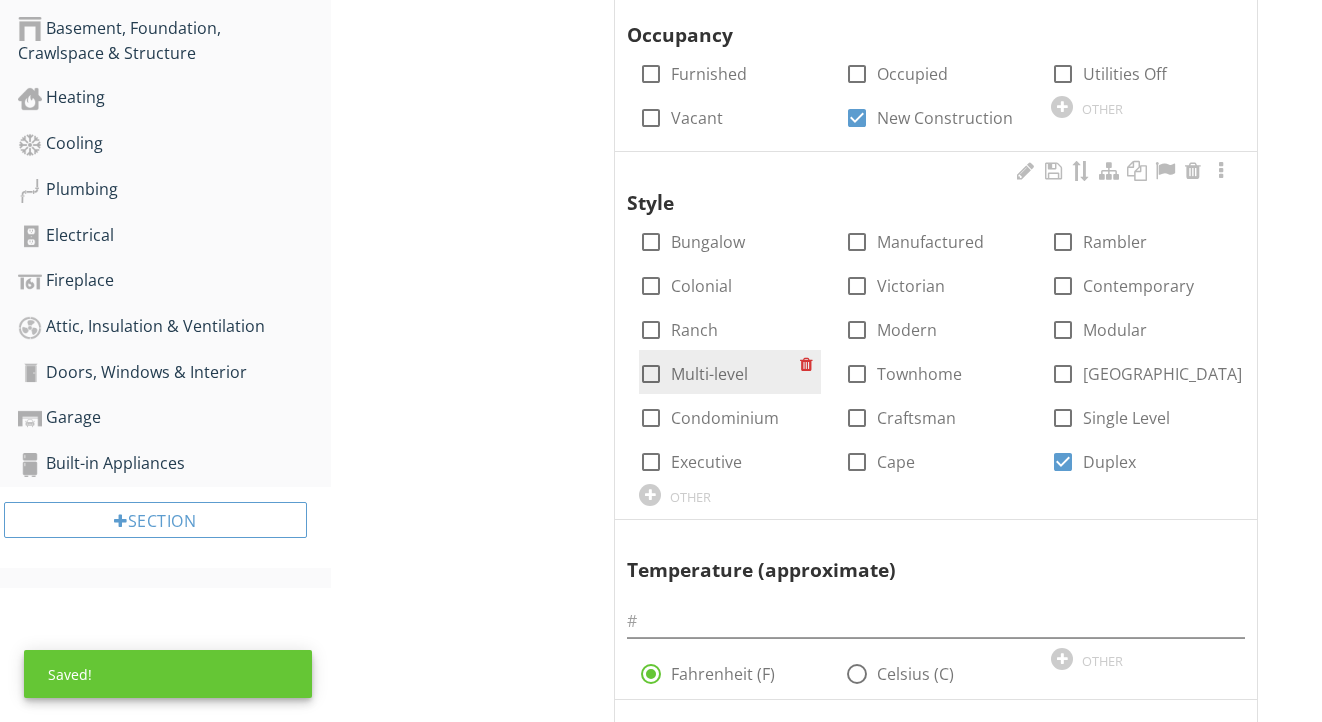 click on "Multi-level" at bounding box center (709, 374) 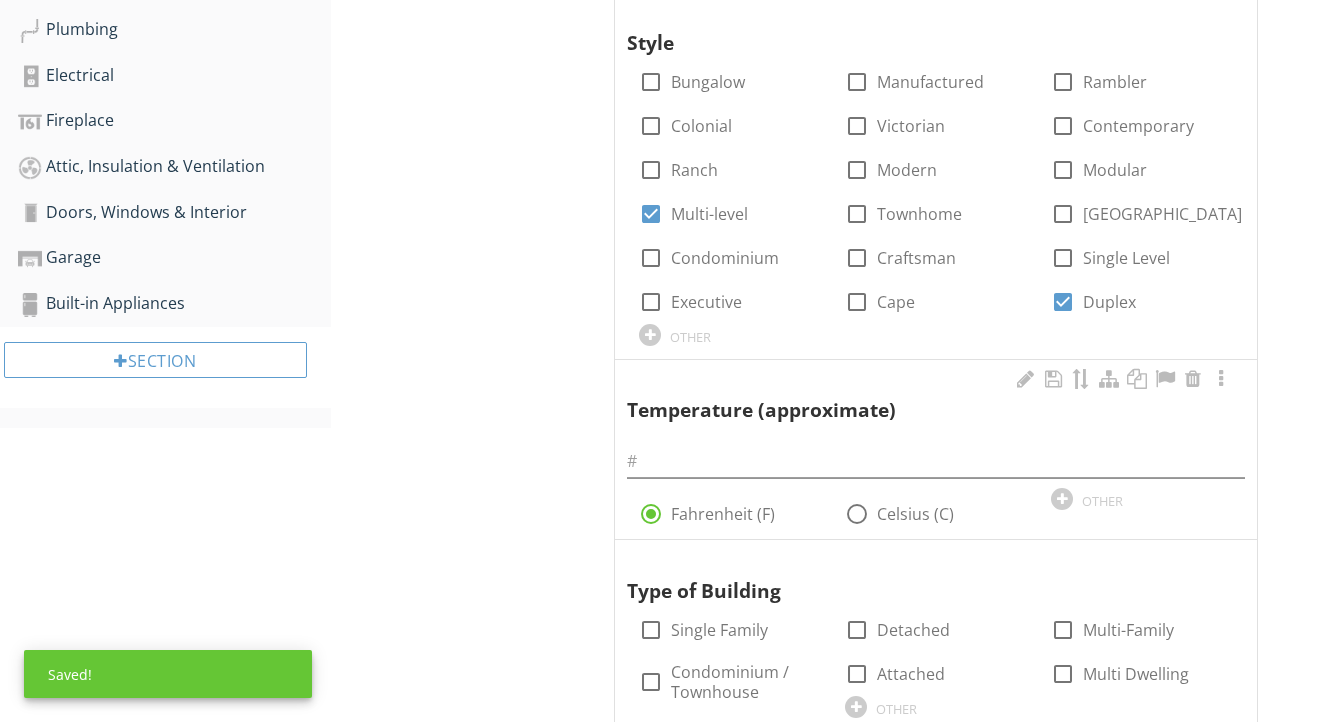 scroll, scrollTop: 816, scrollLeft: 0, axis: vertical 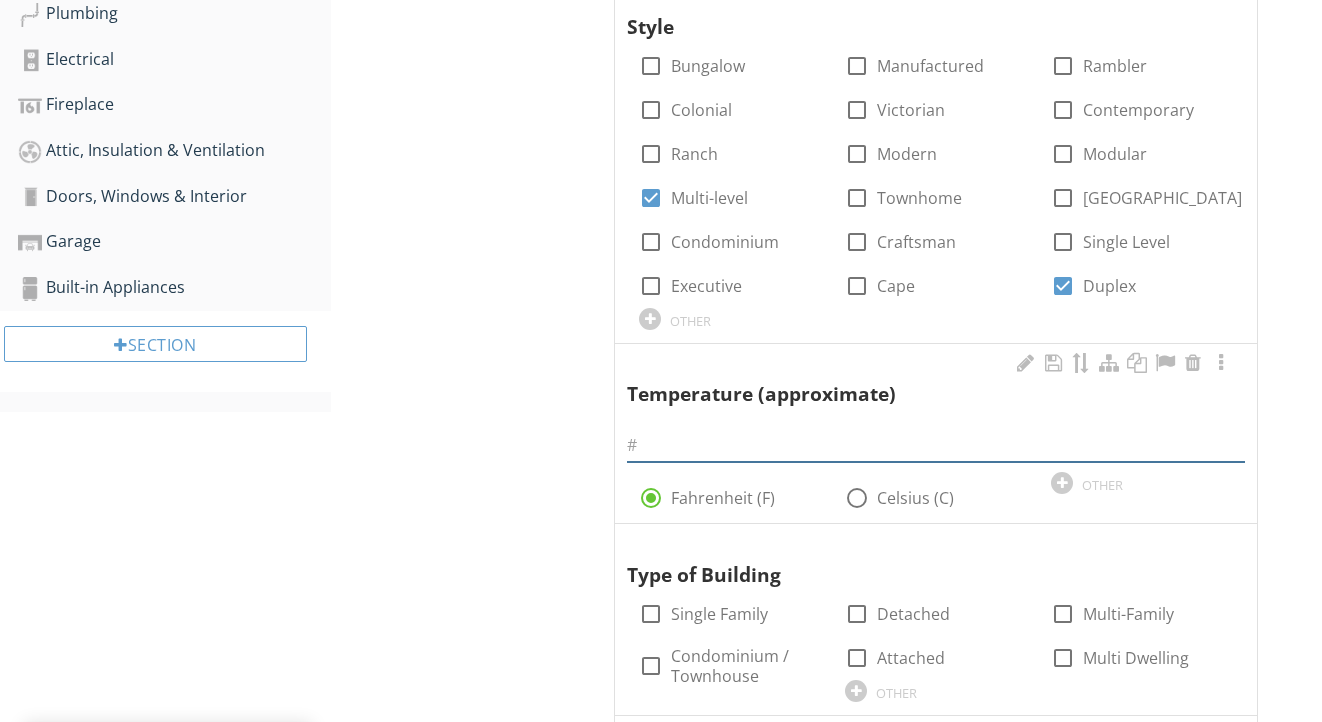 click at bounding box center (936, 445) 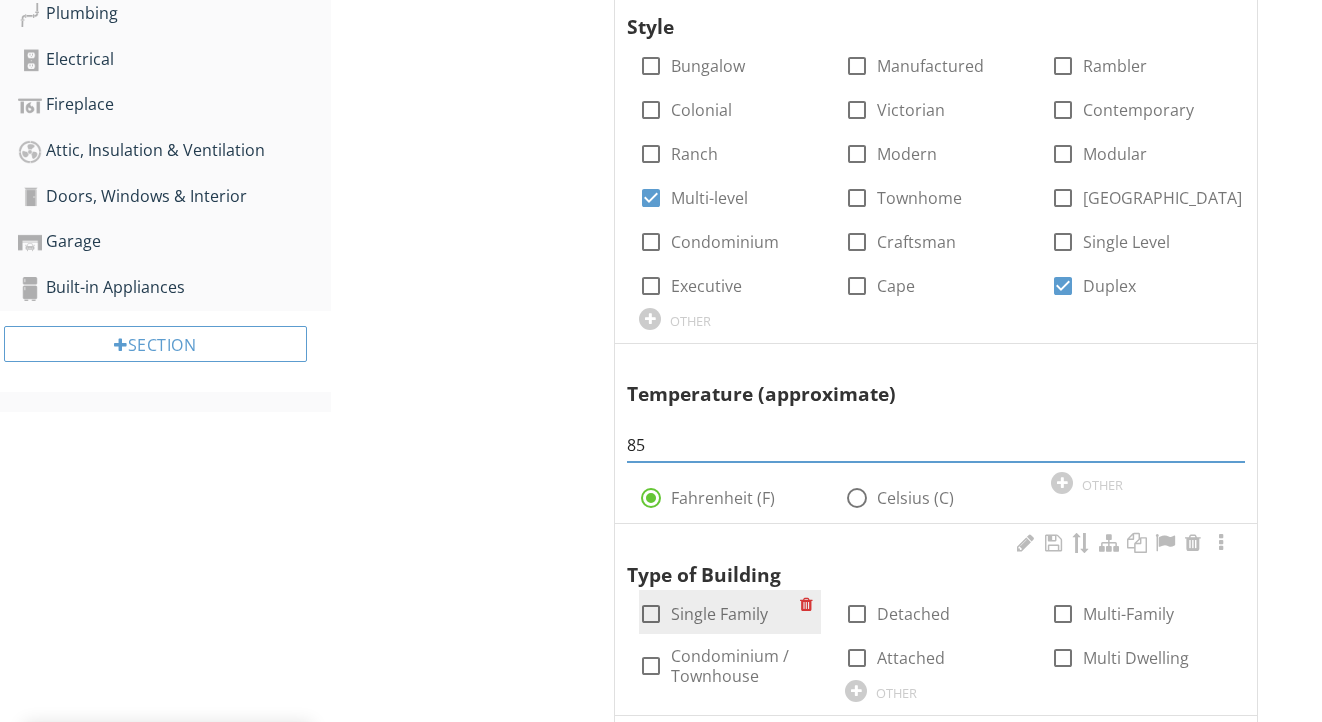 type on "85" 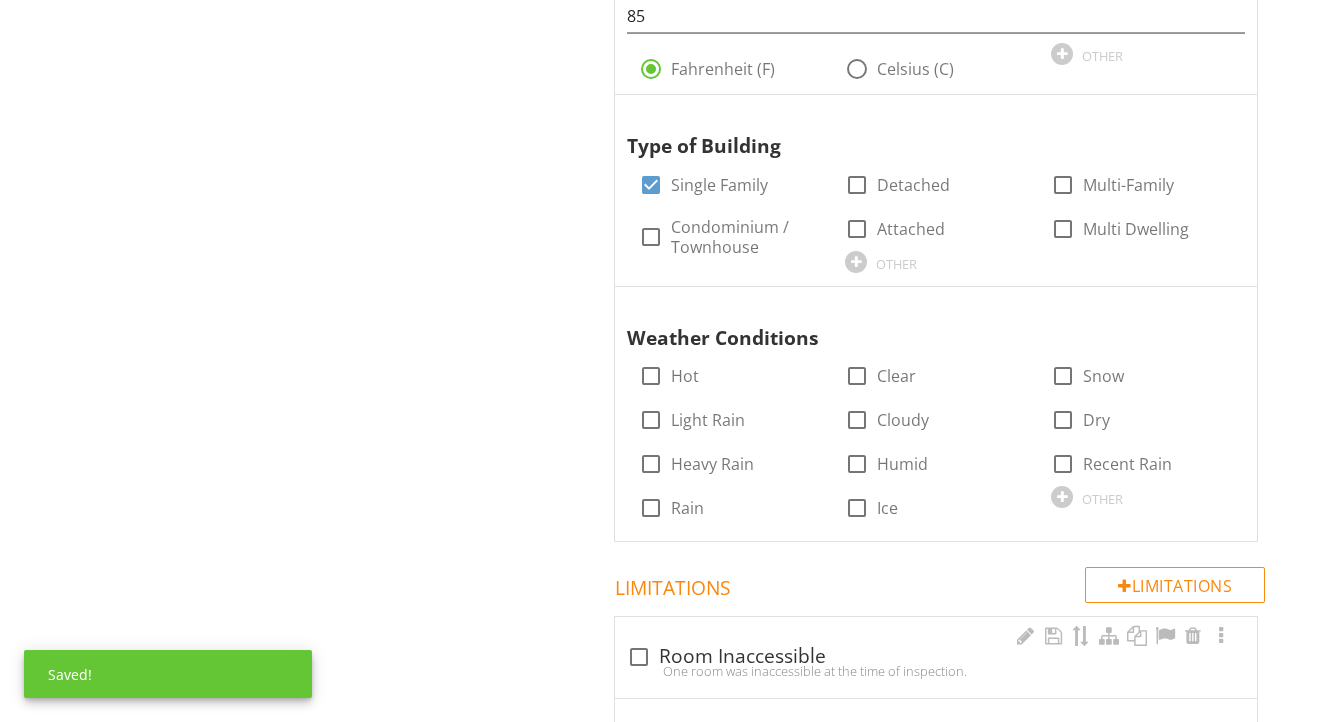scroll, scrollTop: 1268, scrollLeft: 0, axis: vertical 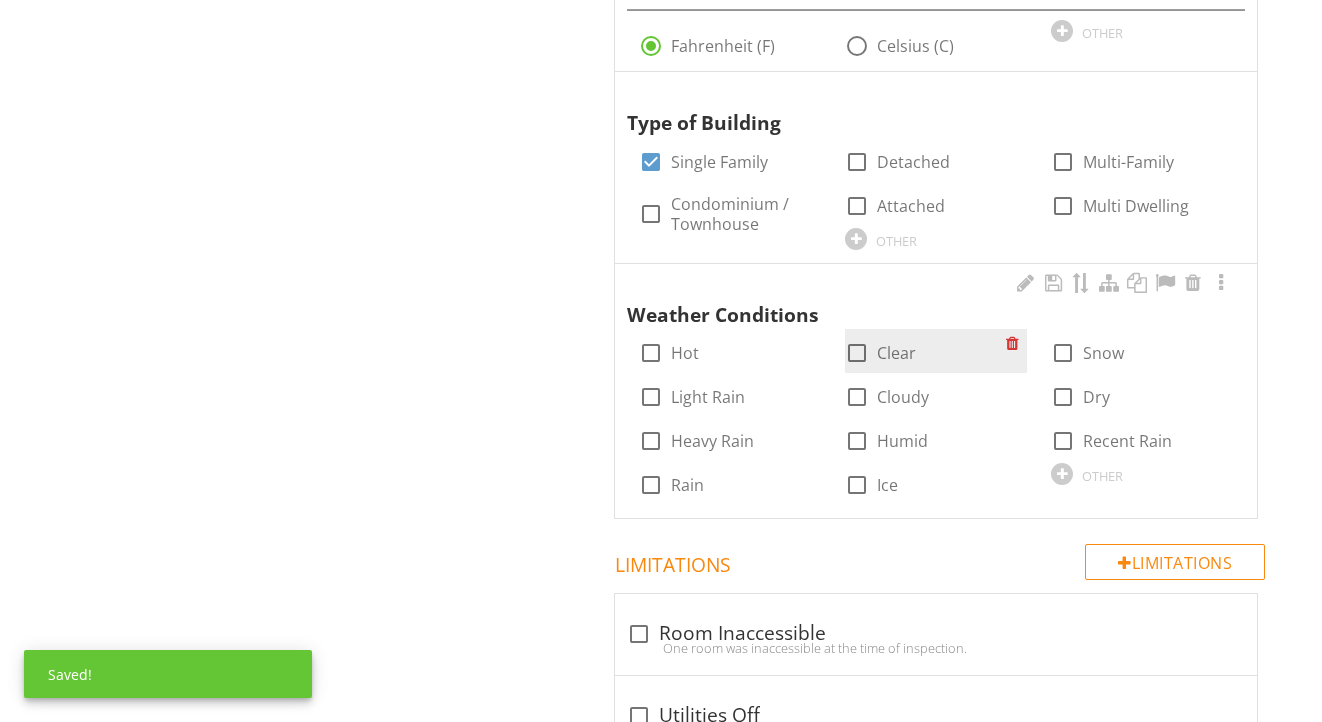 click on "Clear" at bounding box center (896, 353) 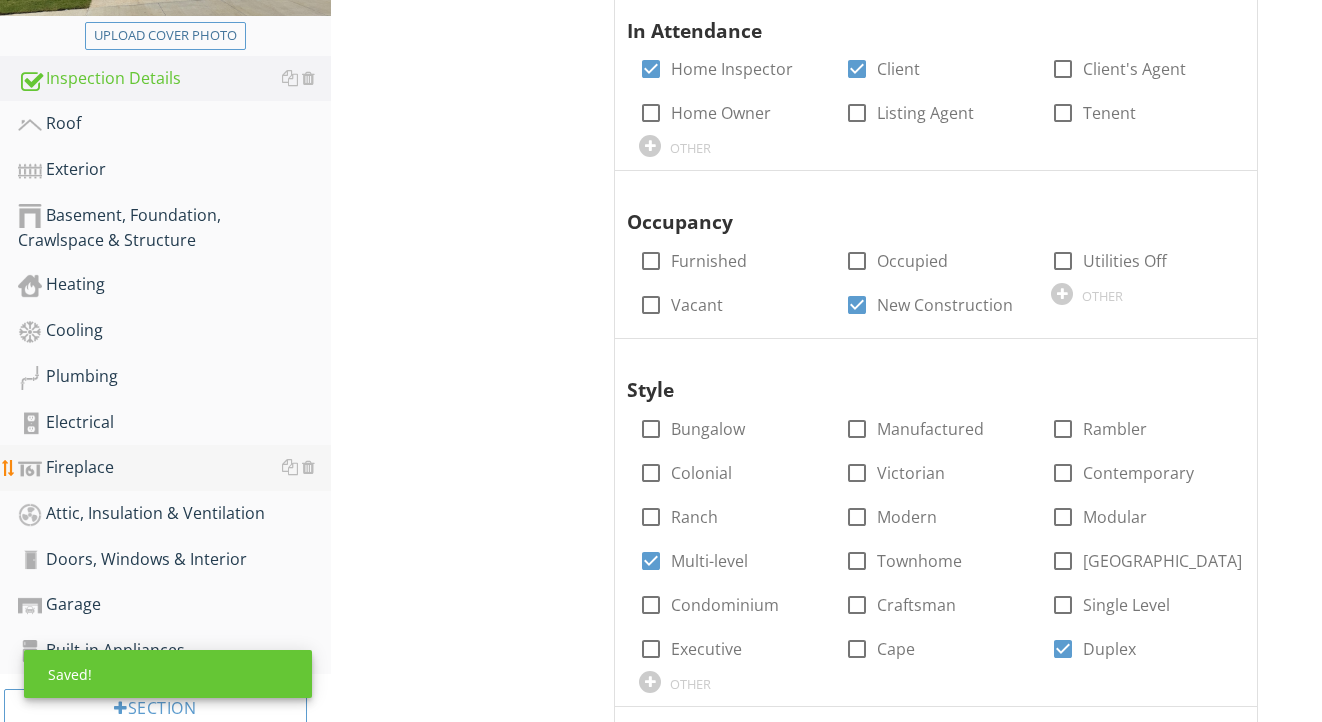 scroll, scrollTop: 449, scrollLeft: 0, axis: vertical 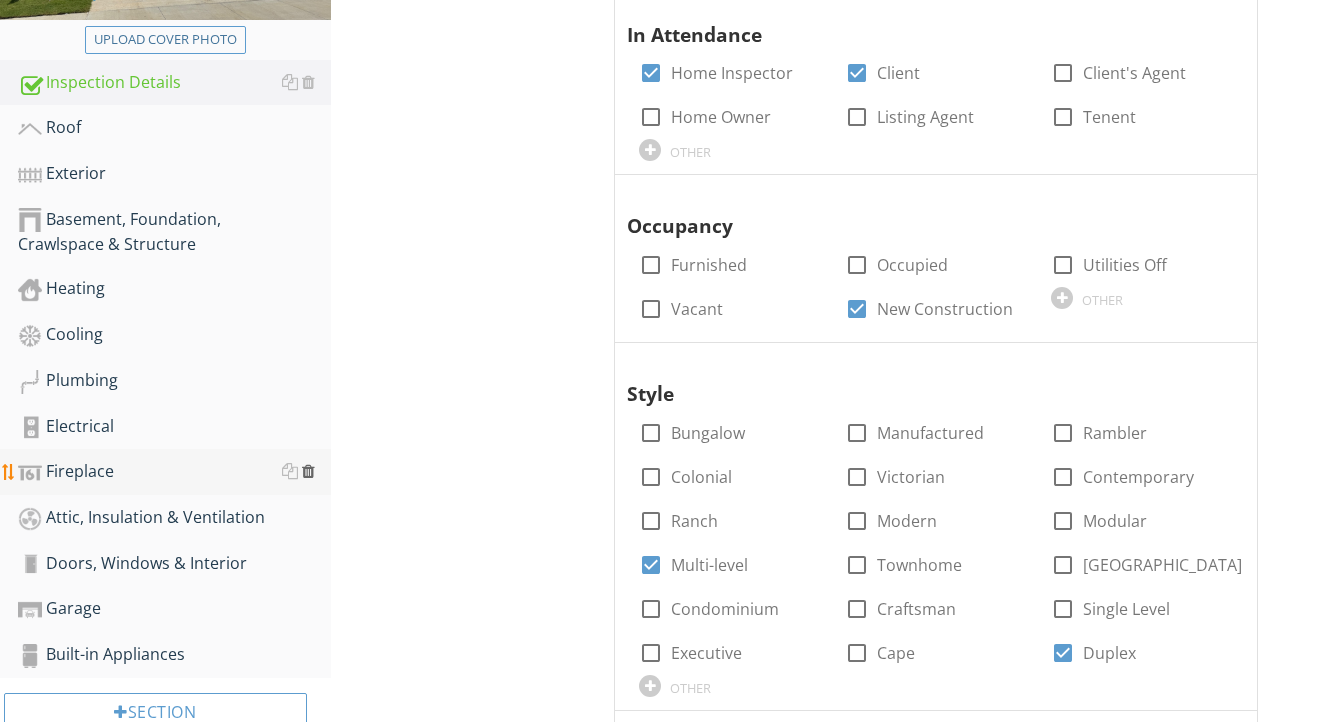 click at bounding box center (308, 471) 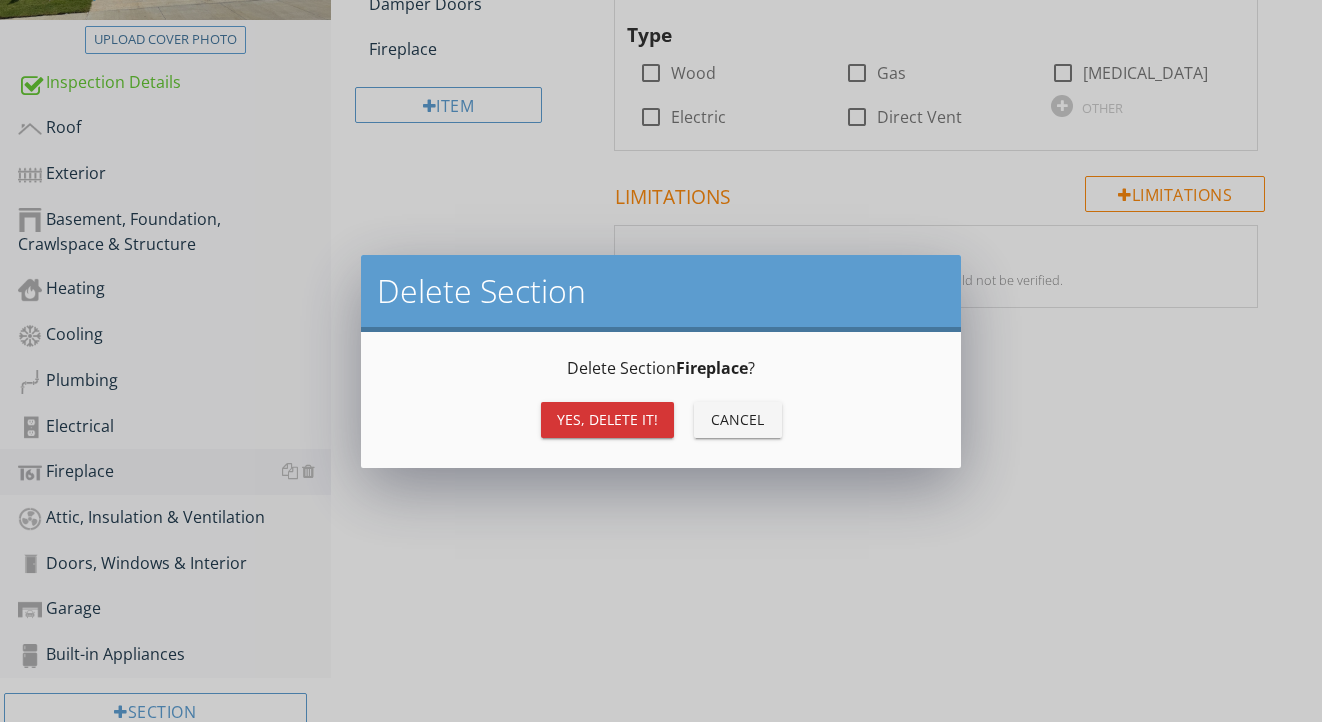 click on "Yes, Delete it!" at bounding box center [607, 420] 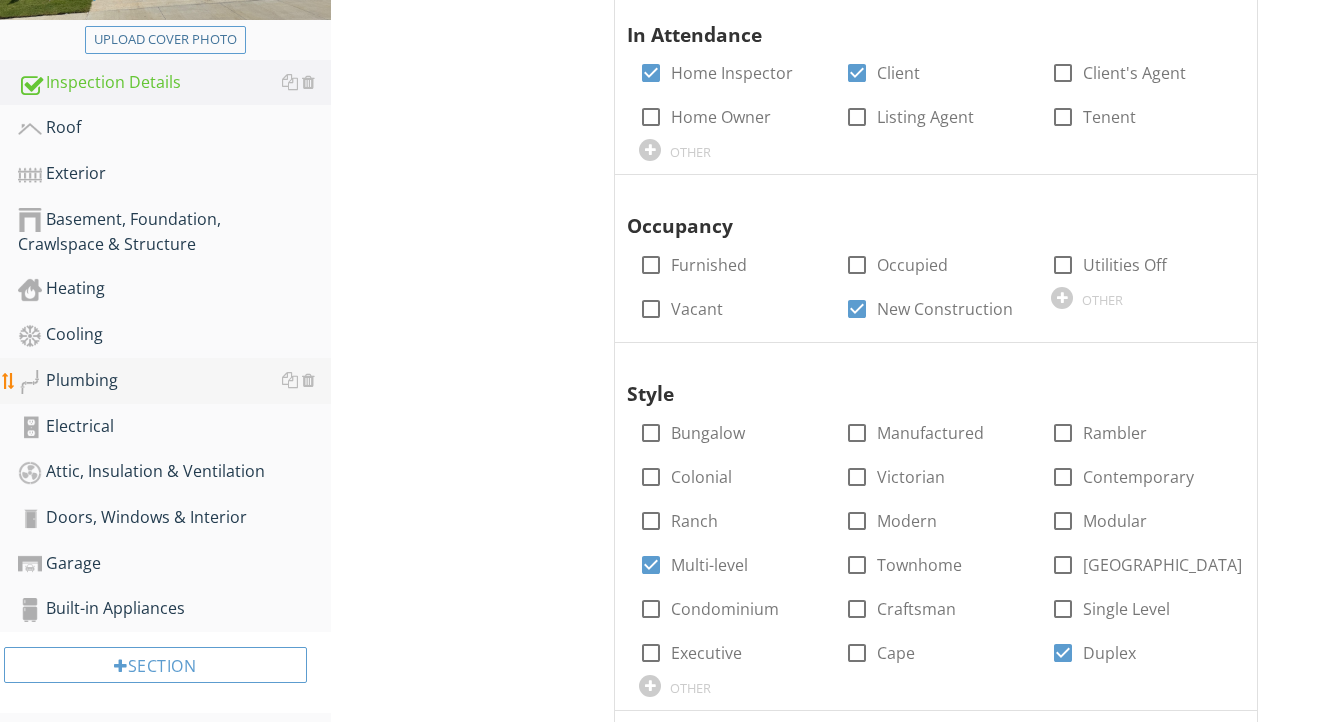 click on "Plumbing" at bounding box center [174, 381] 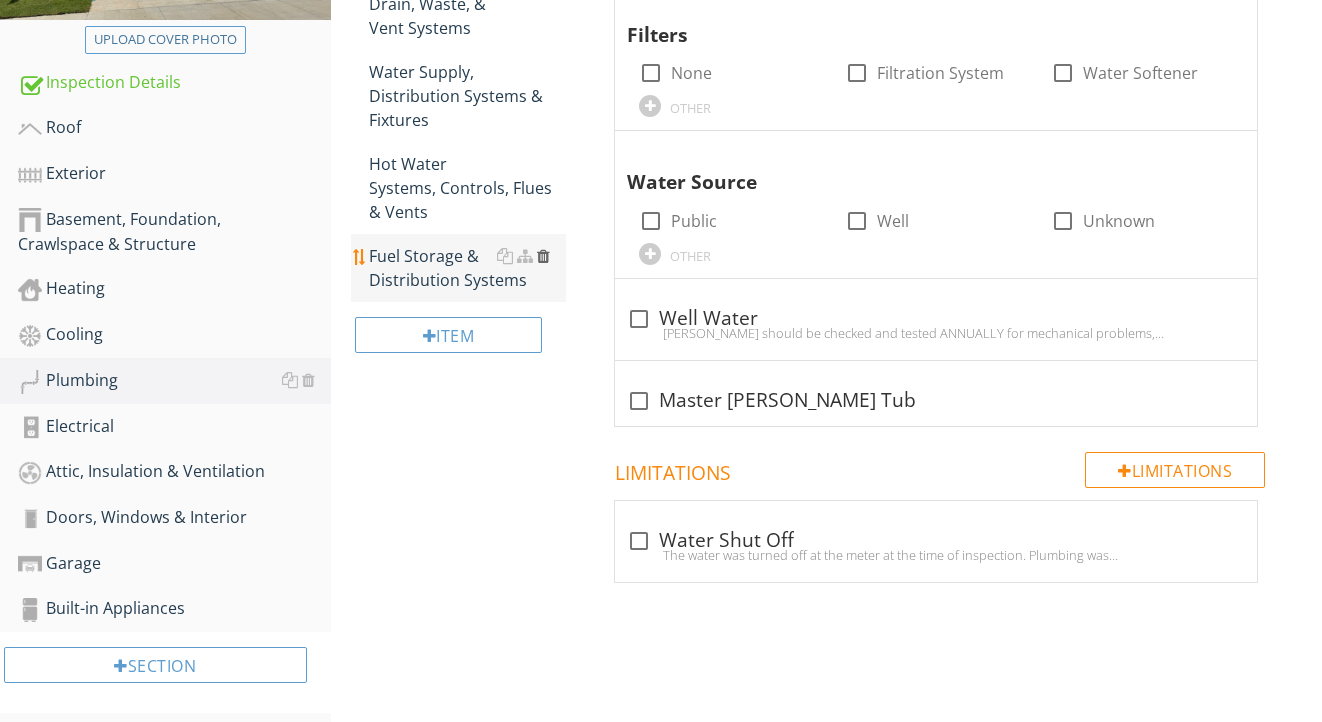 click at bounding box center (543, 256) 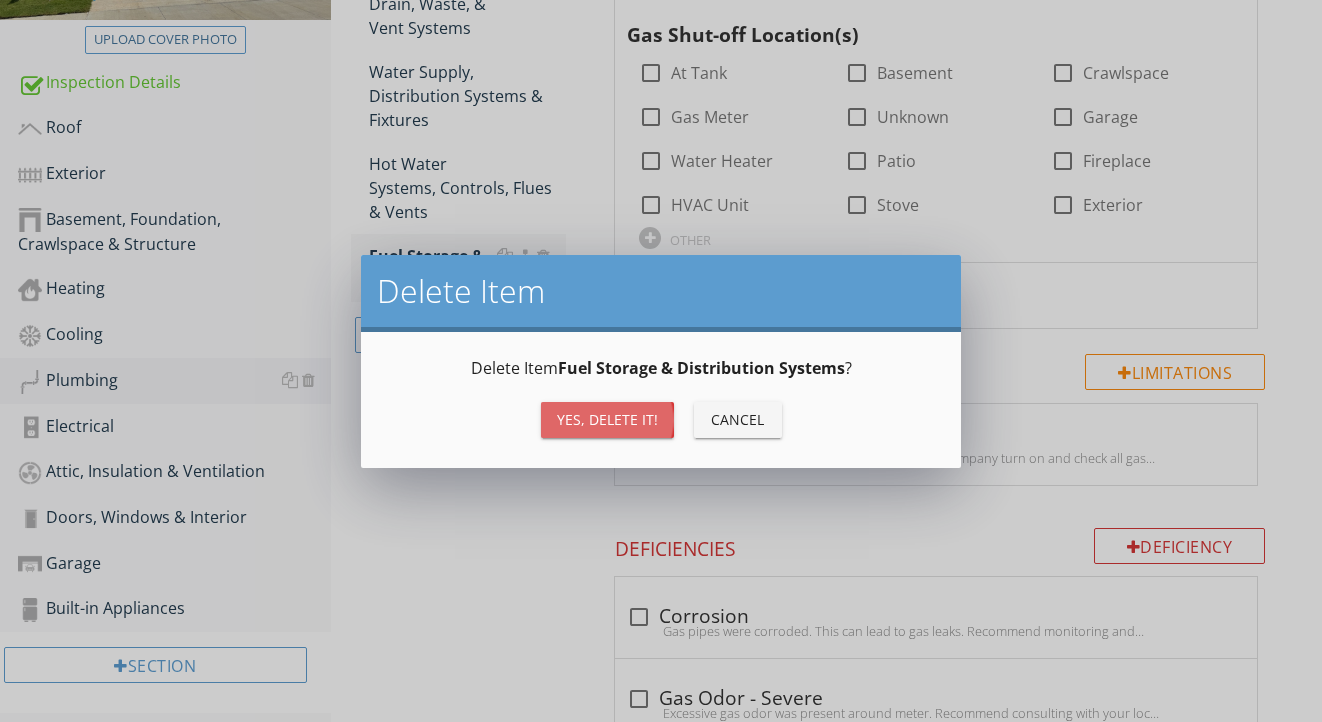 click on "Yes, Delete it!" at bounding box center (607, 419) 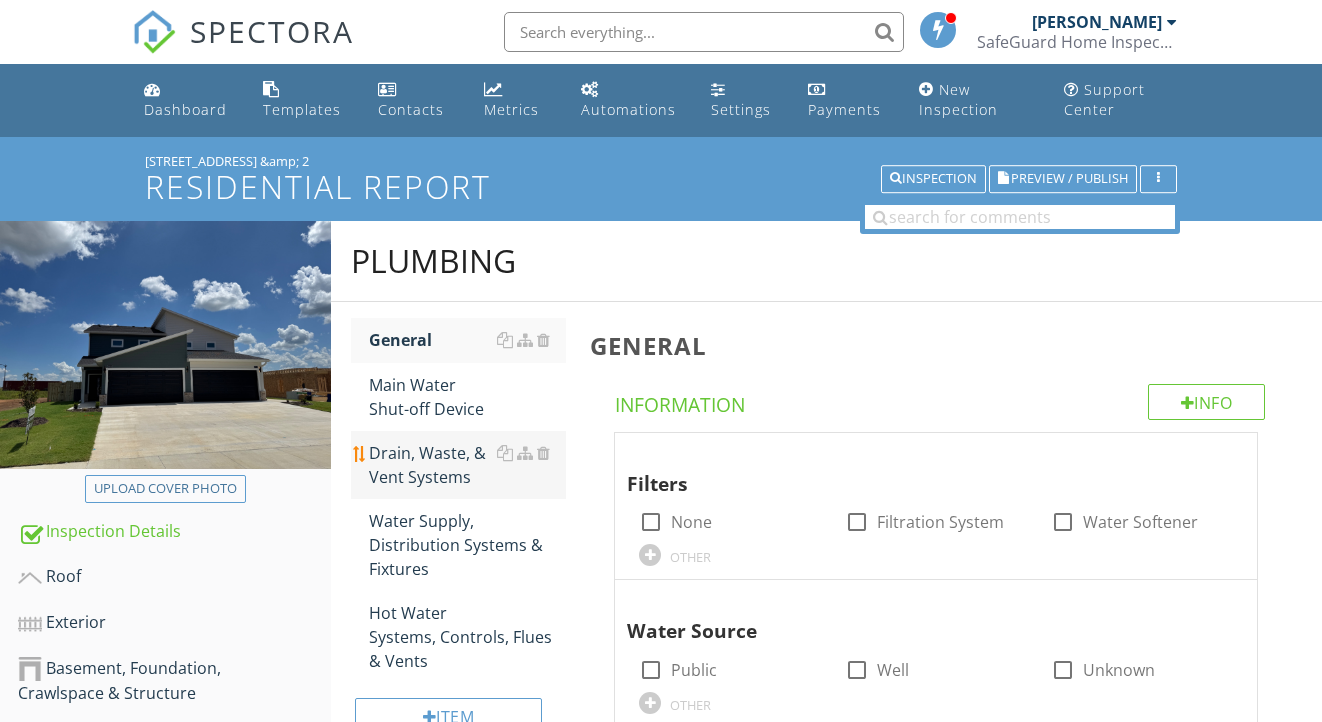 scroll, scrollTop: 0, scrollLeft: 0, axis: both 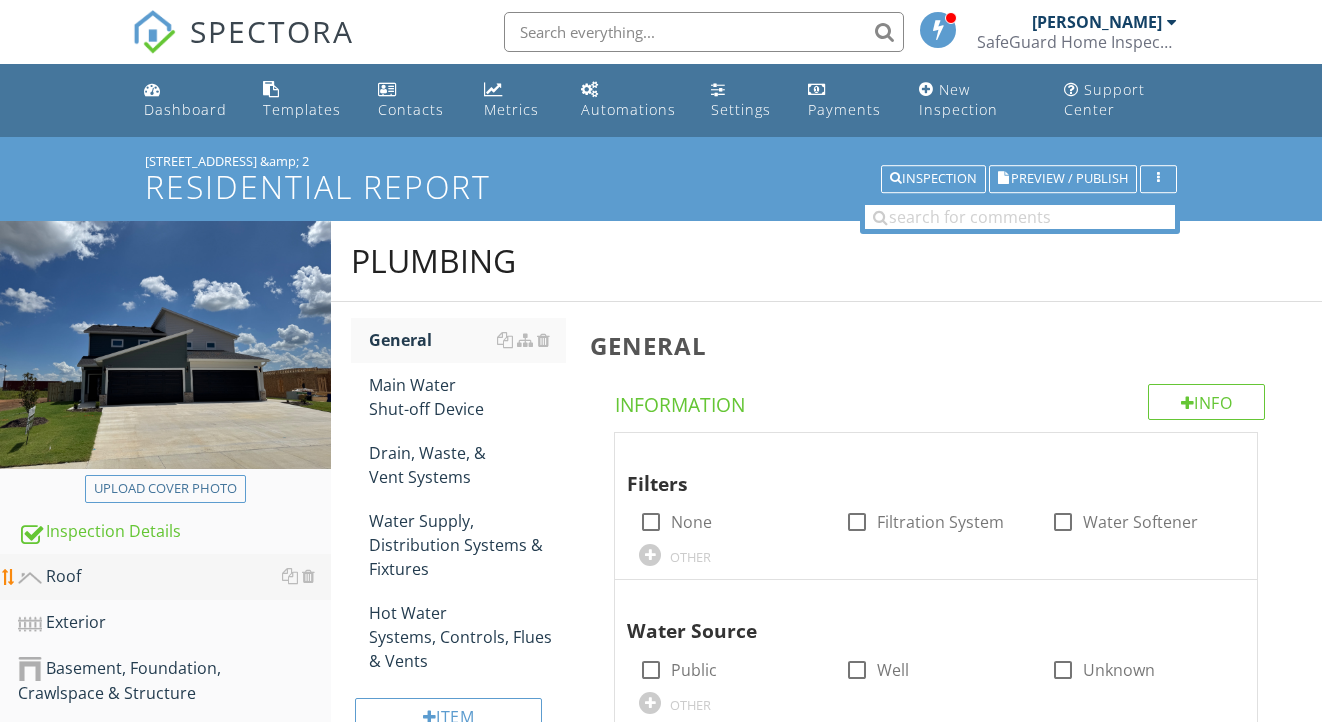 click on "Roof" at bounding box center [174, 577] 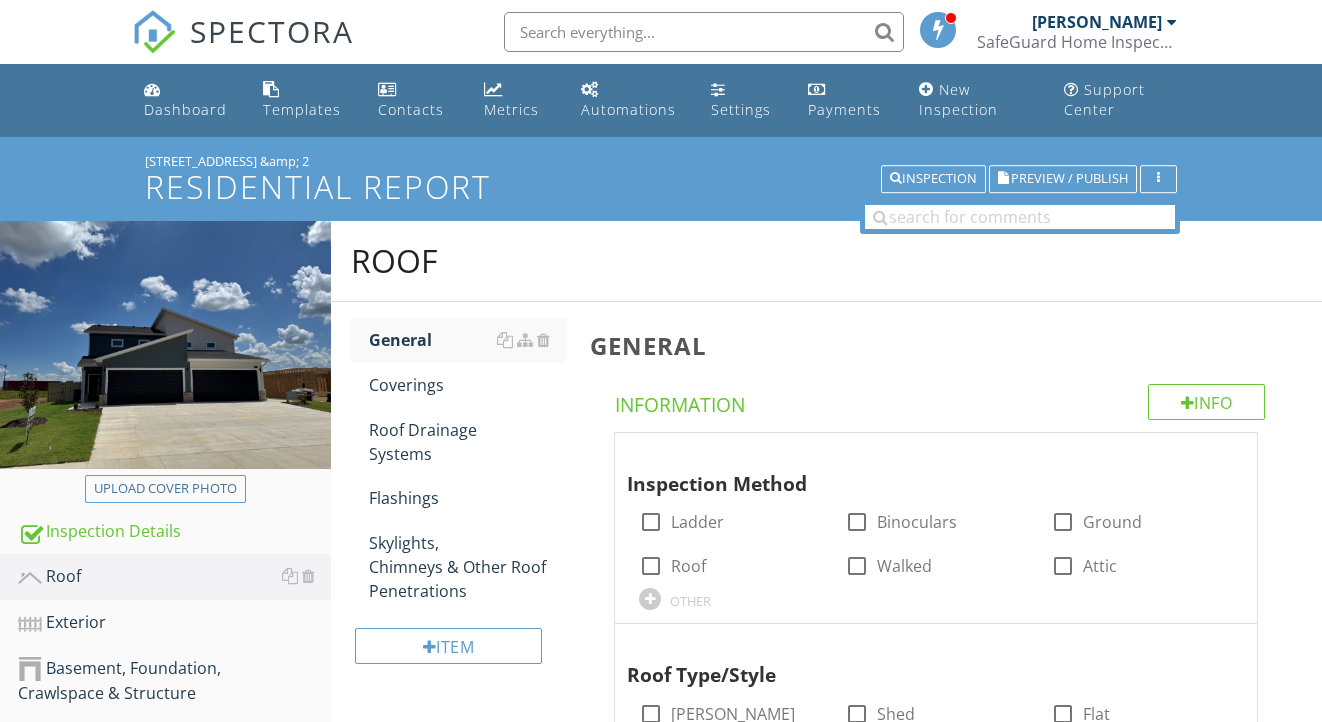 click on "[STREET_ADDRESS] &amp; 2" at bounding box center [661, 161] 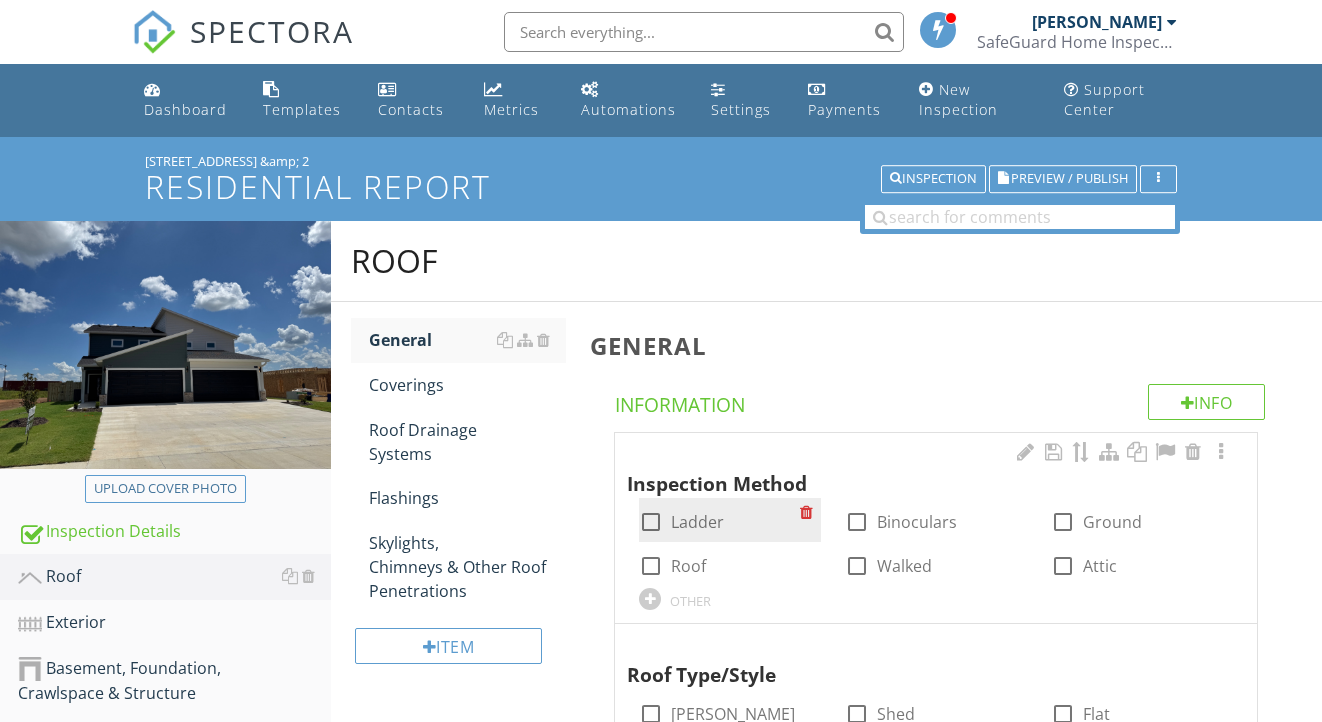 click on "Ladder" at bounding box center [697, 522] 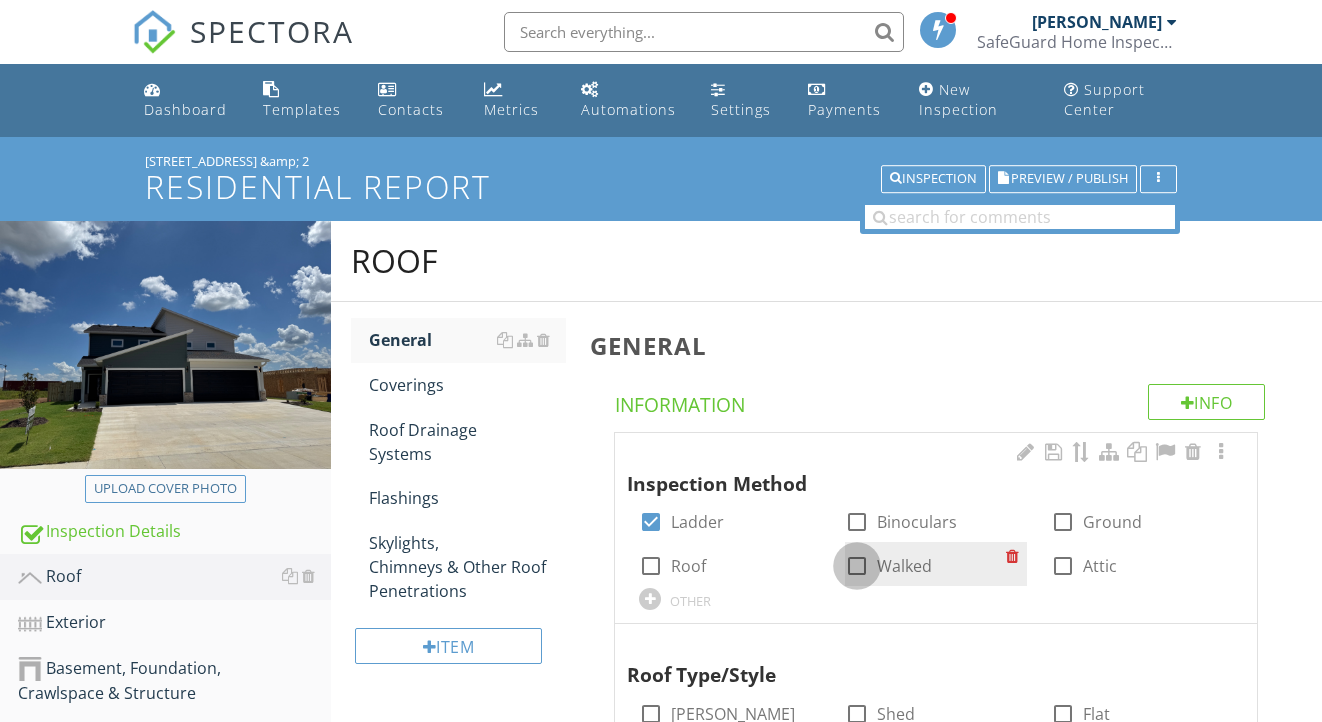 click at bounding box center [857, 566] 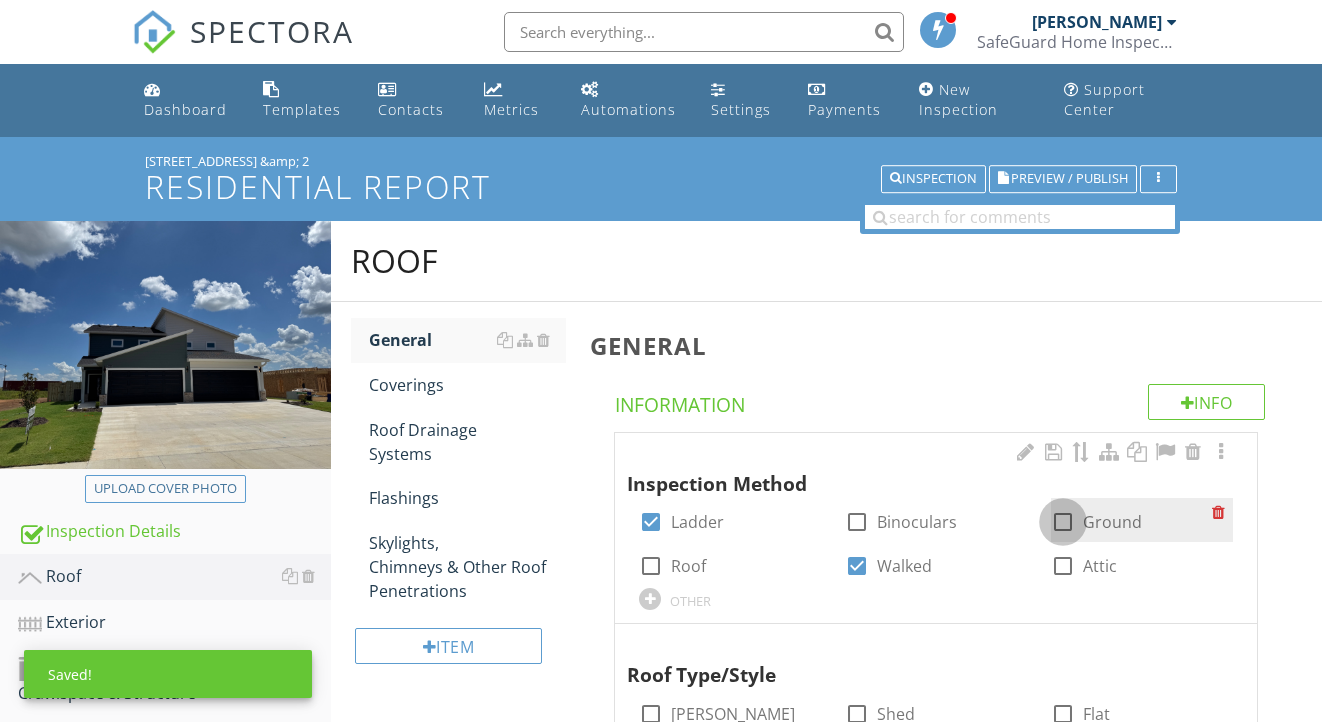 click at bounding box center (1063, 522) 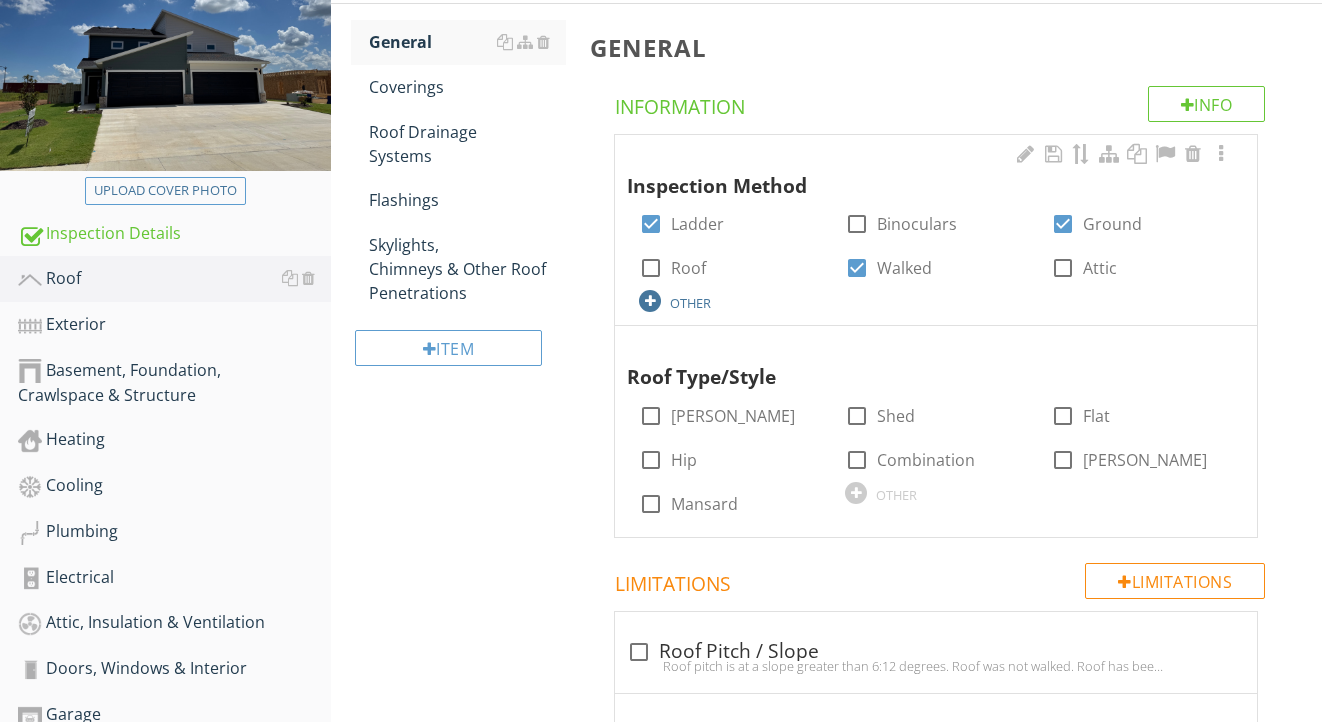 scroll, scrollTop: 287, scrollLeft: 0, axis: vertical 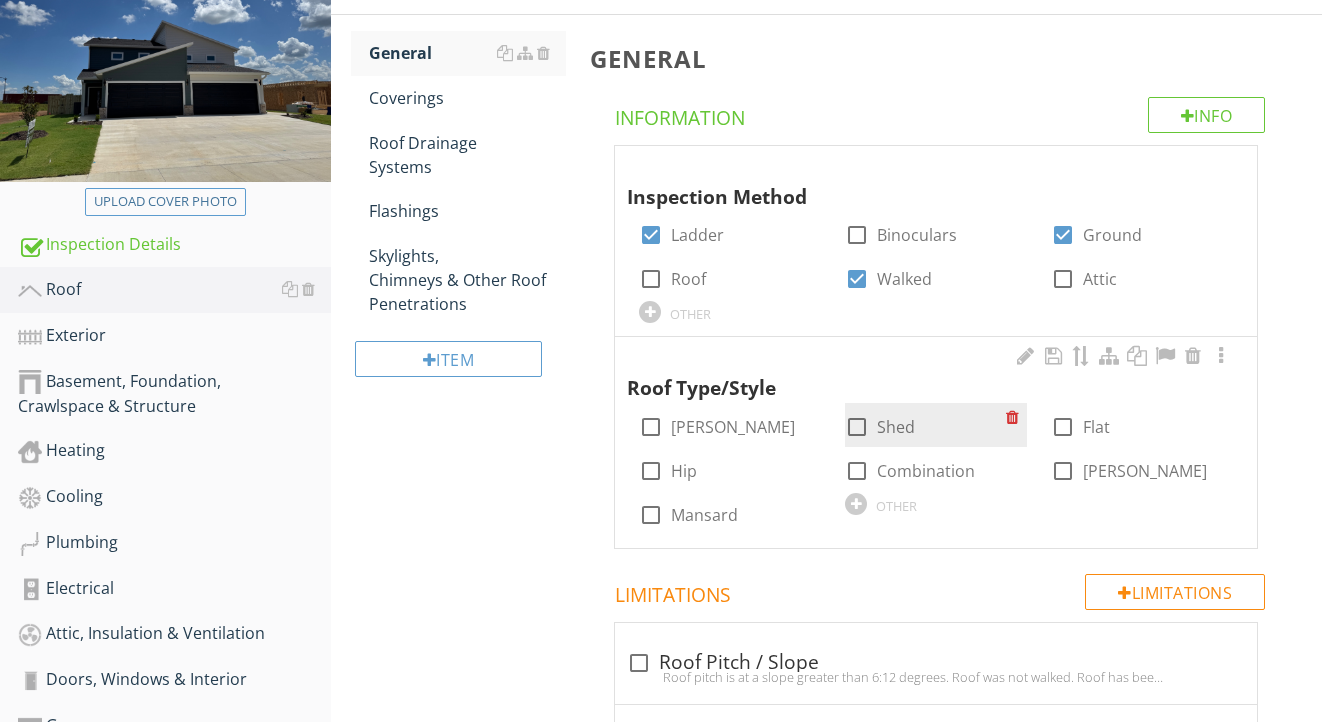click on "Shed" at bounding box center (896, 427) 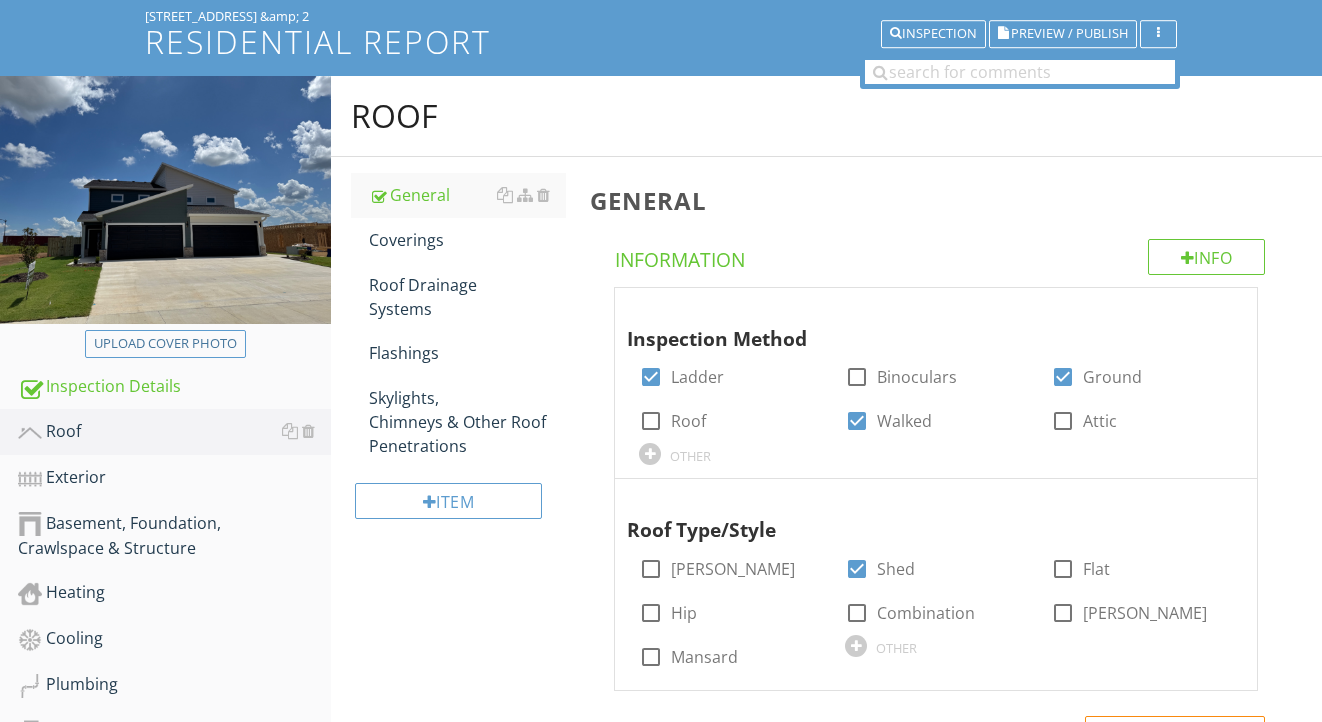 scroll, scrollTop: 78, scrollLeft: 0, axis: vertical 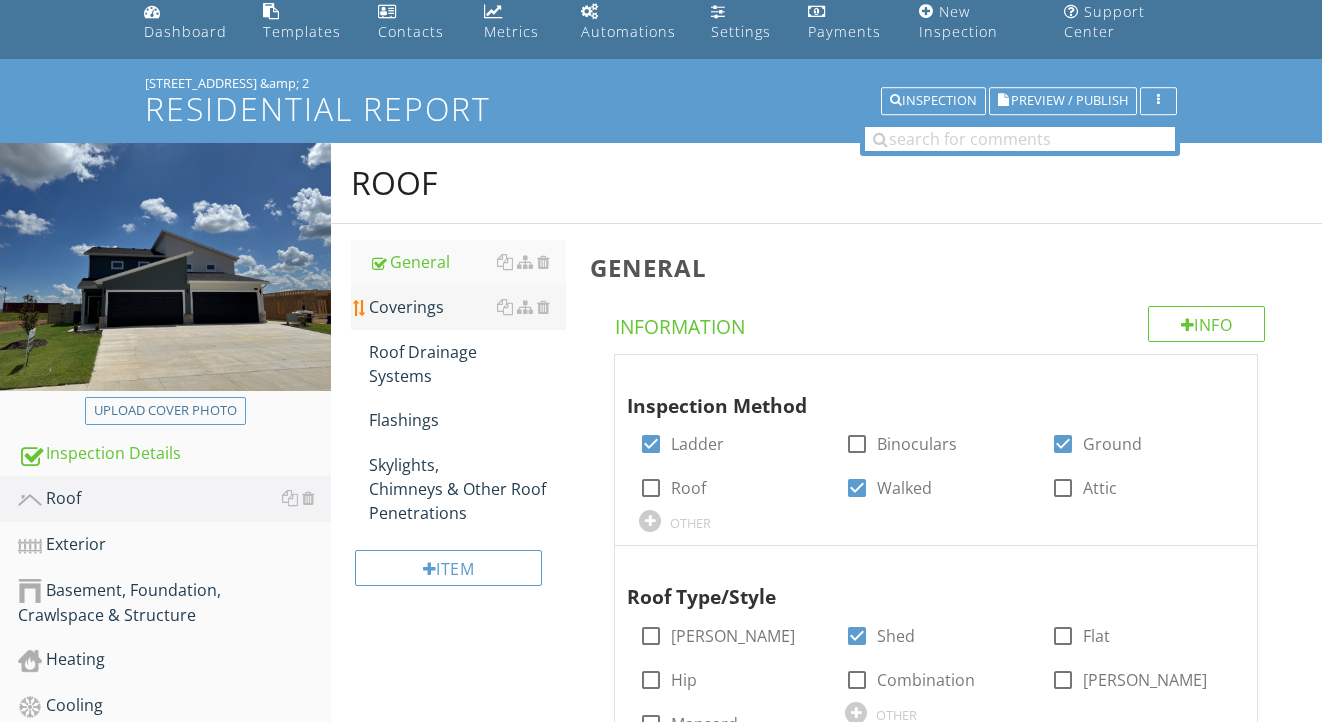 click on "Coverings" at bounding box center (468, 307) 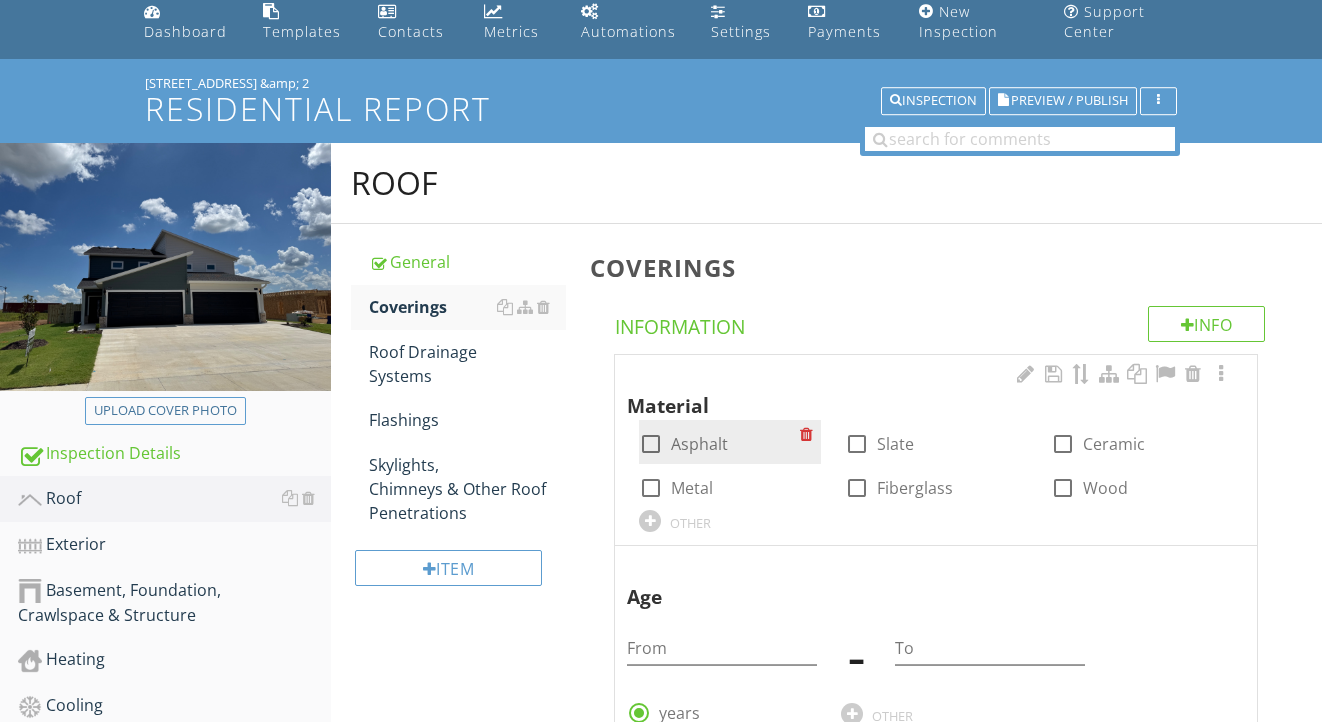 click on "Asphalt" at bounding box center [699, 444] 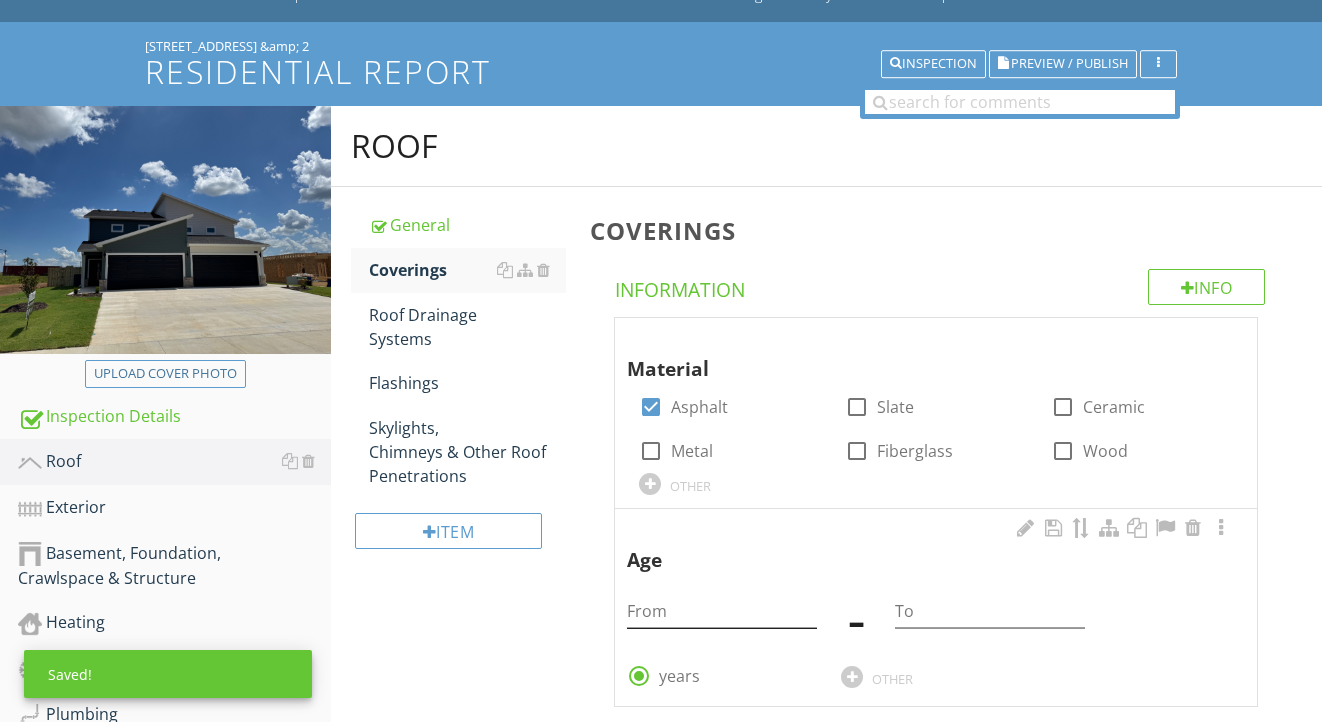 scroll, scrollTop: 125, scrollLeft: 0, axis: vertical 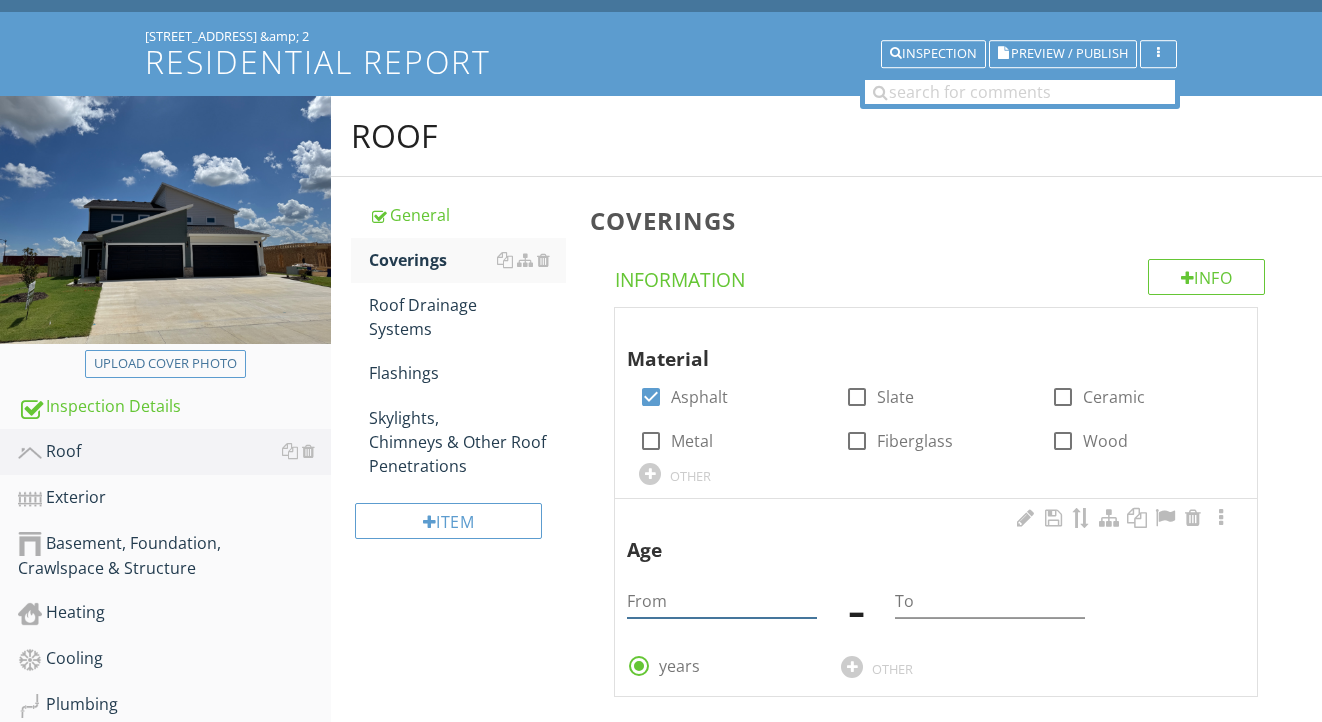 click at bounding box center [722, 601] 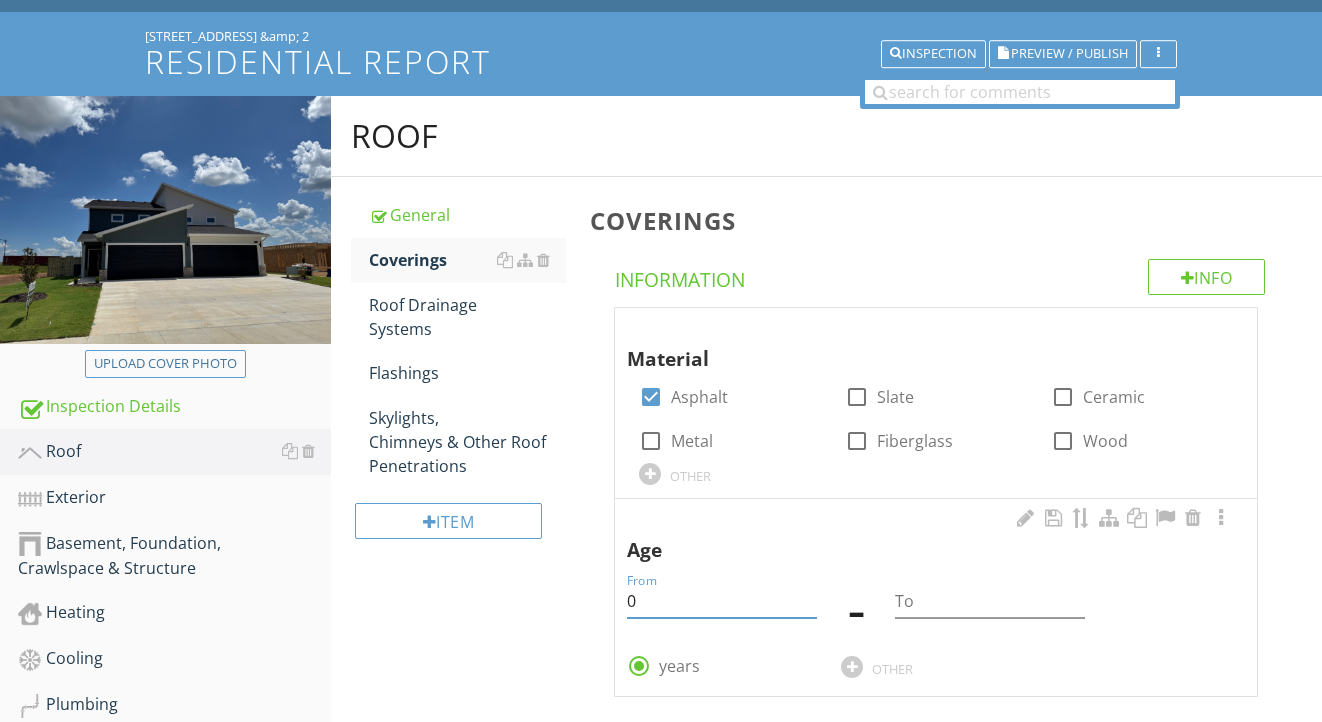 type on "0" 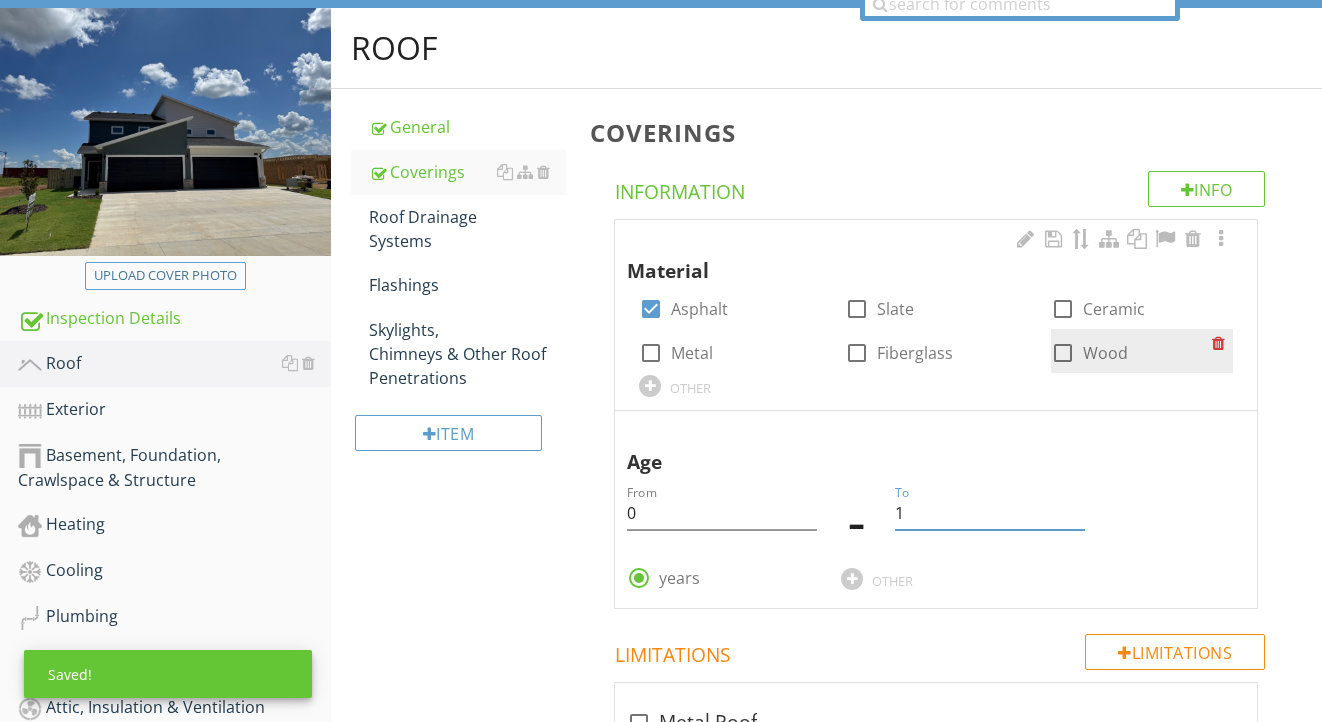 scroll, scrollTop: 265, scrollLeft: 0, axis: vertical 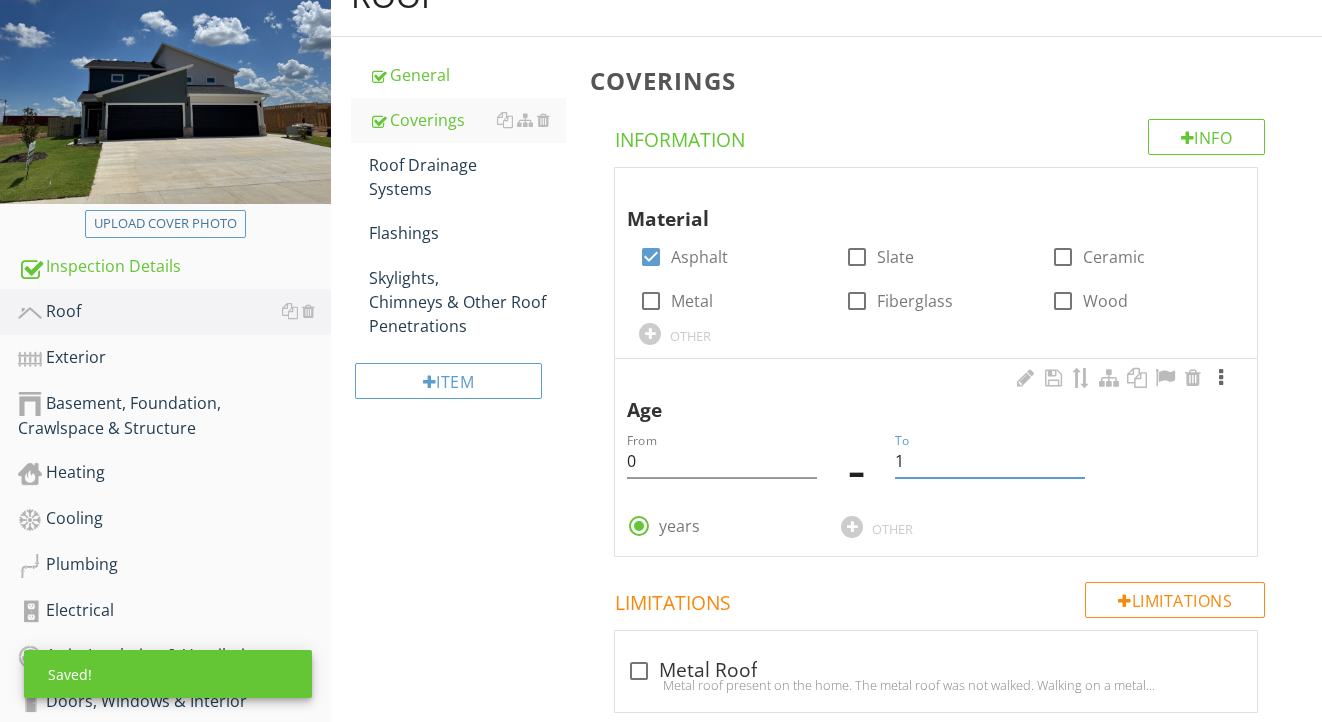 type on "1" 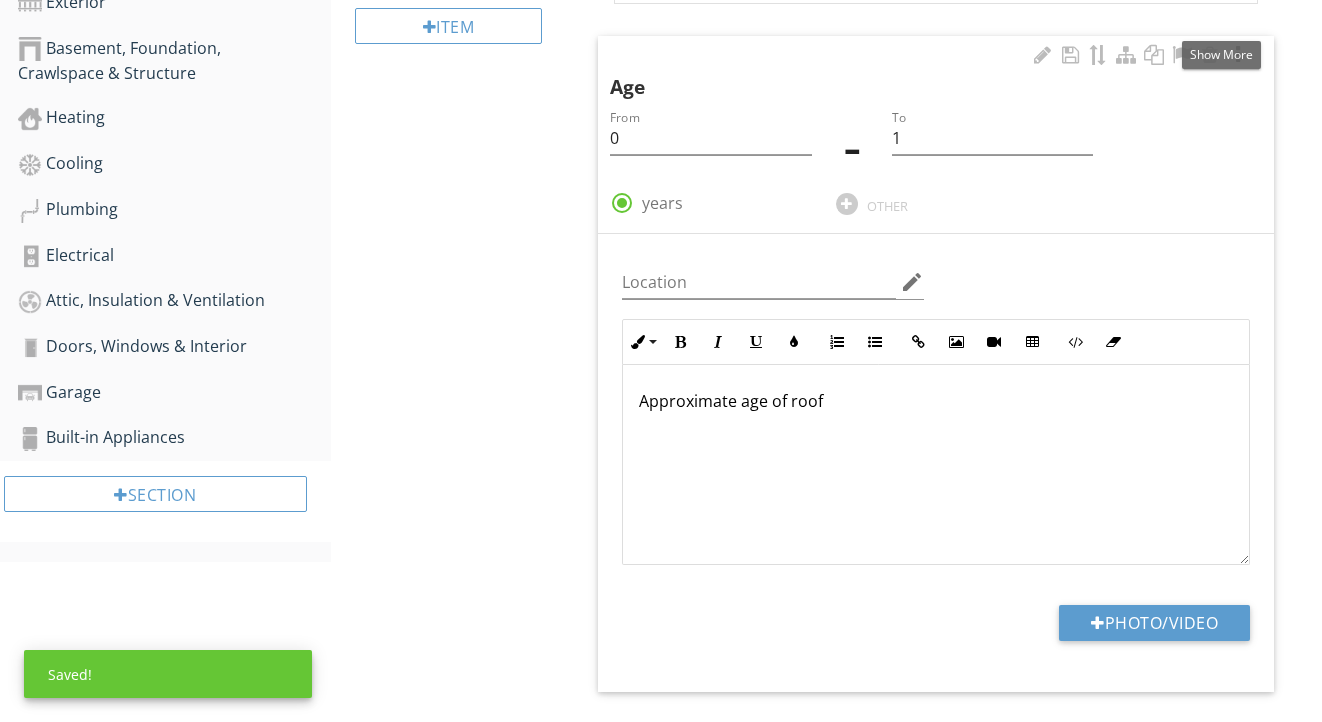 scroll, scrollTop: 777, scrollLeft: 0, axis: vertical 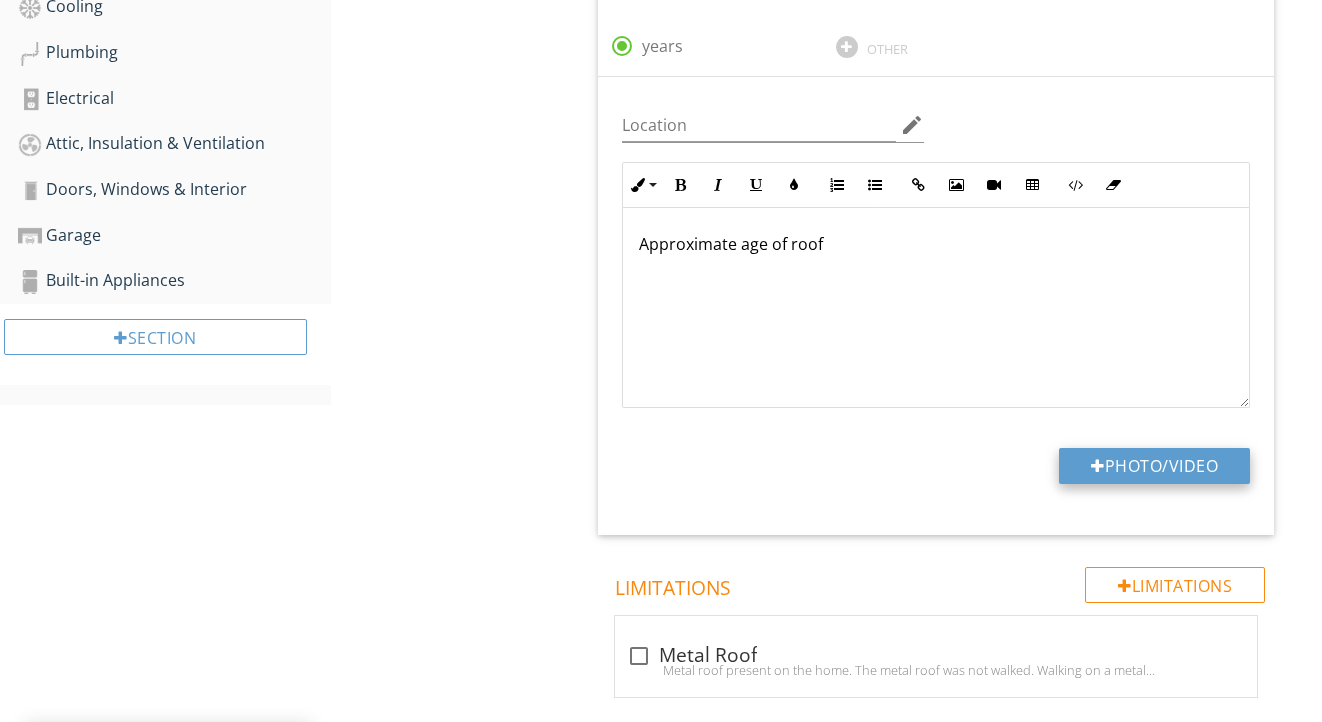 click on "Photo/Video" at bounding box center [1154, 466] 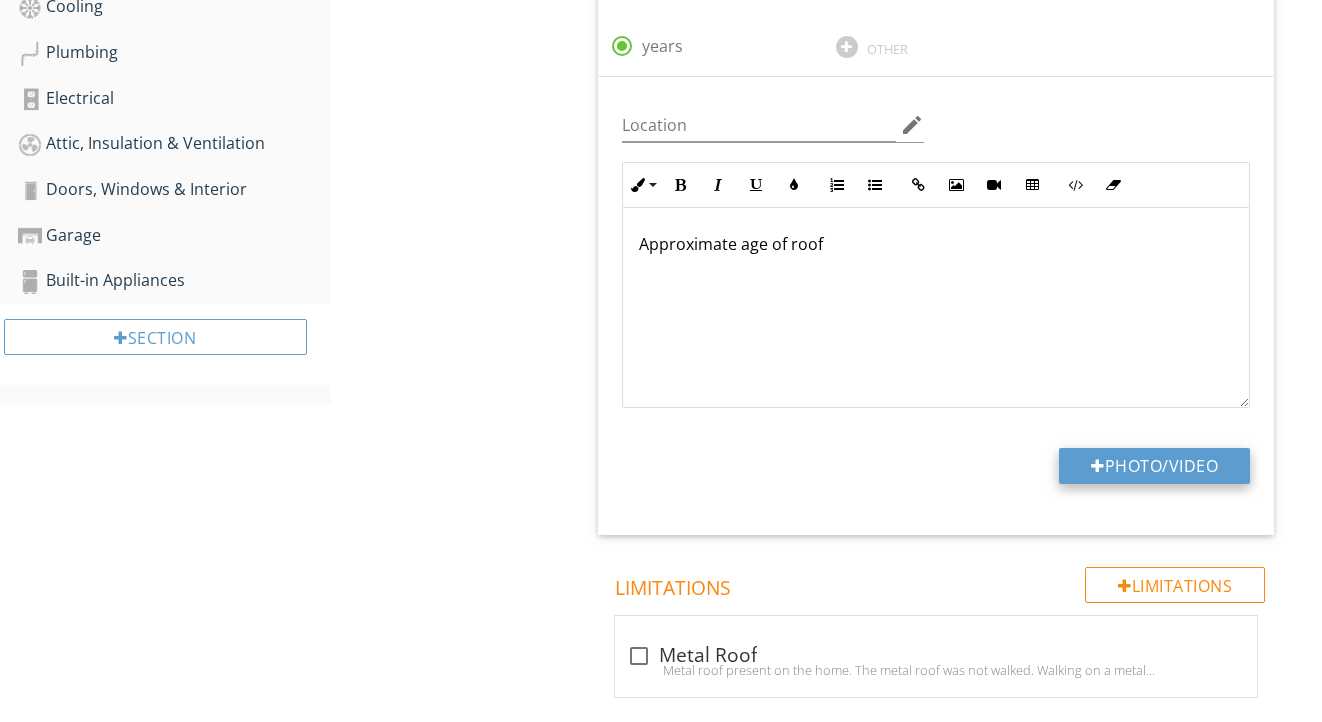 type on "C:\fakepath\IMG_9055.jpeg" 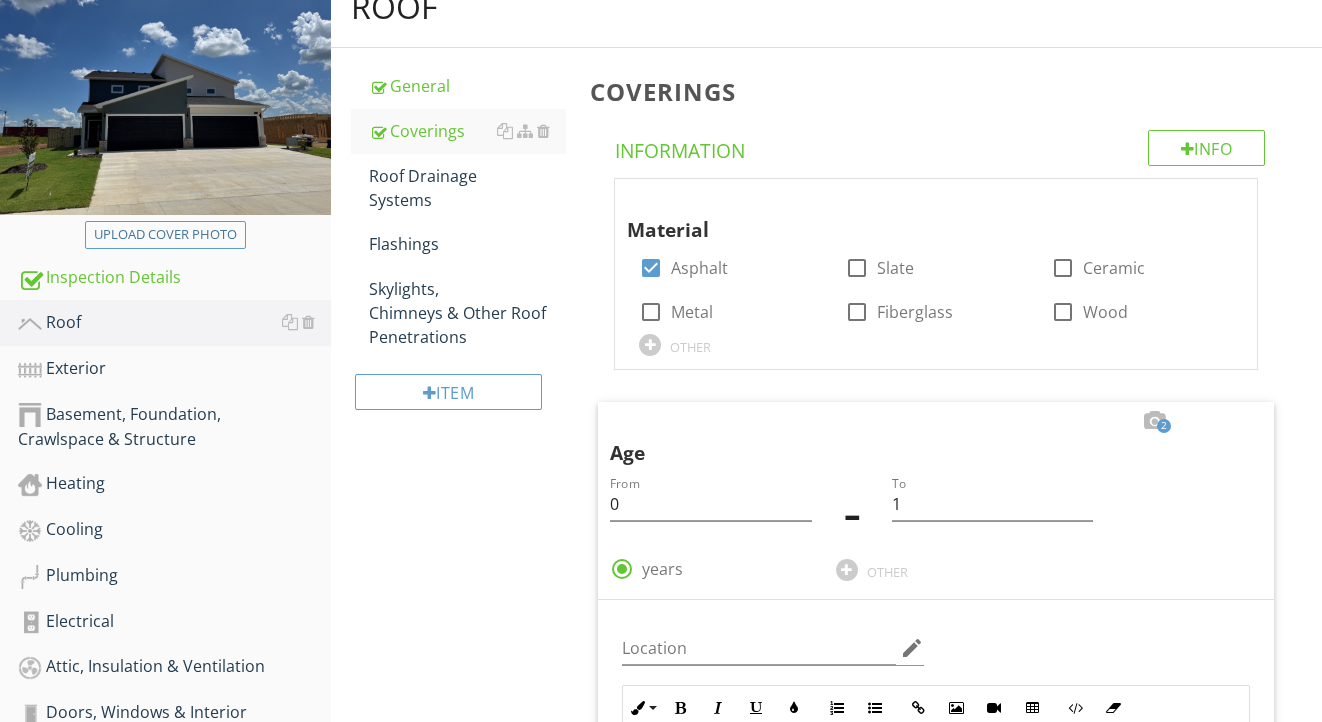 scroll, scrollTop: 222, scrollLeft: 0, axis: vertical 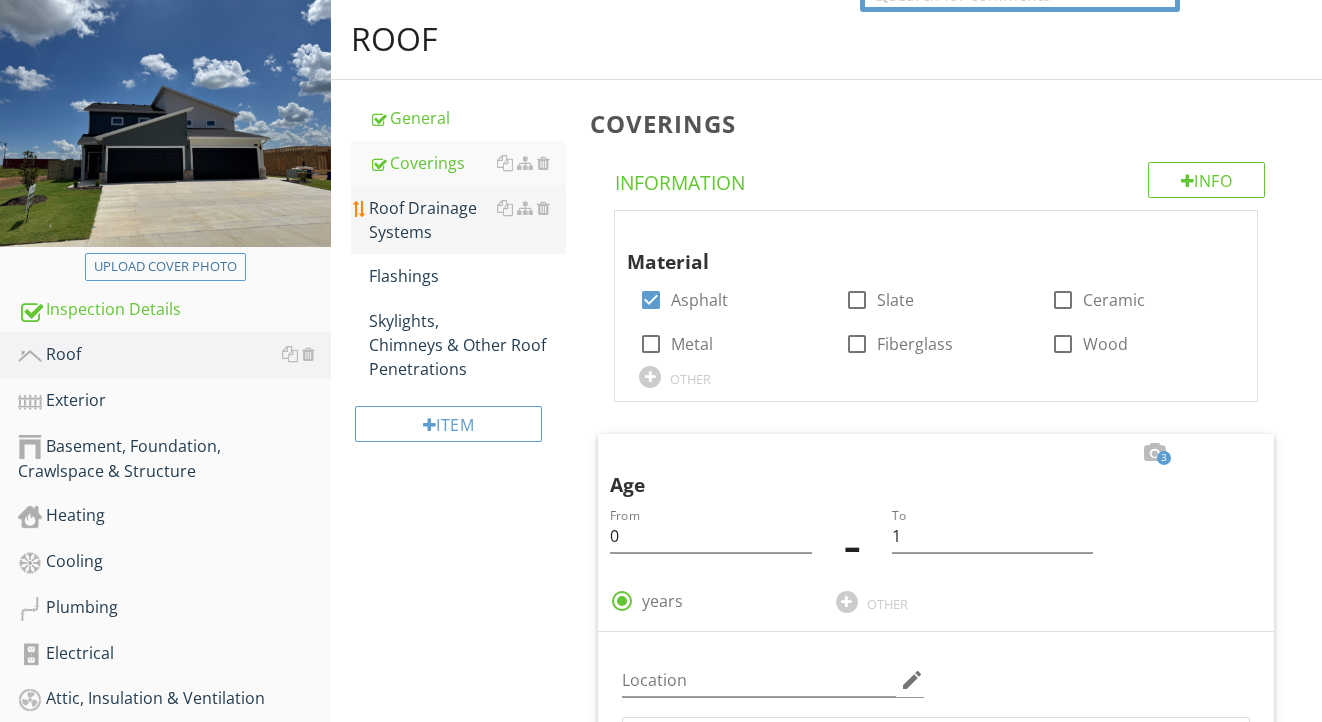 click on "Roof Drainage Systems" at bounding box center (468, 220) 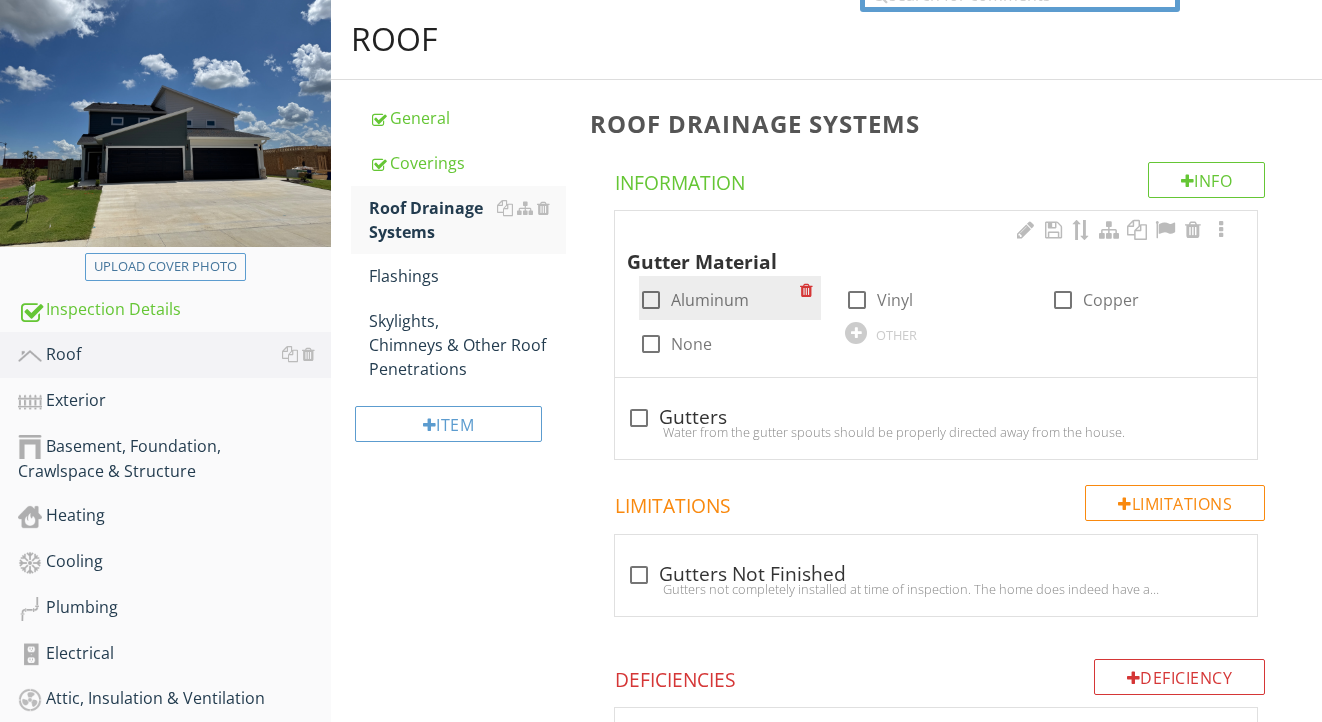 click on "Aluminum" at bounding box center [710, 300] 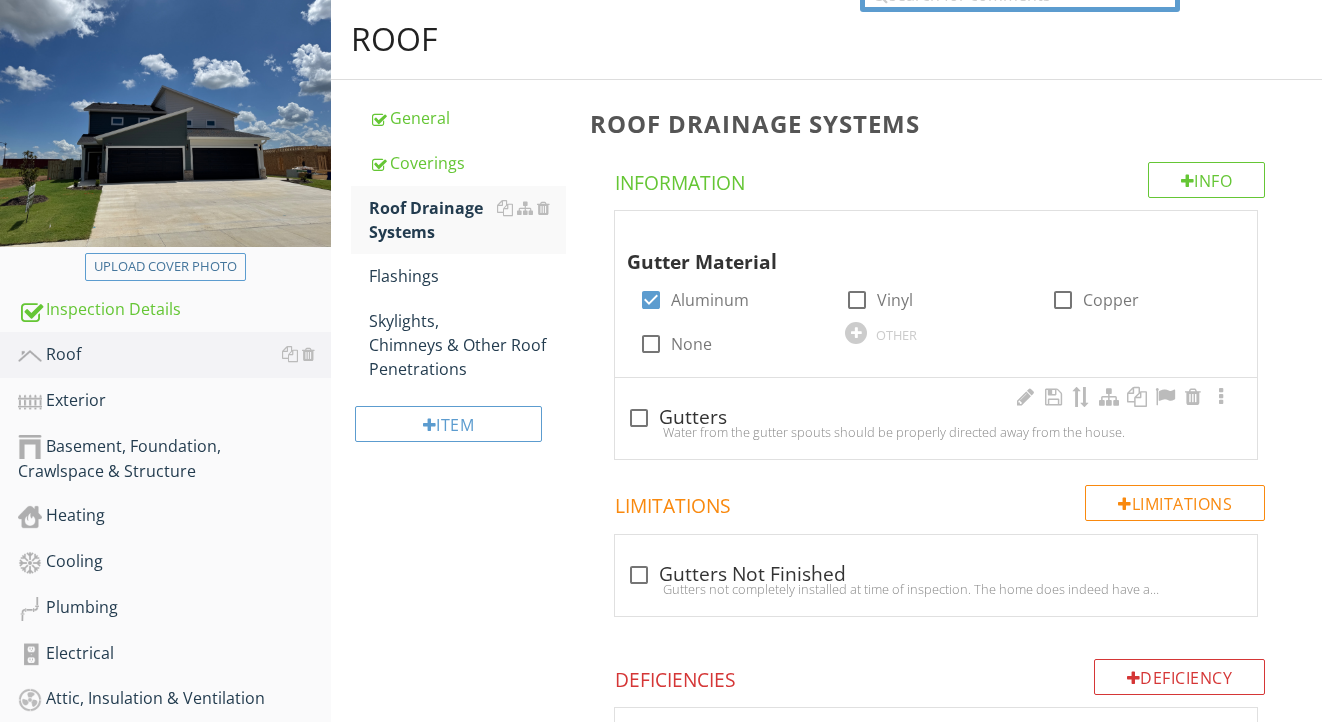 click on "check_box_outline_blank
Gutters" at bounding box center (936, 416) 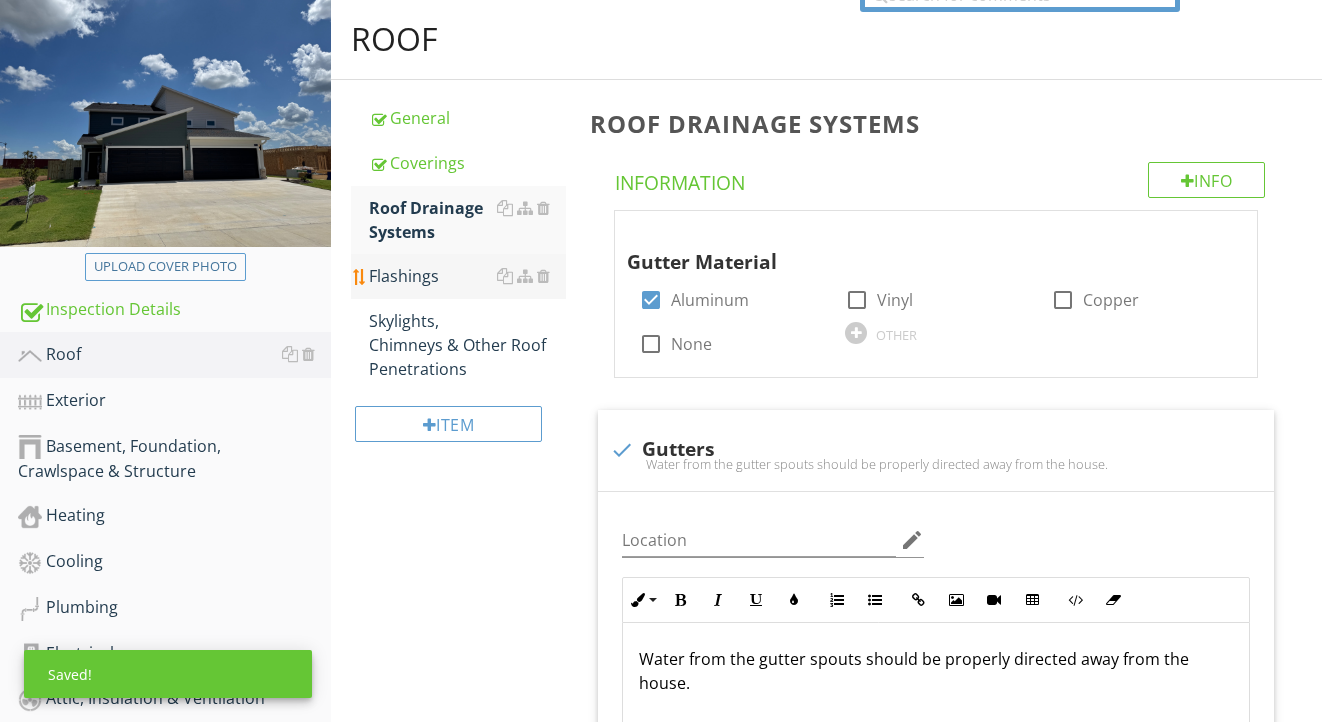 click on "Flashings" at bounding box center (468, 276) 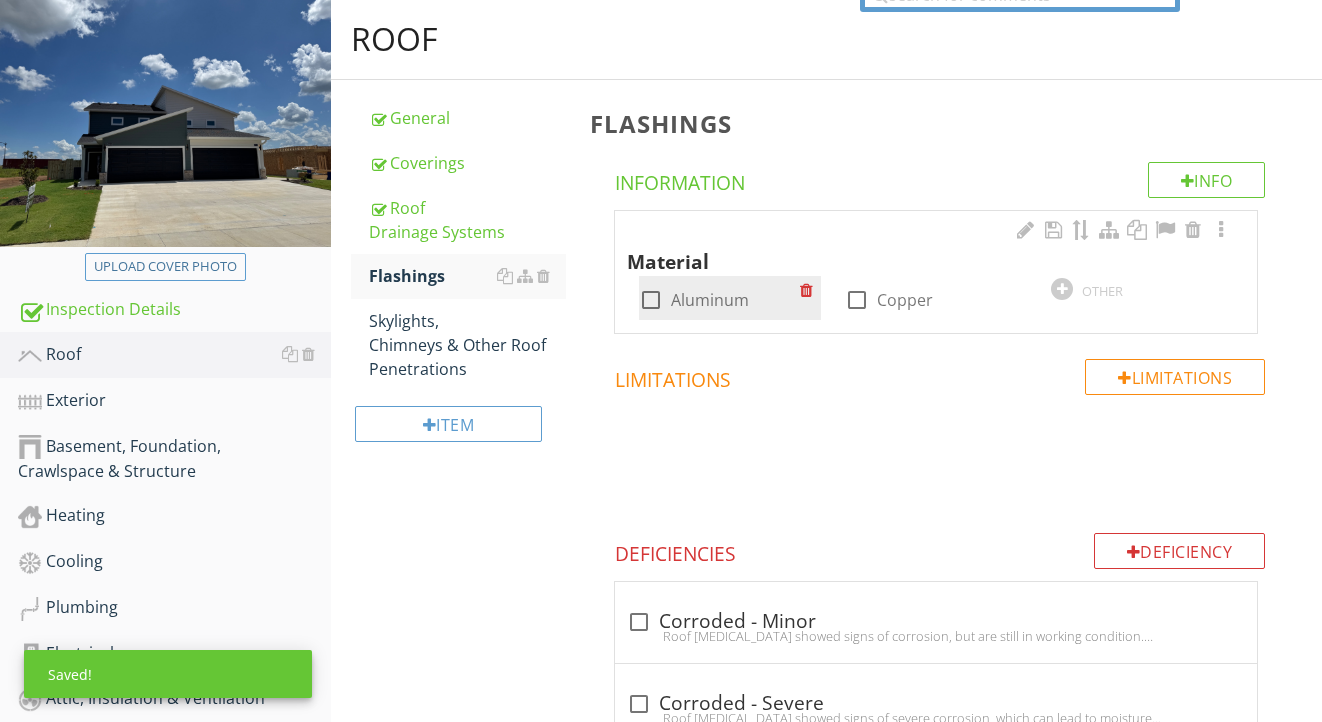 click on "Aluminum" at bounding box center (710, 300) 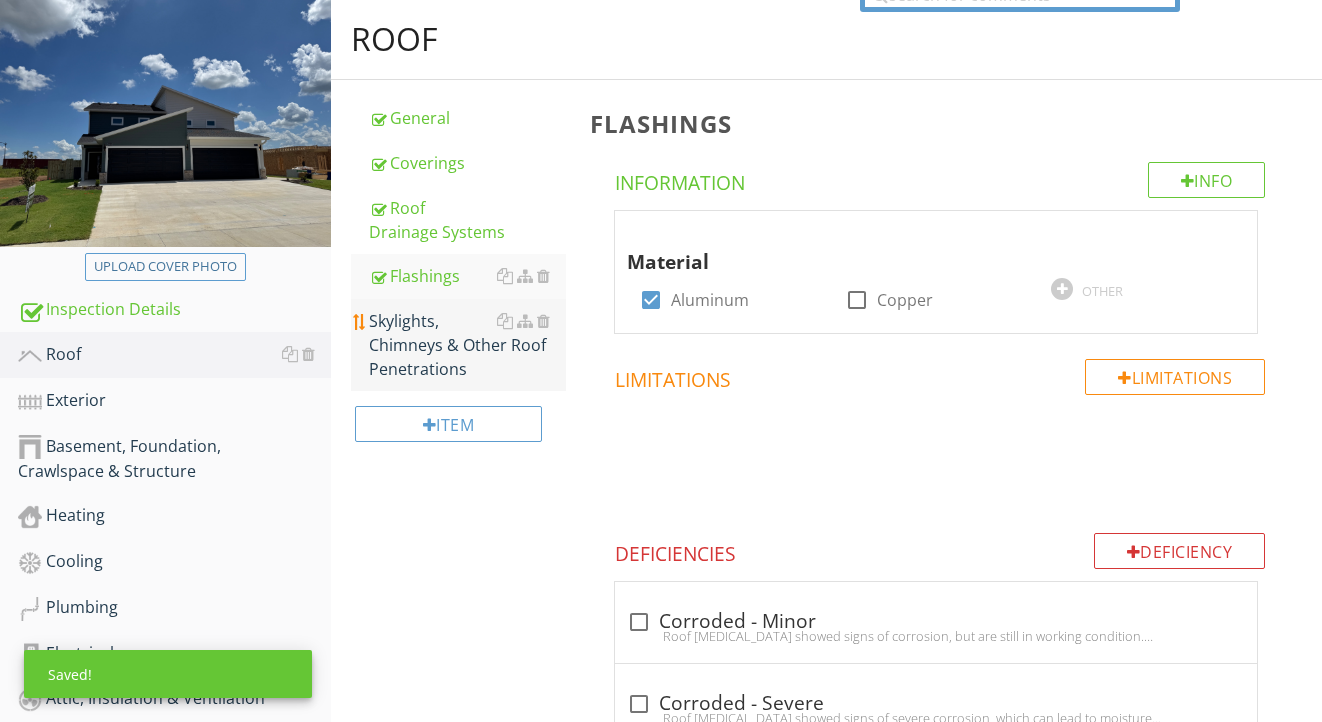 click on "Skylights, Chimneys & Other Roof Penetrations" at bounding box center (468, 345) 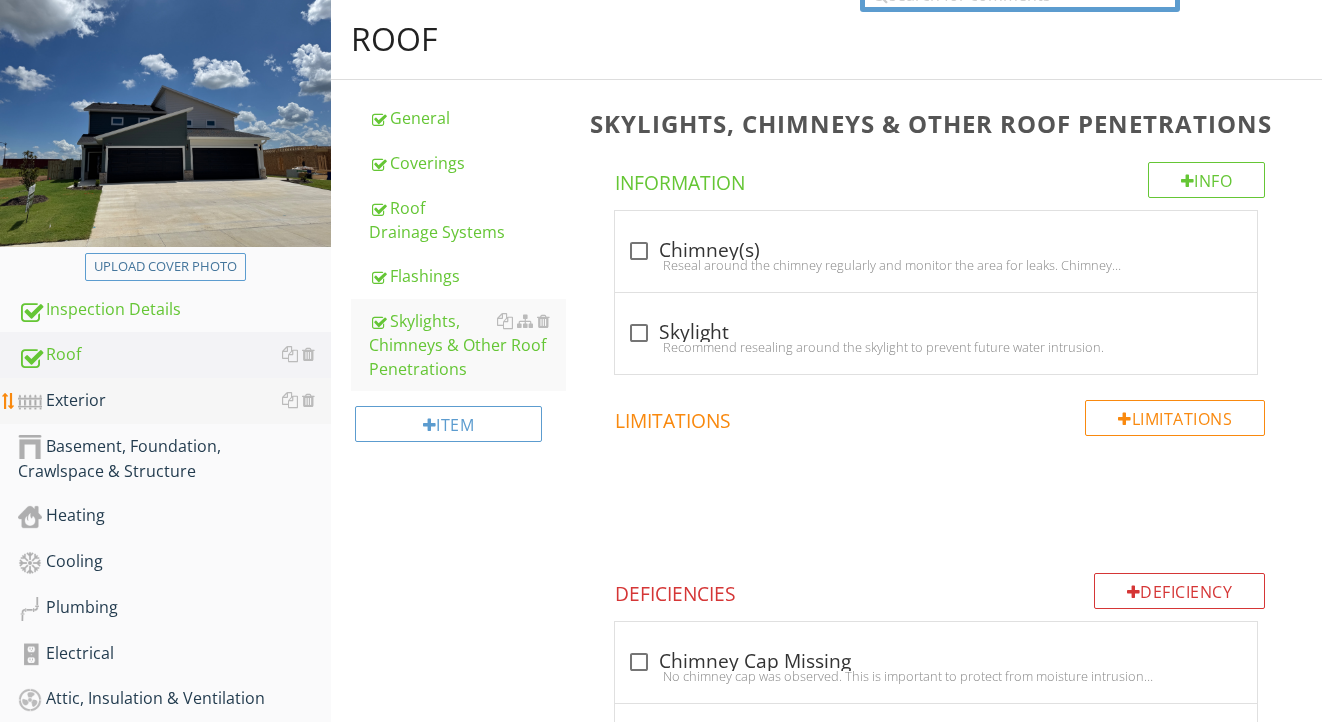 click on "Exterior" at bounding box center [174, 401] 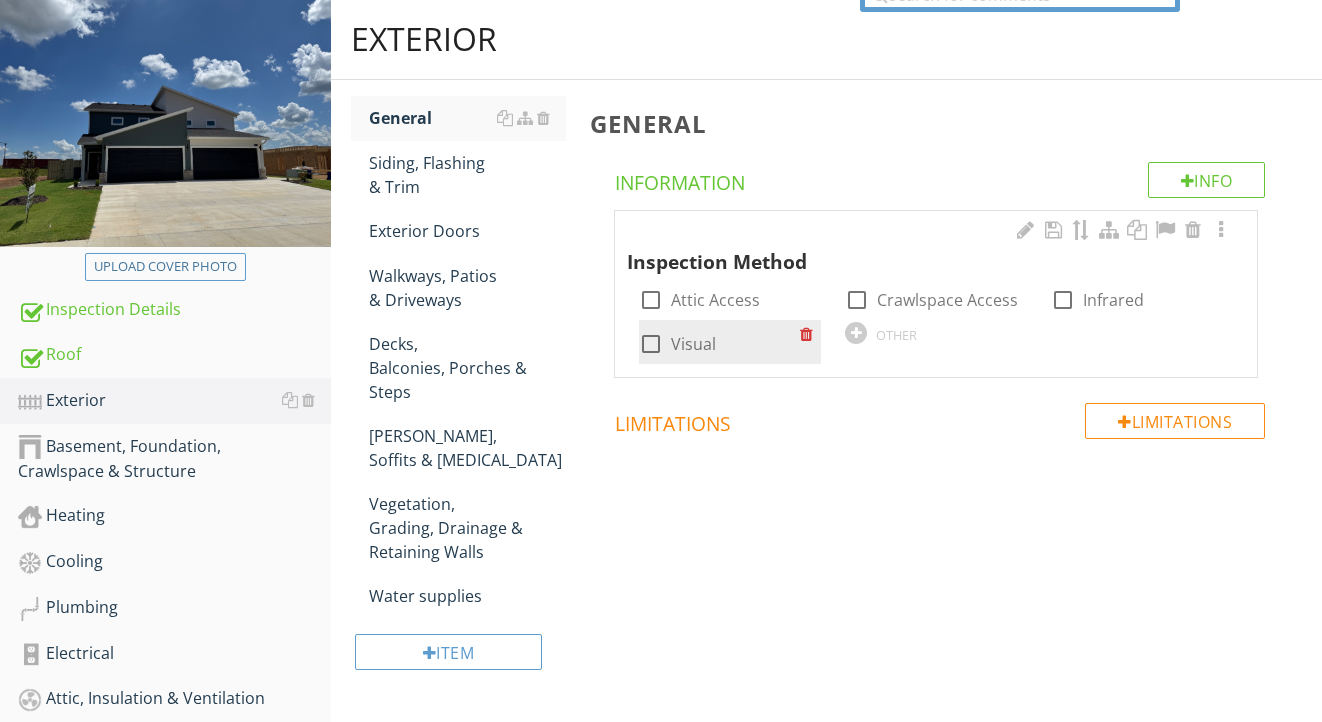 click on "Visual" at bounding box center (693, 344) 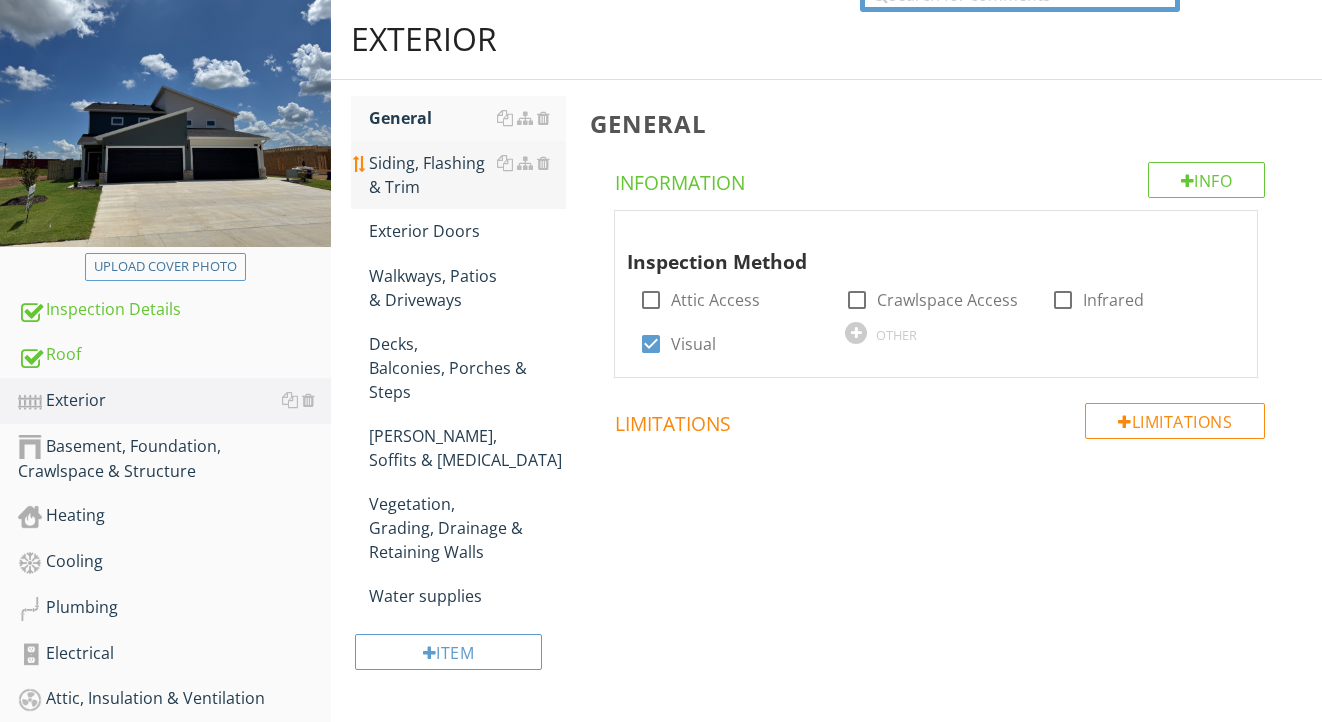 click on "Siding, Flashing & Trim" at bounding box center [468, 175] 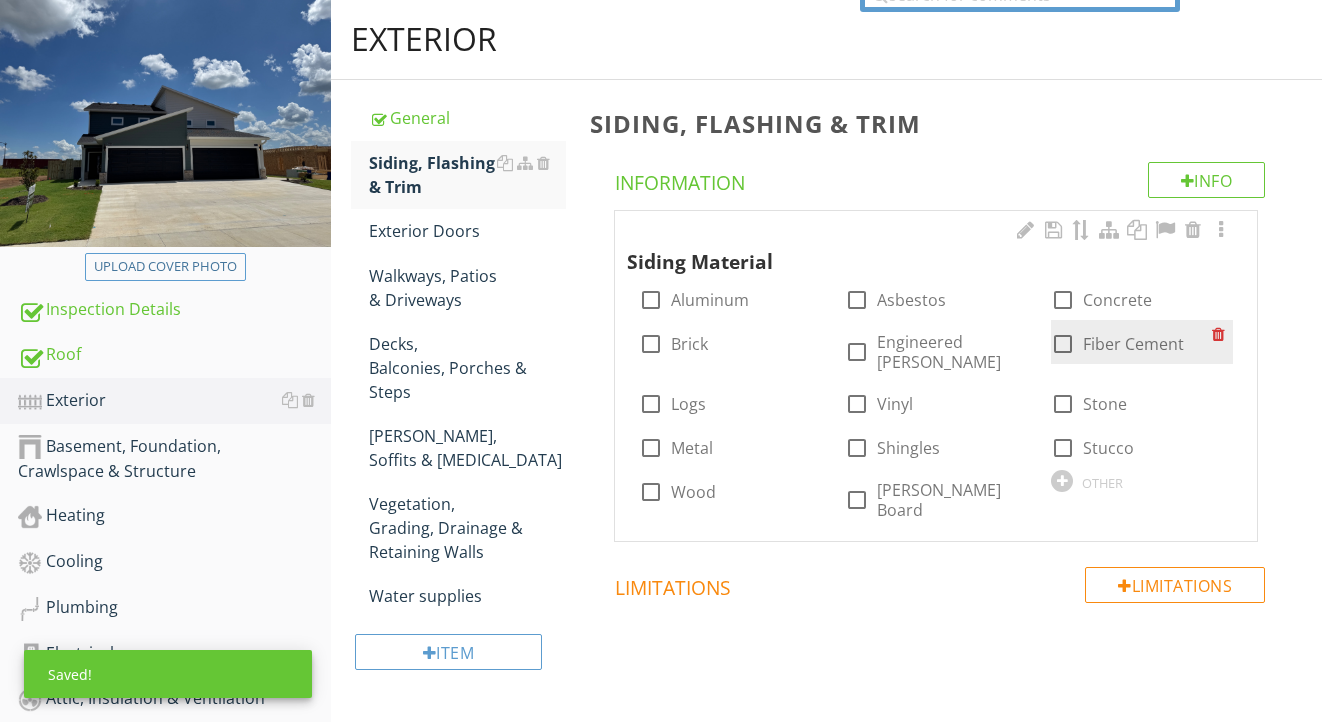 click on "Fiber Cement" at bounding box center [1133, 344] 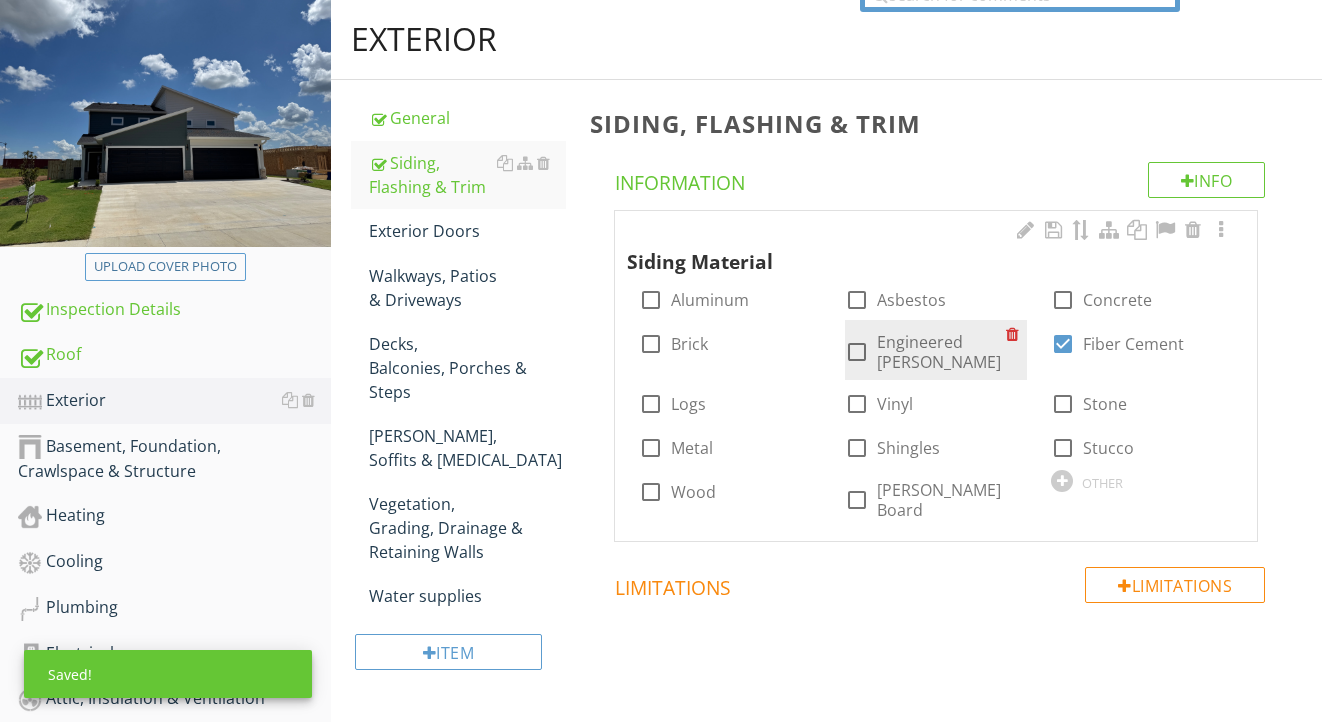 click on "Engineered Wood" at bounding box center (941, 352) 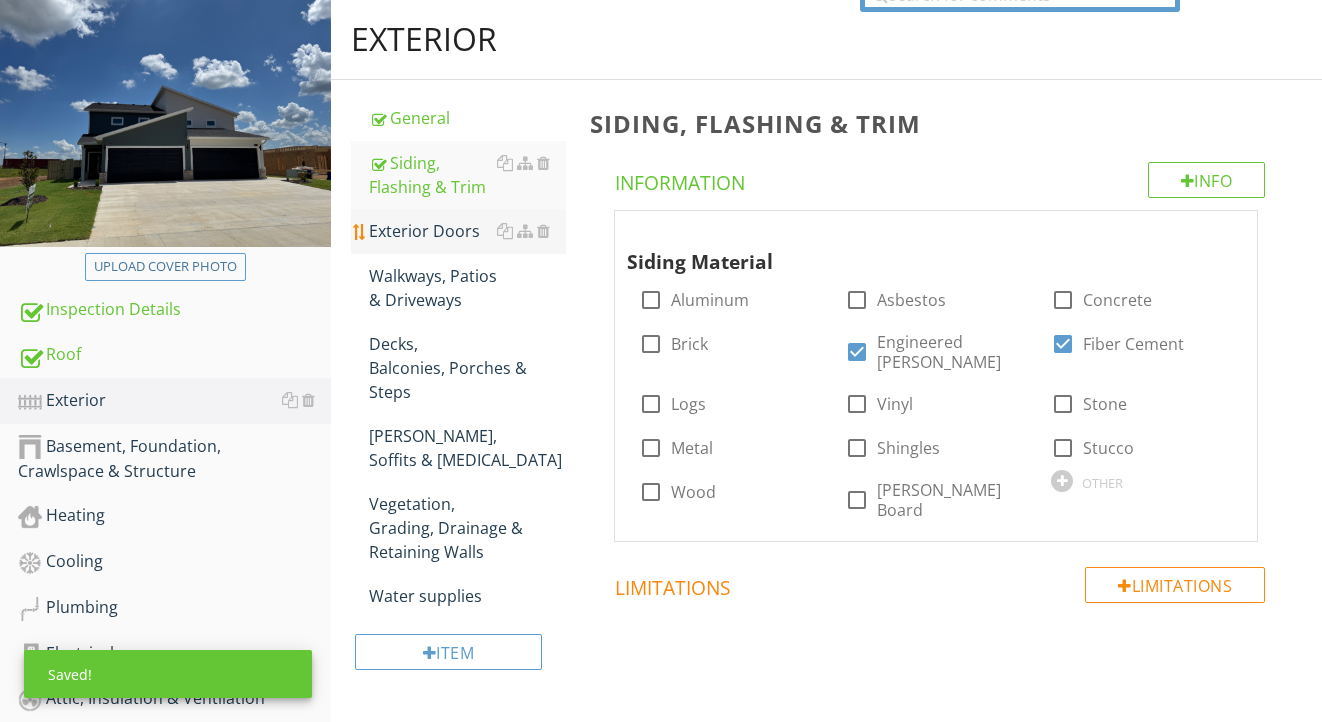 click on "Exterior Doors" at bounding box center (468, 231) 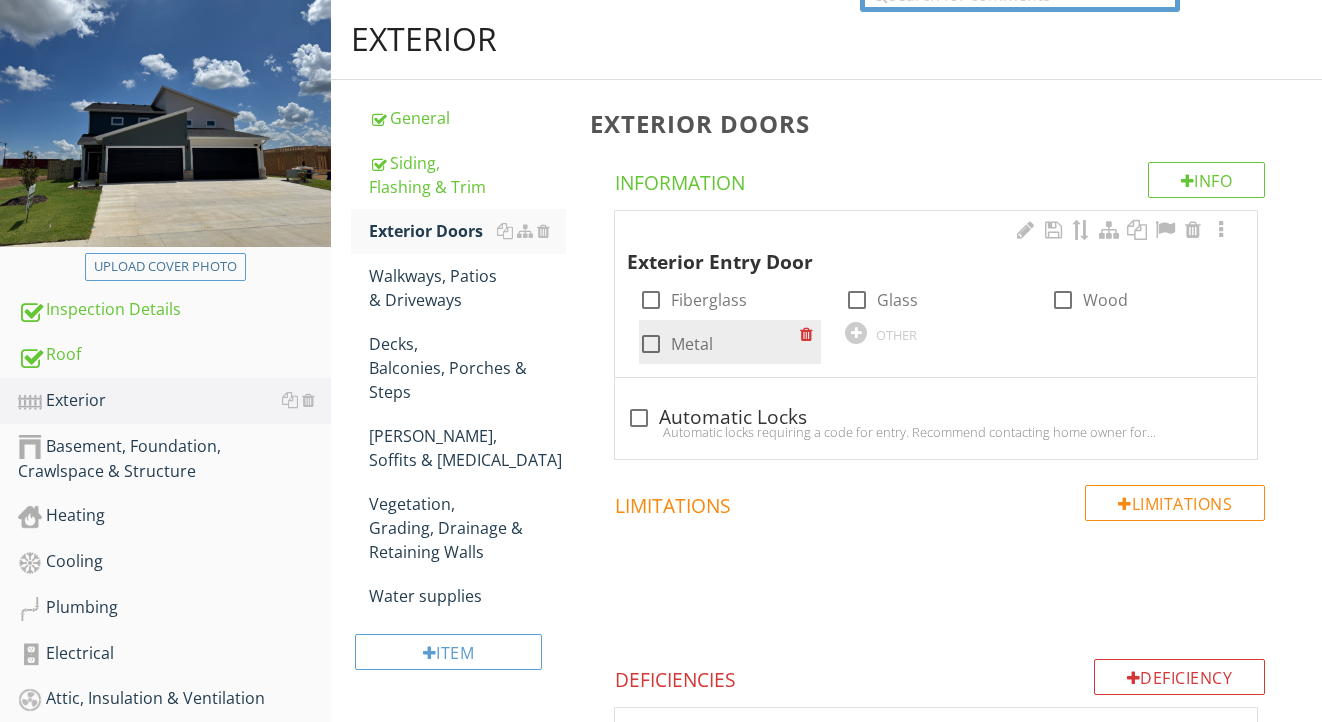 click on "Metal" at bounding box center (692, 344) 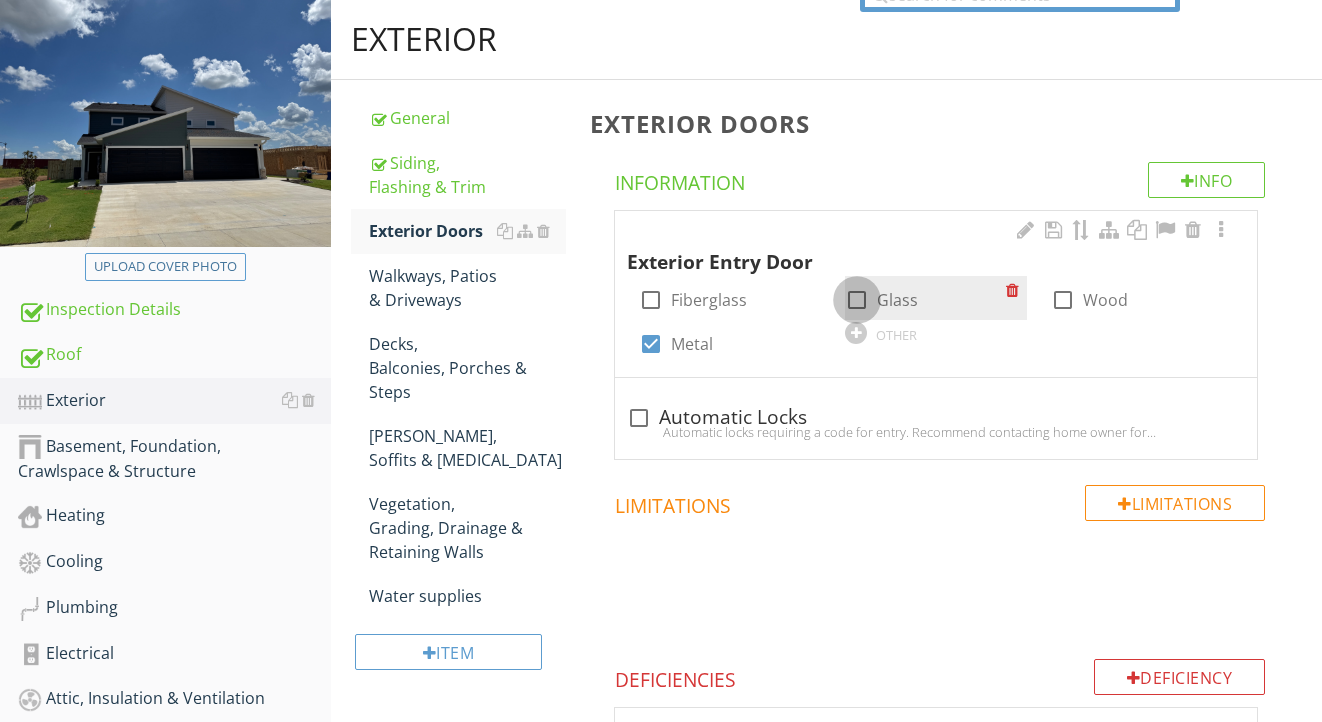 click at bounding box center [857, 300] 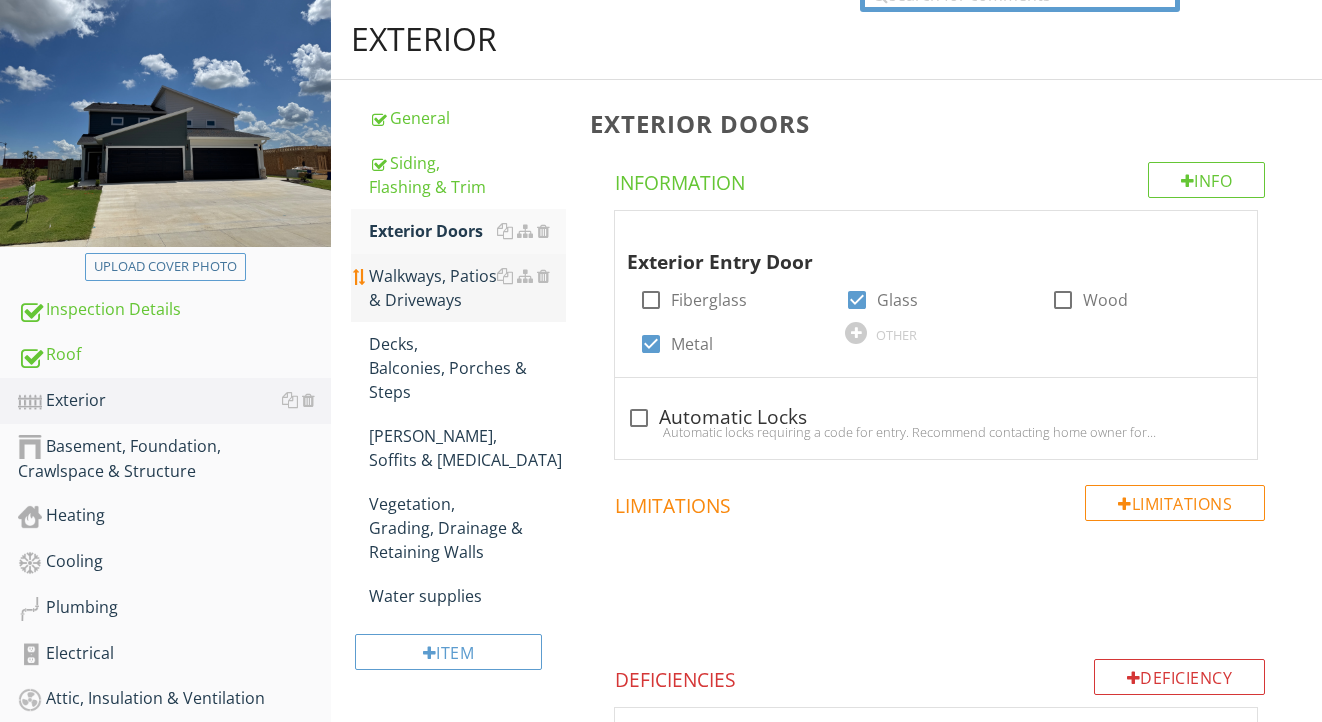 click on "Walkways, Patios & Driveways" at bounding box center (468, 288) 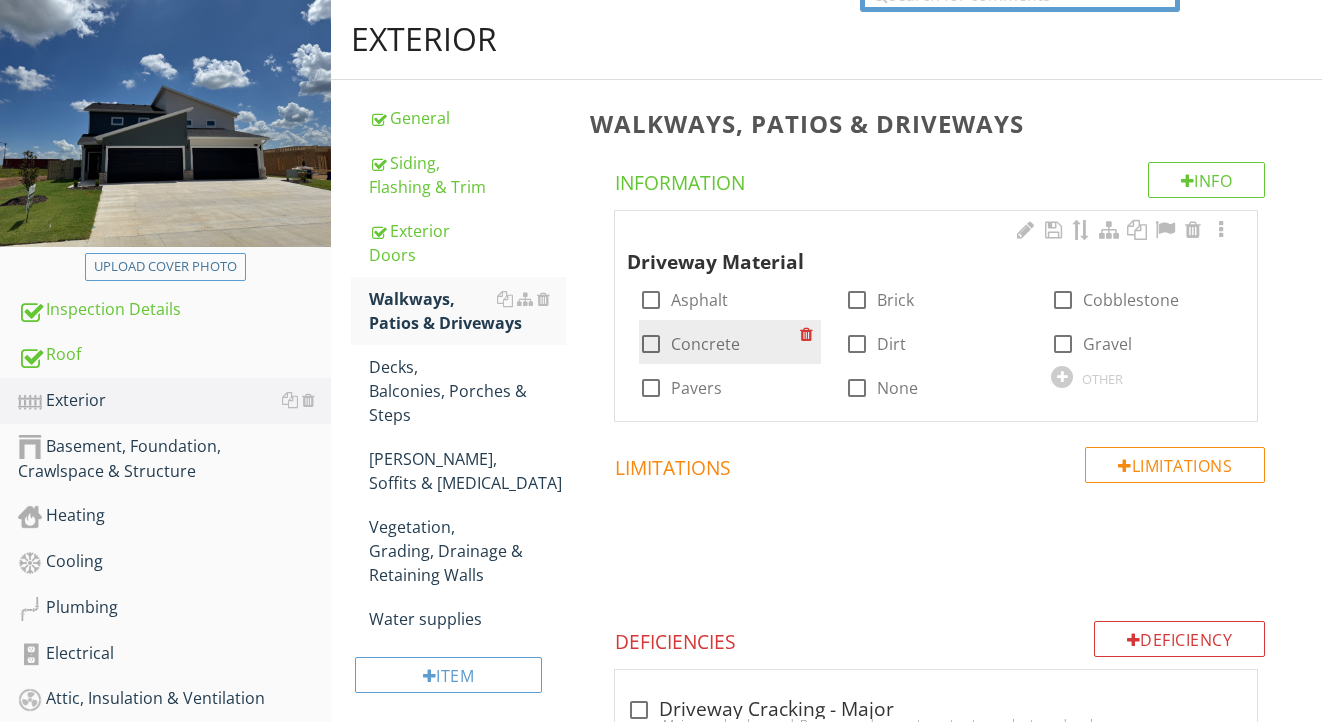 click on "Concrete" at bounding box center (705, 344) 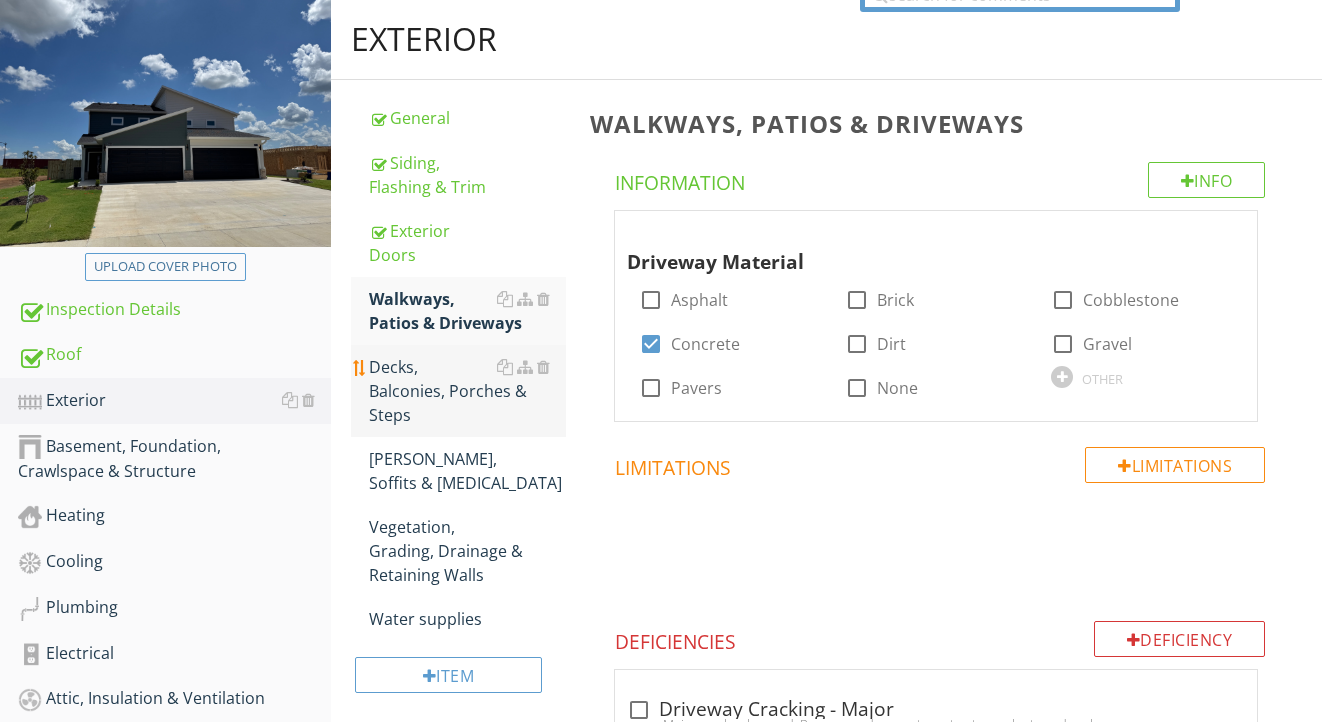 click on "Decks, Balconies, Porches & Steps" at bounding box center [468, 391] 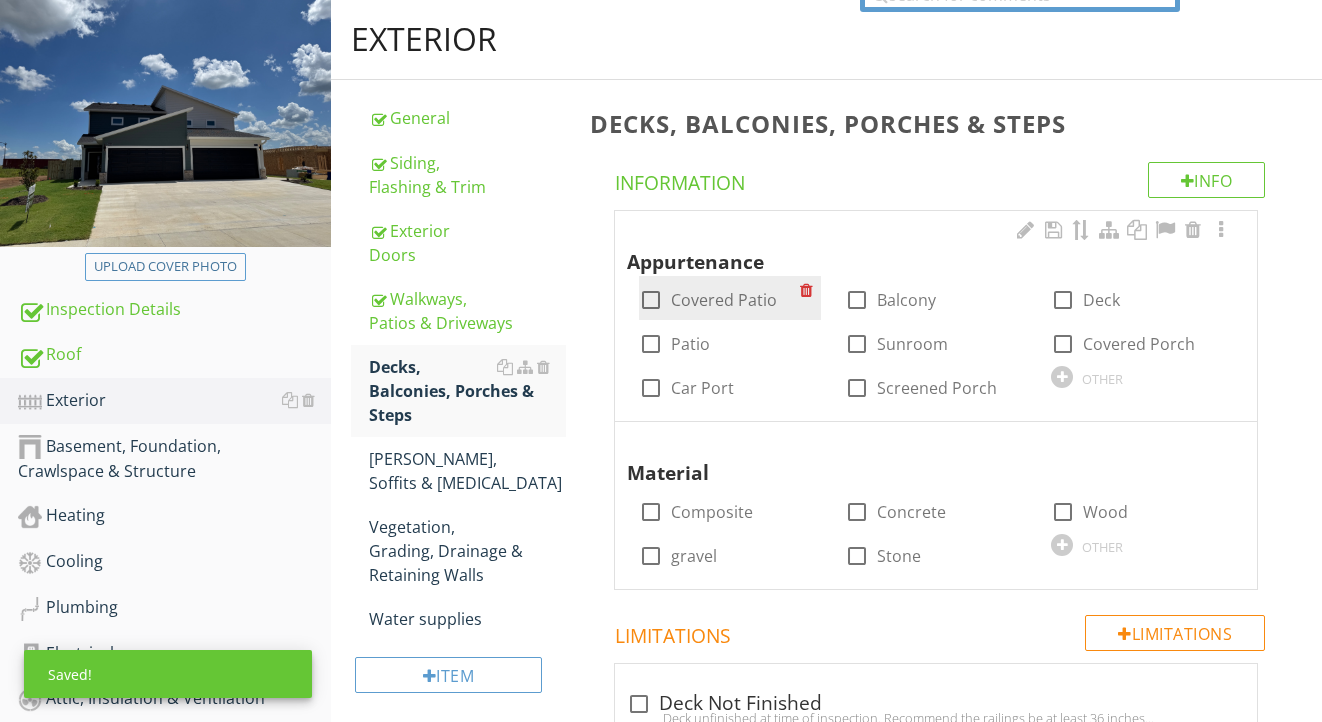 click on "Covered Patio" at bounding box center (724, 300) 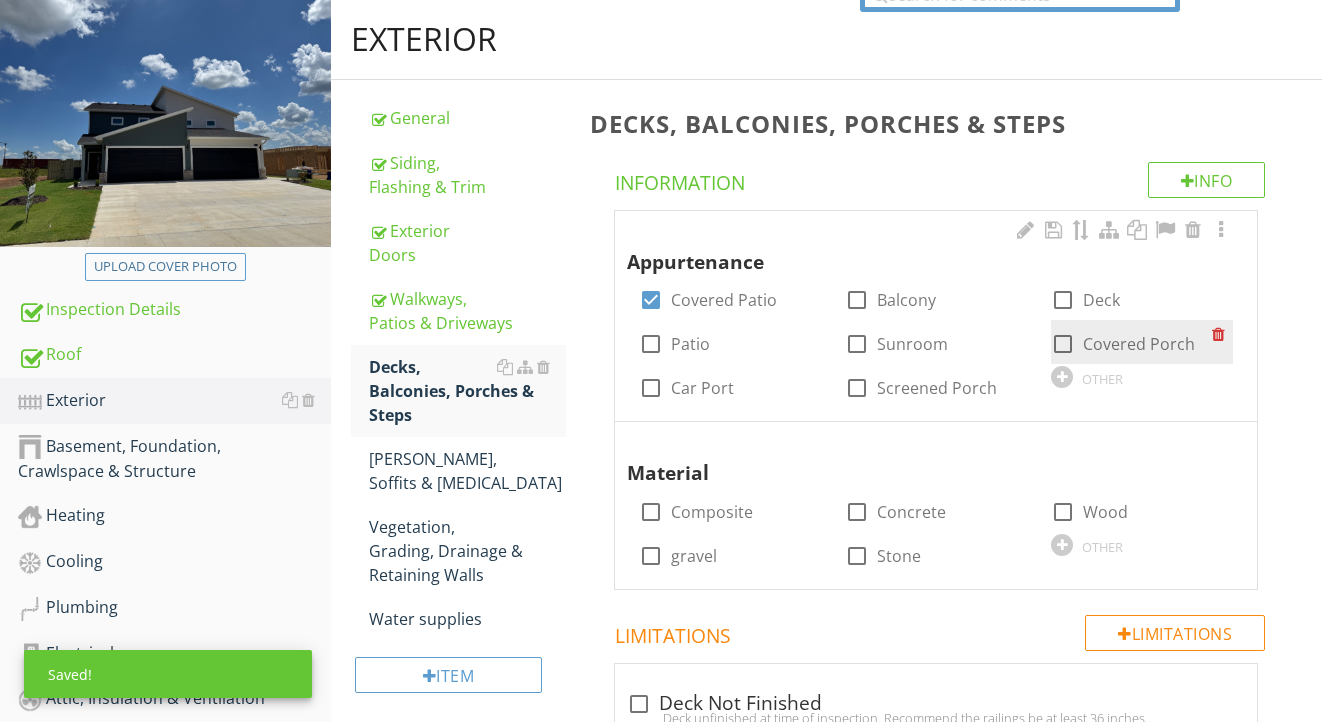 click at bounding box center (1063, 344) 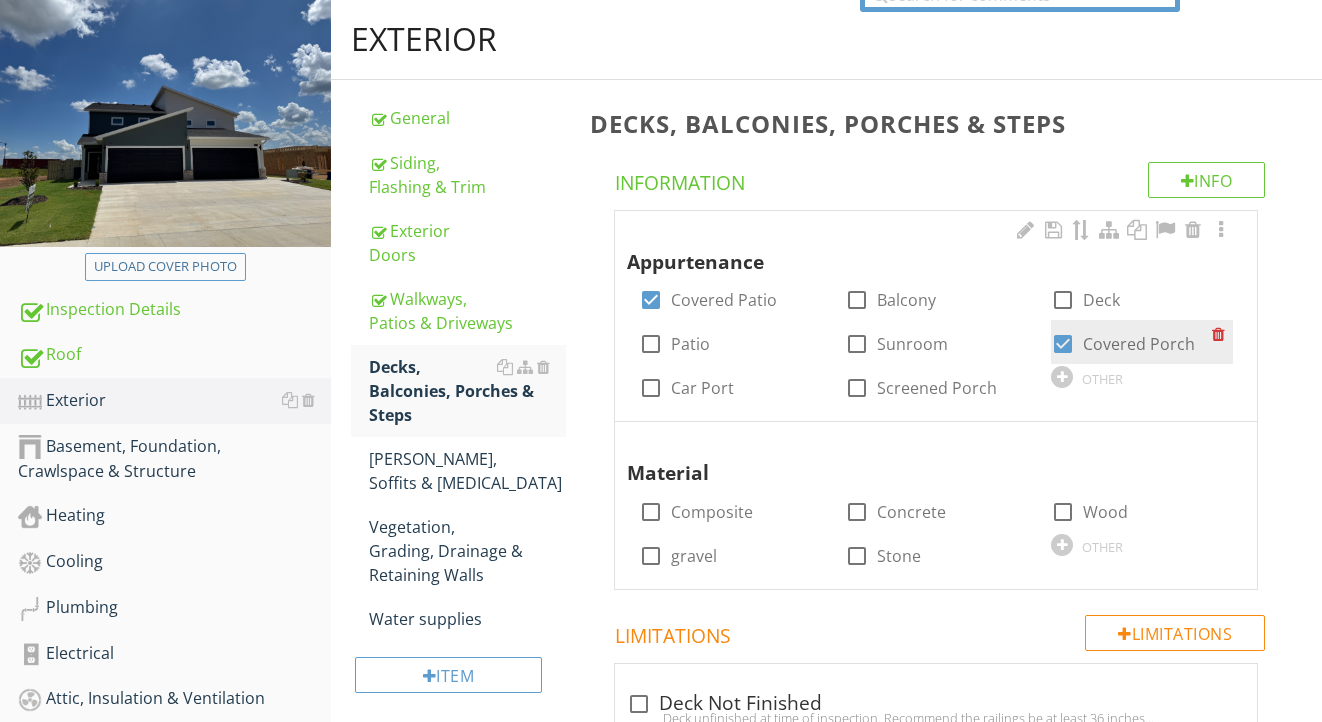 click at bounding box center (1063, 344) 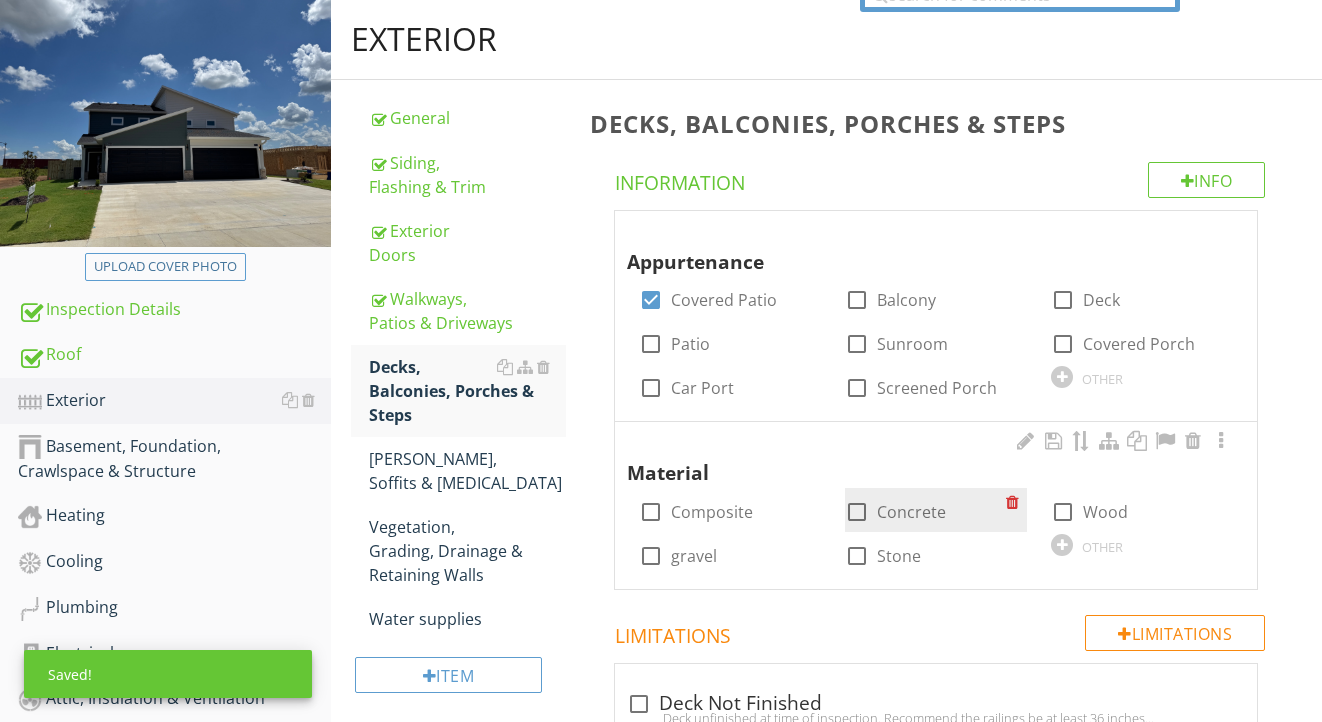click on "Concrete" at bounding box center (911, 512) 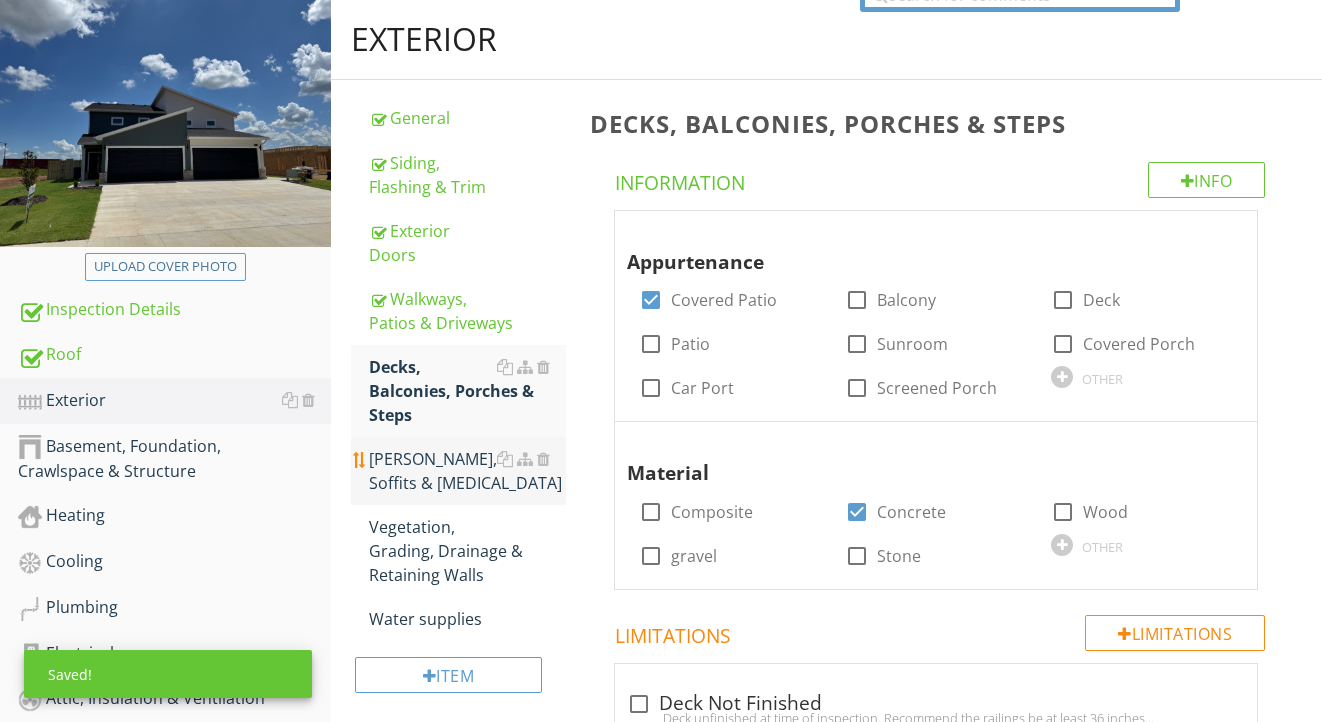 click on "Eaves, Soffits & Fascia" at bounding box center (468, 471) 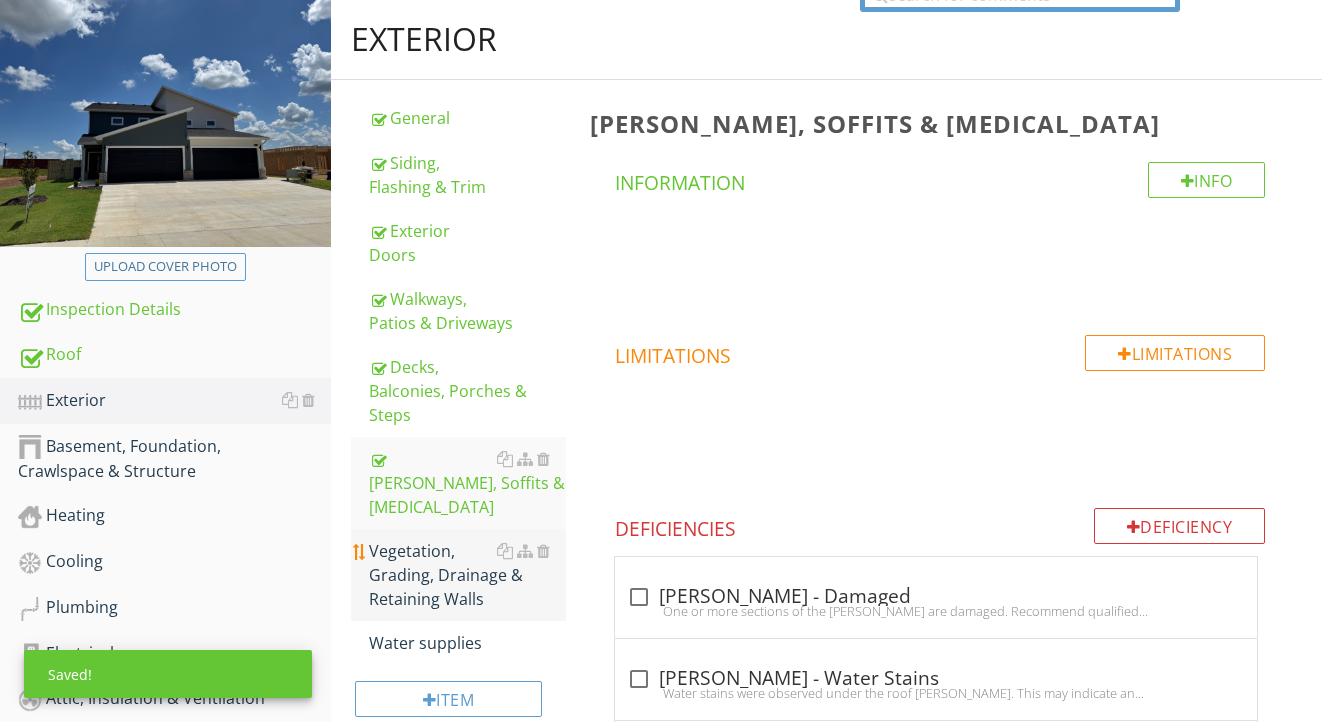click on "Vegetation, Grading, Drainage & Retaining Walls" at bounding box center (468, 575) 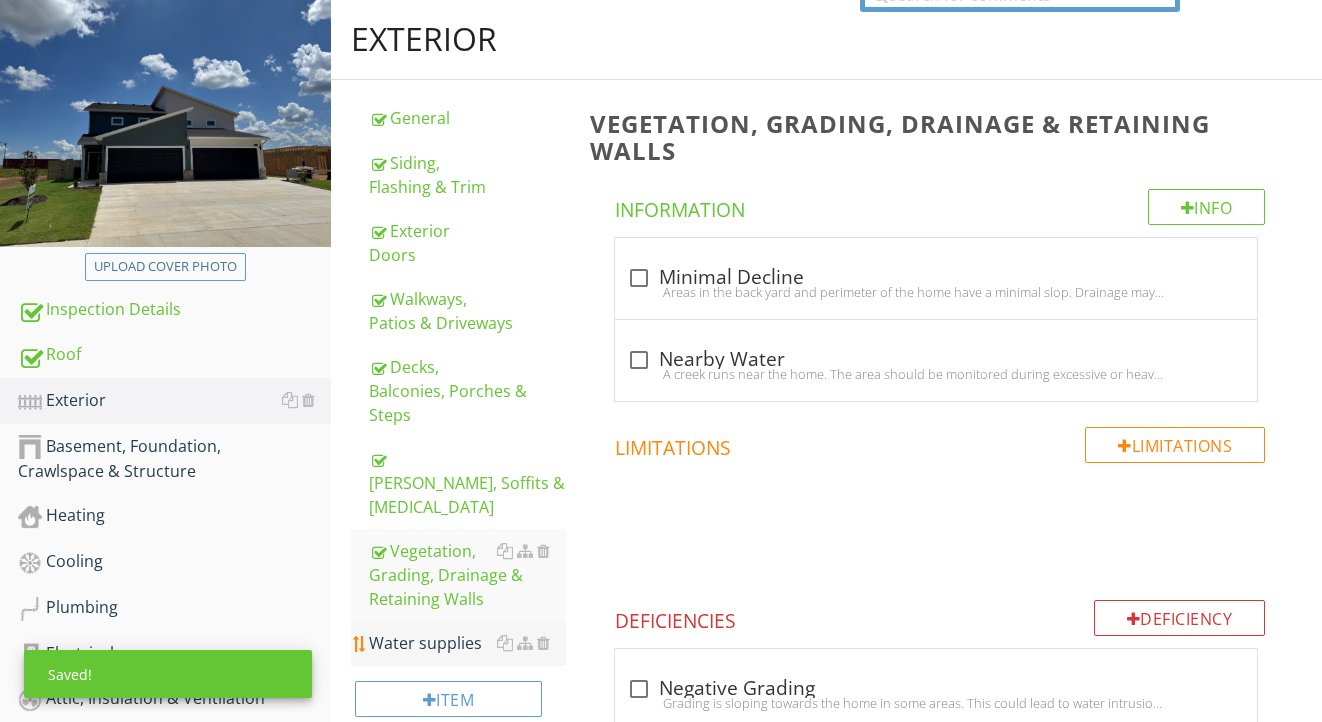 click on "Water supplies" at bounding box center [468, 643] 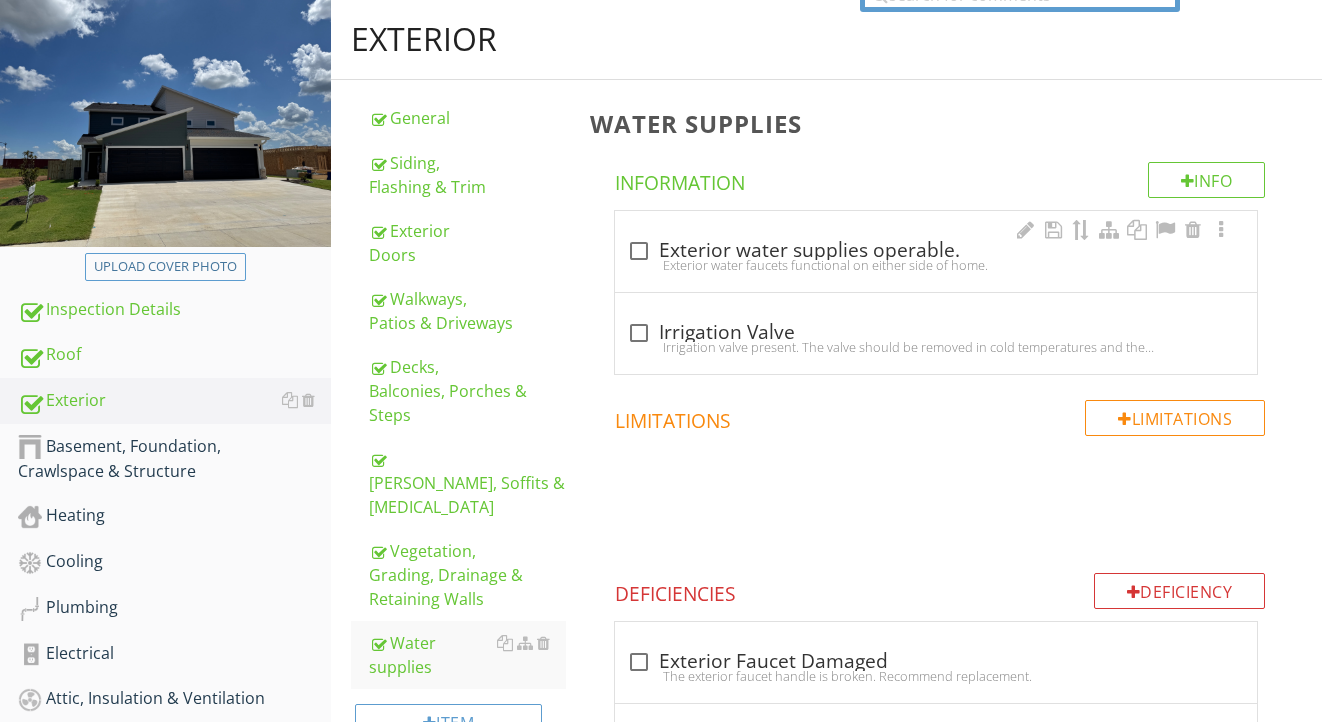 click on "check_box_outline_blank
Exterior water supplies operable." at bounding box center [936, 251] 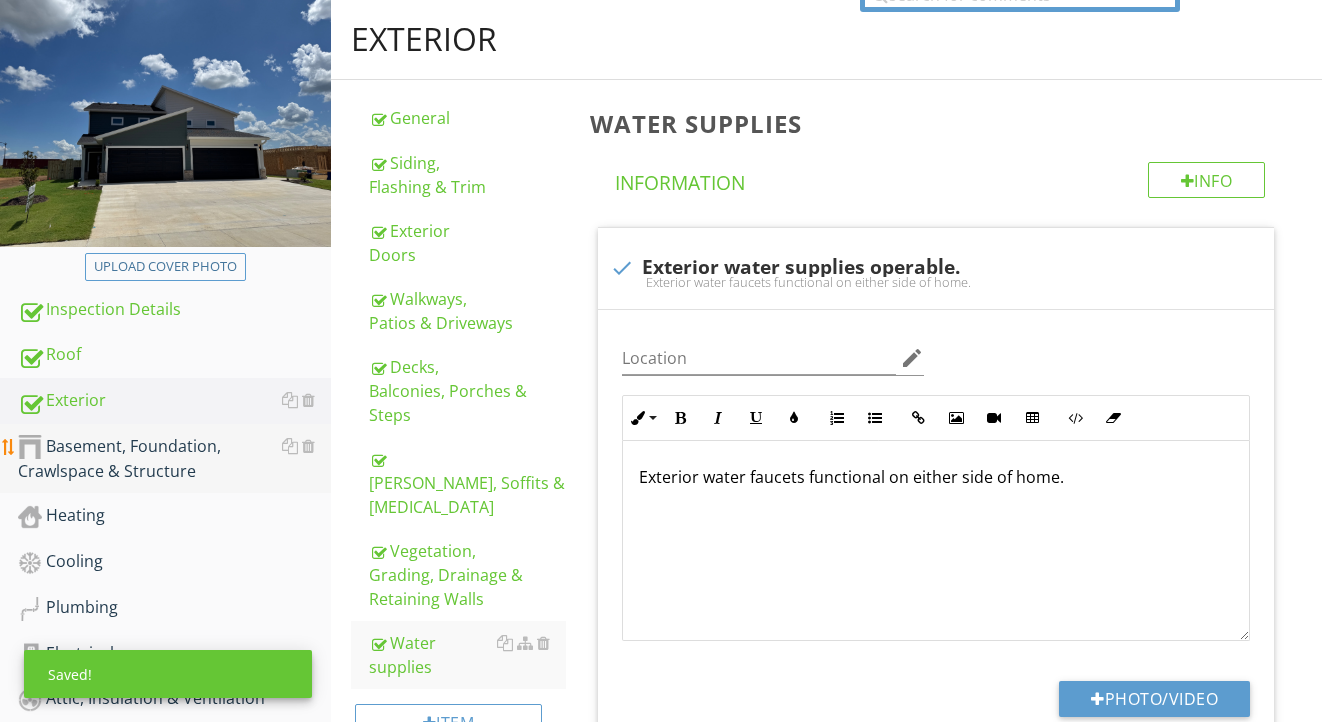 click on "Basement, Foundation, Crawlspace & Structure" at bounding box center (174, 459) 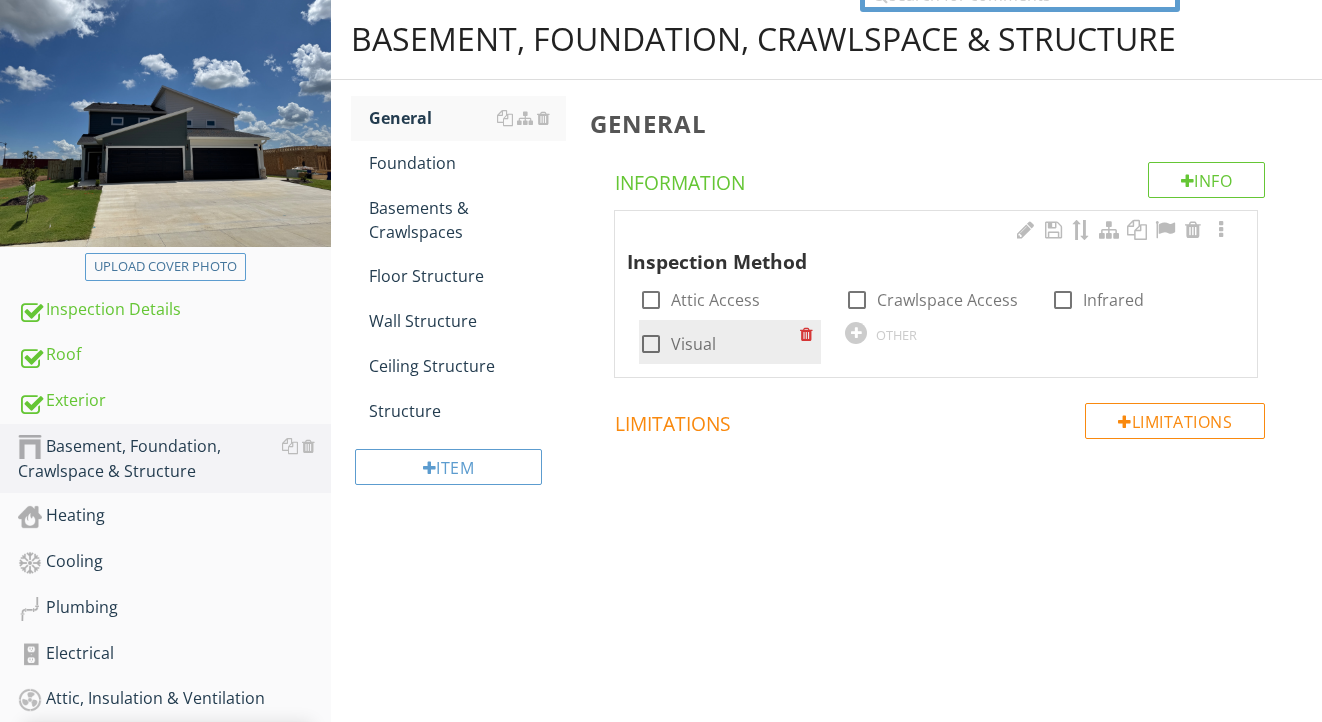 click on "Visual" at bounding box center [693, 344] 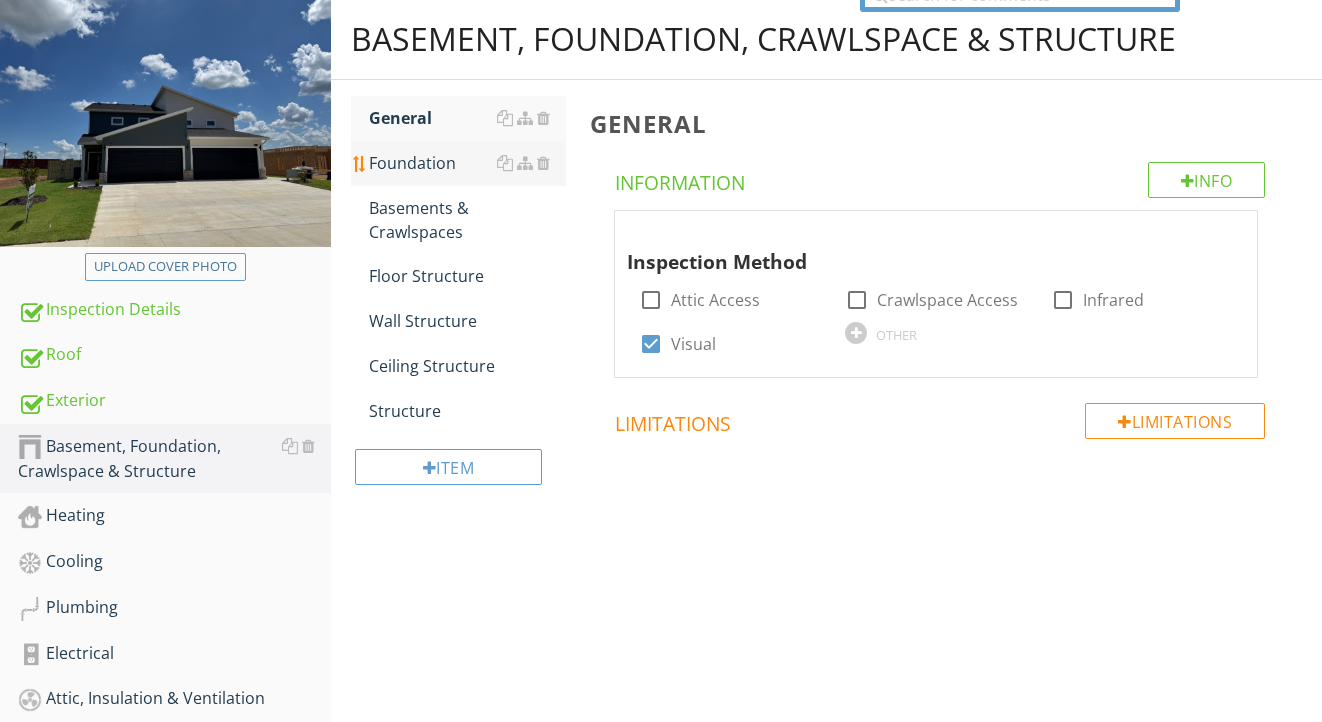 click on "Foundation" at bounding box center [468, 163] 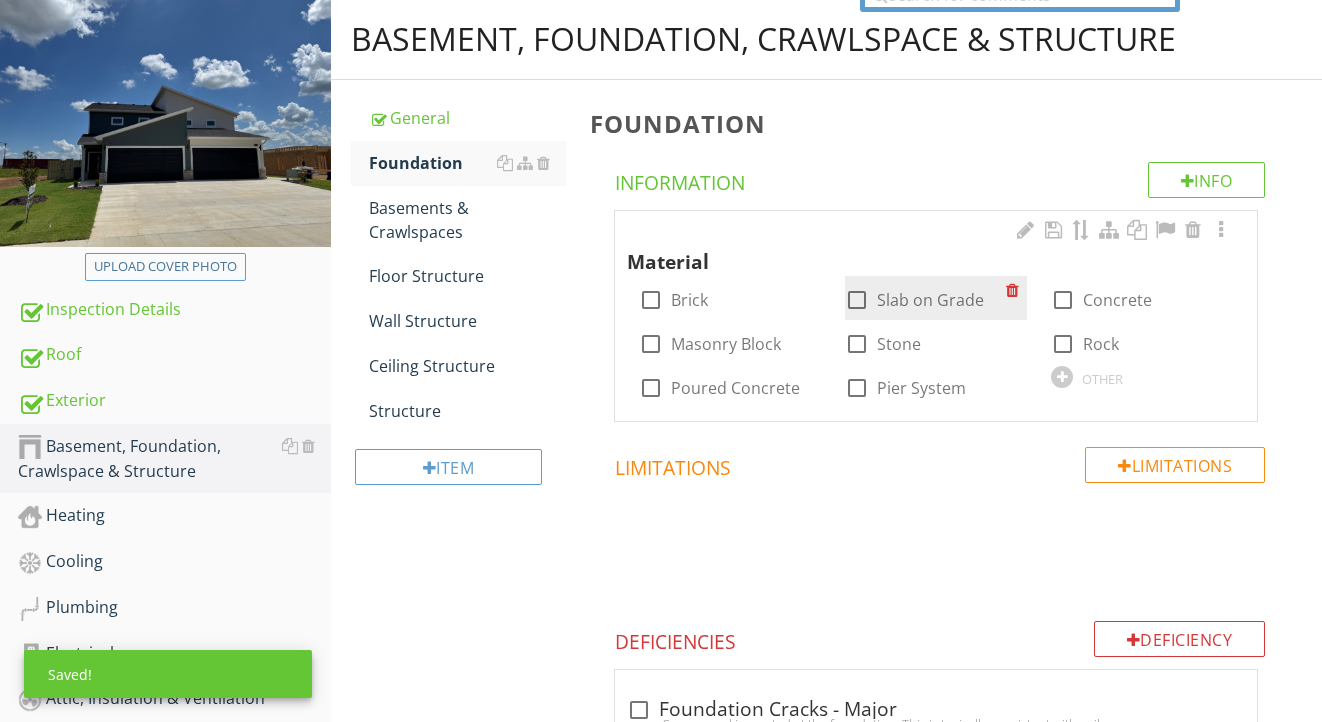 click on "Slab on Grade" at bounding box center (930, 300) 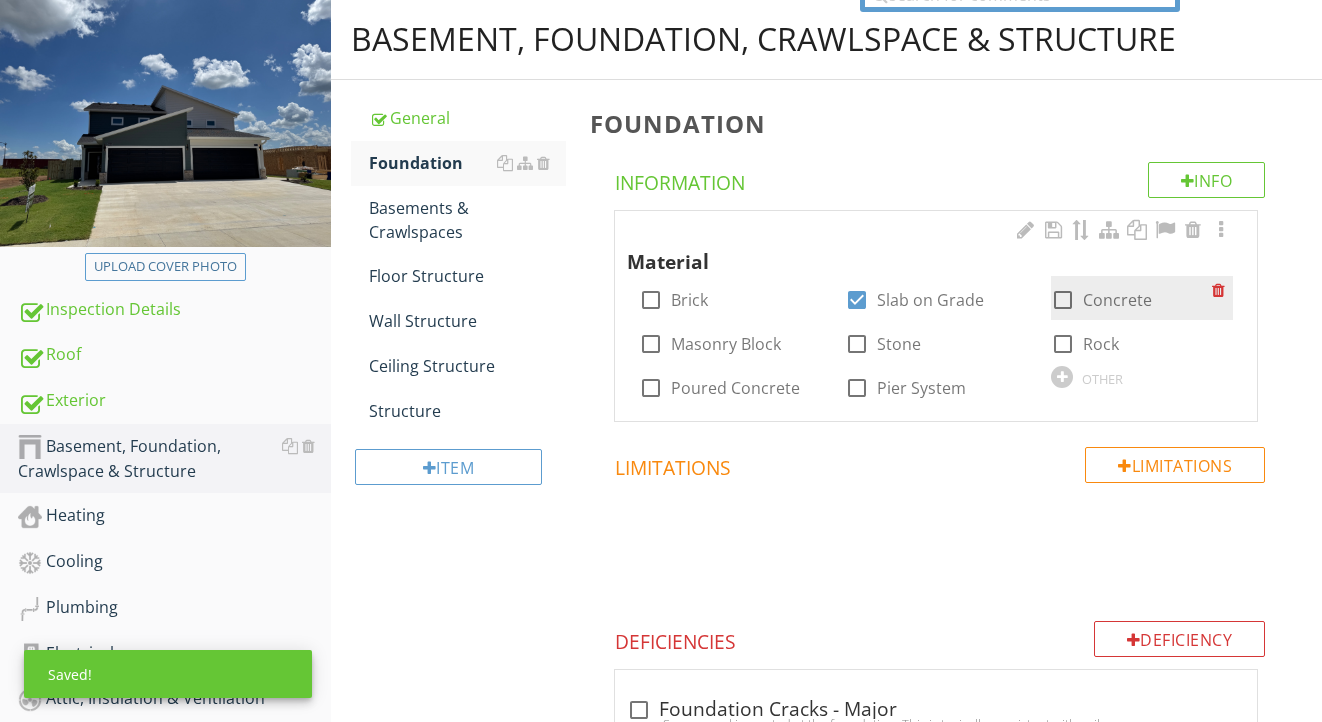 click at bounding box center (1063, 300) 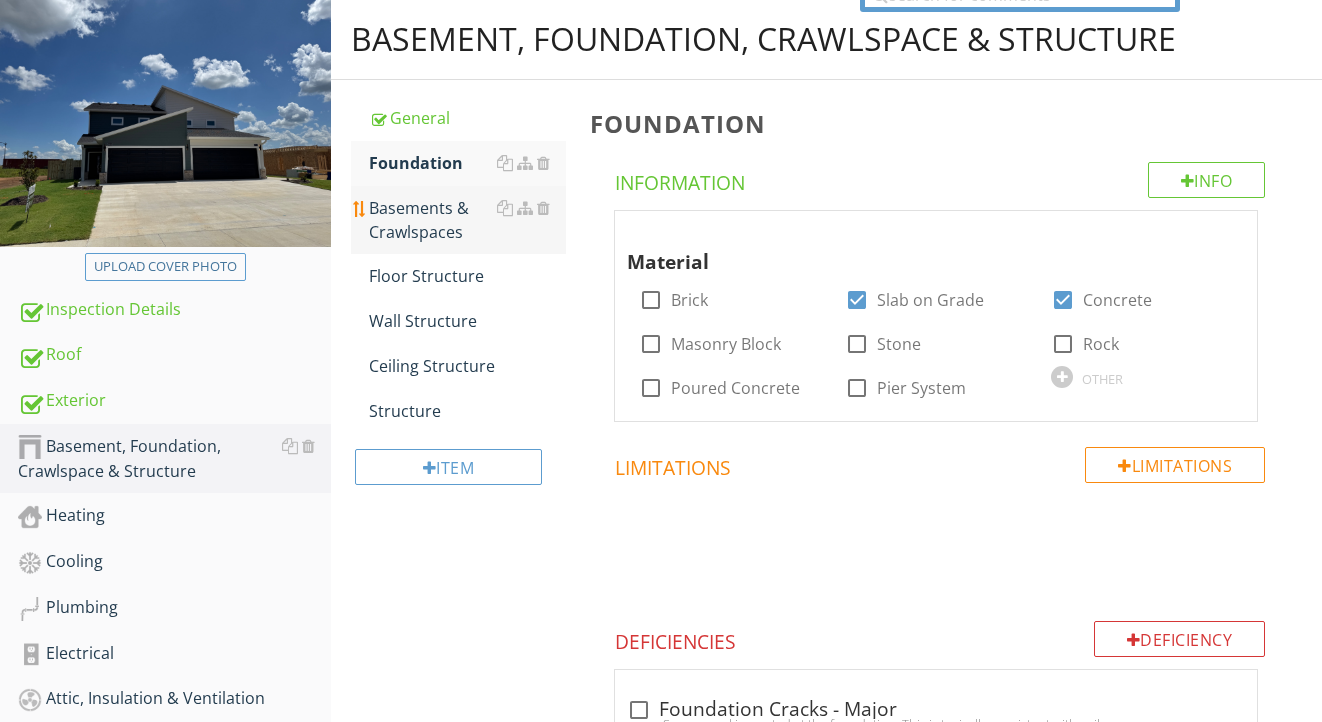click on "Basements & Crawlspaces" at bounding box center [468, 220] 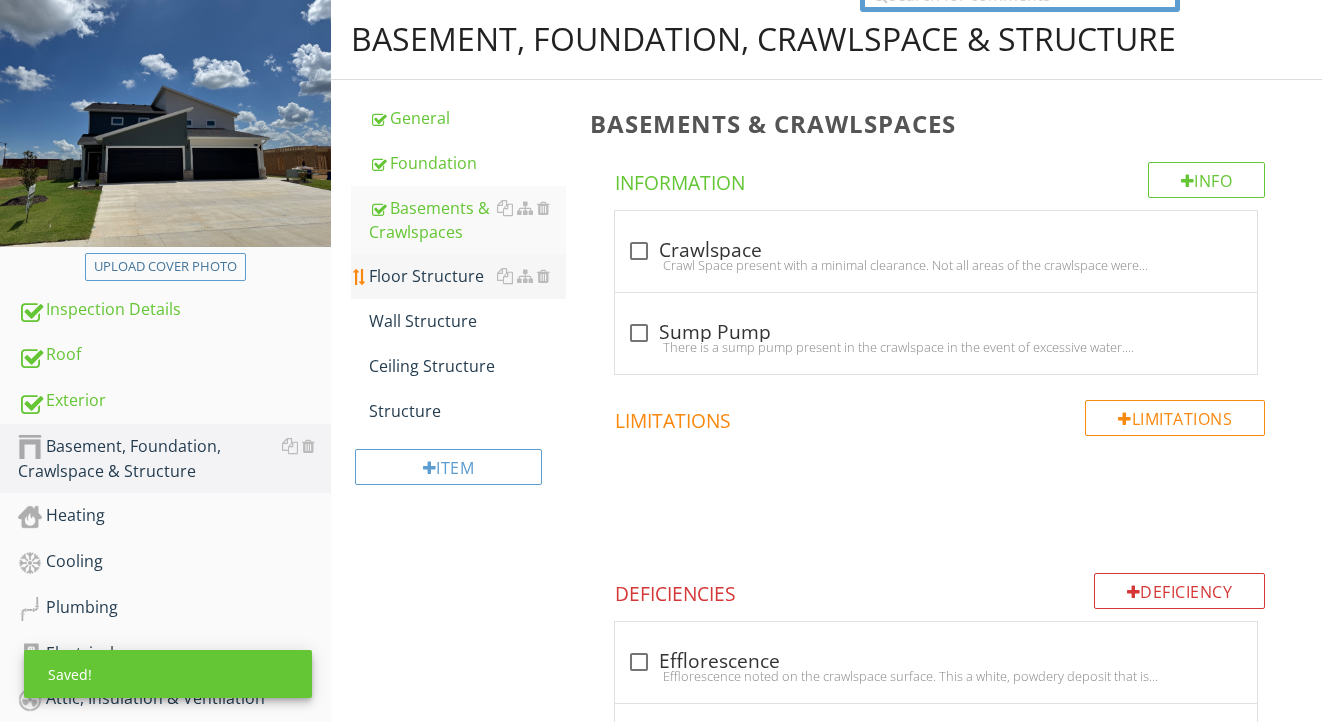 click on "Floor Structure" at bounding box center [468, 276] 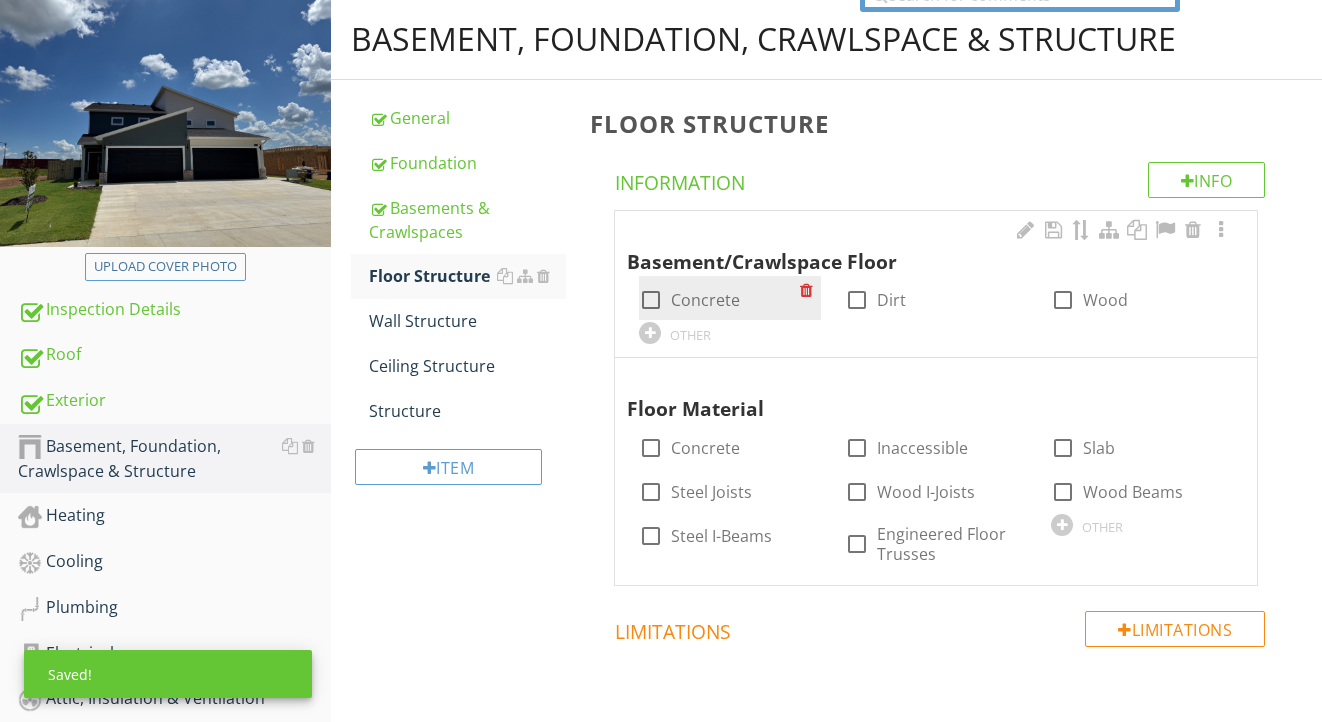 click on "Concrete" at bounding box center (705, 300) 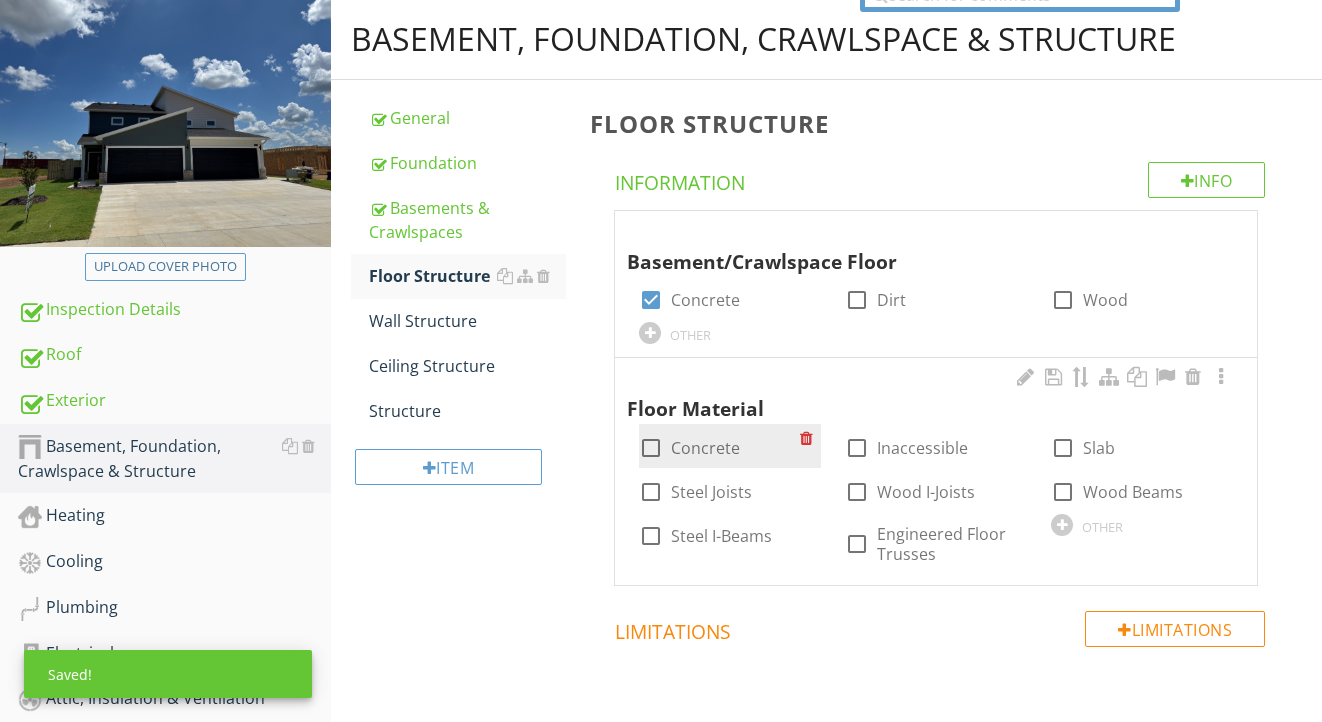 click on "Concrete" at bounding box center [705, 448] 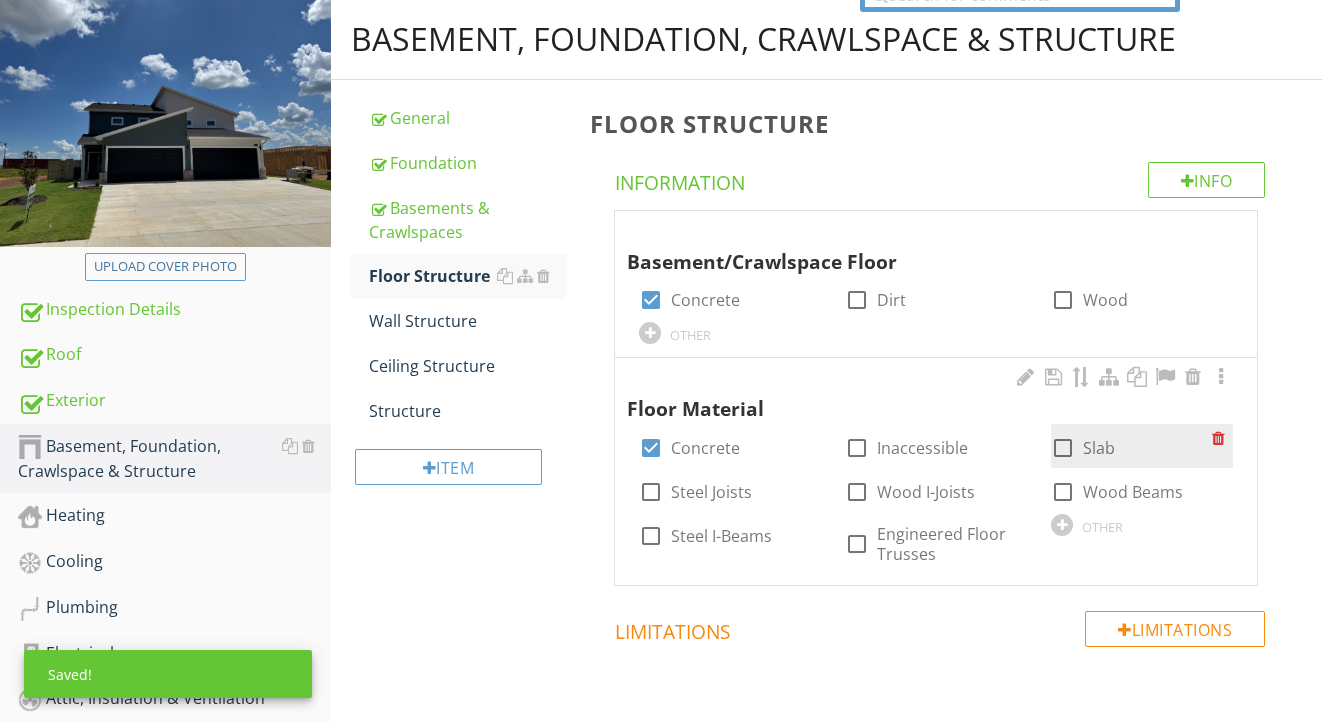 click at bounding box center [1063, 448] 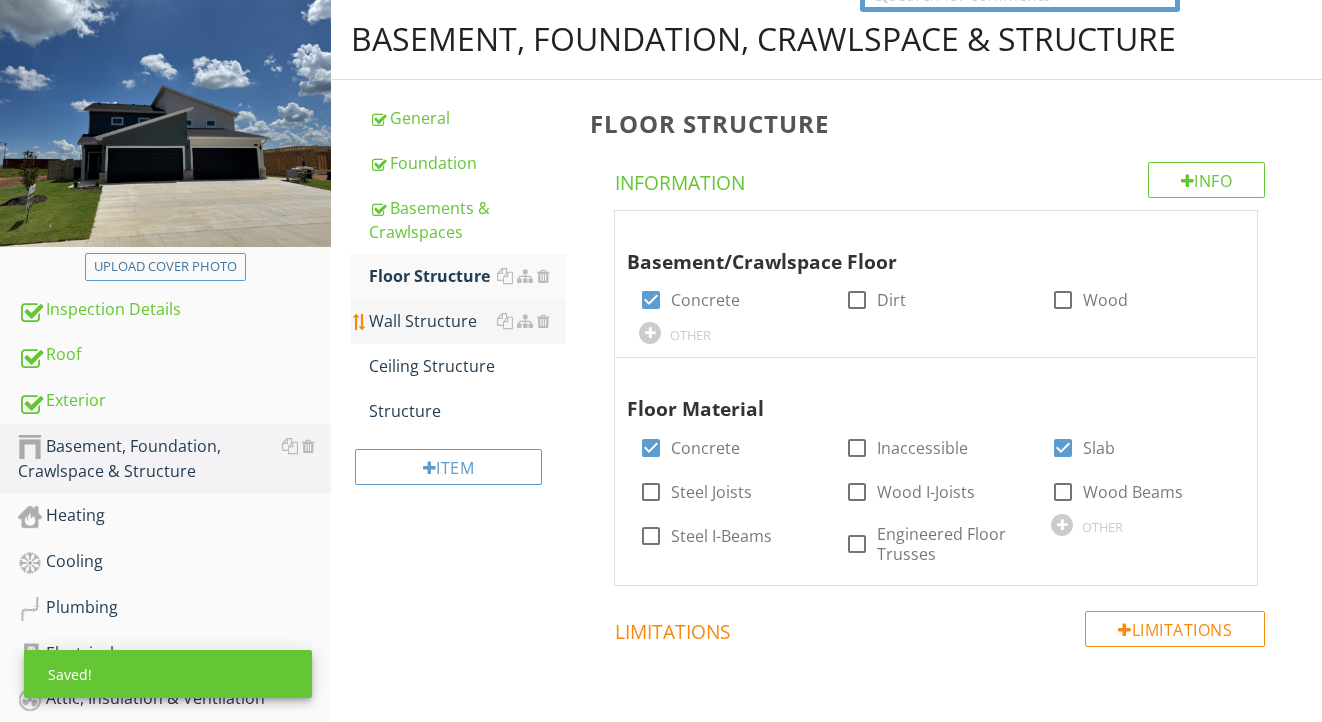click on "Wall Structure" at bounding box center [468, 321] 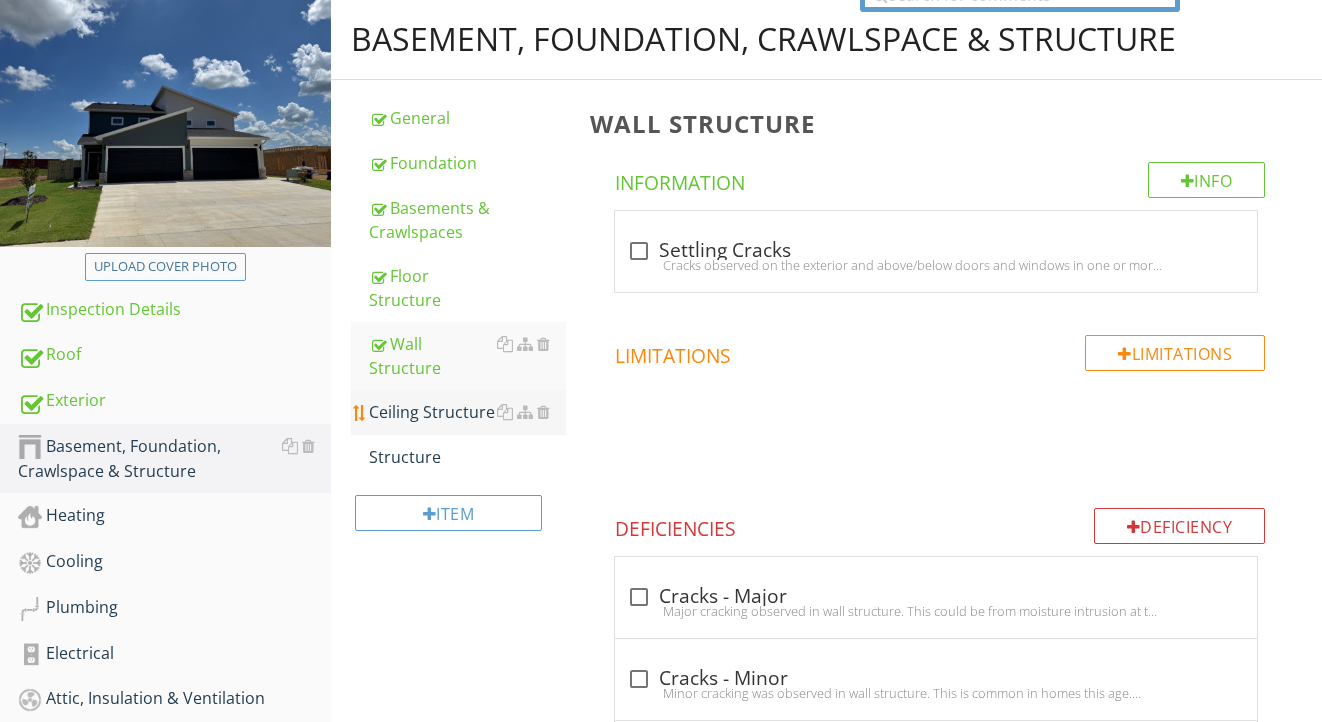 click on "Ceiling Structure" at bounding box center (468, 412) 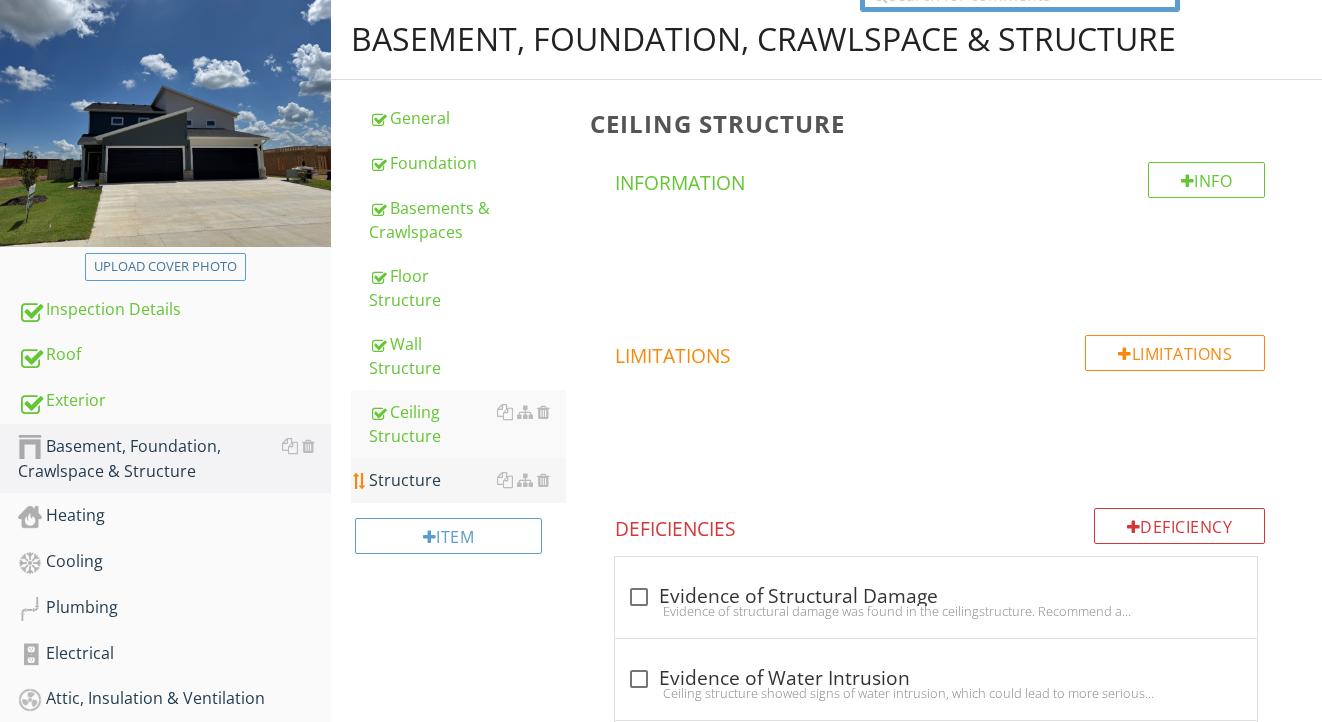 click on "Structure" at bounding box center (468, 480) 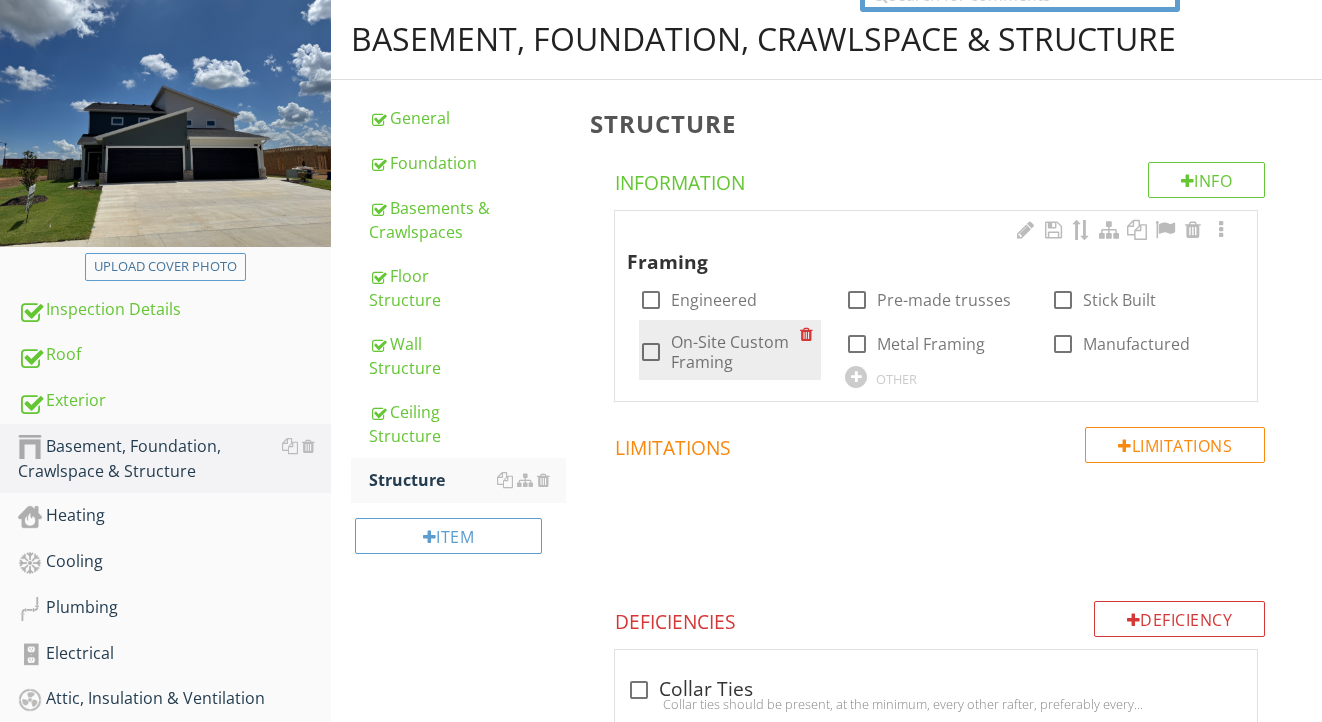 click on "On-Site Custom Framing" at bounding box center (735, 352) 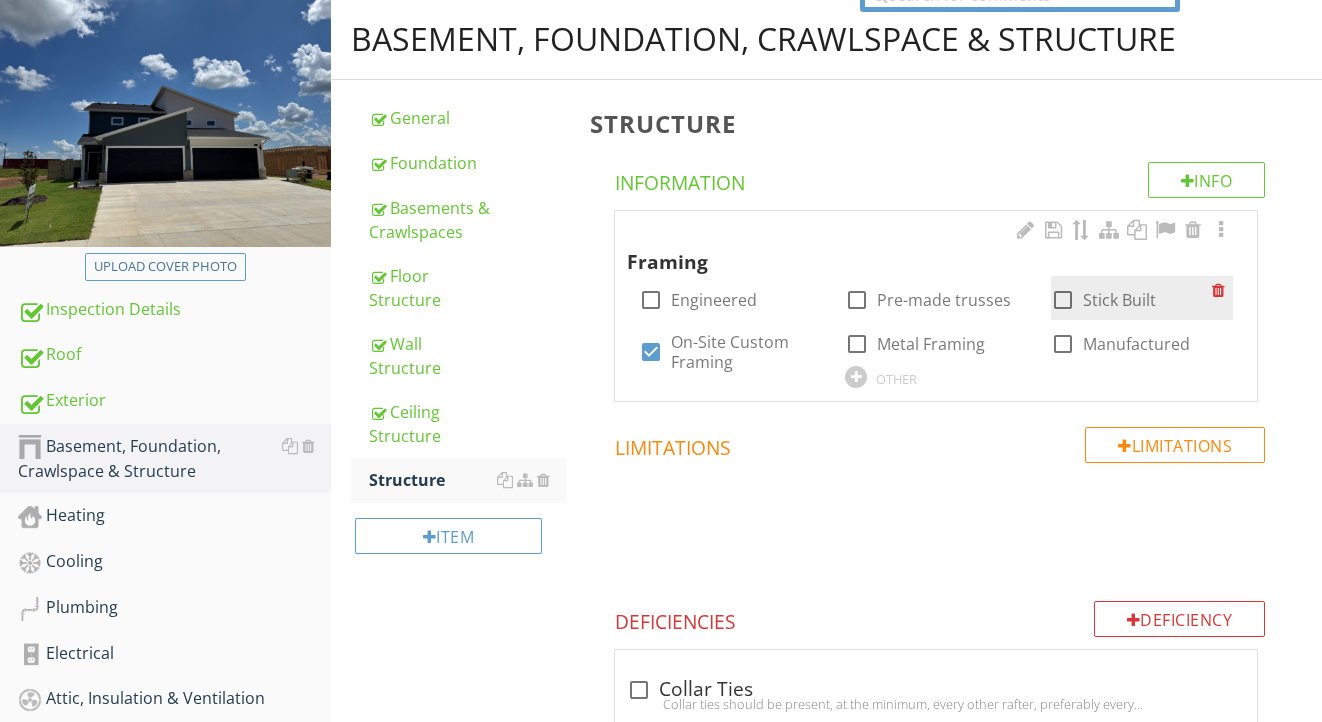 click on "Stick Built" at bounding box center (1119, 300) 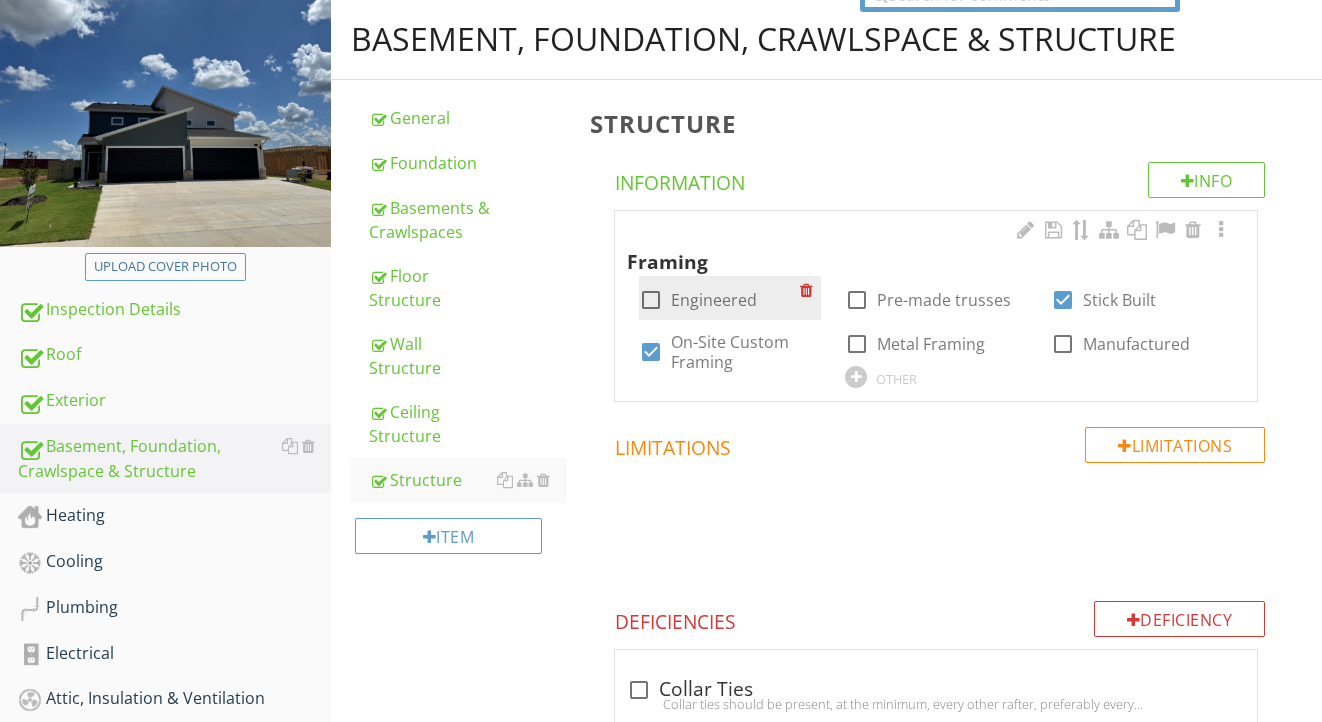 click on "Engineered" at bounding box center [714, 300] 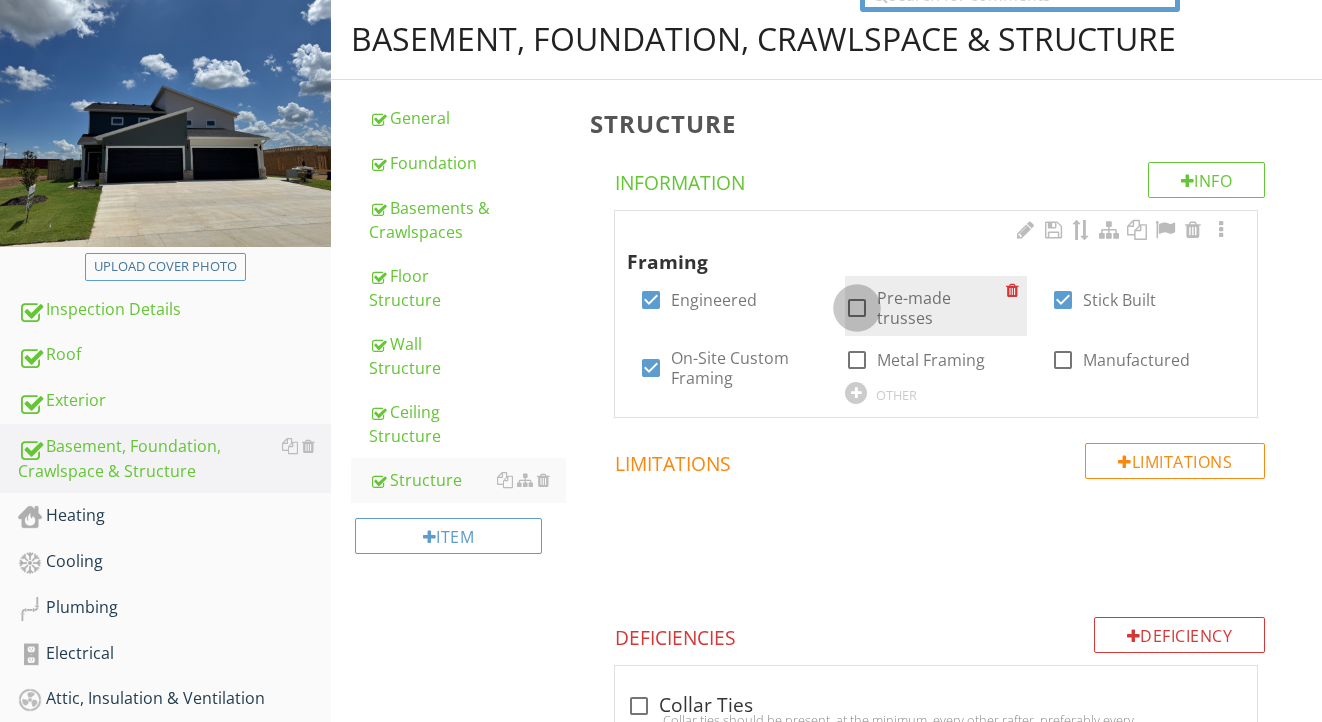 click at bounding box center [857, 308] 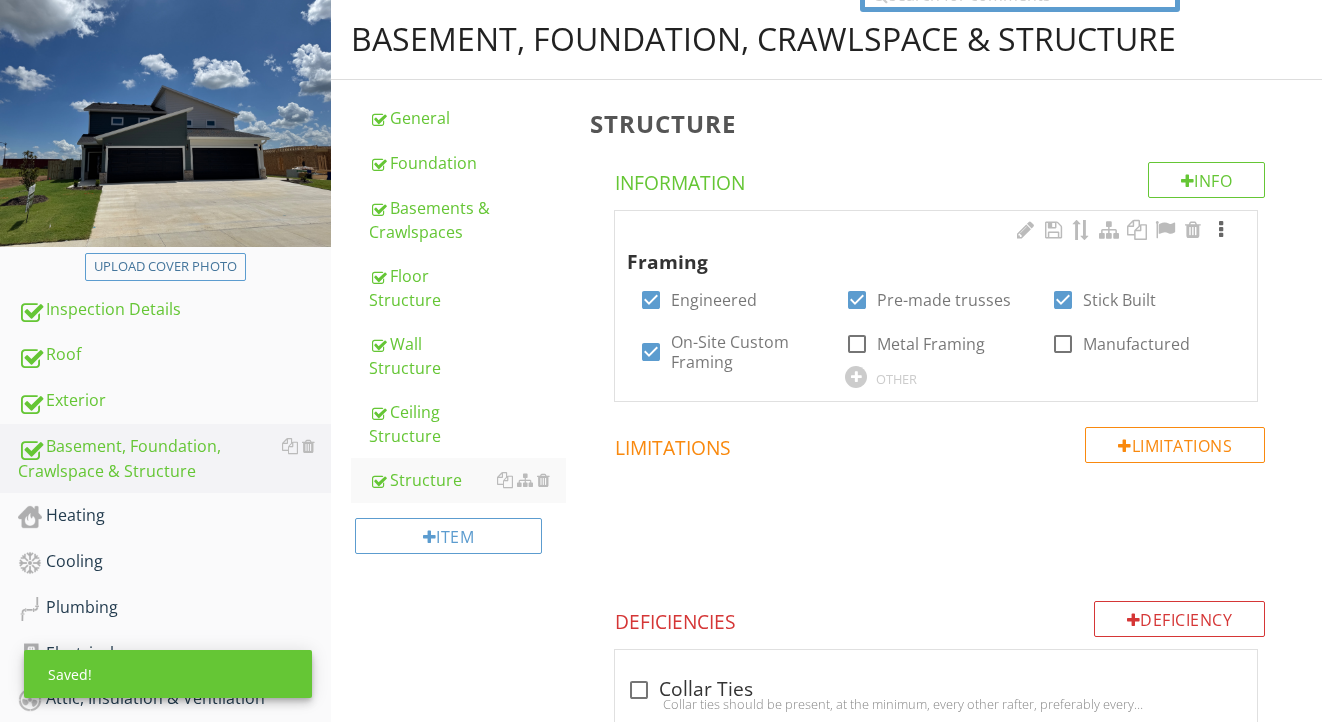 click at bounding box center [1221, 230] 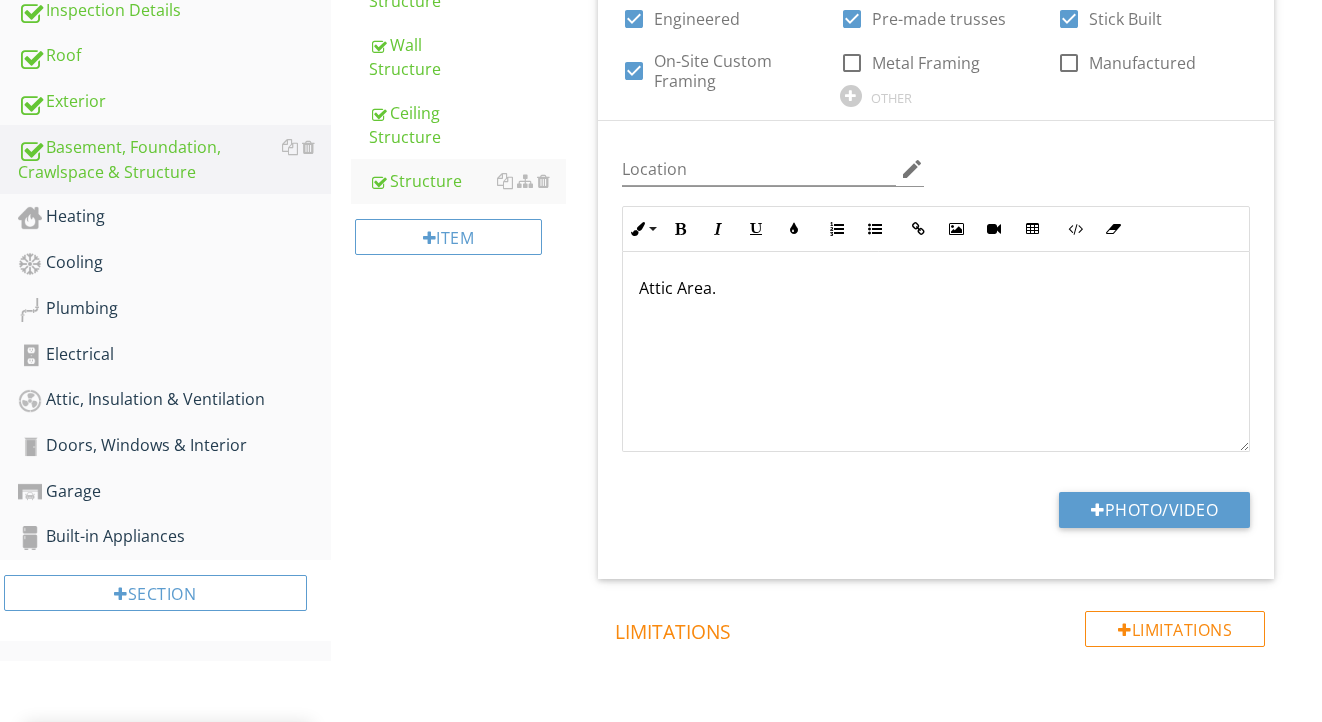 scroll, scrollTop: 565, scrollLeft: 0, axis: vertical 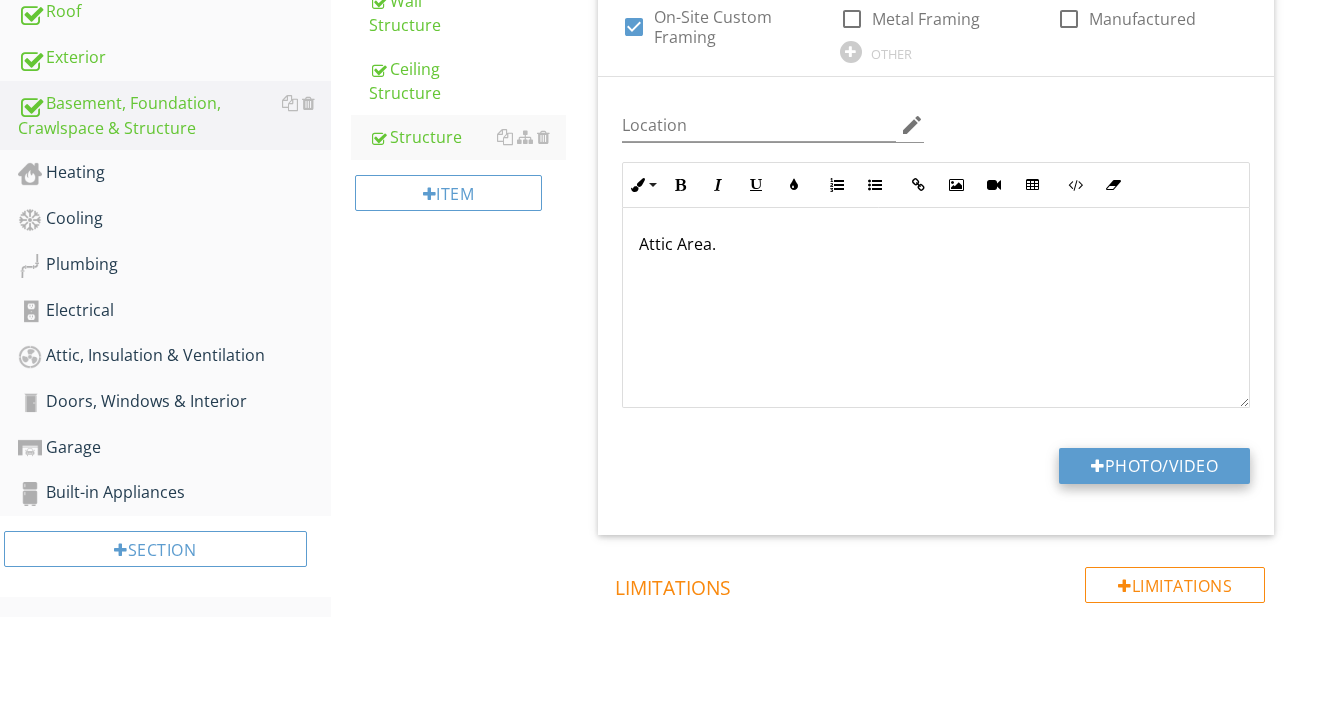 click on "Photo/Video" at bounding box center [1154, 466] 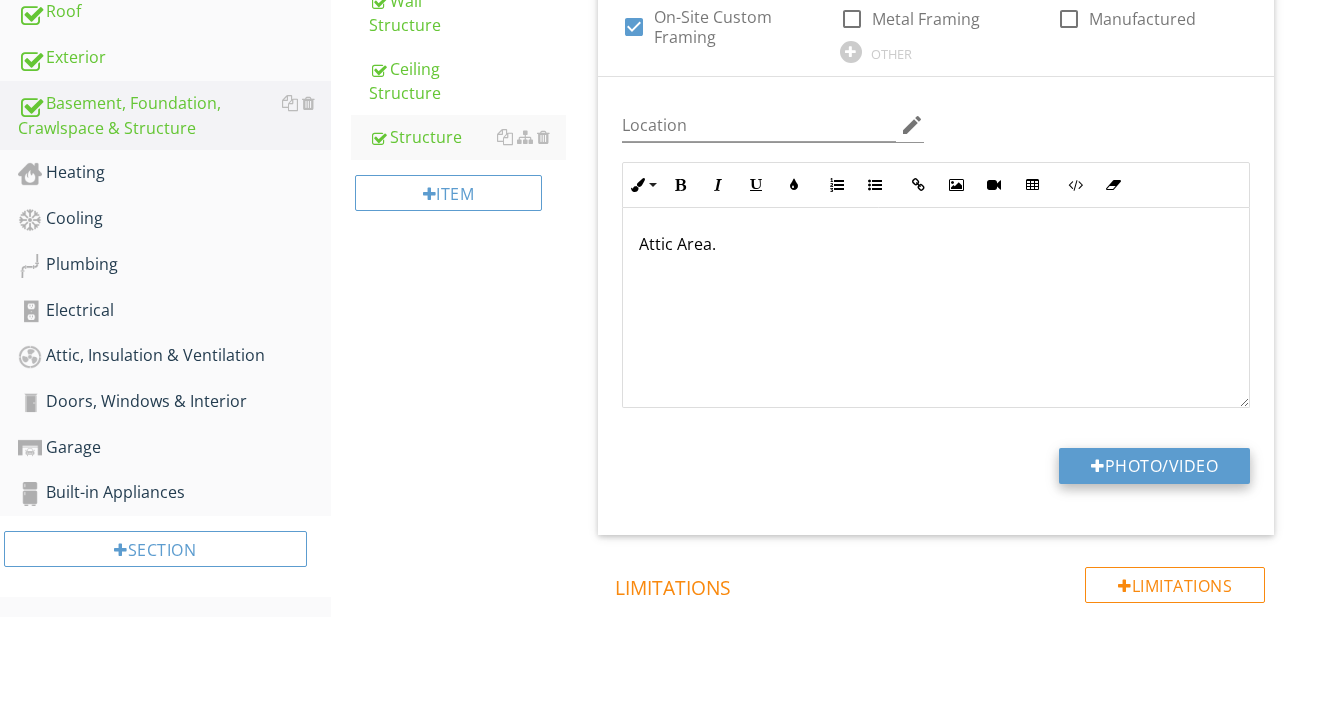 type on "C:\fakepath\IMG_9065.jpeg" 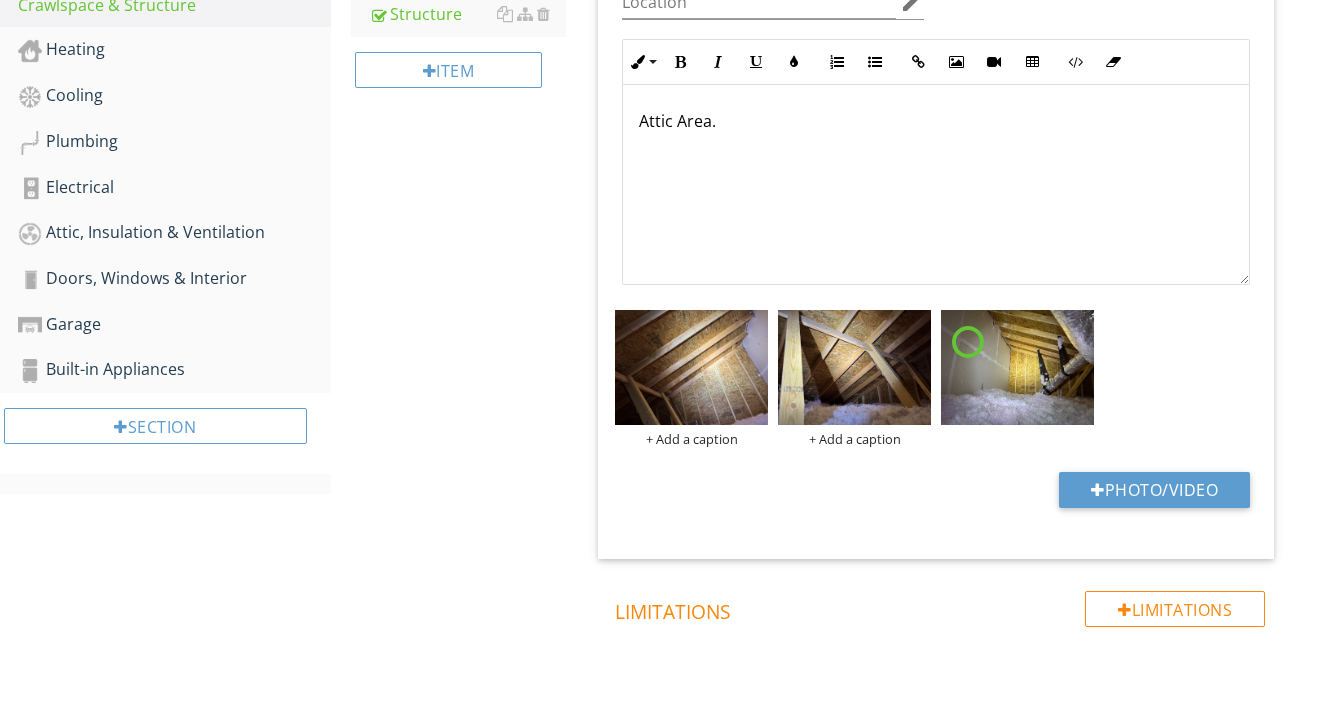 scroll, scrollTop: 740, scrollLeft: 0, axis: vertical 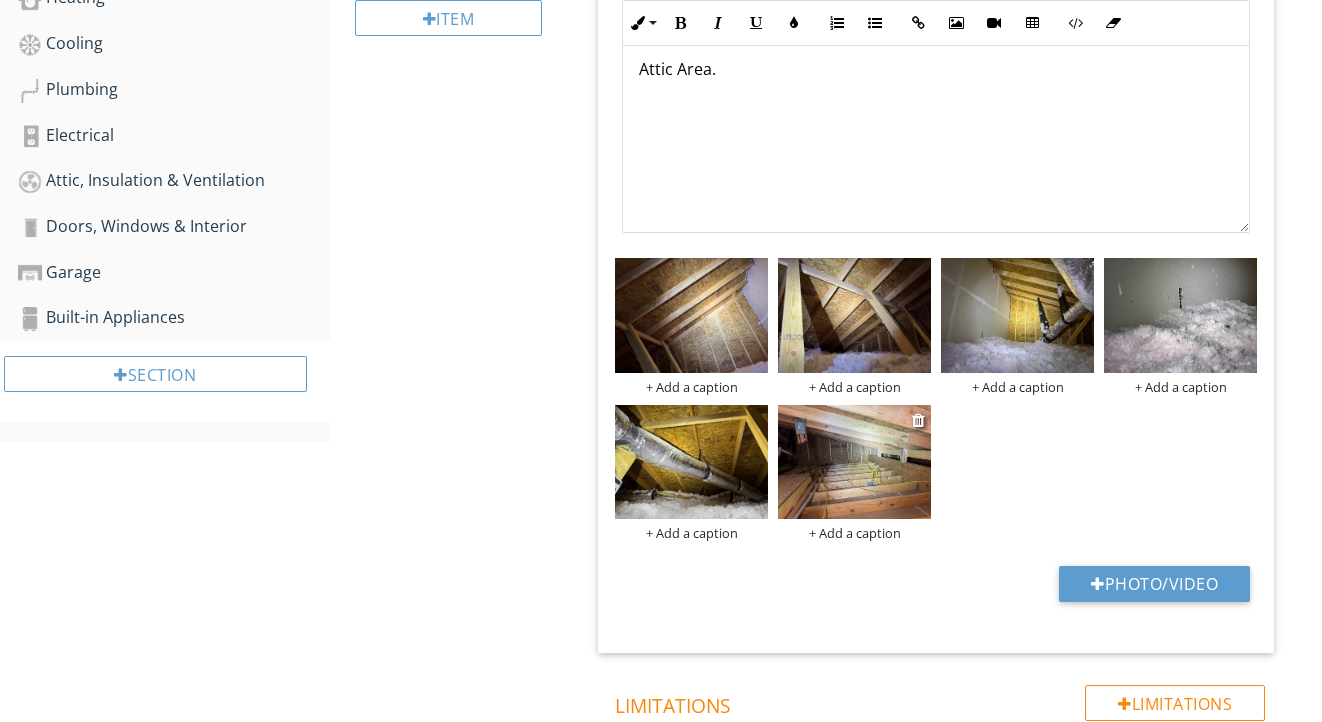 click on "+ Add a caption" at bounding box center [854, 533] 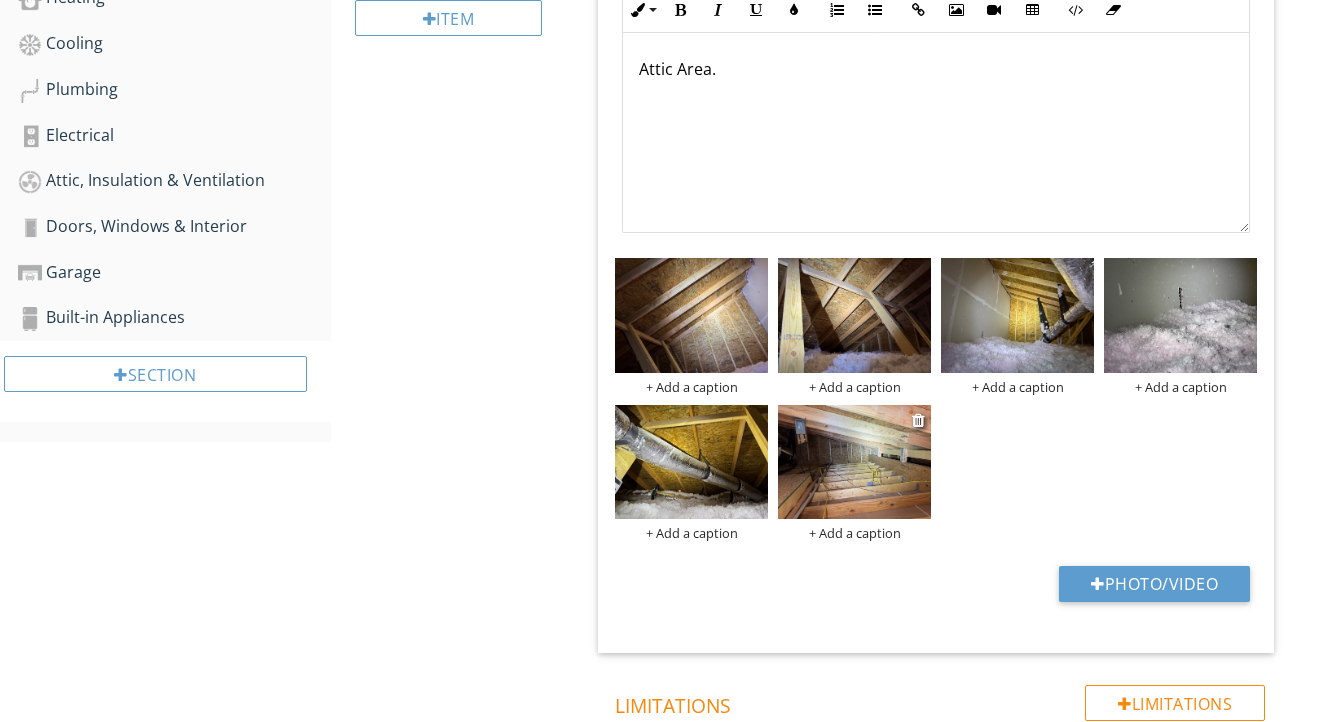 scroll, scrollTop: 0, scrollLeft: 0, axis: both 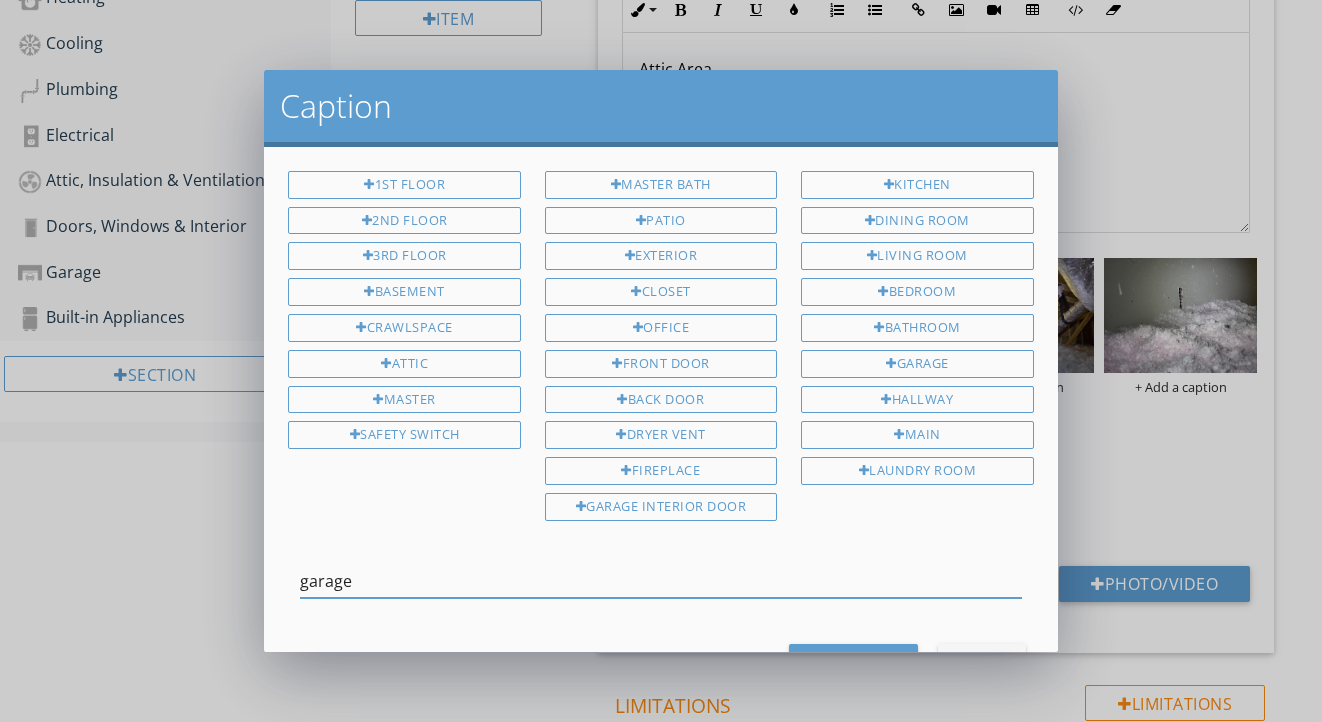 type on "garage" 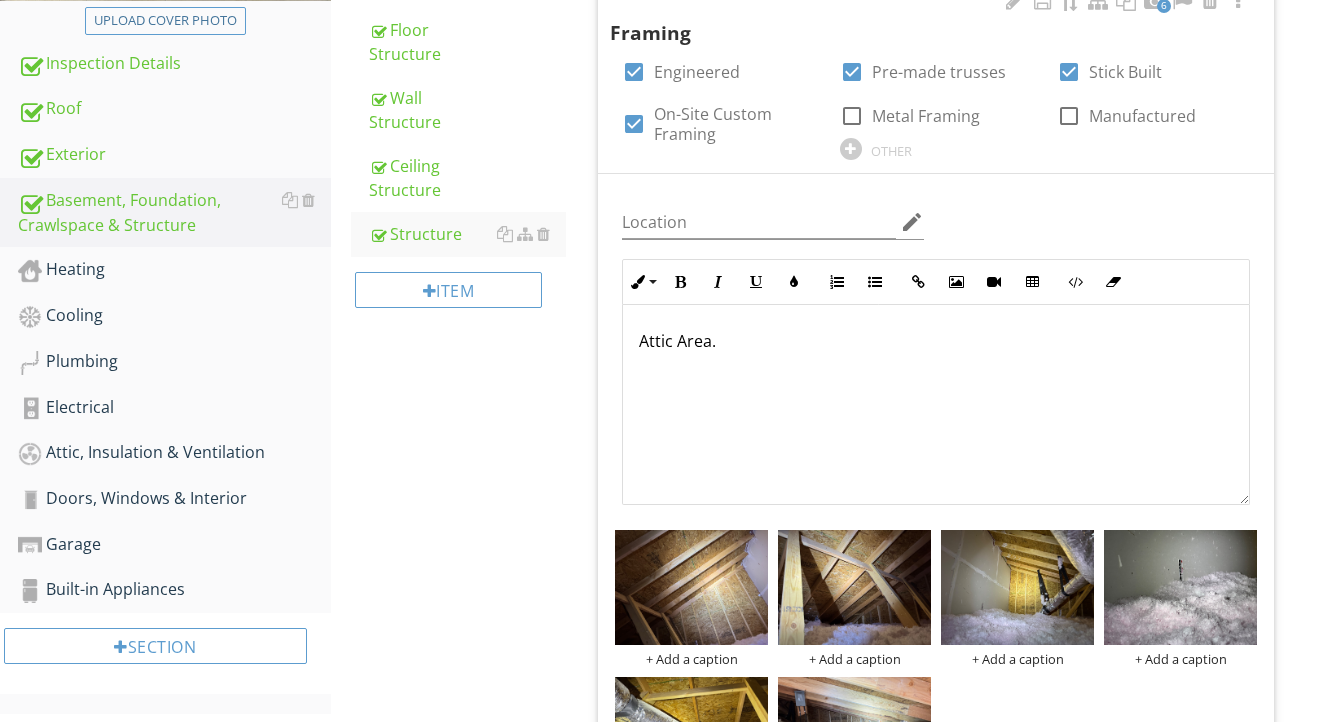 scroll, scrollTop: 467, scrollLeft: 0, axis: vertical 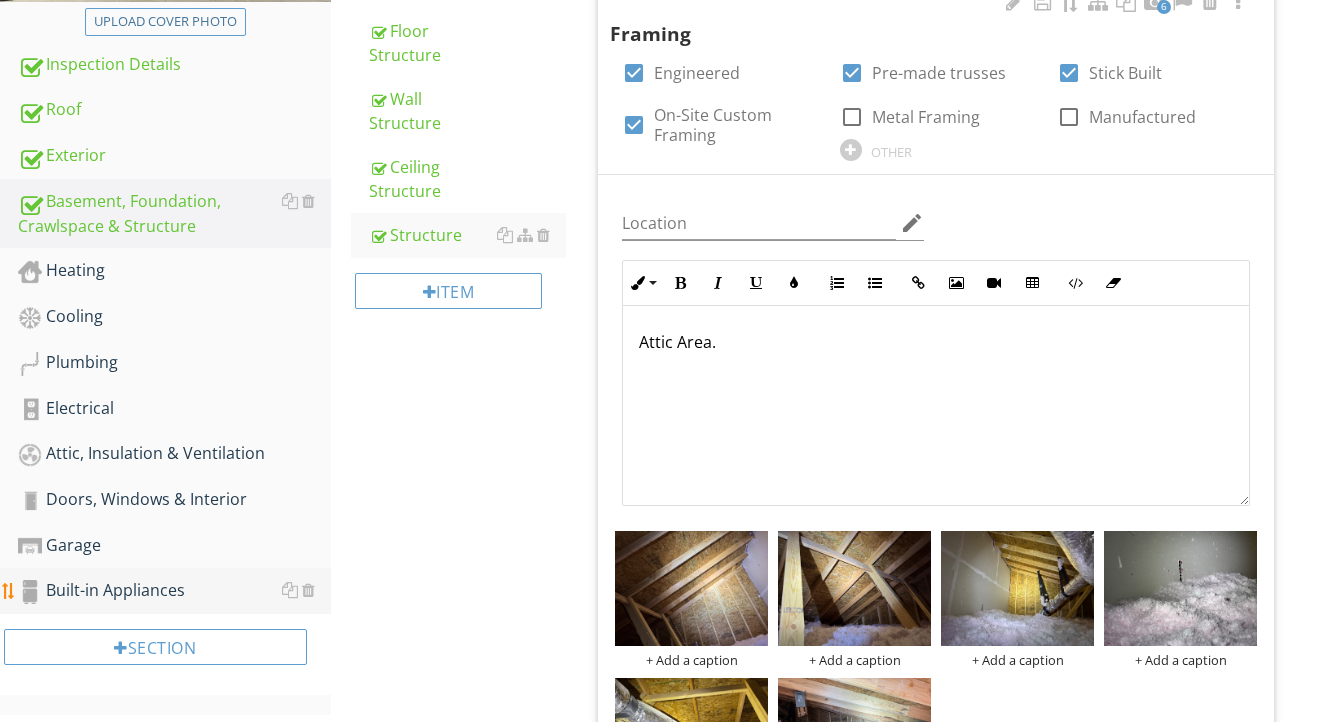 click on "Built-in Appliances" at bounding box center (174, 591) 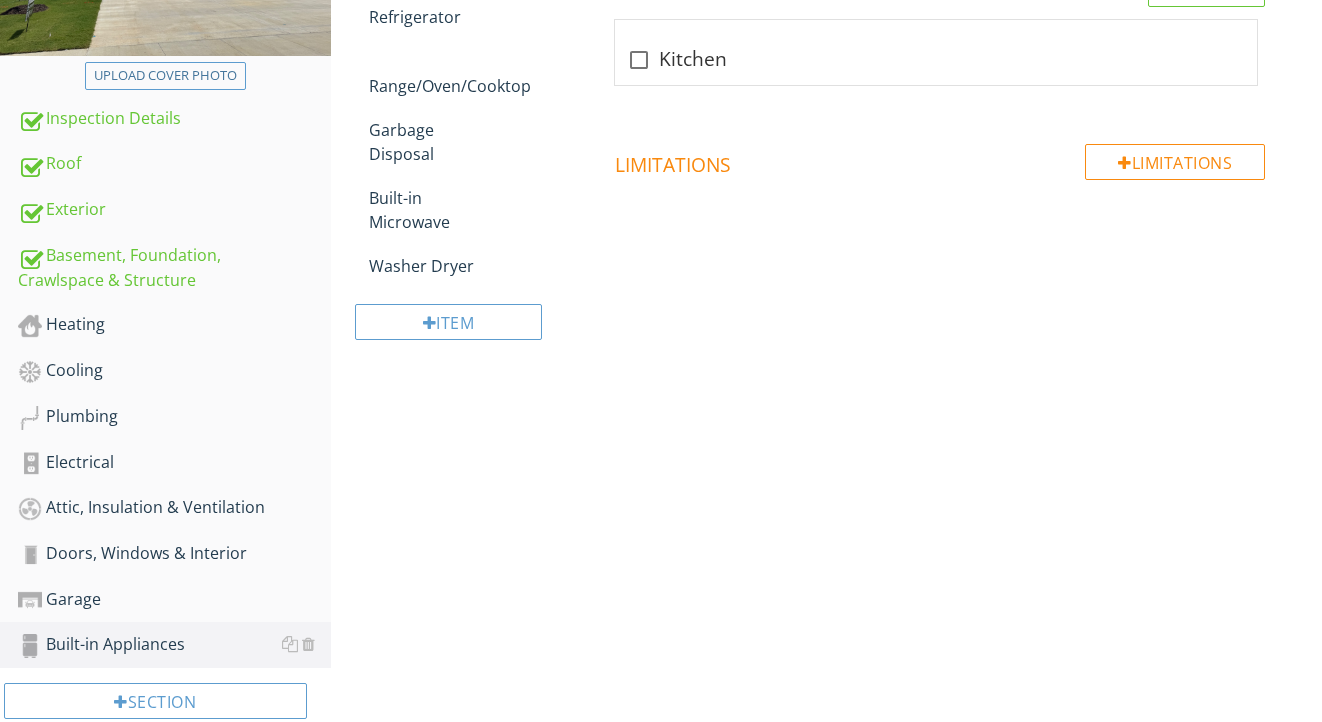 scroll, scrollTop: 396, scrollLeft: 0, axis: vertical 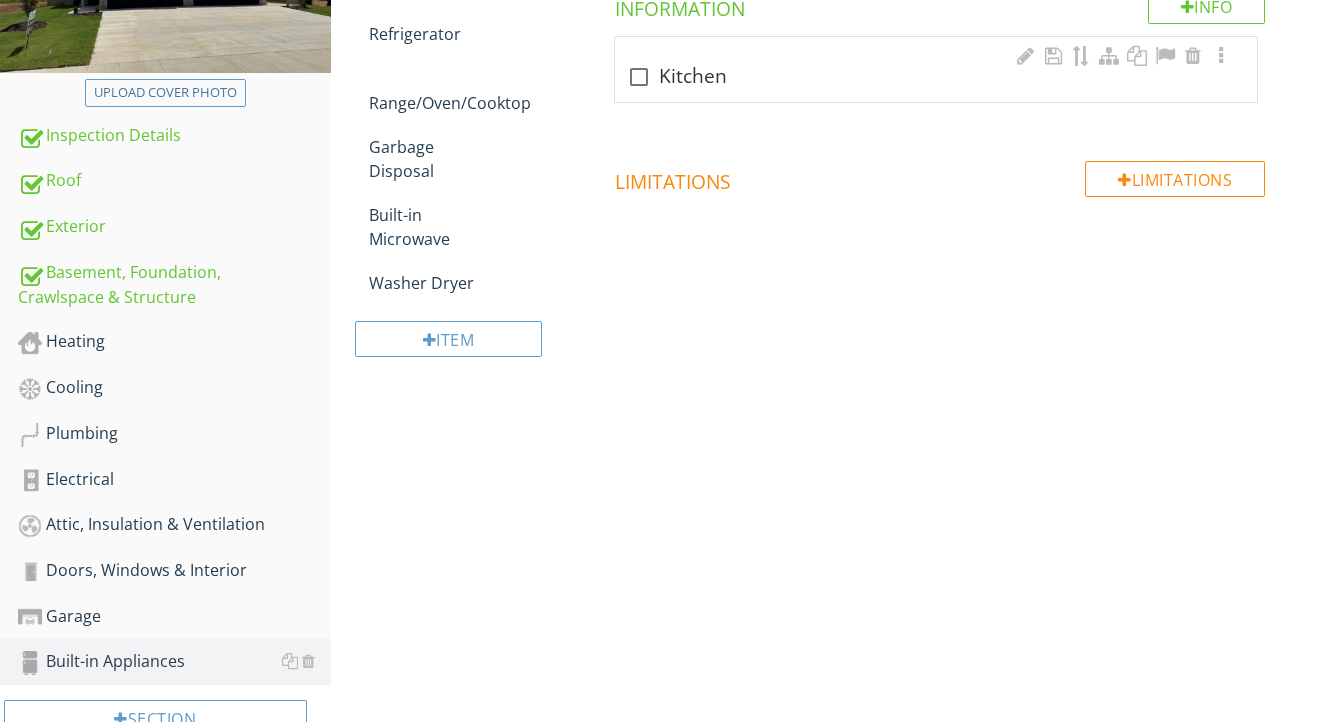 click on "check_box_outline_blank
Kitchen" at bounding box center [936, 77] 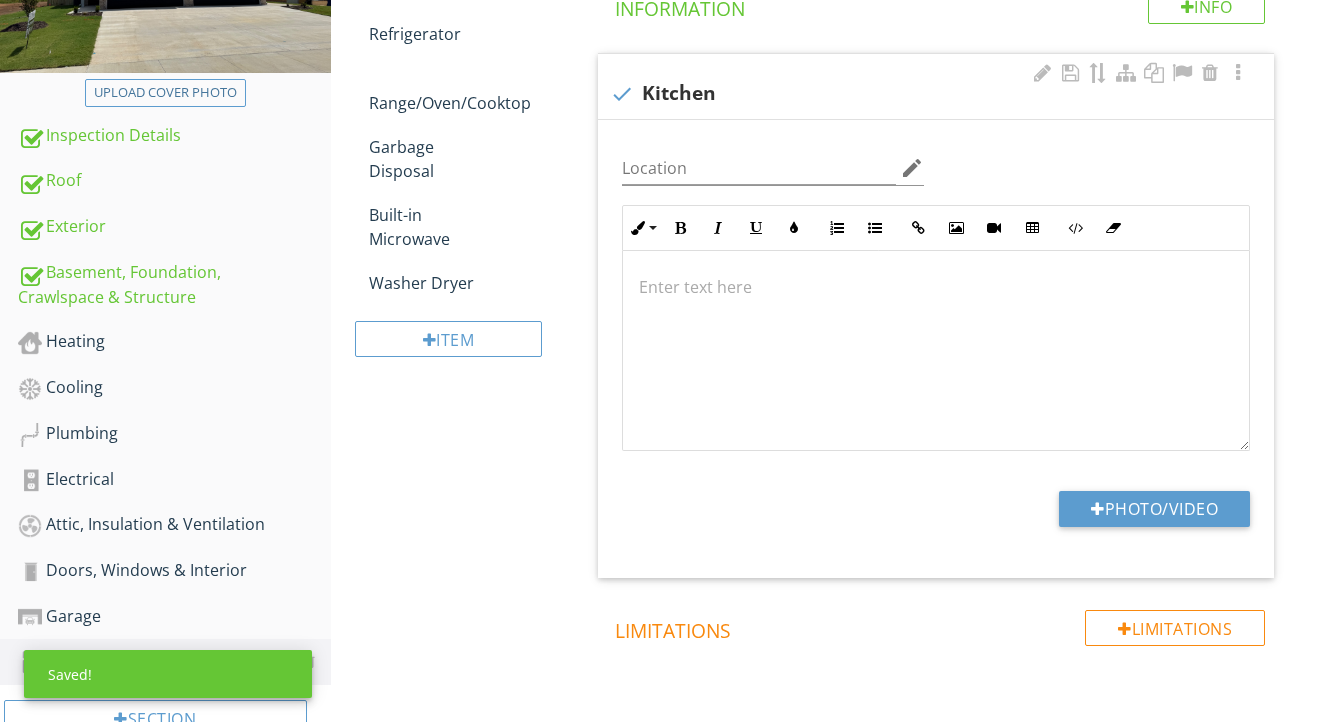 click at bounding box center [936, 351] 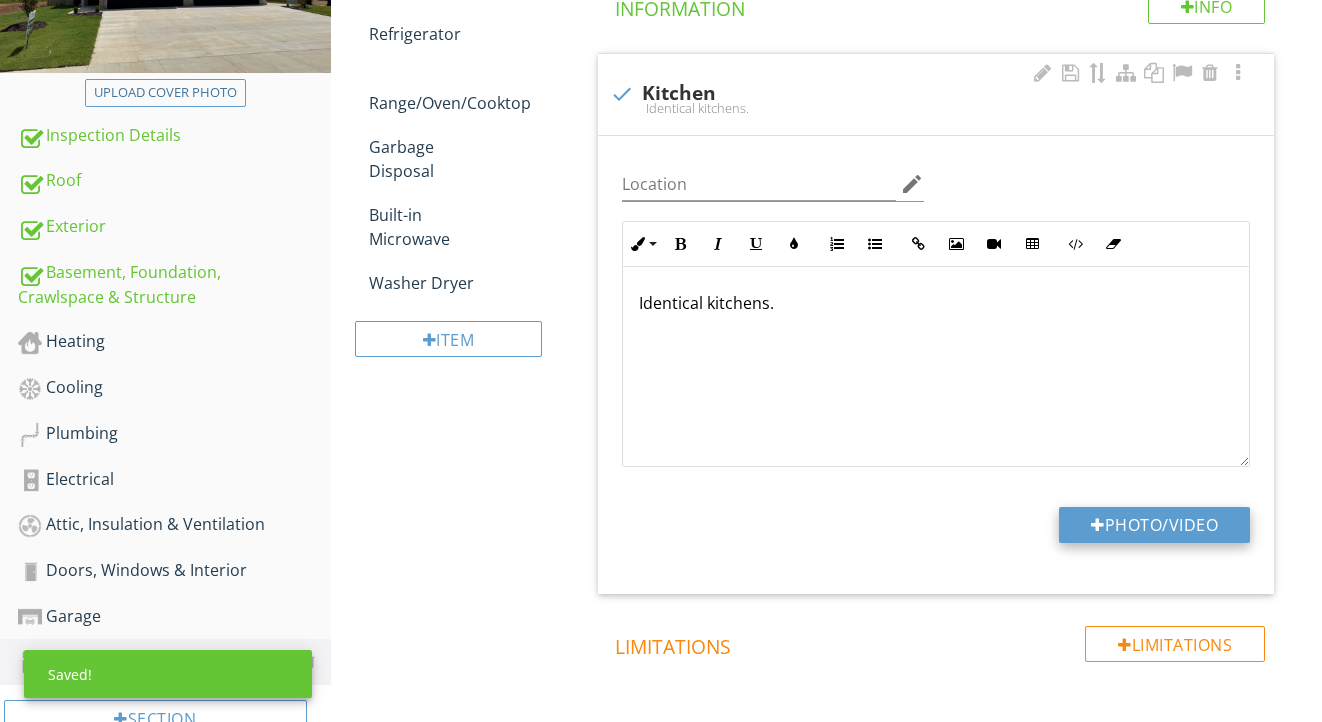 click on "Photo/Video" at bounding box center [1154, 525] 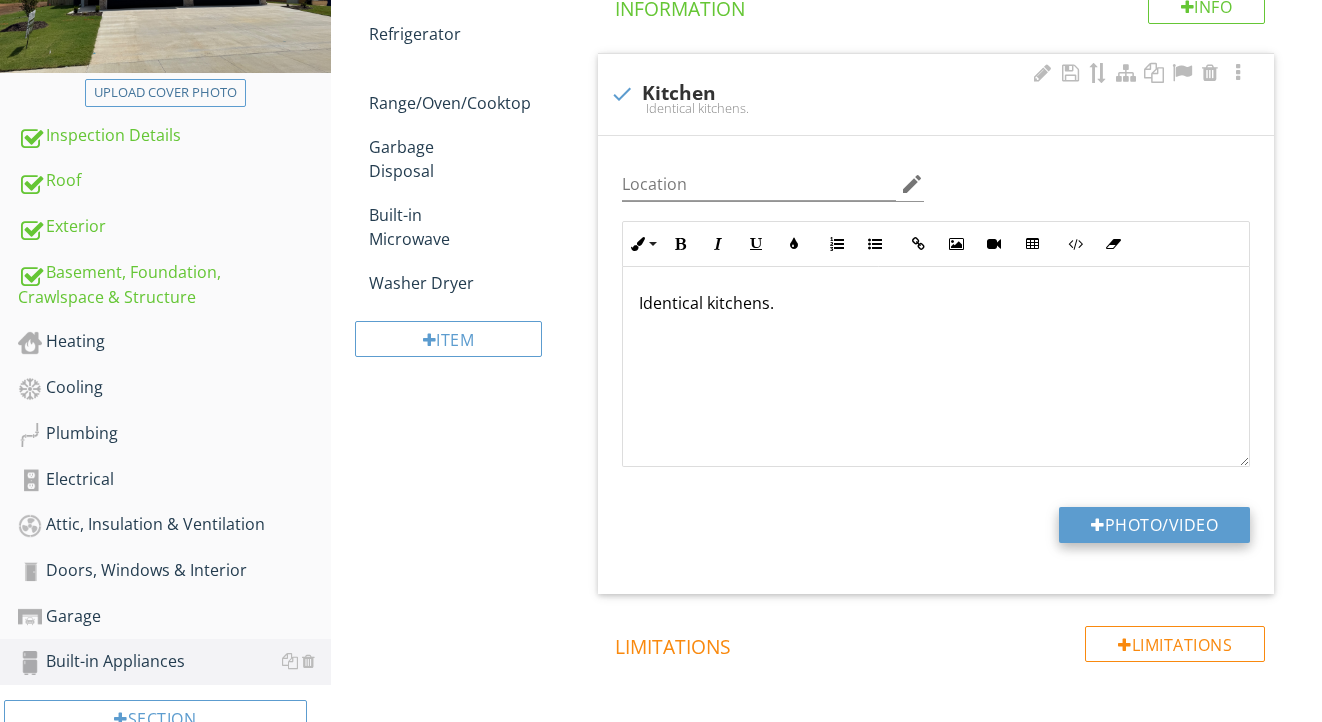 type on "C:\fakepath\IMG_9048.jpeg" 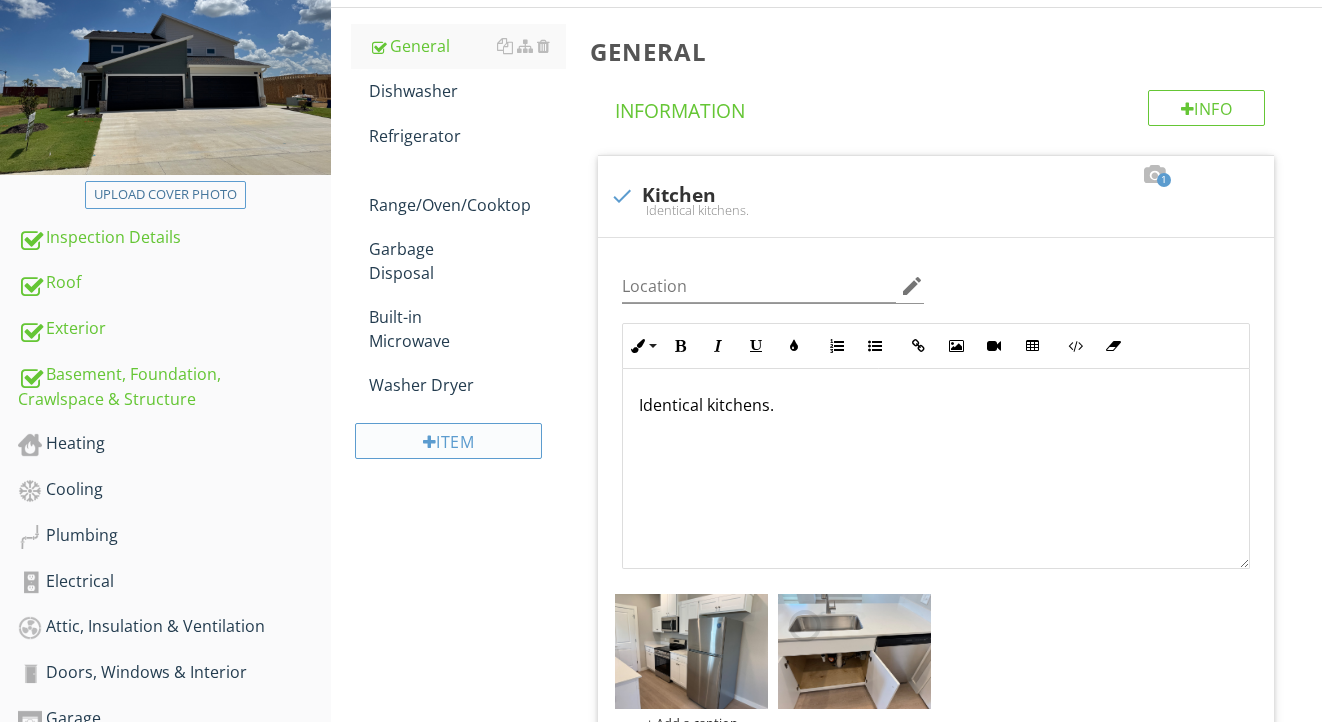 scroll, scrollTop: 288, scrollLeft: 0, axis: vertical 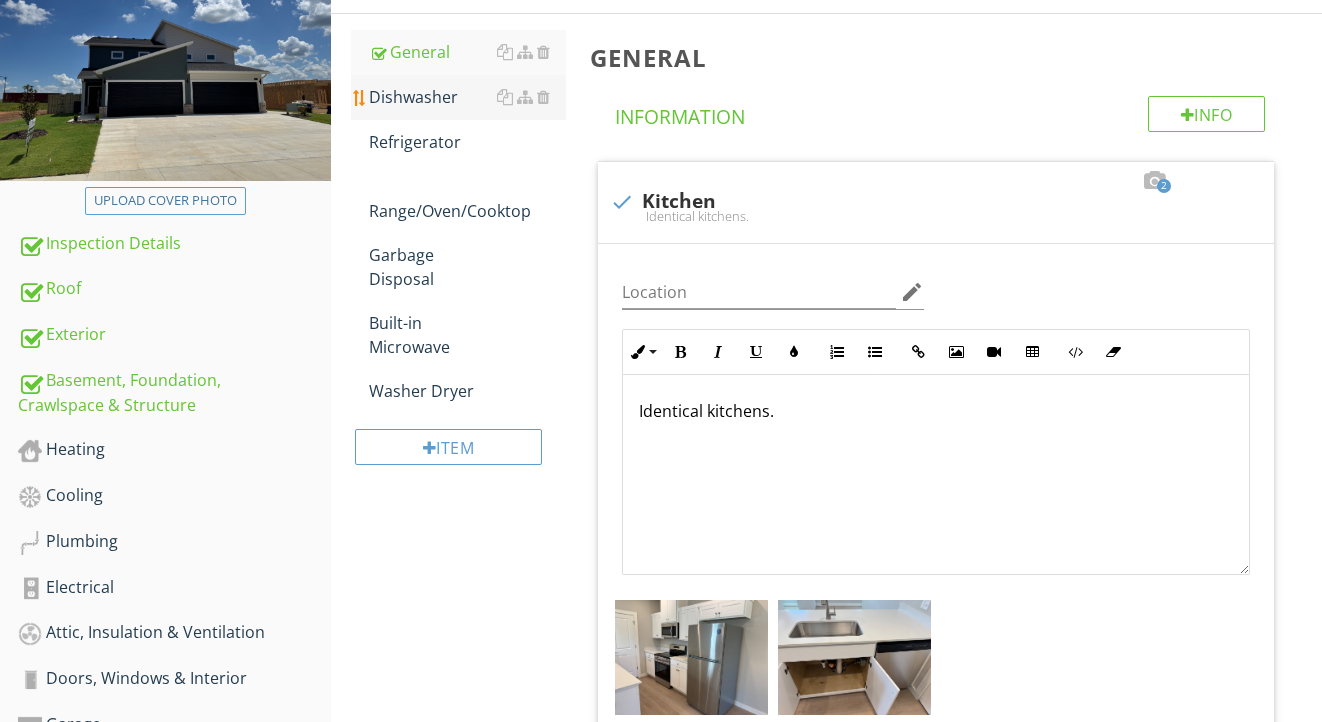 click on "Dishwasher" at bounding box center [468, 97] 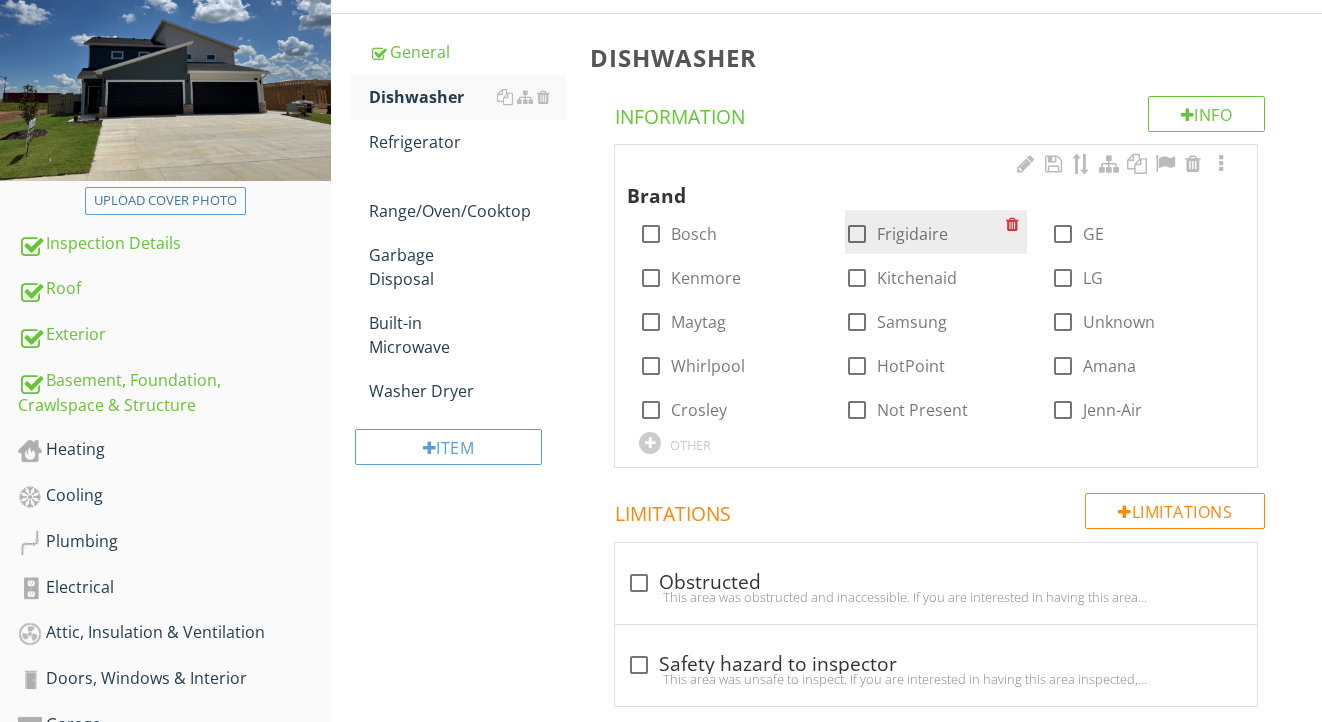 click on "Frigidaire" at bounding box center [912, 234] 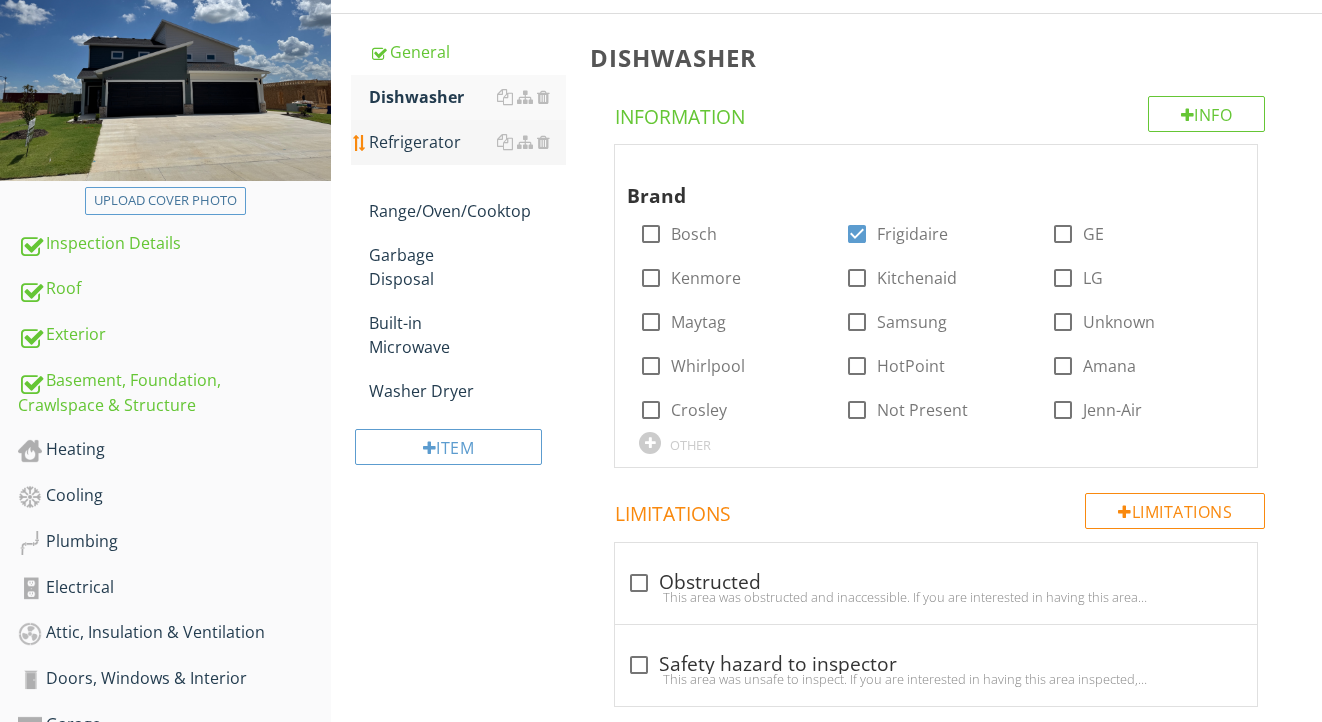 click on "Refrigerator" at bounding box center [468, 142] 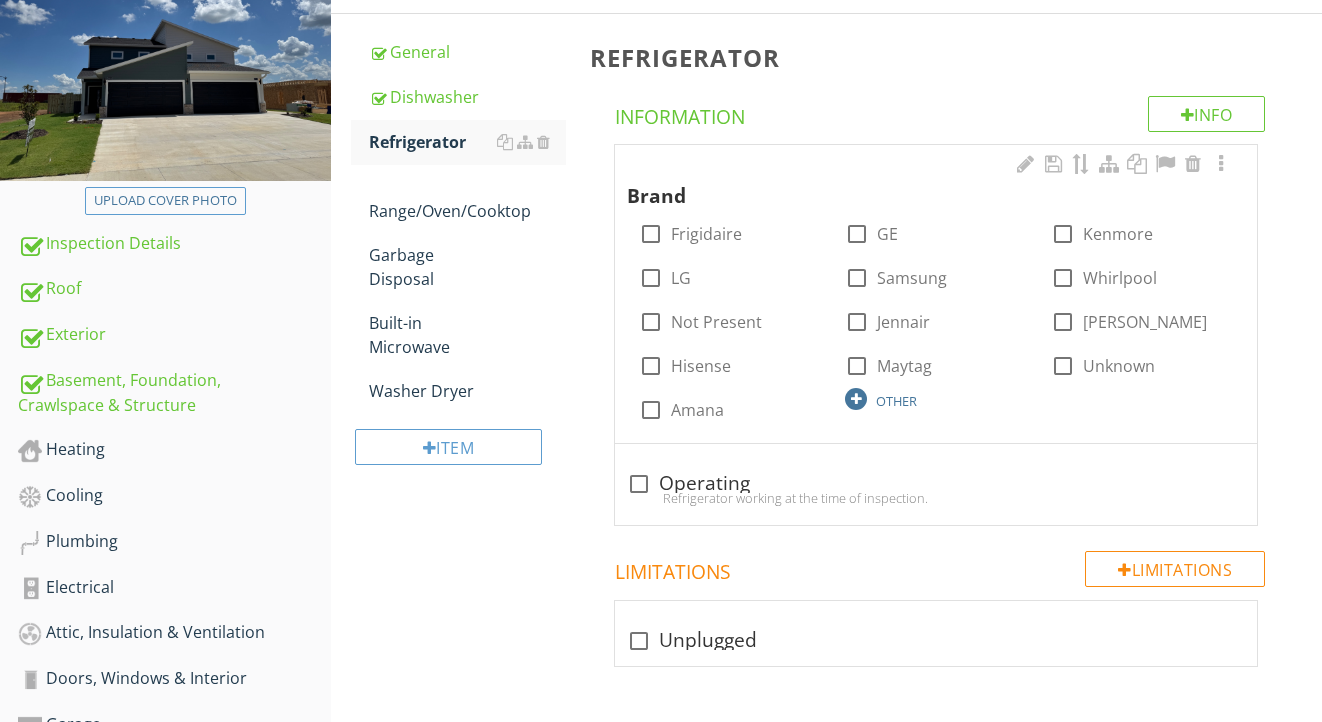 click on "OTHER" at bounding box center (896, 401) 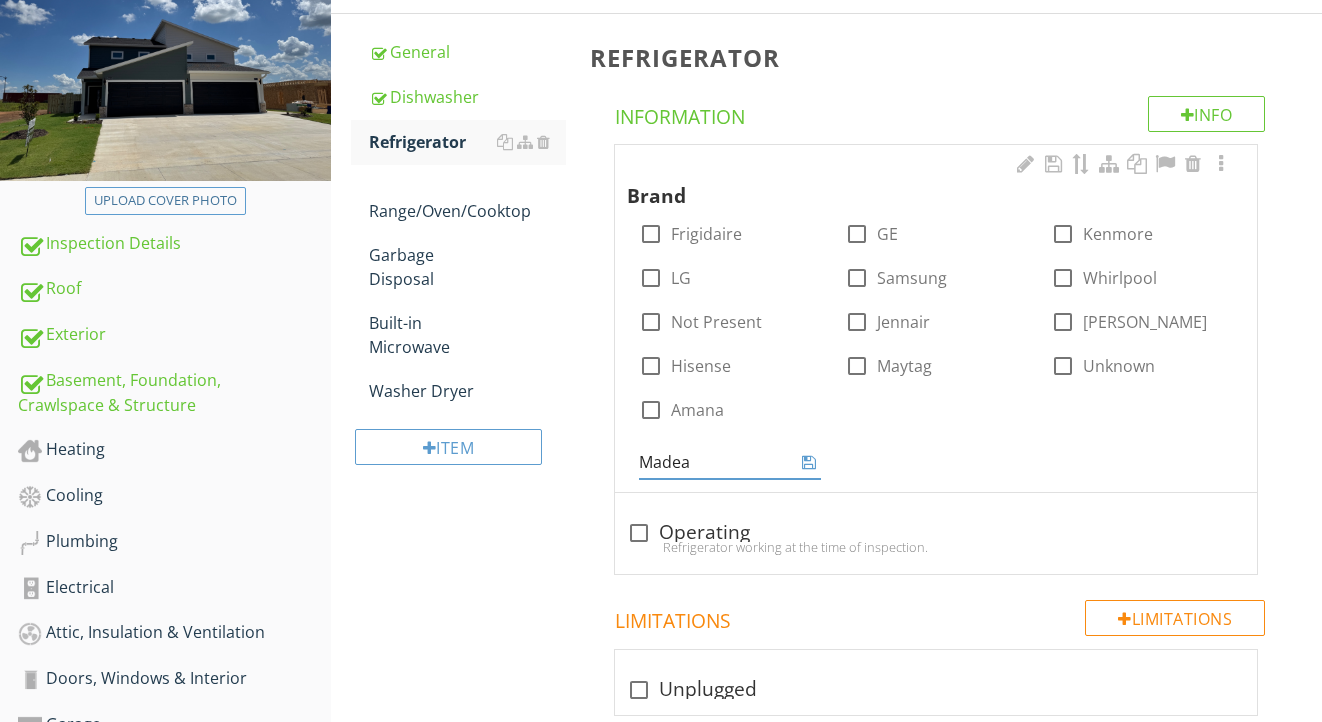 type on "Madea" 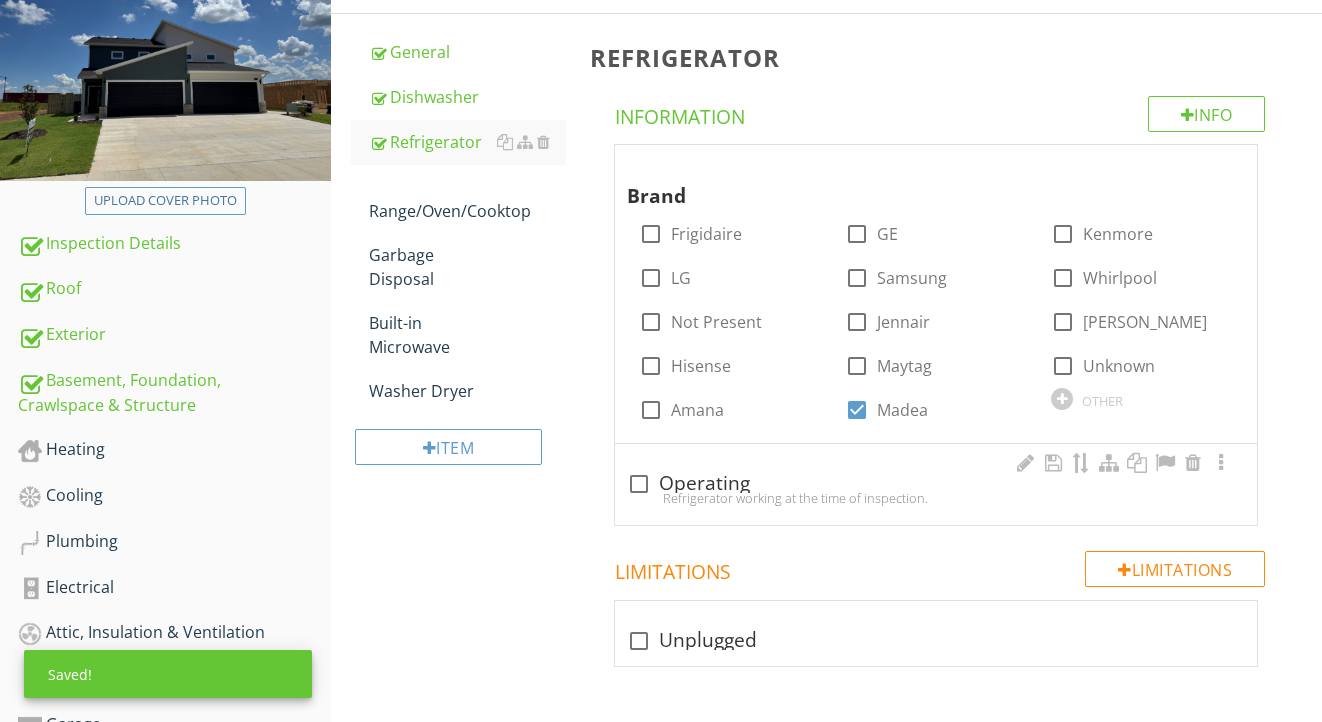 click on "Refrigerator working at the time of inspection." at bounding box center [936, 498] 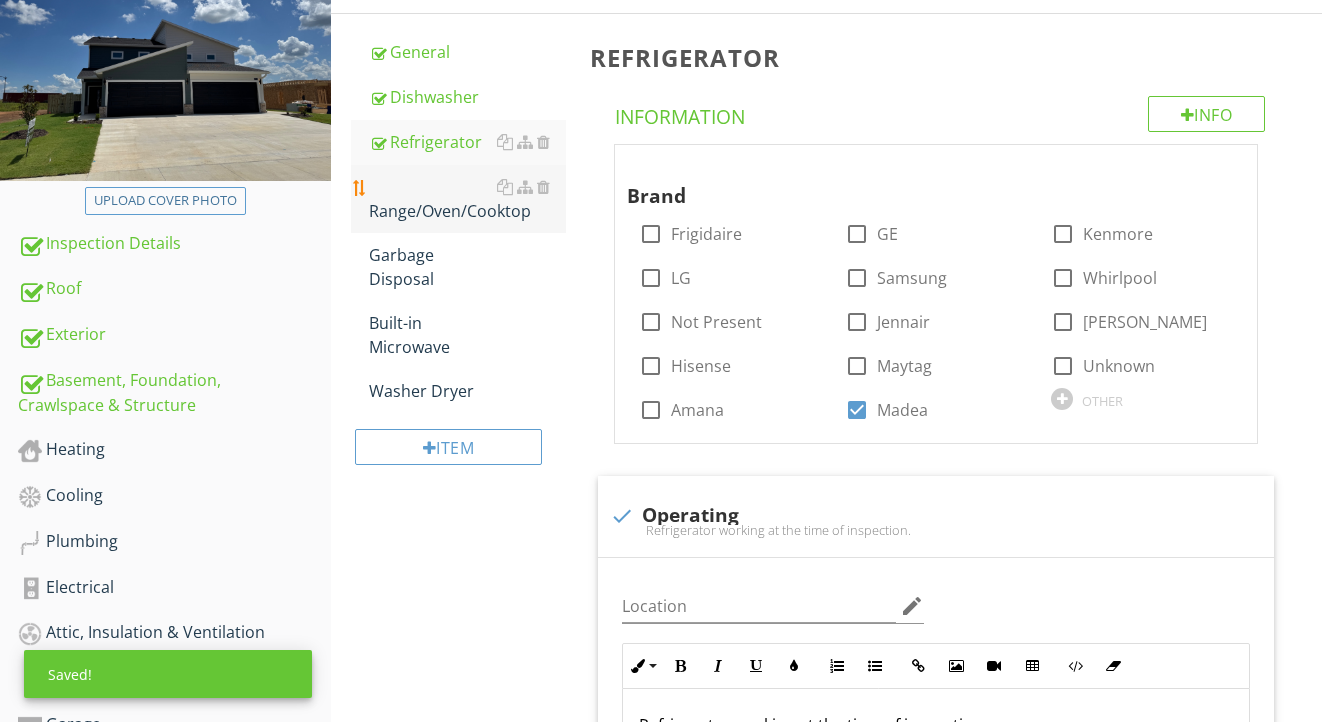 click on "Range/Oven/Cooktop" at bounding box center [468, 199] 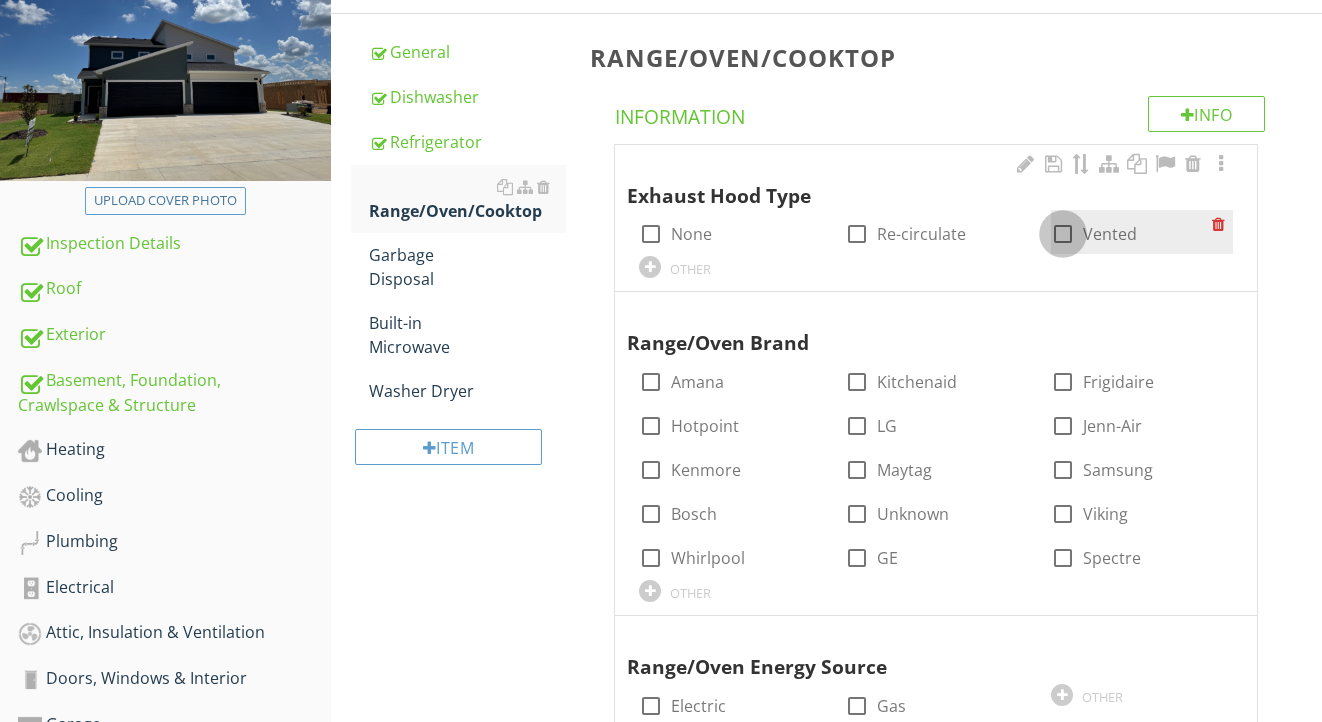 click at bounding box center (1063, 234) 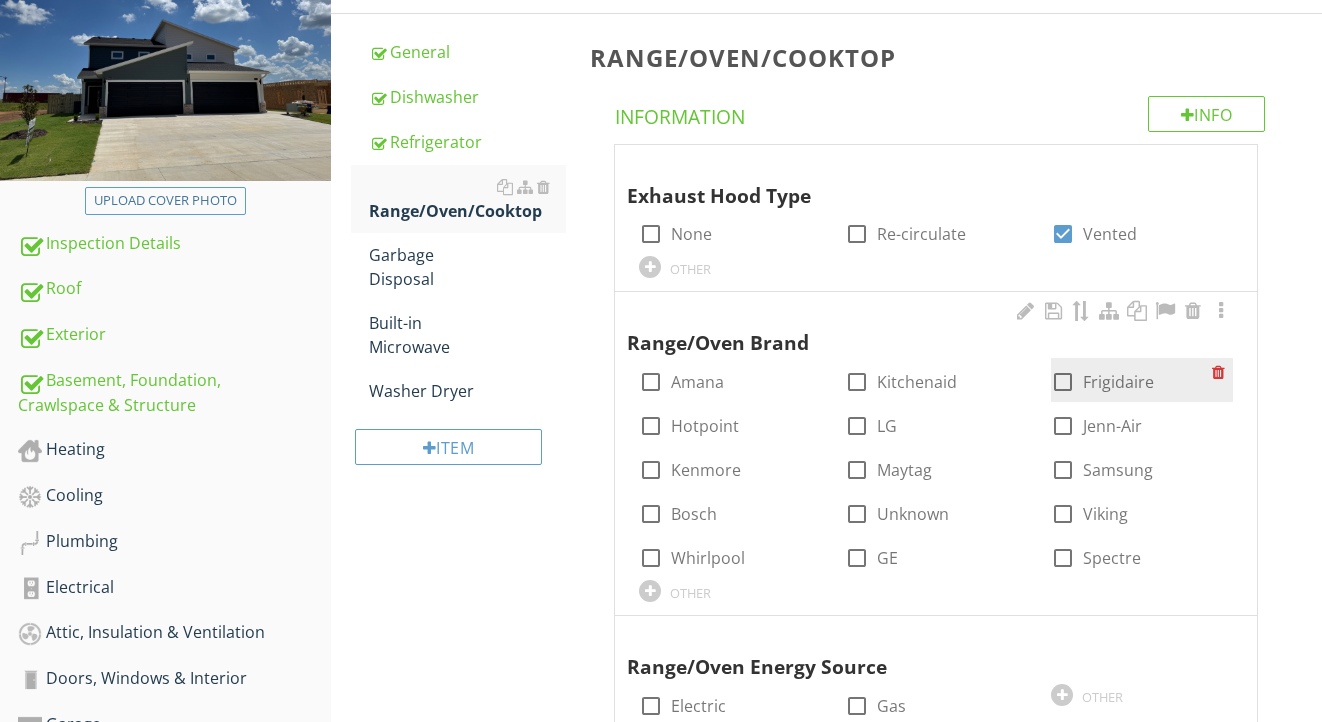 click at bounding box center (1063, 382) 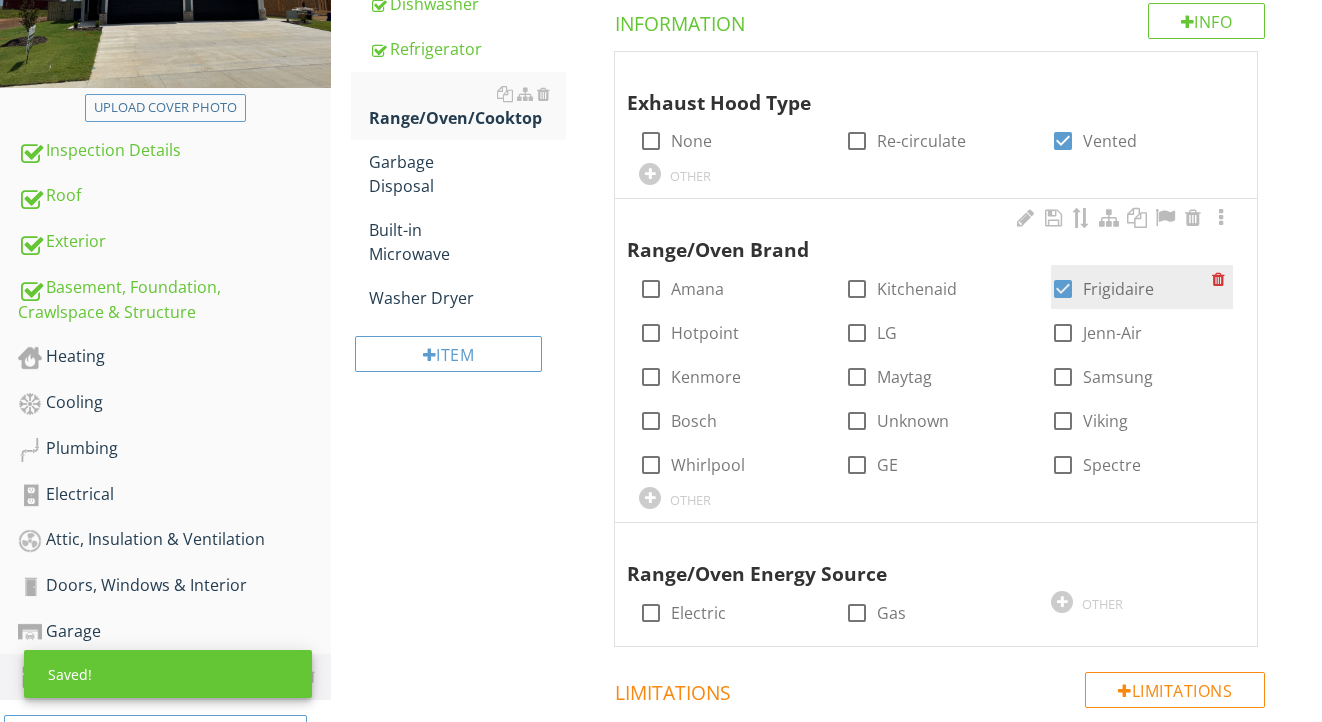 scroll, scrollTop: 411, scrollLeft: 0, axis: vertical 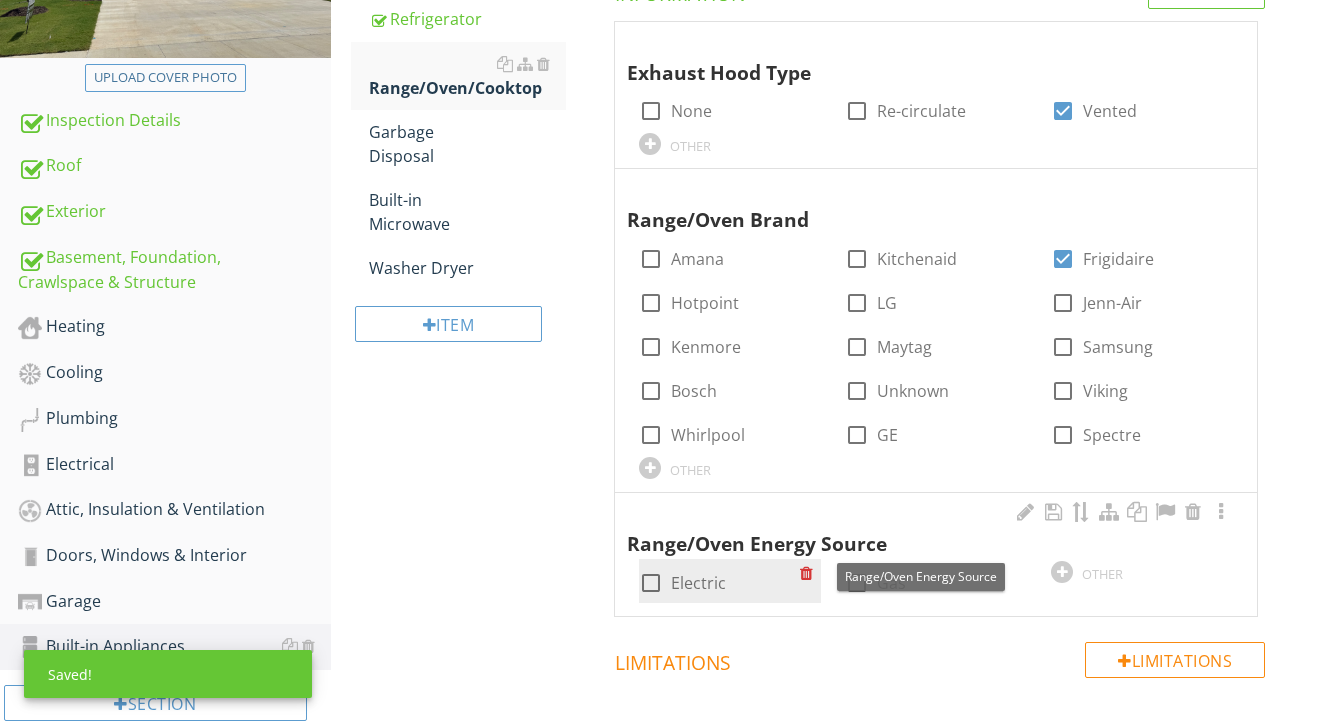click on "Electric" at bounding box center [698, 583] 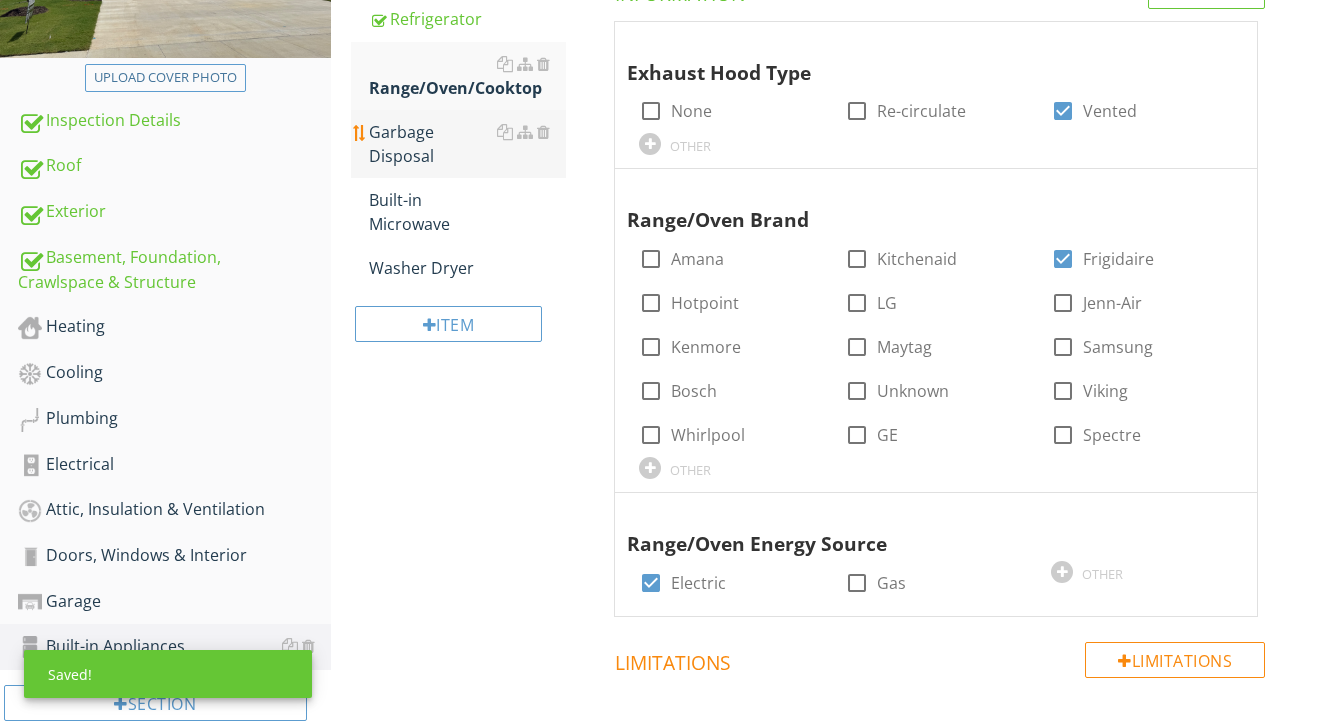 click on "Garbage Disposal" at bounding box center (468, 144) 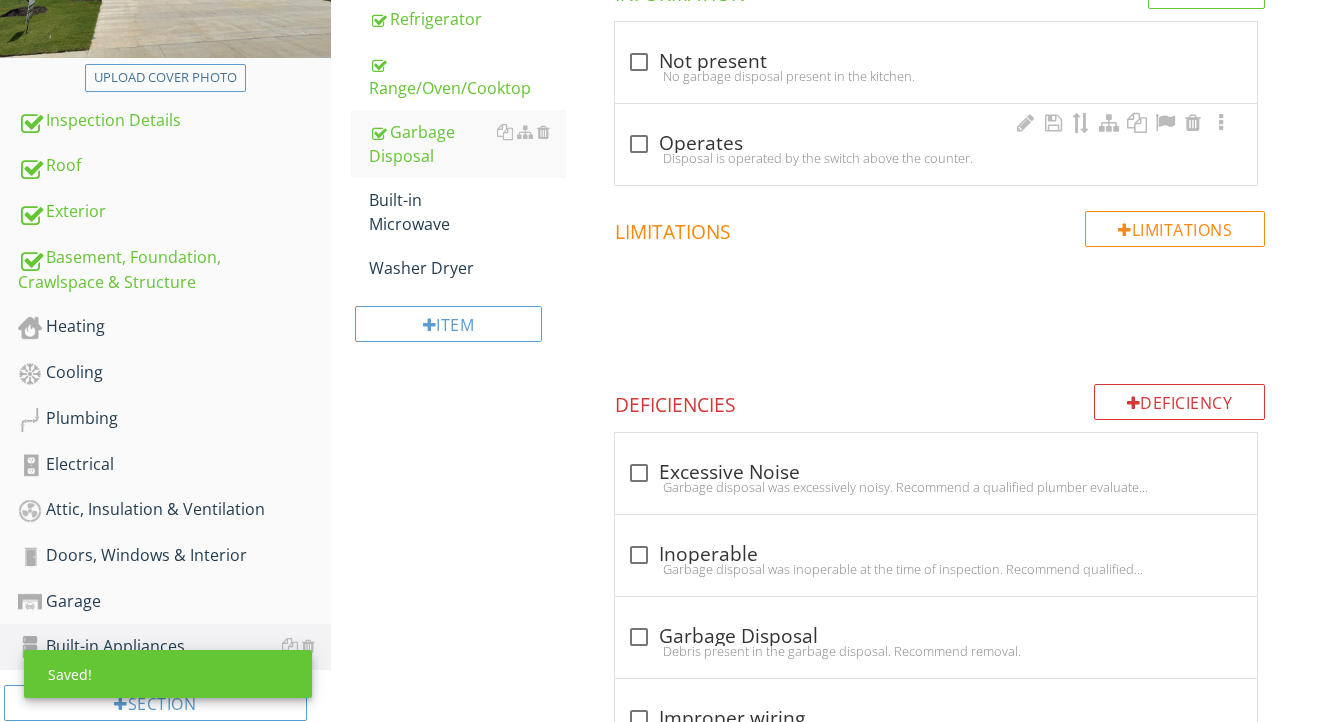 click on "check_box_outline_blank
Operates" at bounding box center (936, 144) 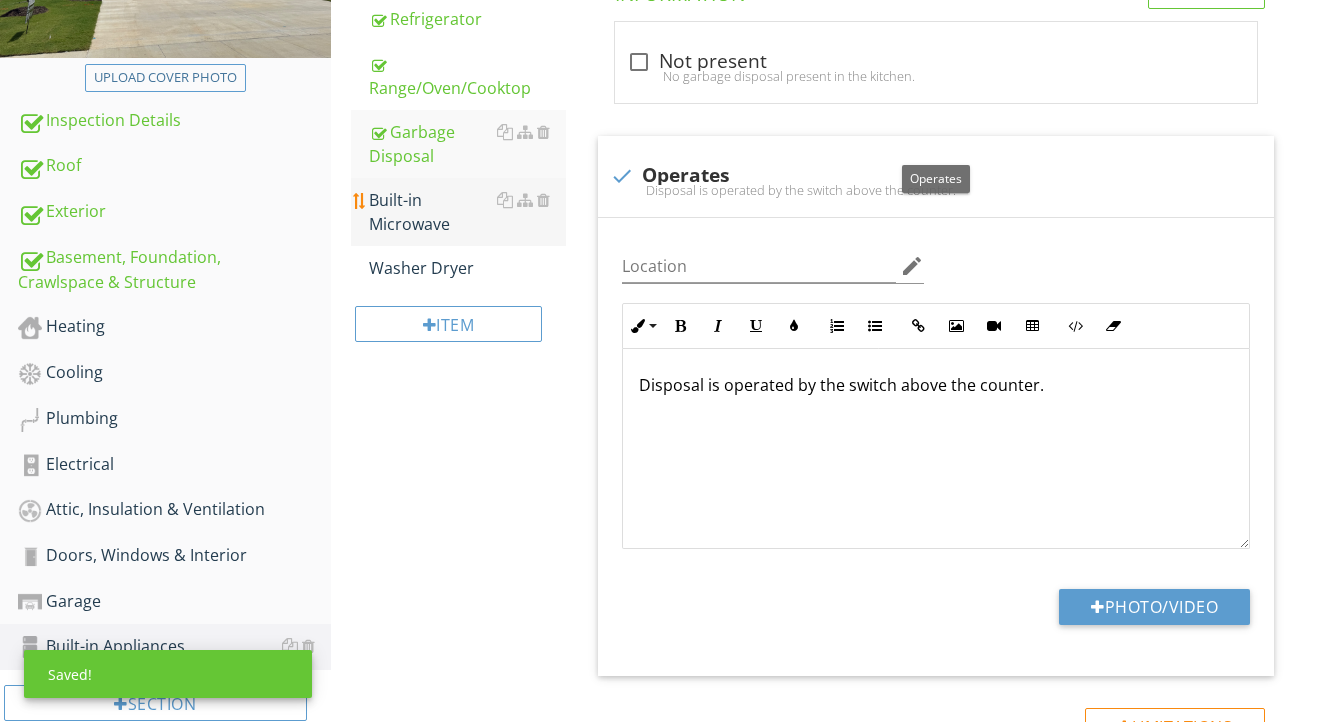 click on "Built-in Microwave" at bounding box center (468, 212) 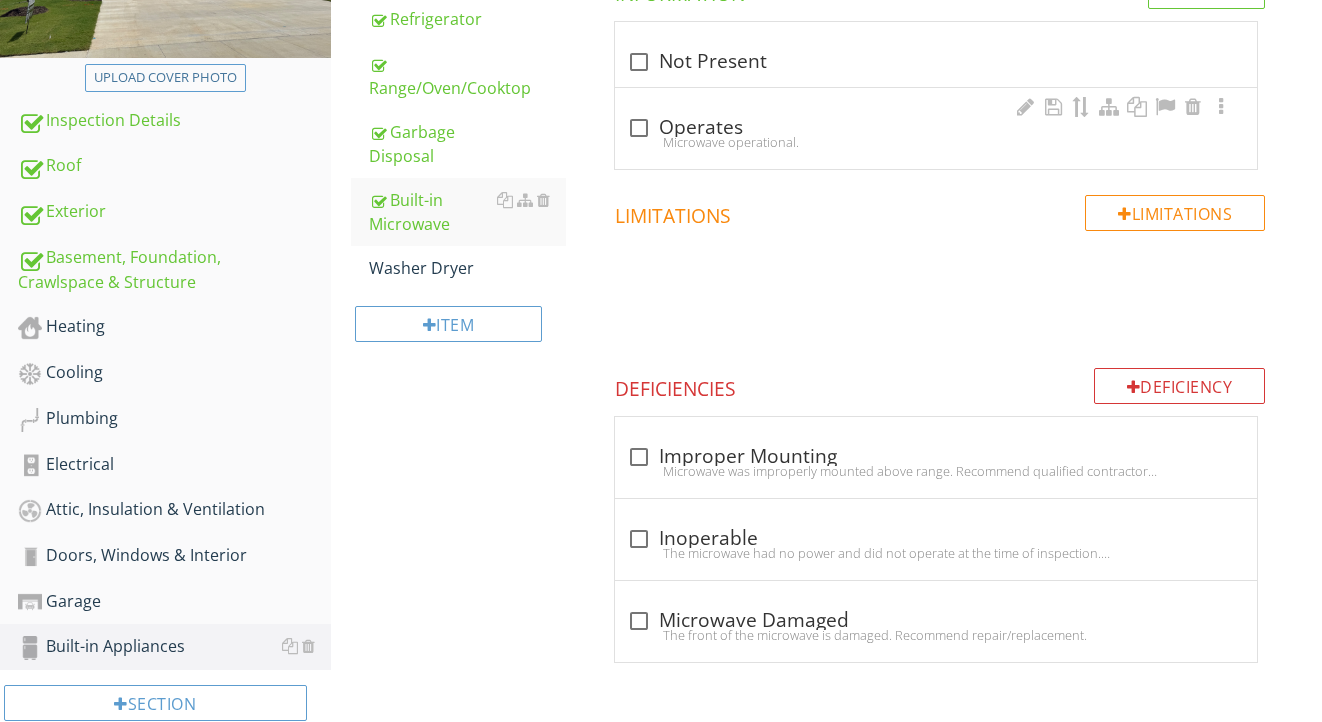 click on "check_box_outline_blank
Operates" at bounding box center [936, 128] 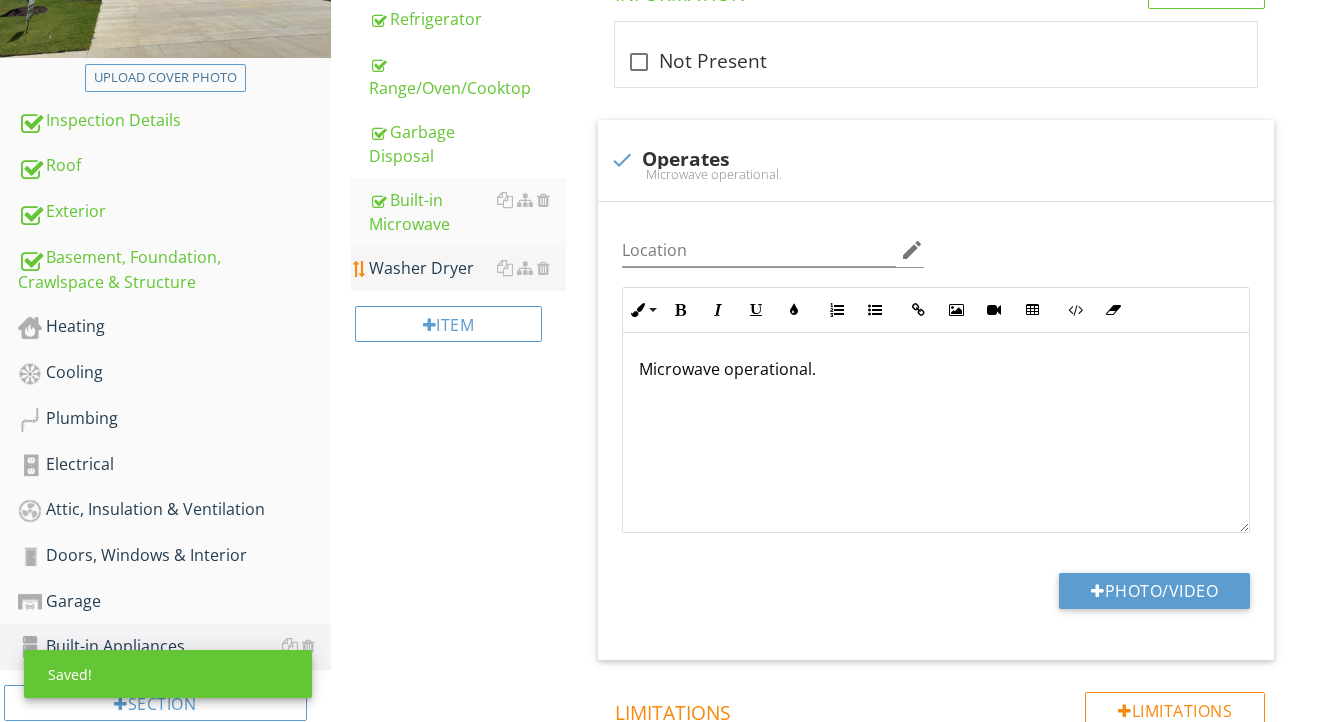 click on "Washer Dryer" at bounding box center (468, 268) 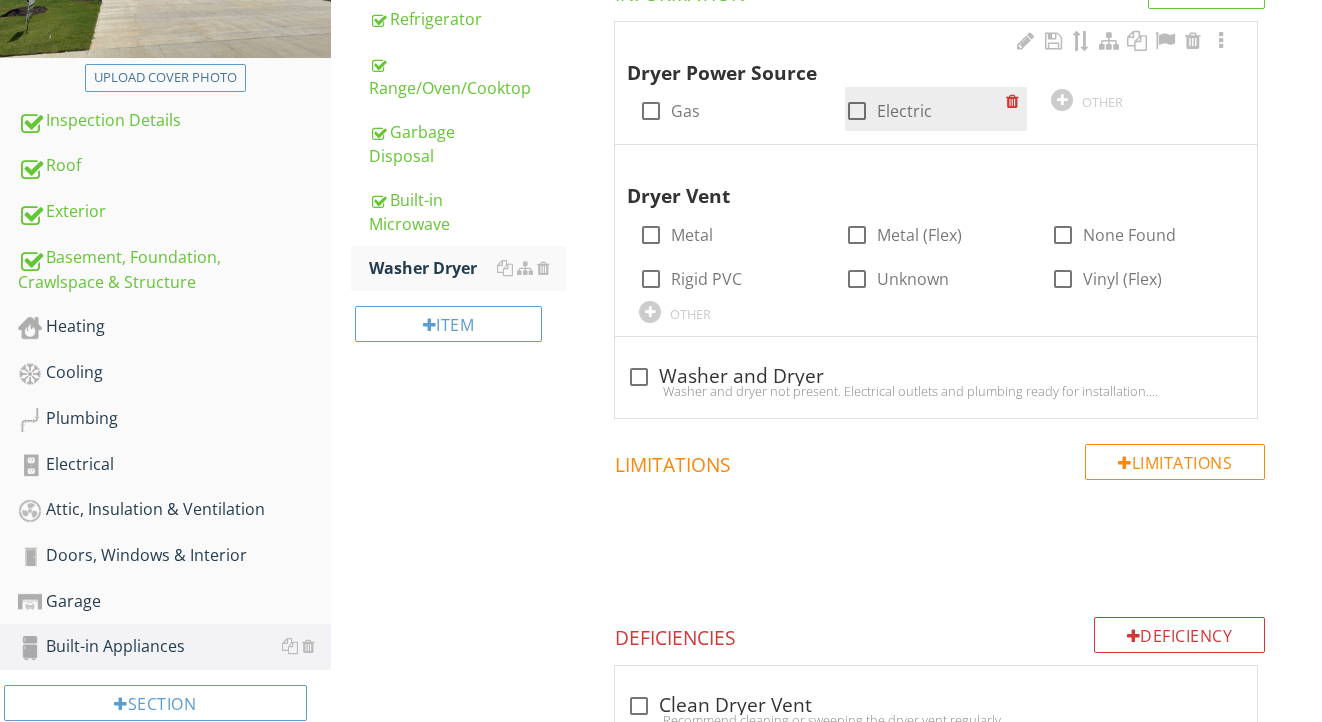 click at bounding box center (857, 111) 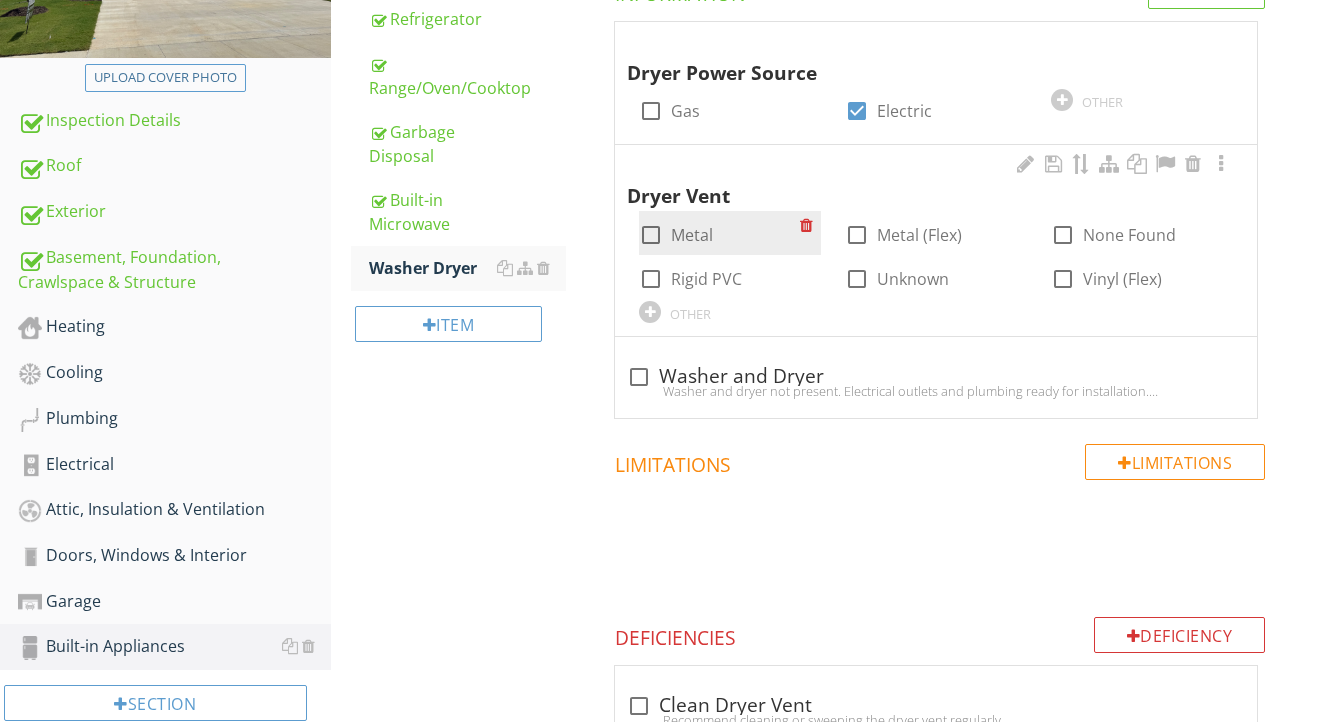 click on "Metal" at bounding box center (692, 235) 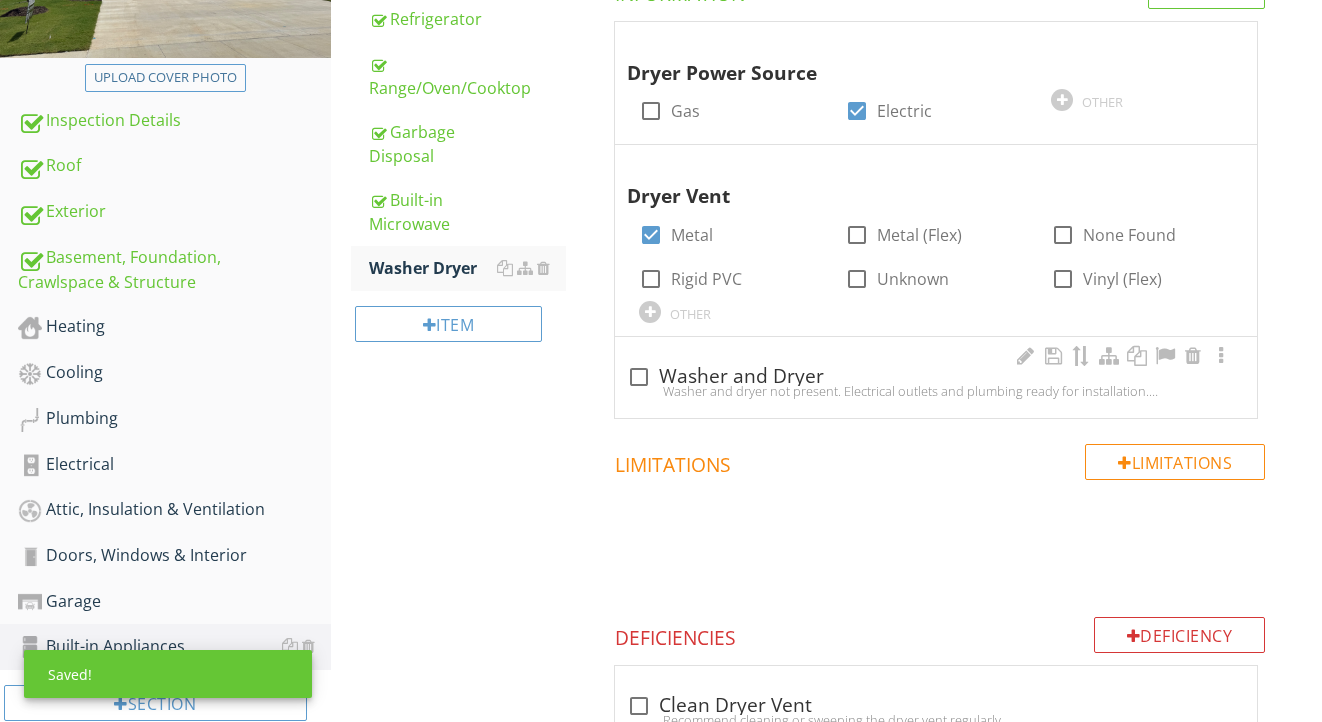 click on "check_box_outline_blank
Washer and Dryer" at bounding box center (936, 377) 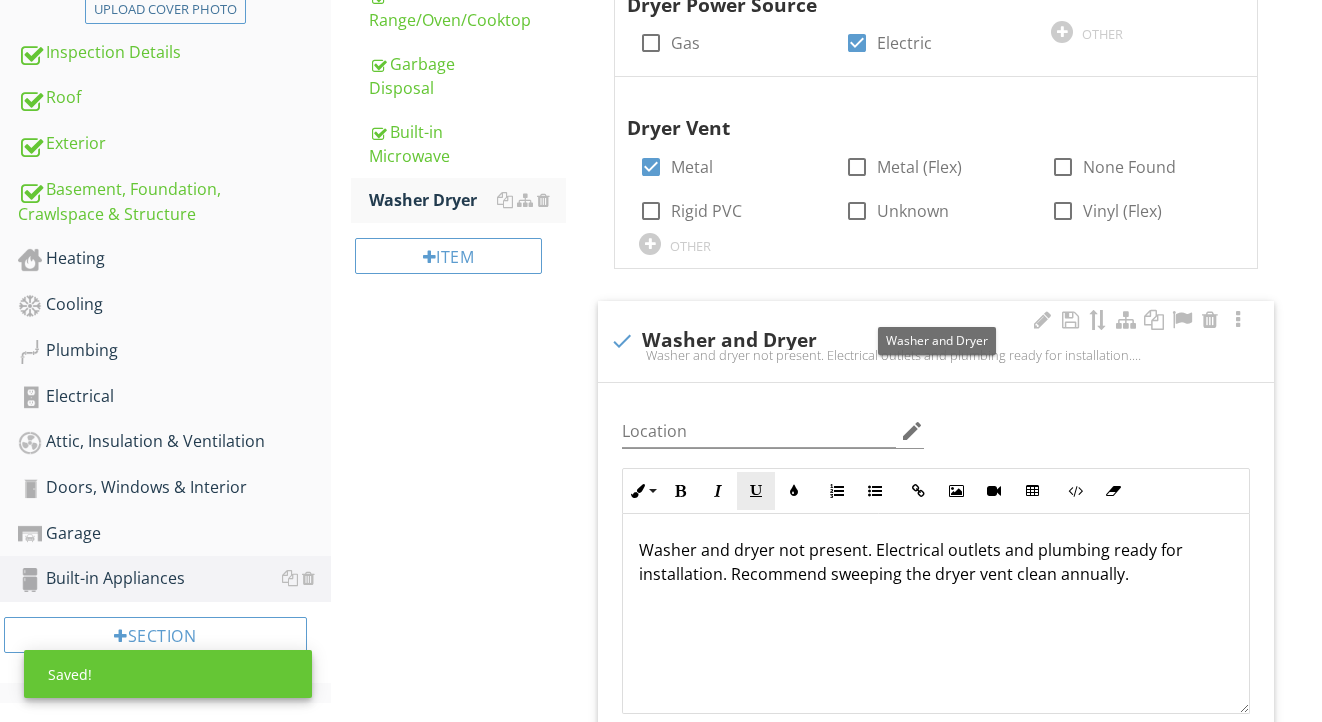 scroll, scrollTop: 503, scrollLeft: 0, axis: vertical 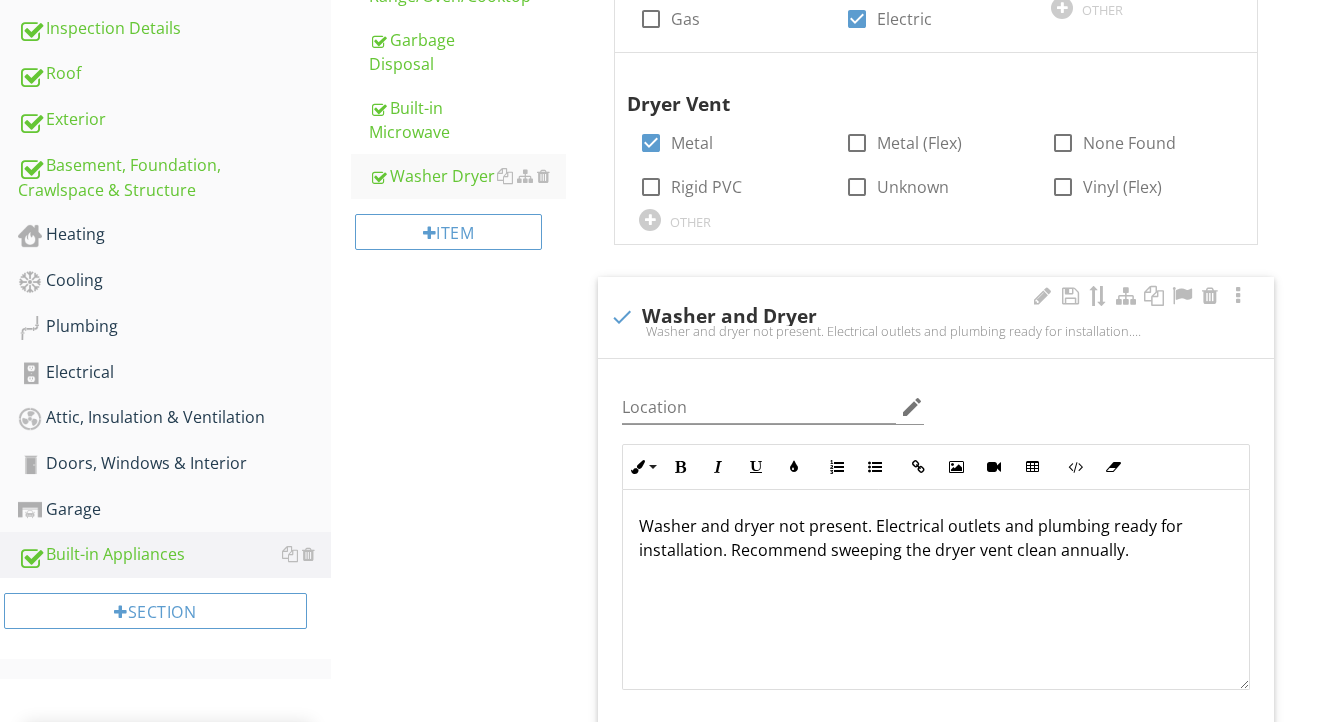 click on "Washer and dryer not present. Electrical outlets and plumbing ready for installation. Recommend sweeping the dryer vent clean annually." at bounding box center (936, 538) 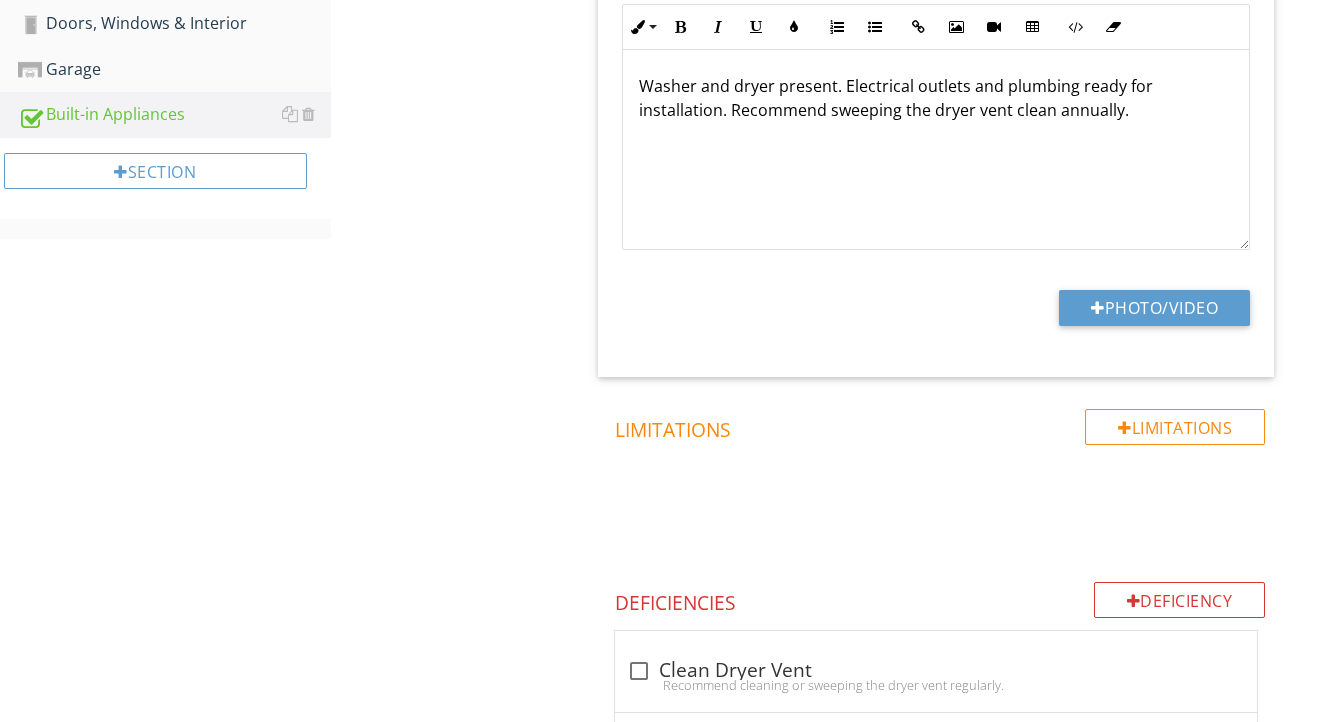 scroll, scrollTop: 944, scrollLeft: 0, axis: vertical 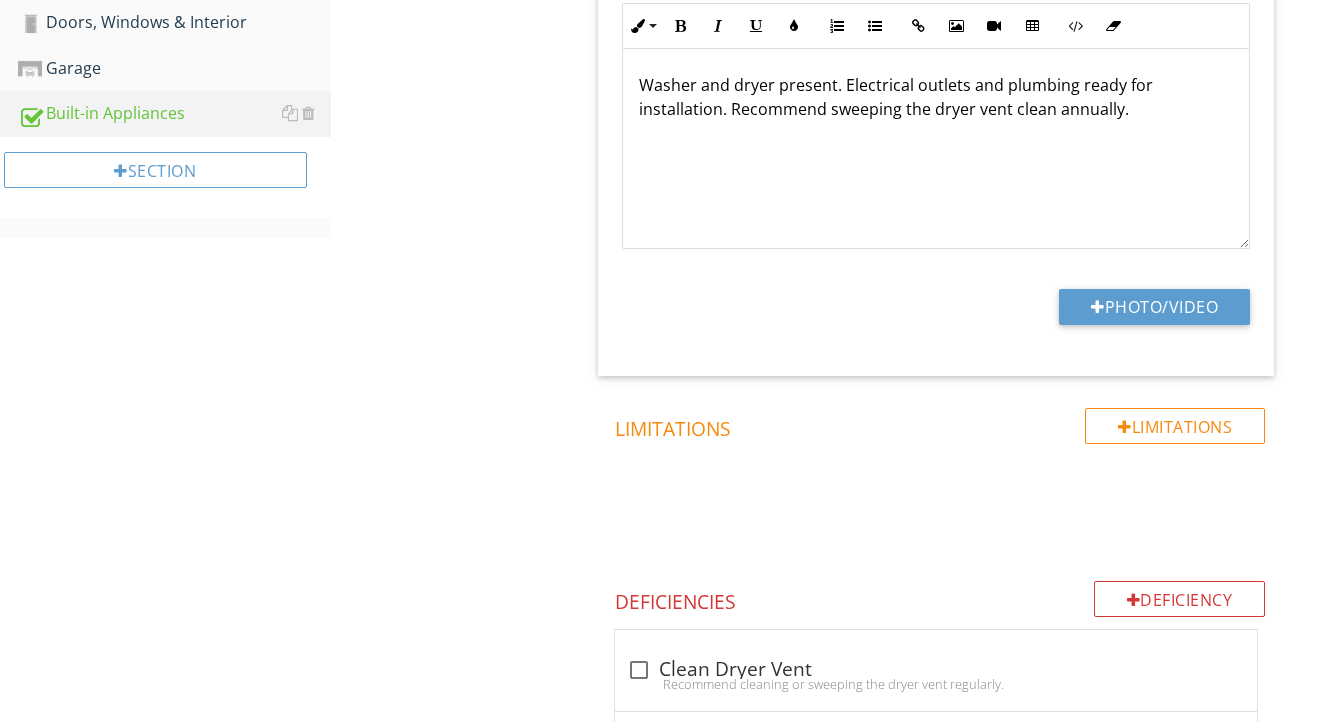 click on "Photo/Video" at bounding box center (936, 314) 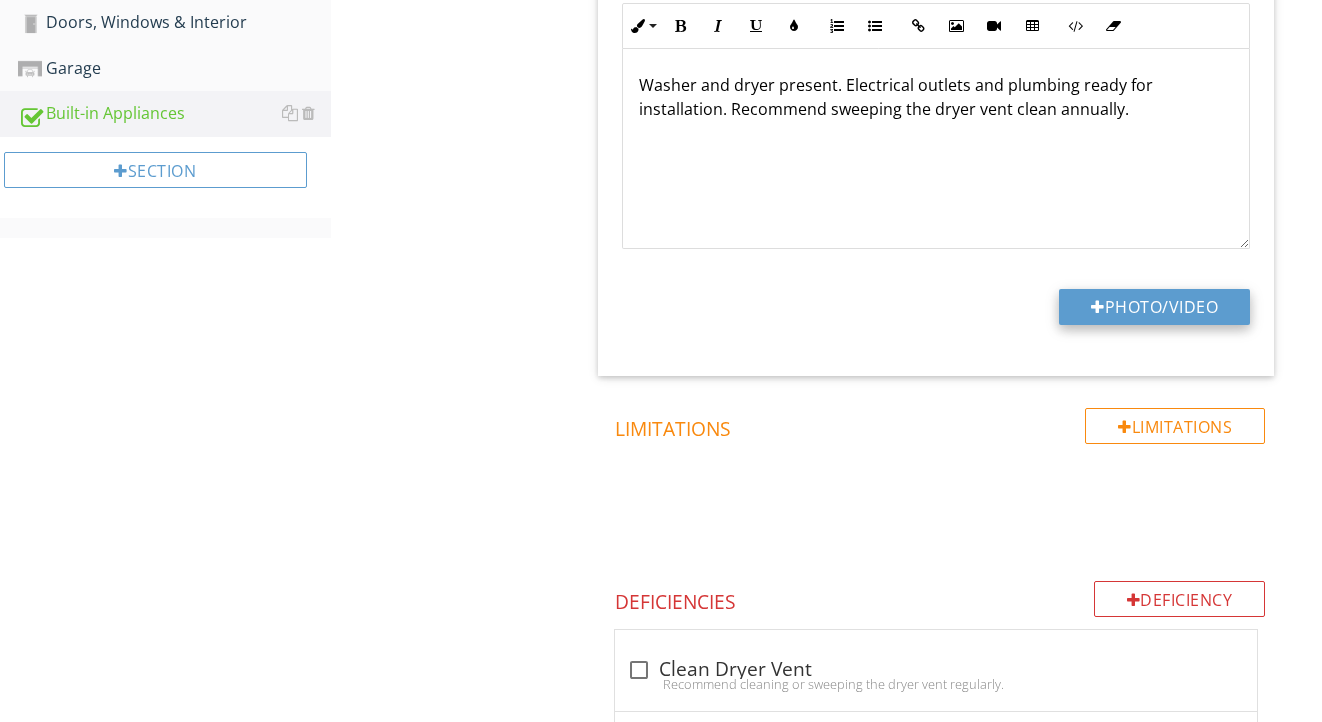 click on "Photo/Video" at bounding box center [1154, 307] 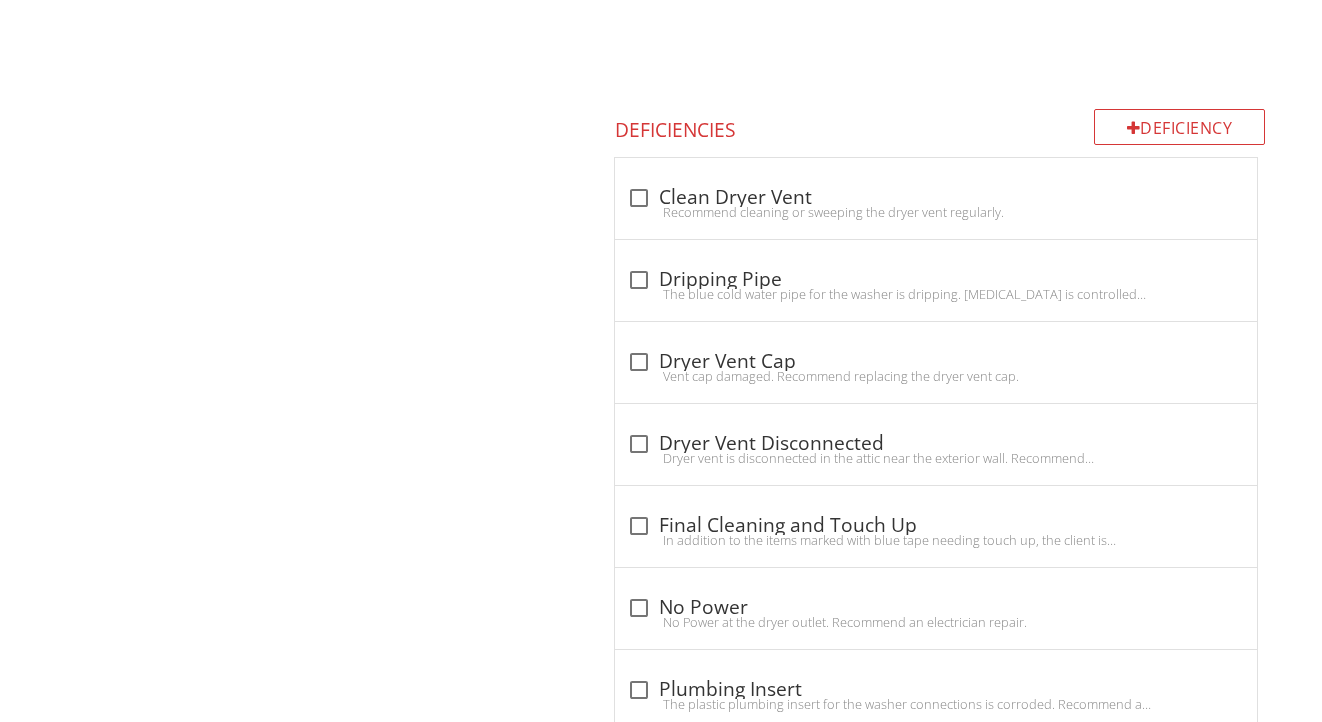 scroll, scrollTop: 1418, scrollLeft: 0, axis: vertical 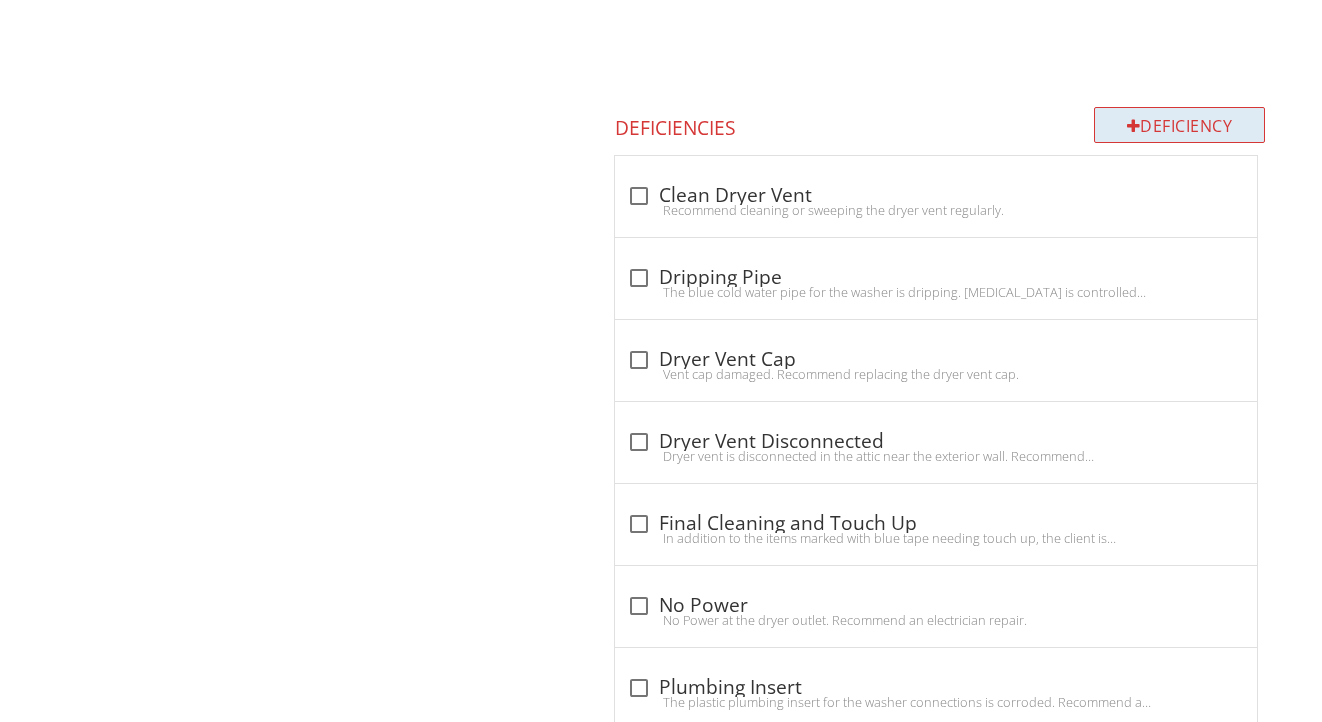 click on "Deficiency" at bounding box center [1180, 125] 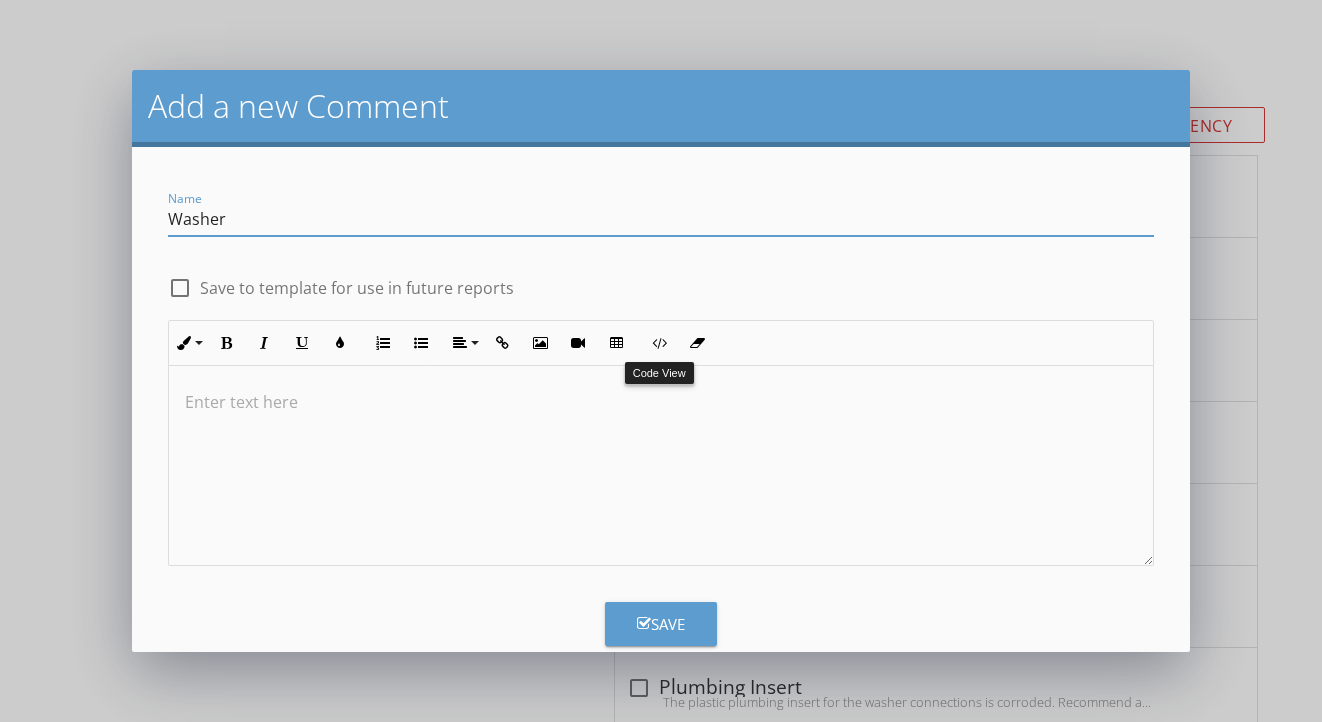 type on "Washer" 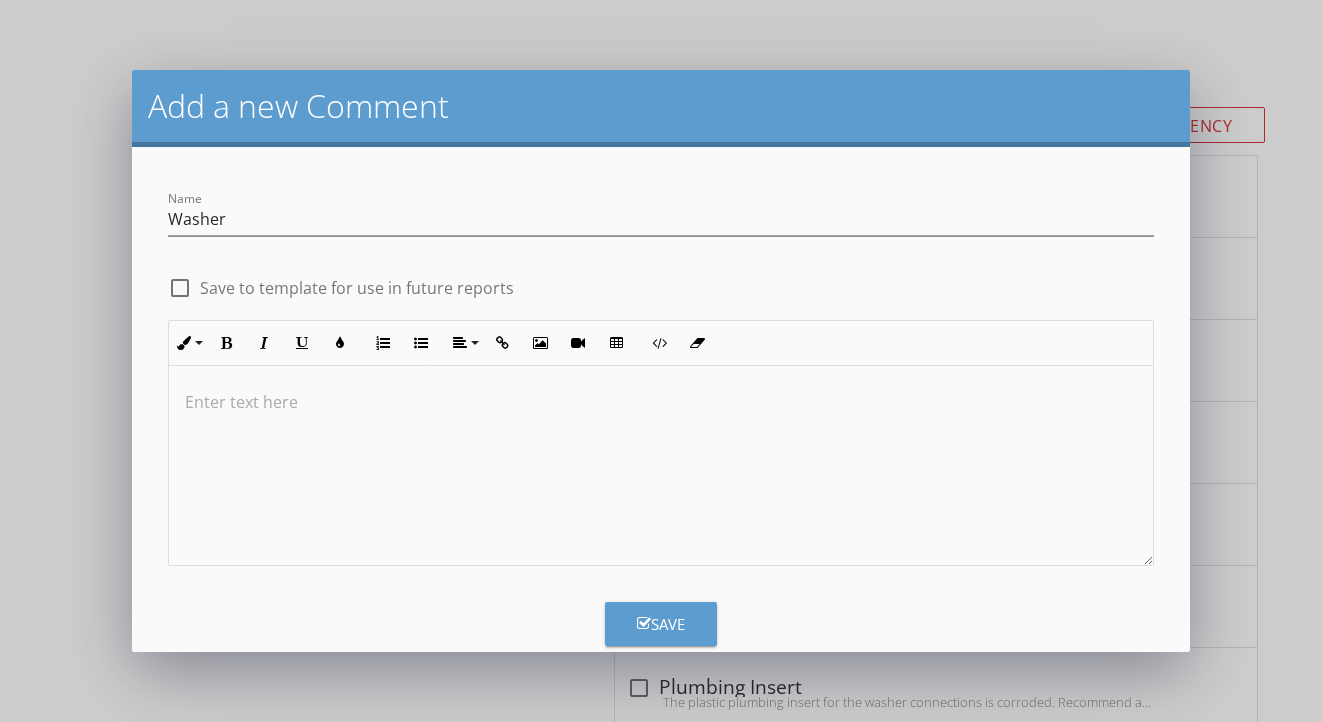 click at bounding box center [661, 466] 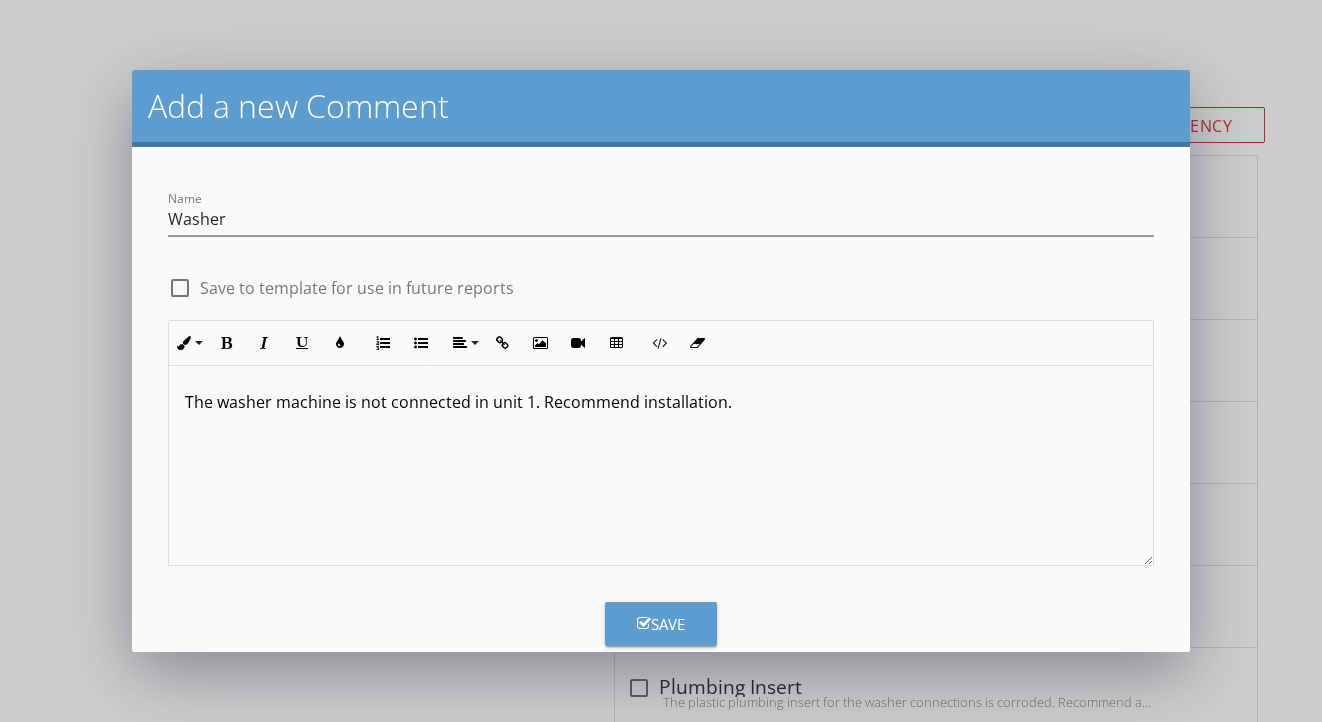 click on "Save" at bounding box center (661, 624) 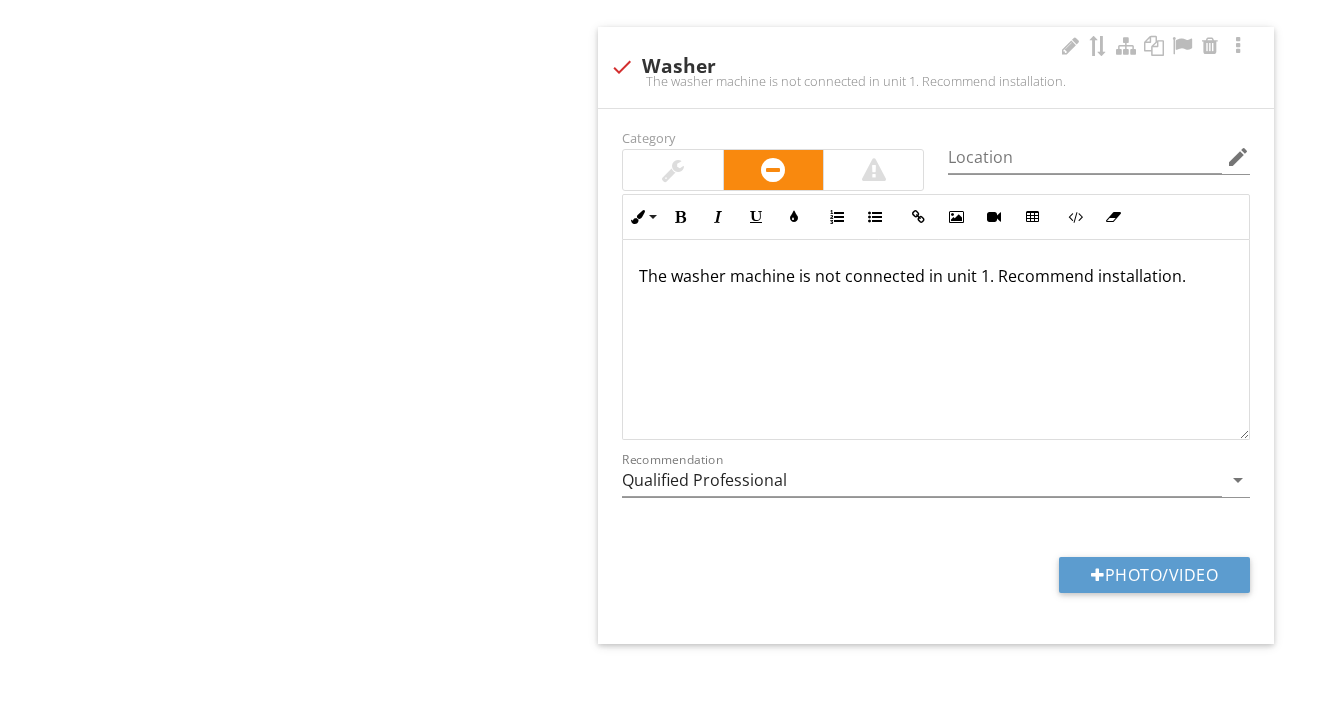 scroll, scrollTop: 2234, scrollLeft: 0, axis: vertical 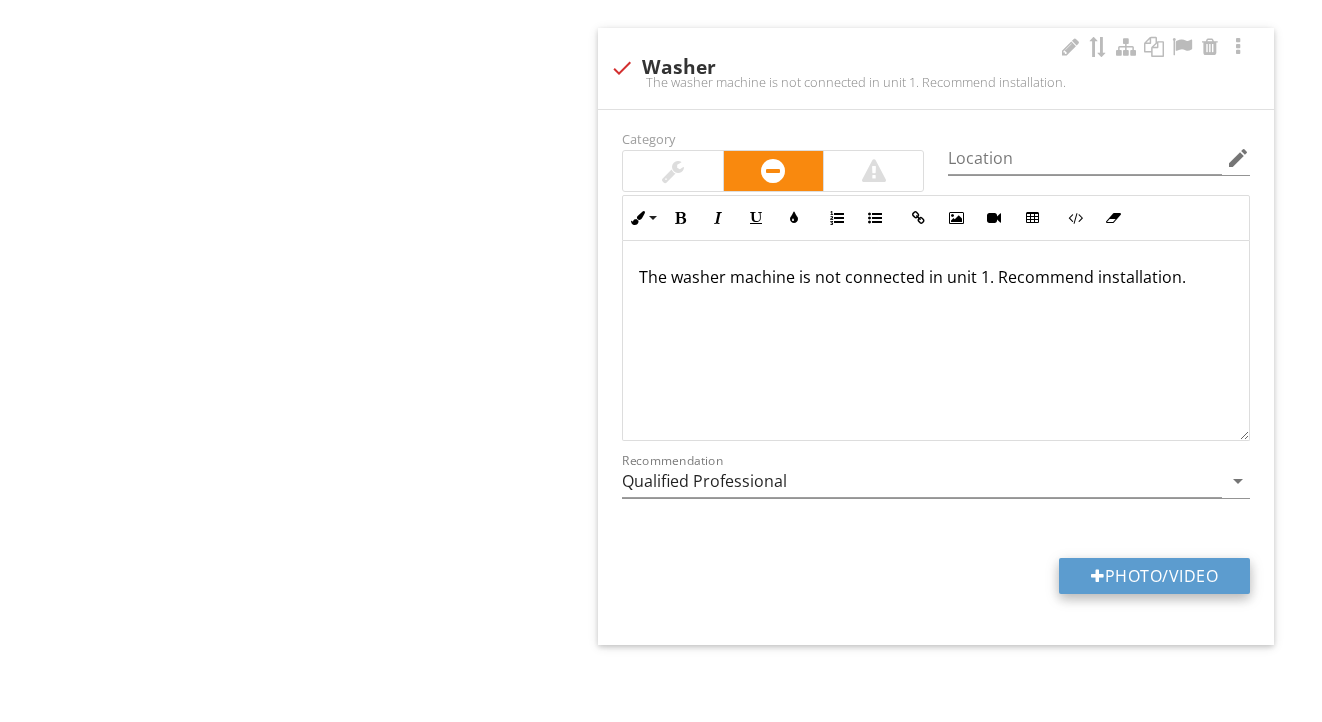 click at bounding box center (1098, 576) 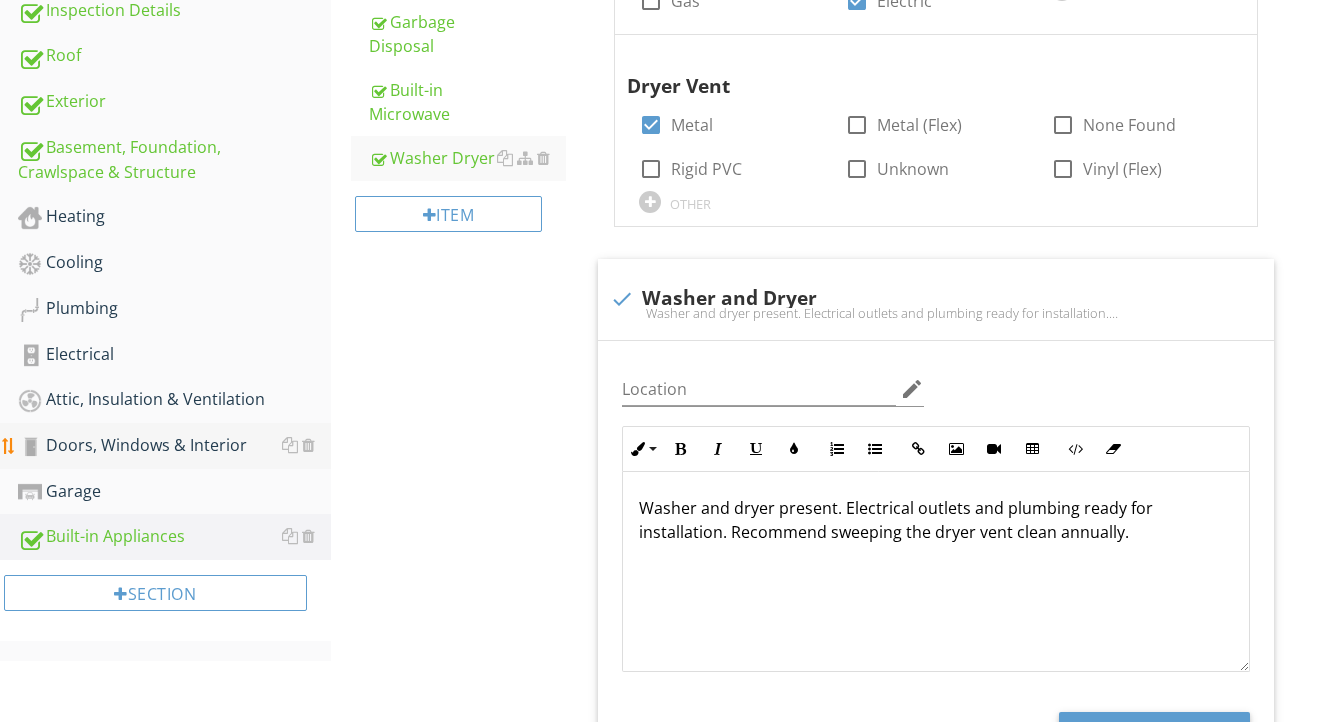 scroll, scrollTop: 516, scrollLeft: 0, axis: vertical 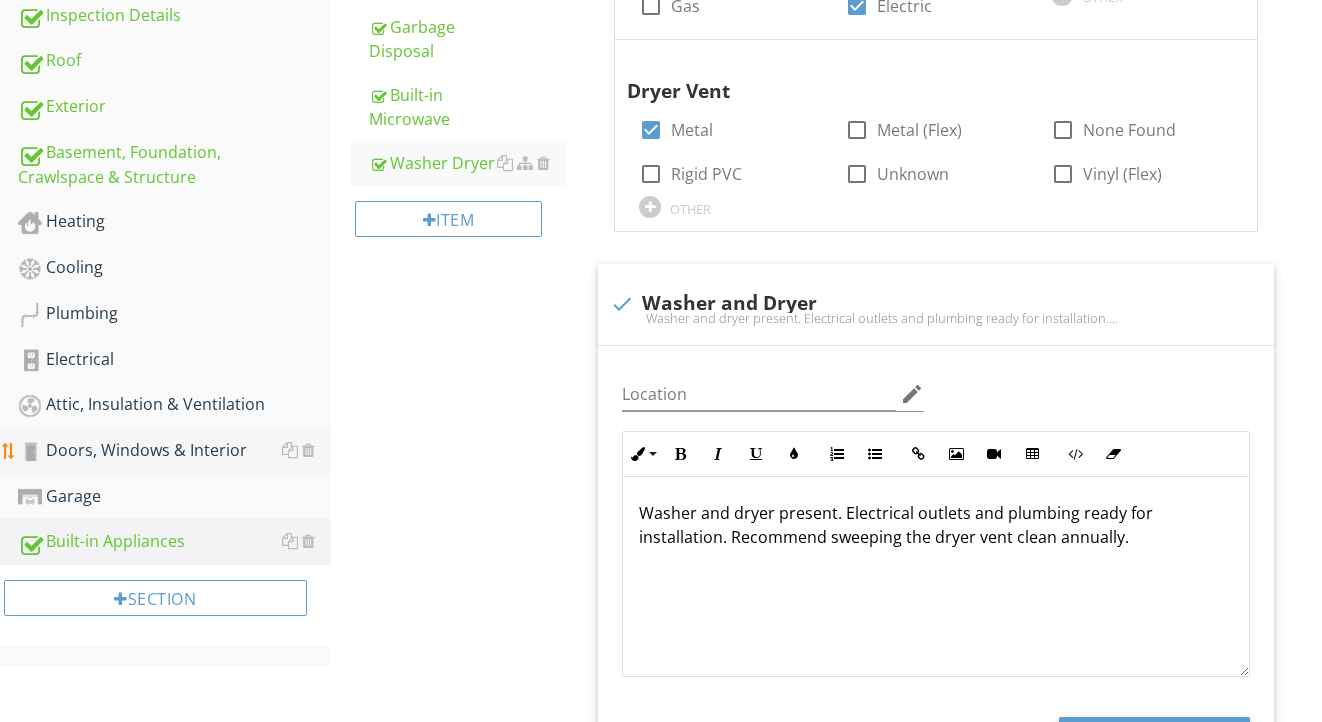 click on "Doors, Windows & Interior" at bounding box center [174, 451] 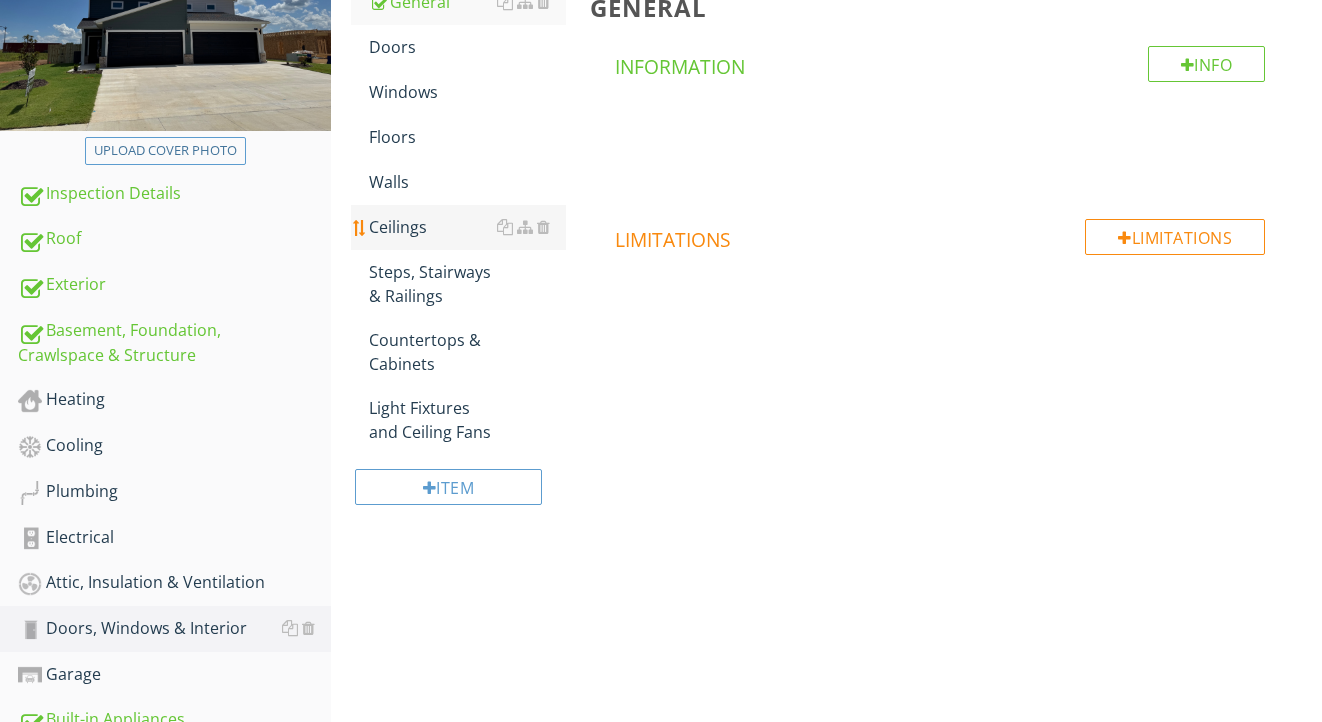 scroll, scrollTop: 300, scrollLeft: 0, axis: vertical 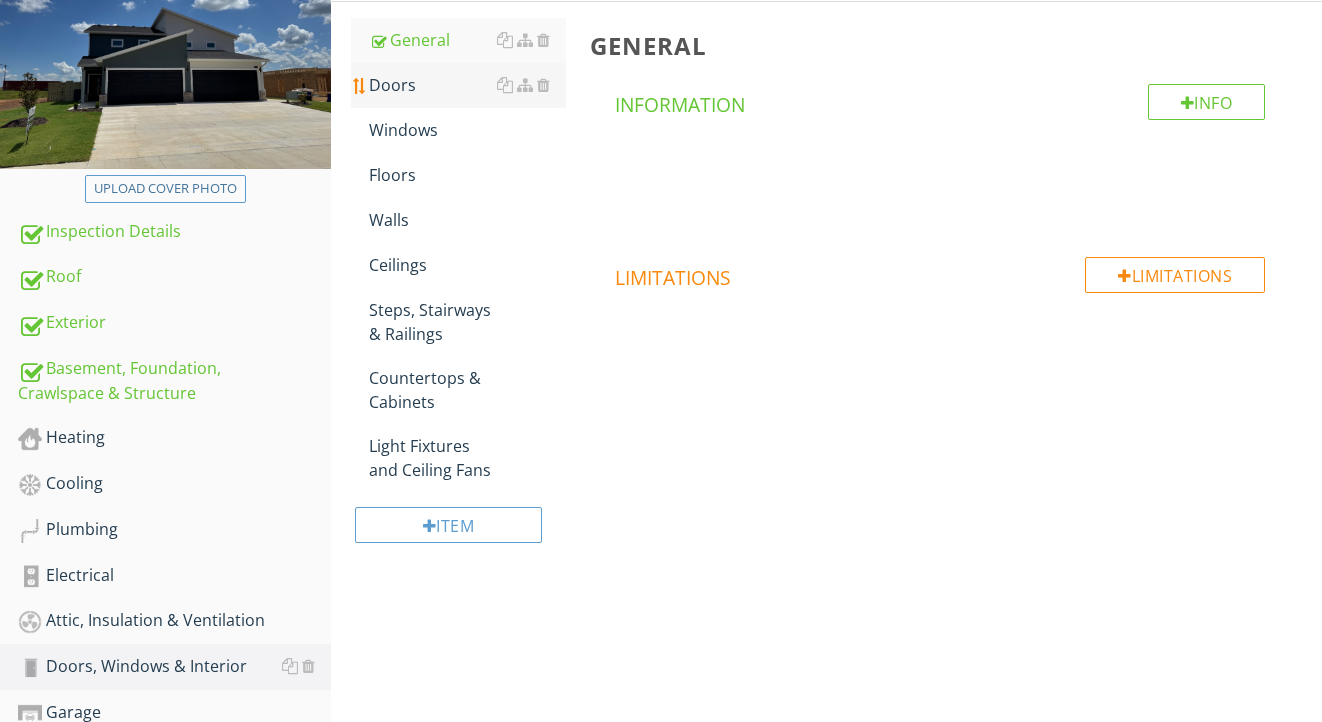 click on "Doors" at bounding box center [468, 85] 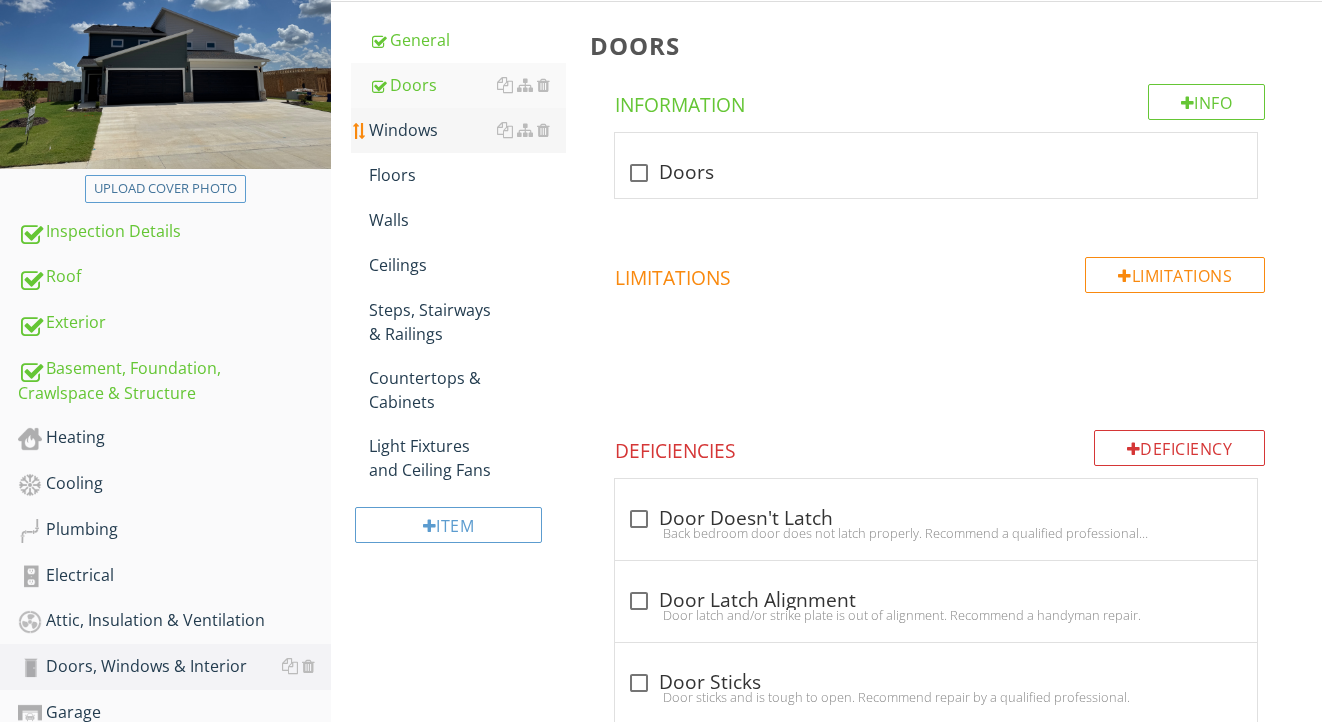 click on "Windows" at bounding box center [468, 130] 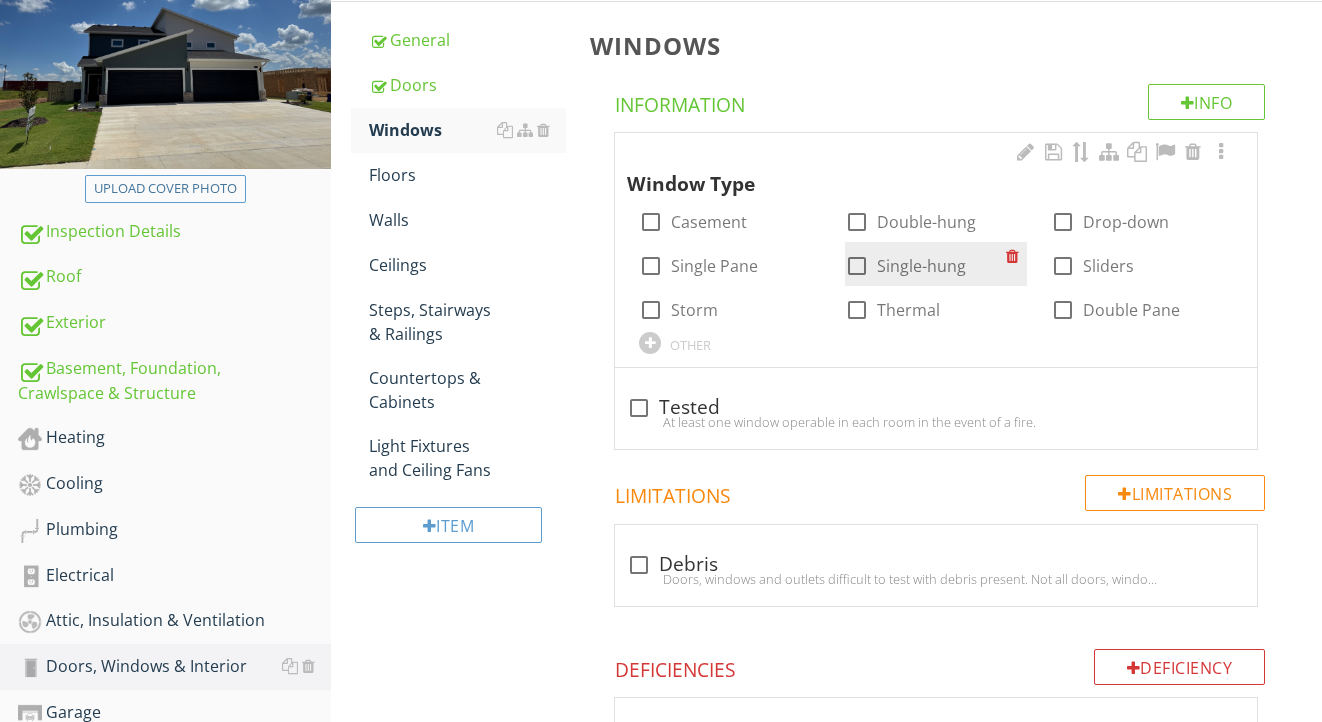 click on "Single-hung" at bounding box center (921, 266) 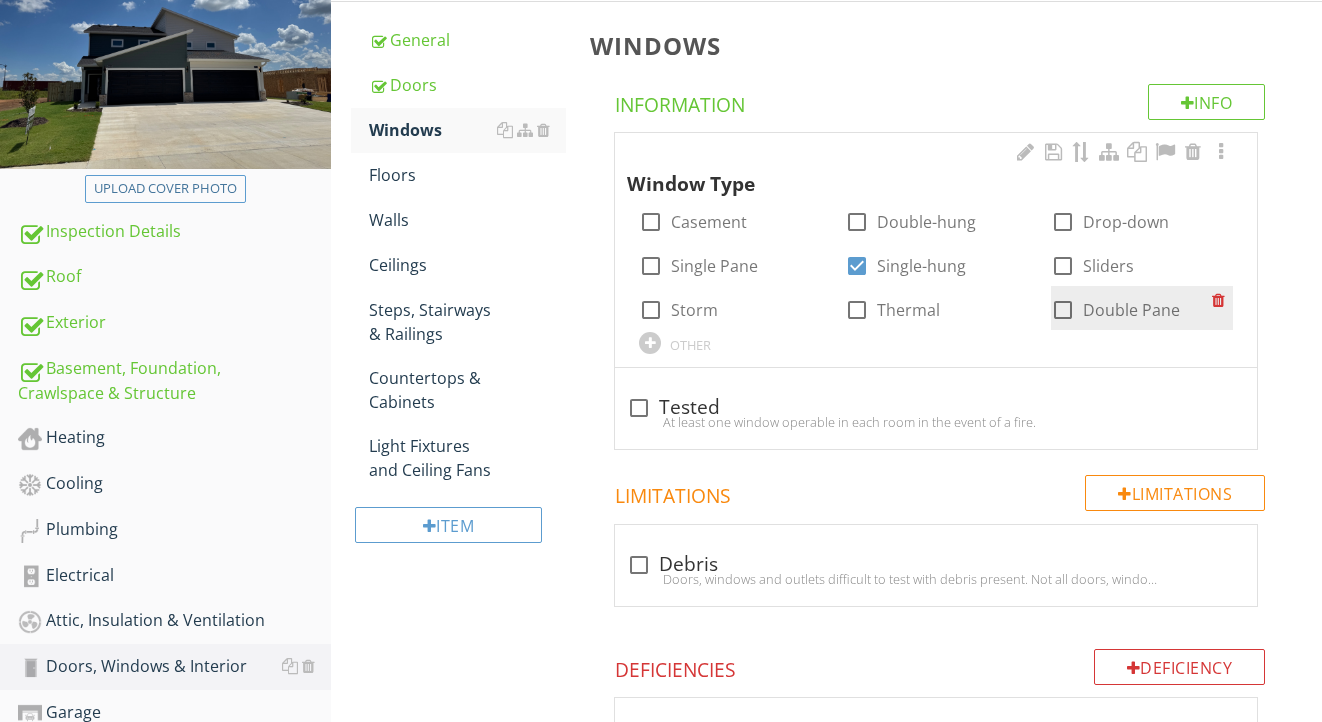 click at bounding box center [1063, 310] 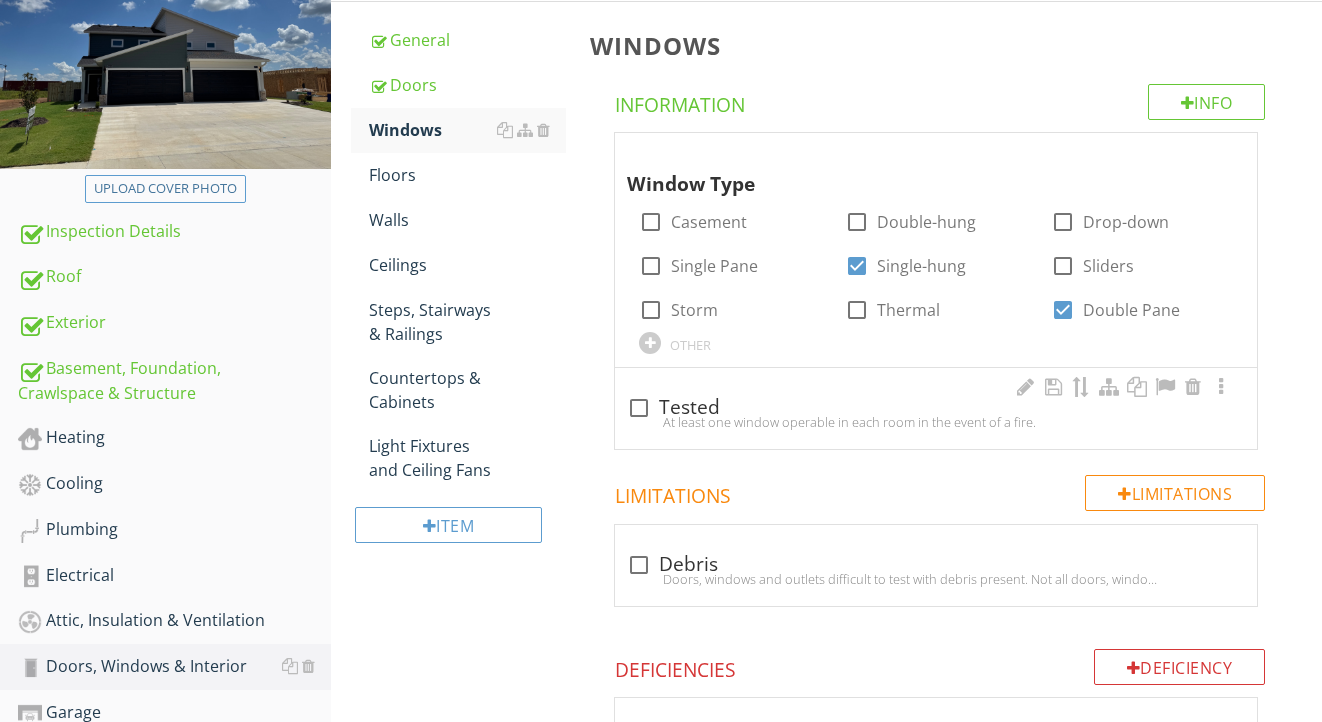click on "check_box_outline_blank
Tested" at bounding box center [936, 406] 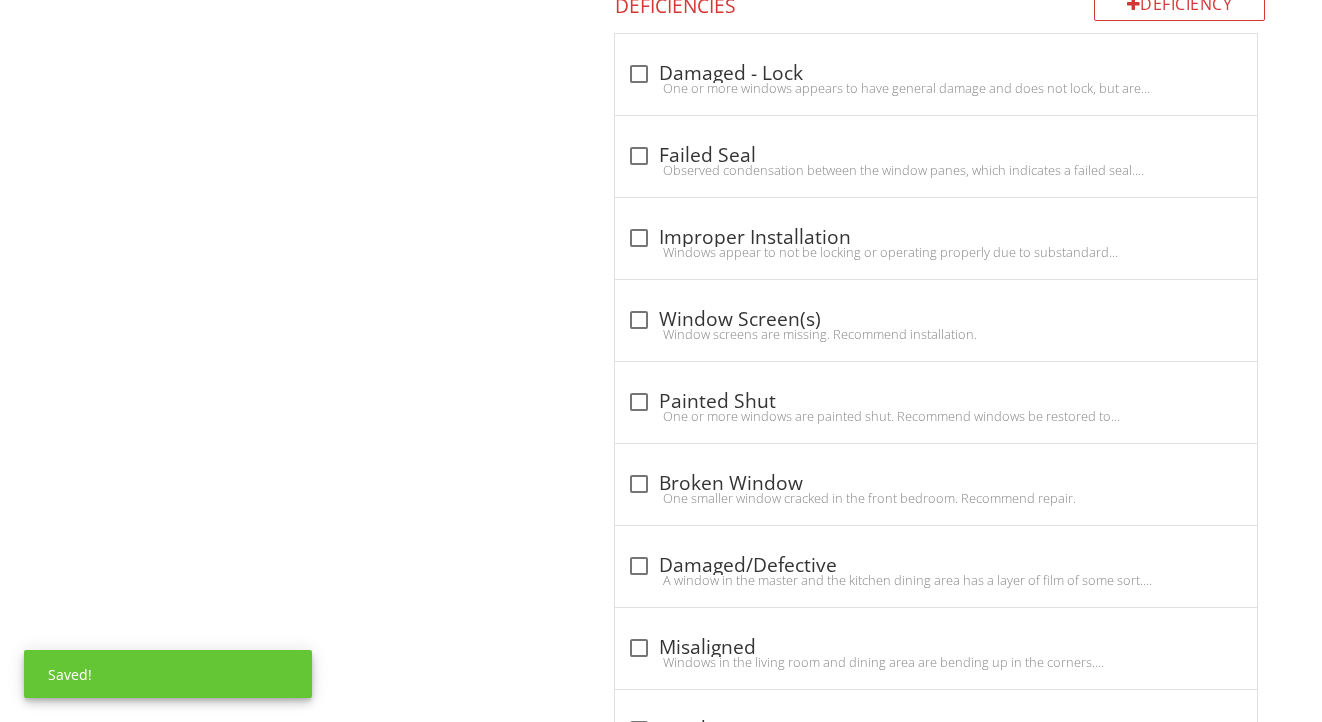 scroll, scrollTop: 1464, scrollLeft: 0, axis: vertical 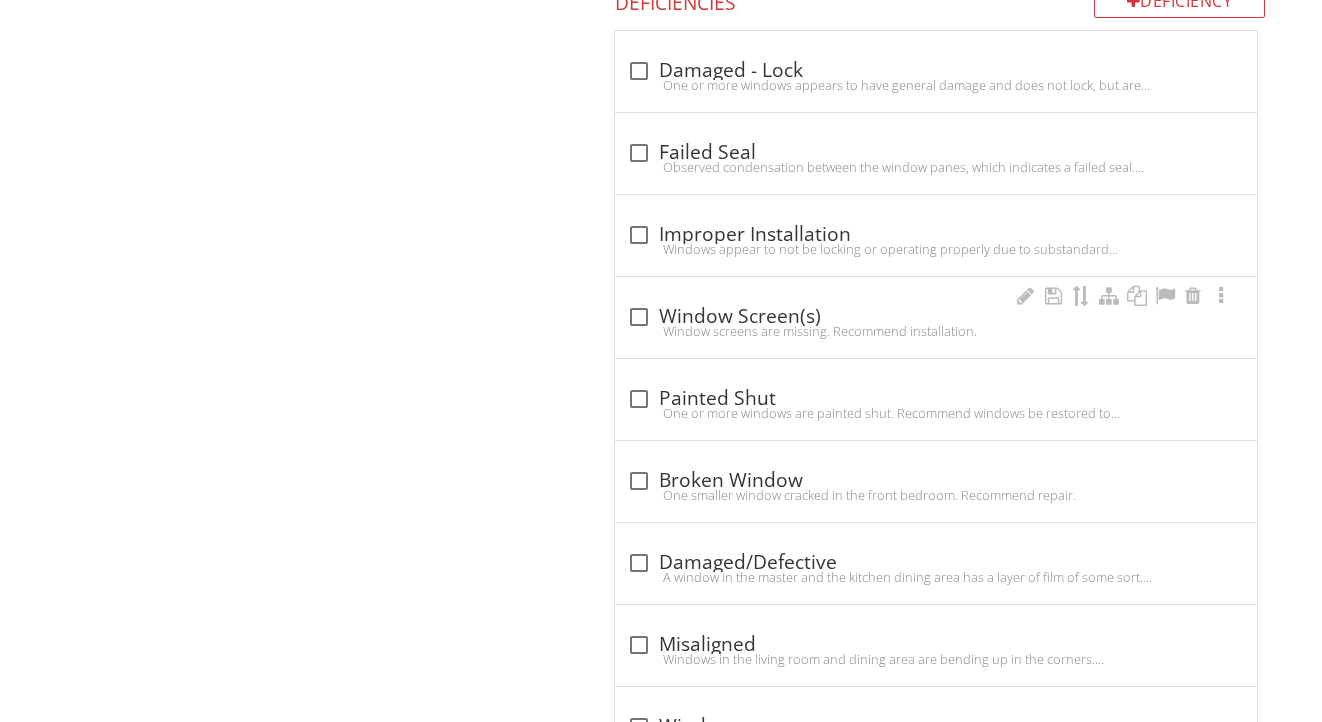 click on "Window screens are missing. Recommend installation." at bounding box center (936, 331) 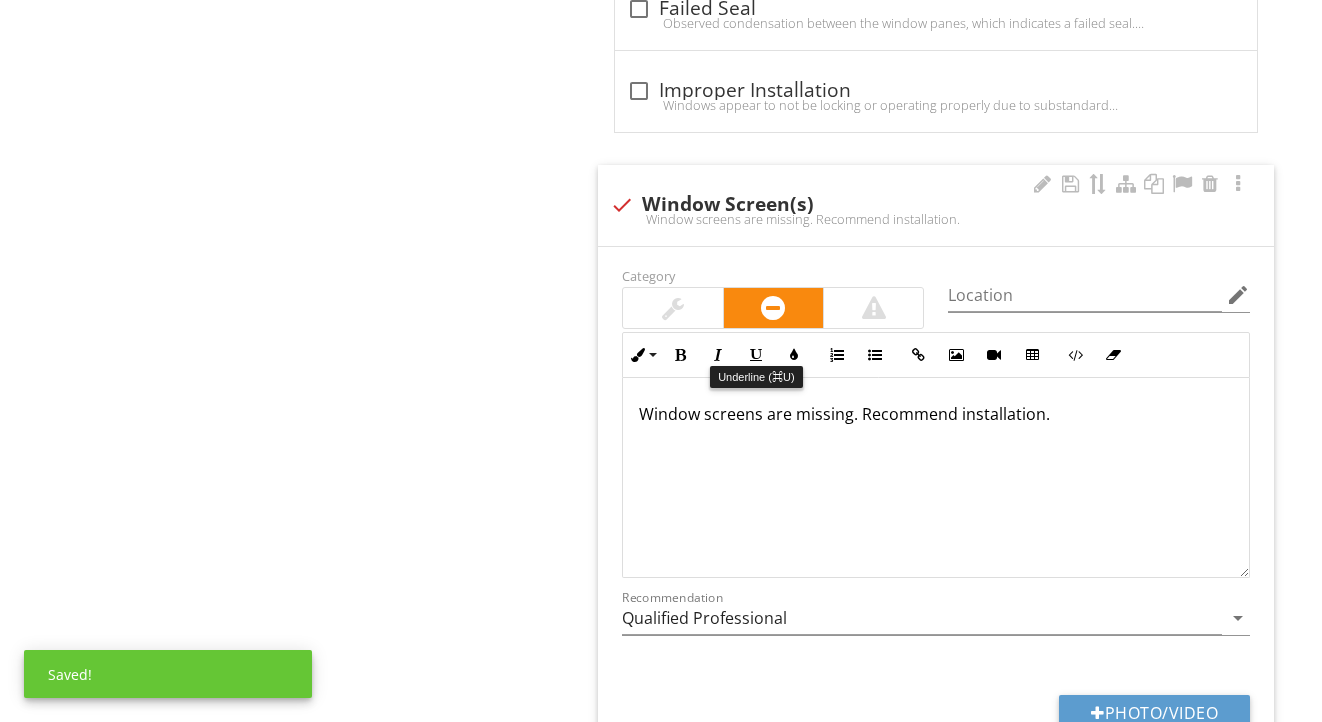 scroll, scrollTop: 1616, scrollLeft: 0, axis: vertical 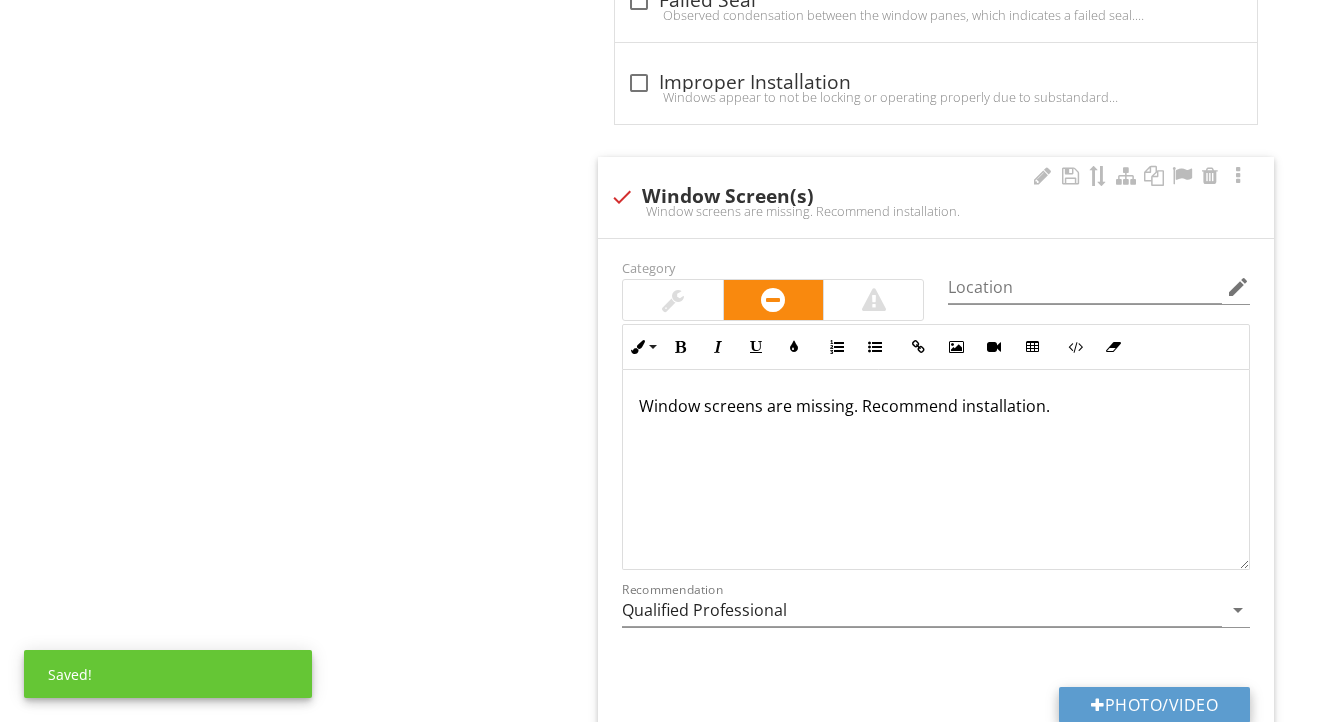 click on "Photo/Video" at bounding box center [1154, 705] 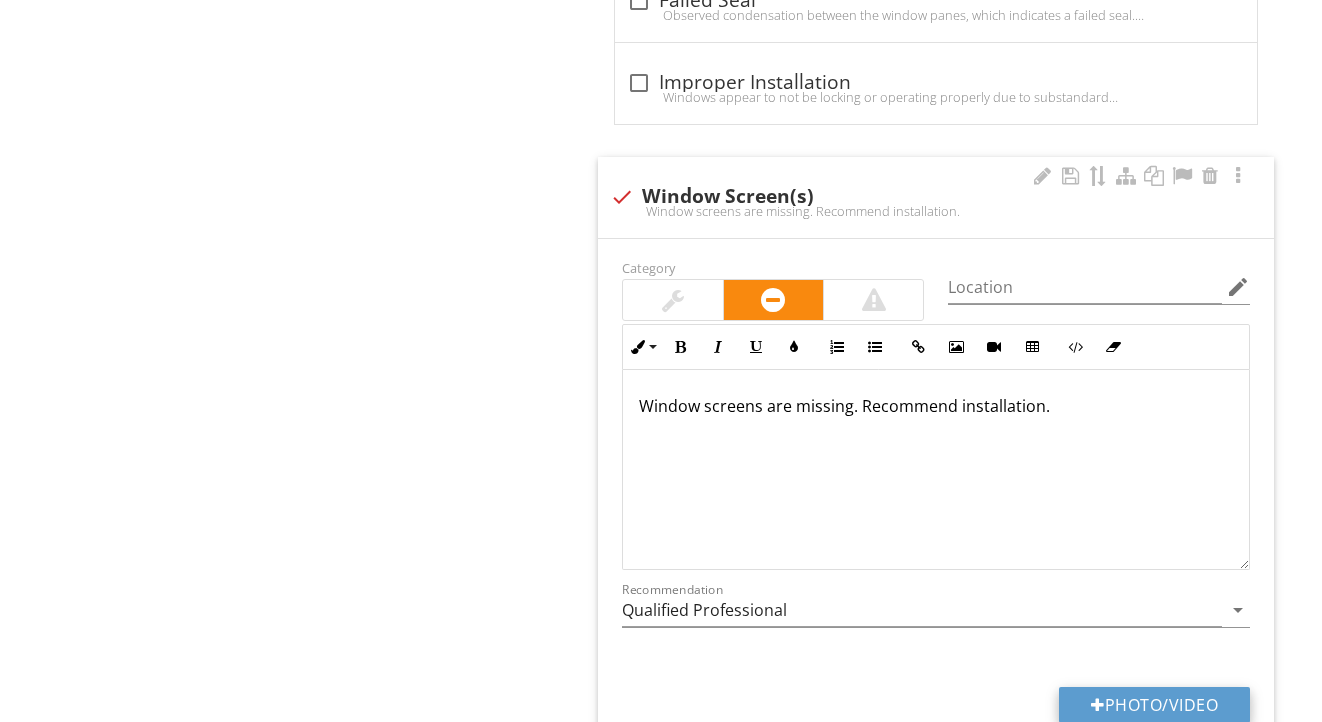 type on "C:\fakepath\IMG_9024.jpeg" 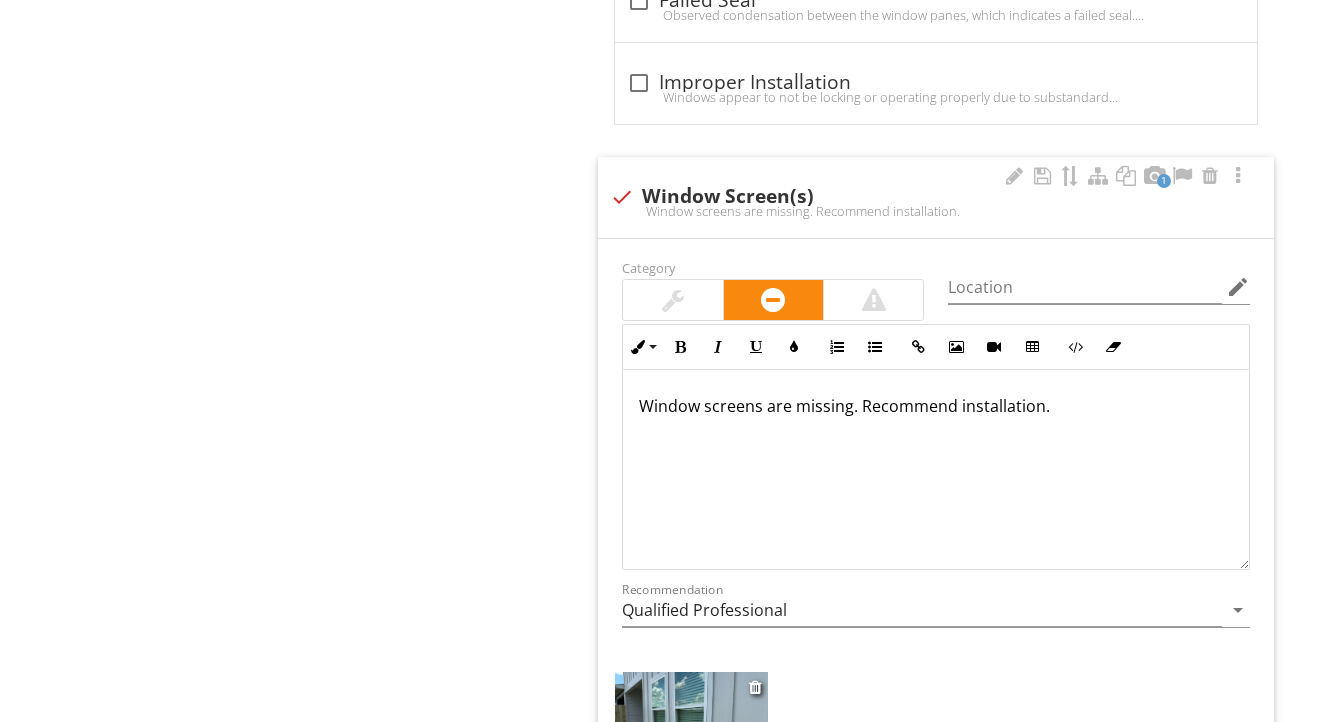 click at bounding box center [691, 729] 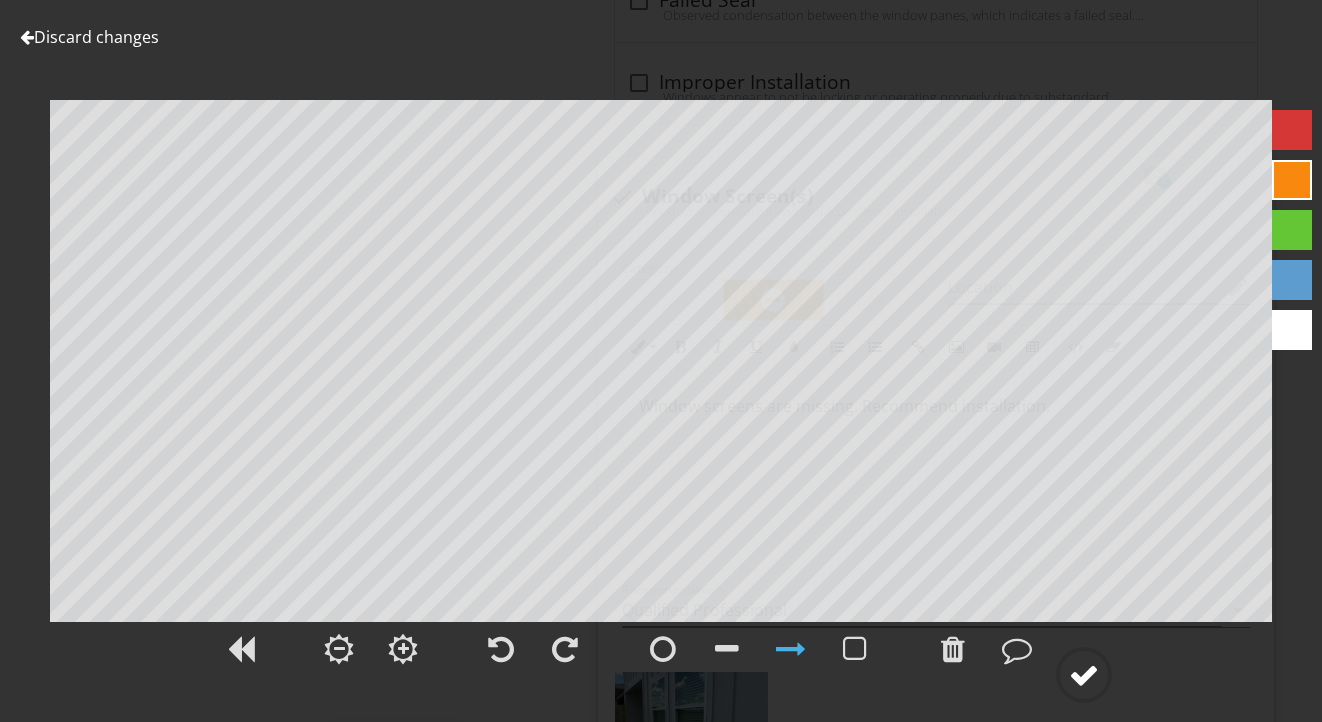 click at bounding box center [1084, 675] 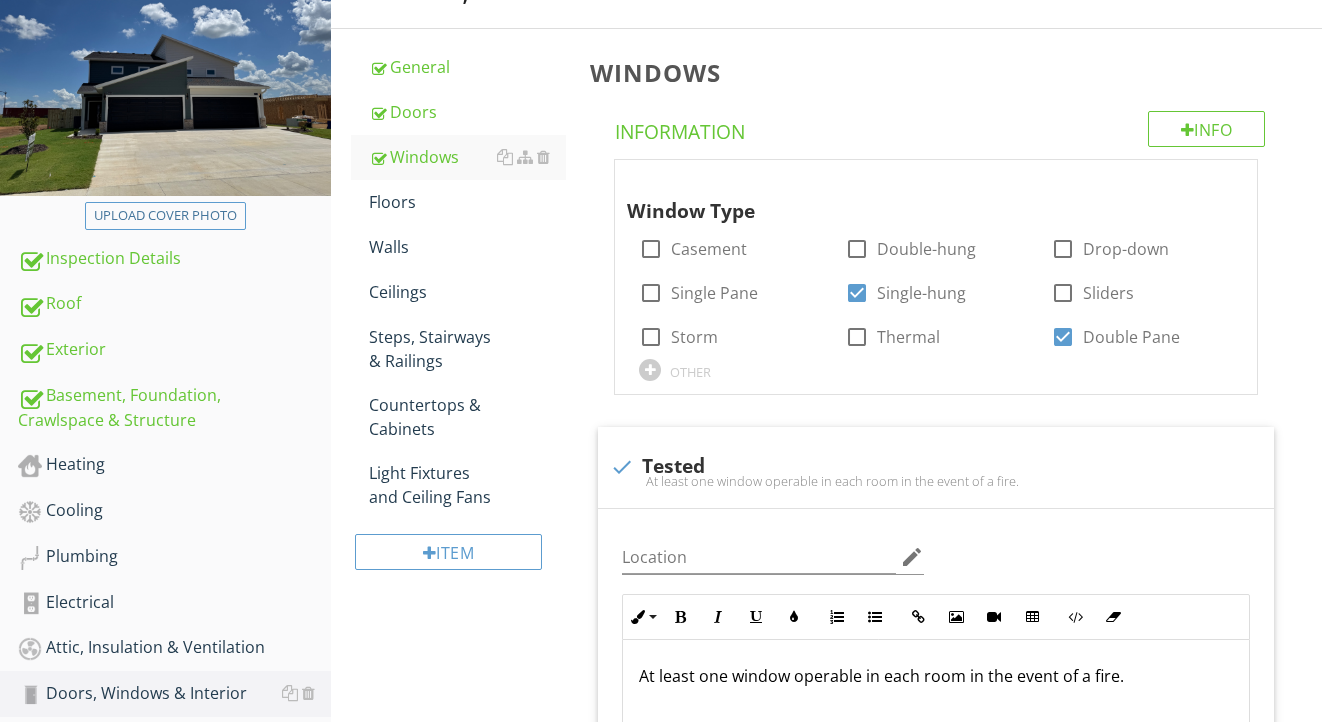 scroll, scrollTop: 272, scrollLeft: 0, axis: vertical 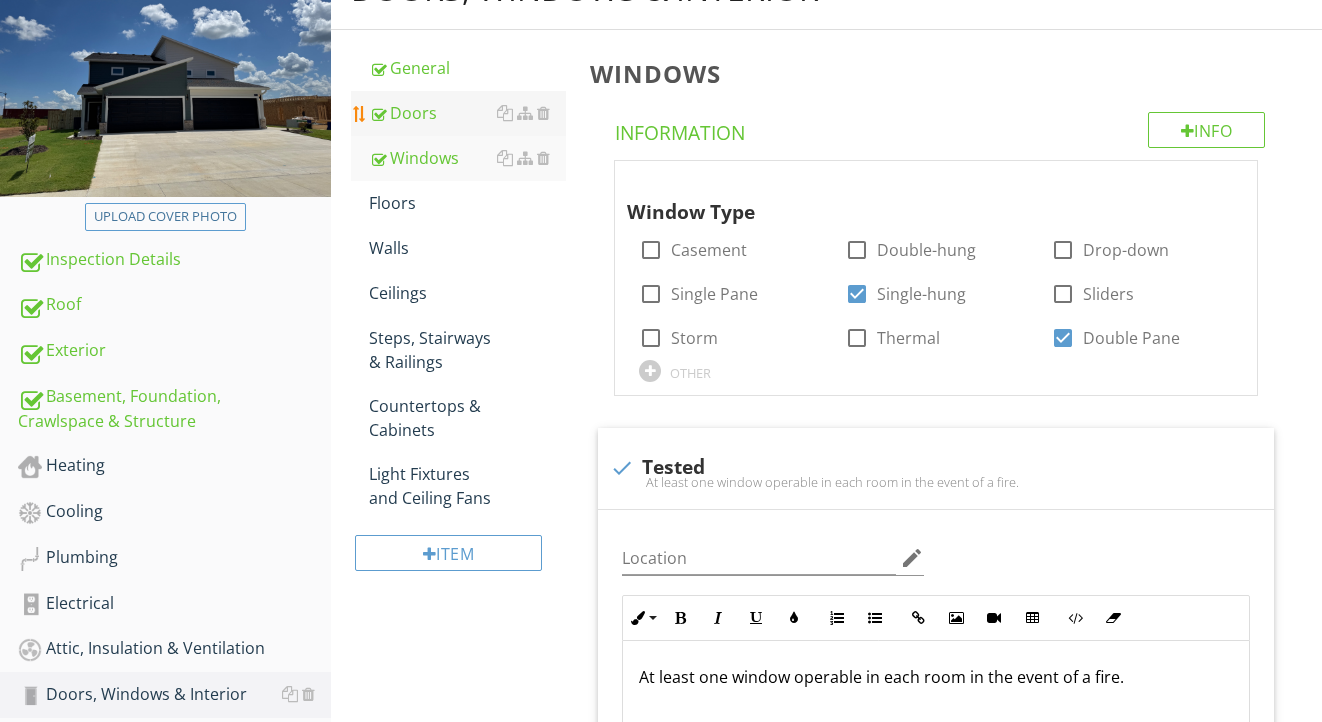 click on "Doors" at bounding box center (468, 113) 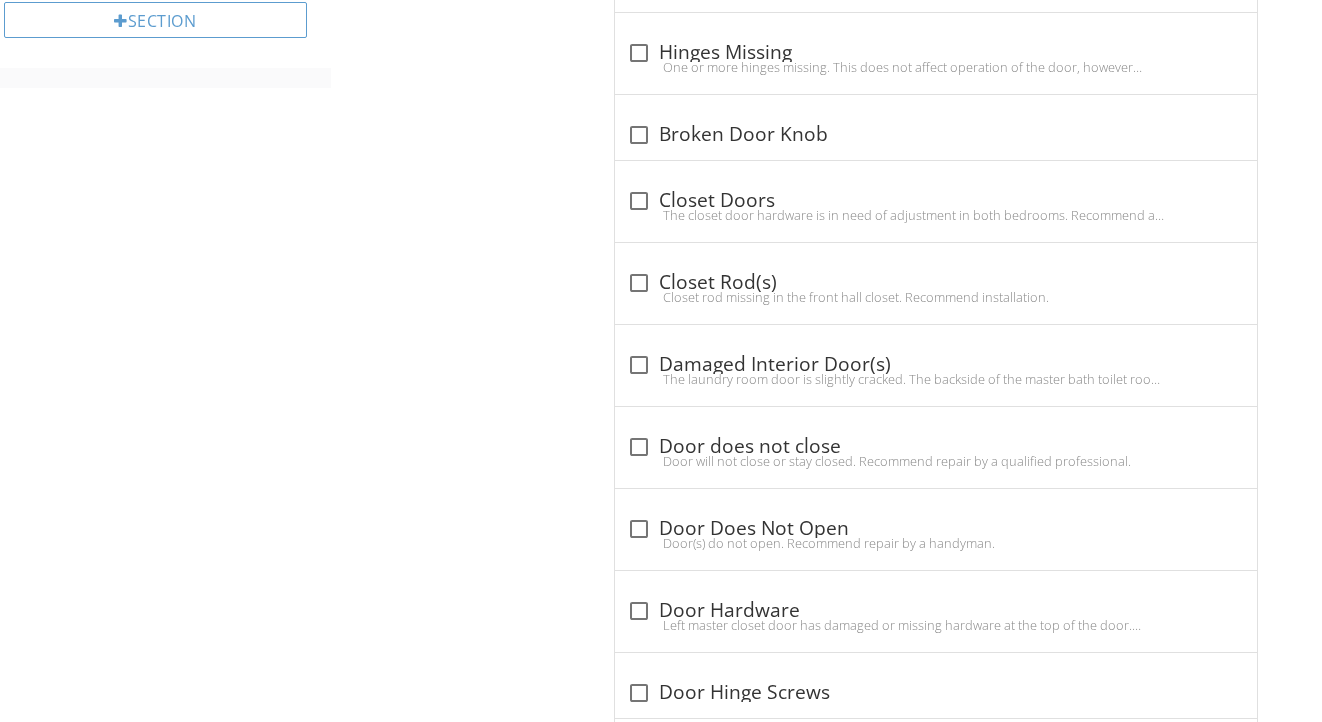 scroll, scrollTop: 1095, scrollLeft: 0, axis: vertical 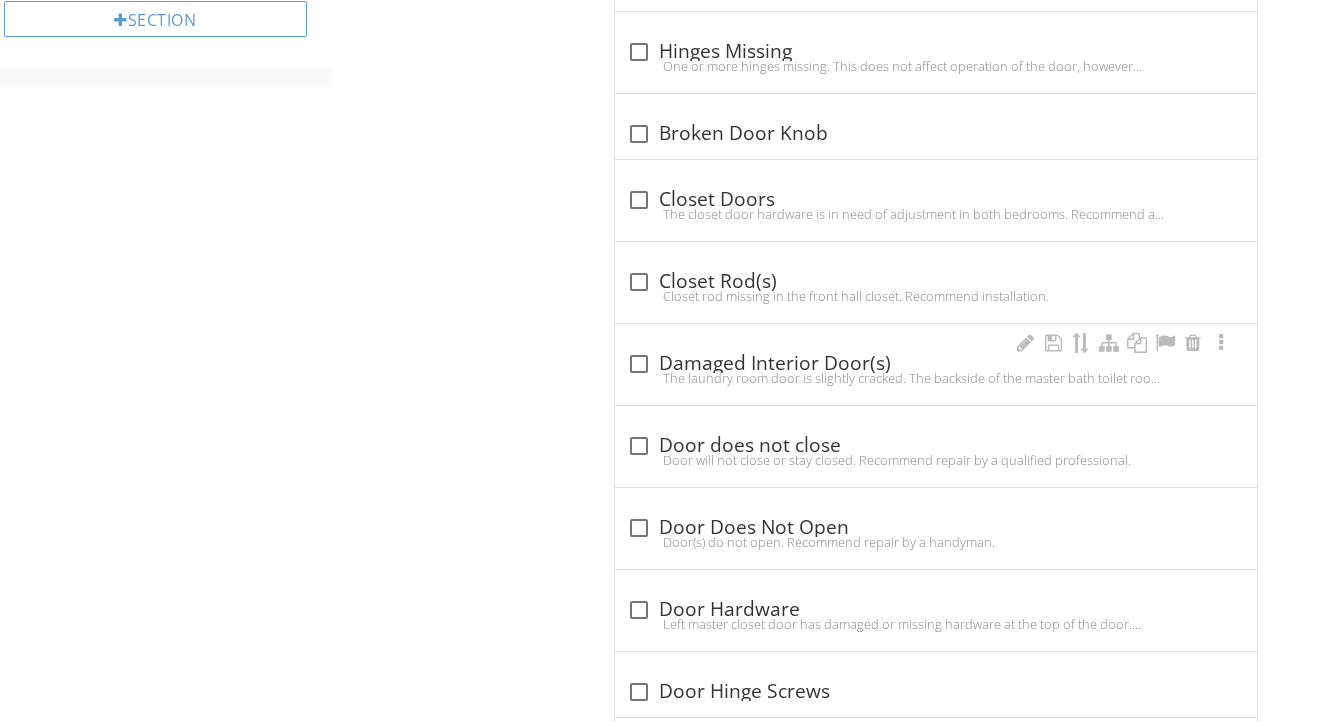 click on "check_box_outline_blank
Damaged Interior Door(s)" at bounding box center [936, 364] 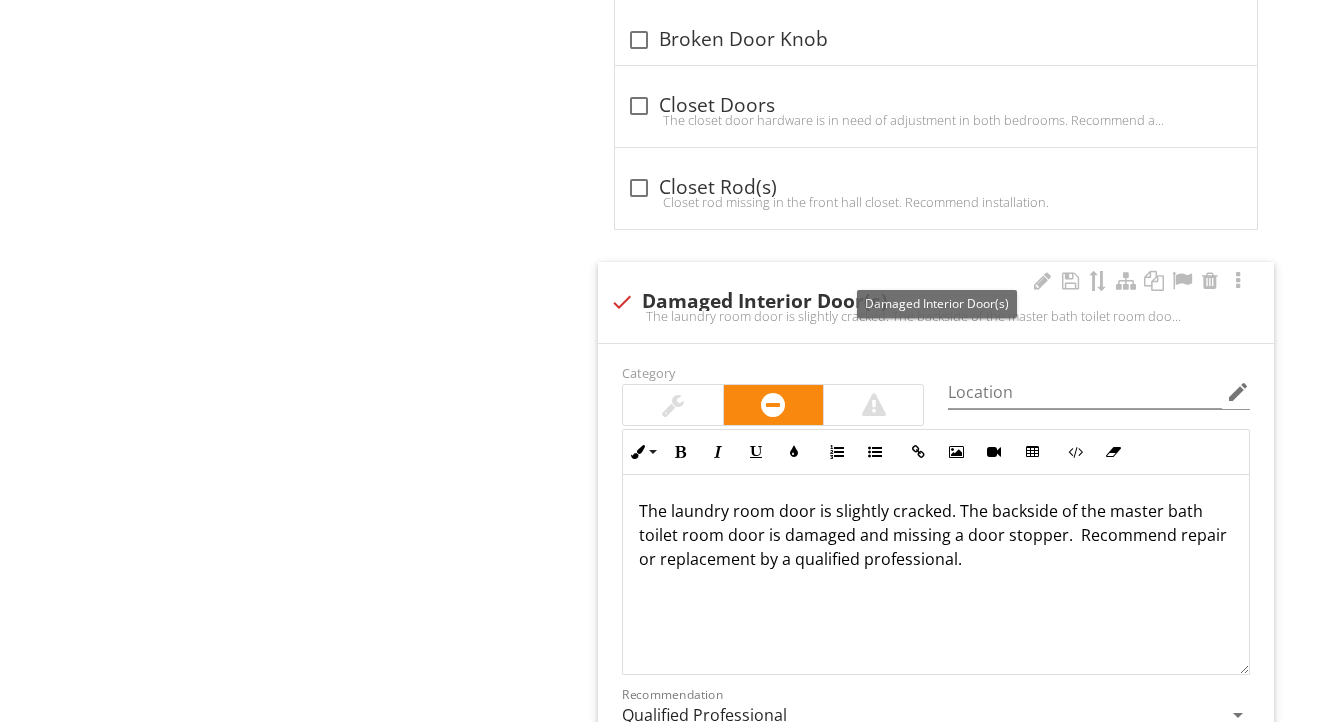scroll, scrollTop: 1215, scrollLeft: 0, axis: vertical 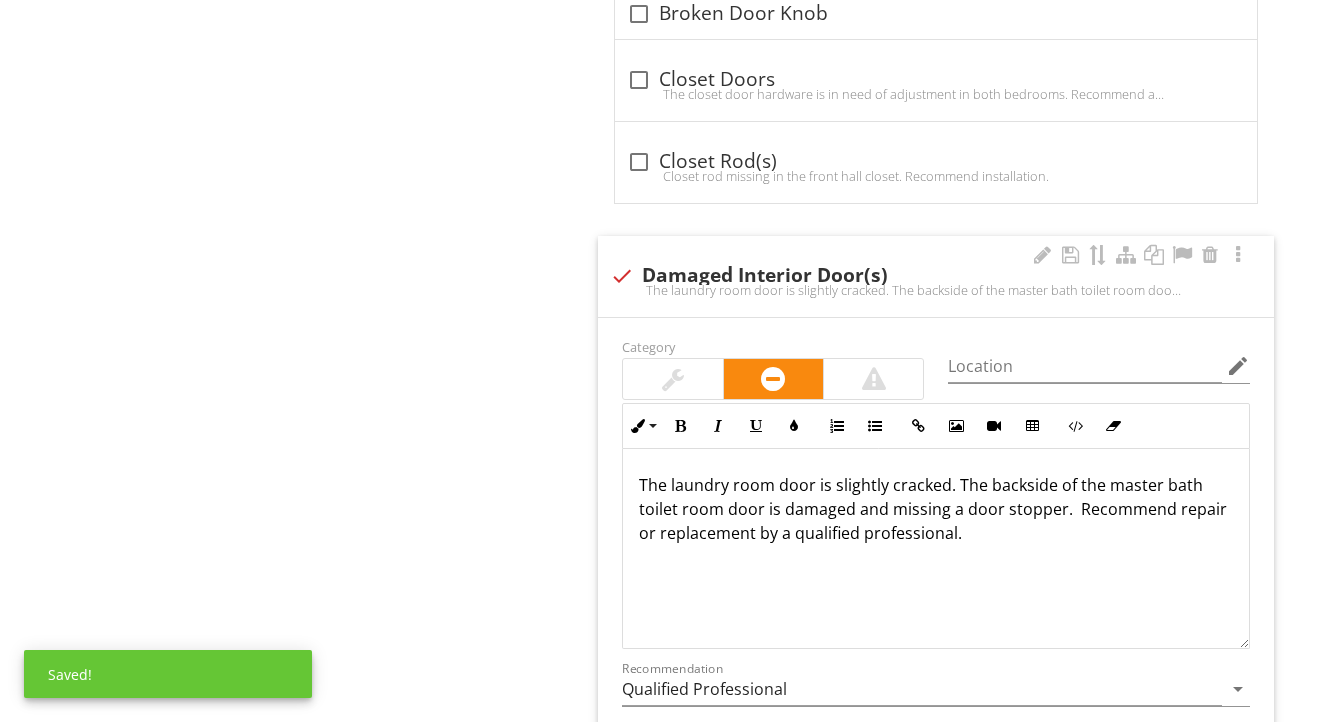 click on "The laundry room door is slightly cracked. The backside of the master bath toilet room door is damaged and missing a door stopper.  Recommend repair or replacement by a qualified professional." at bounding box center [936, 509] 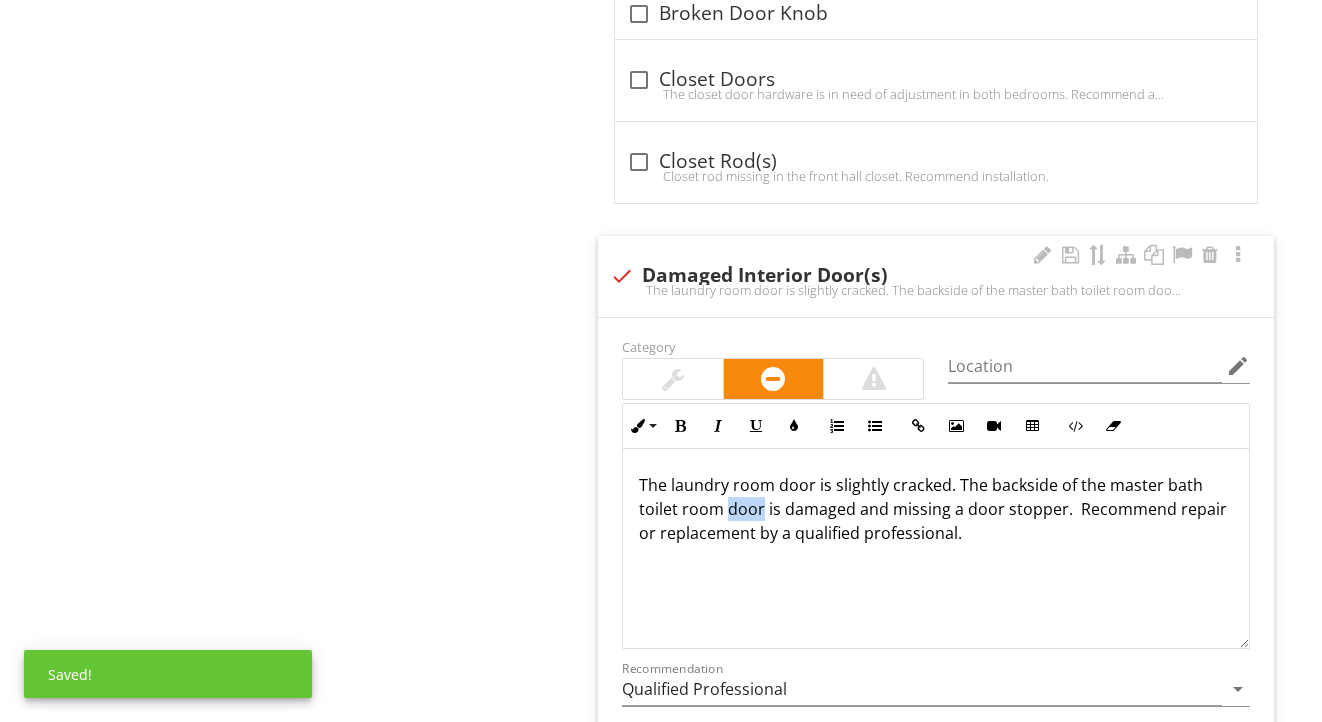 click on "The laundry room door is slightly cracked. The backside of the master bath toilet room door is damaged and missing a door stopper.  Recommend repair or replacement by a qualified professional." at bounding box center [936, 509] 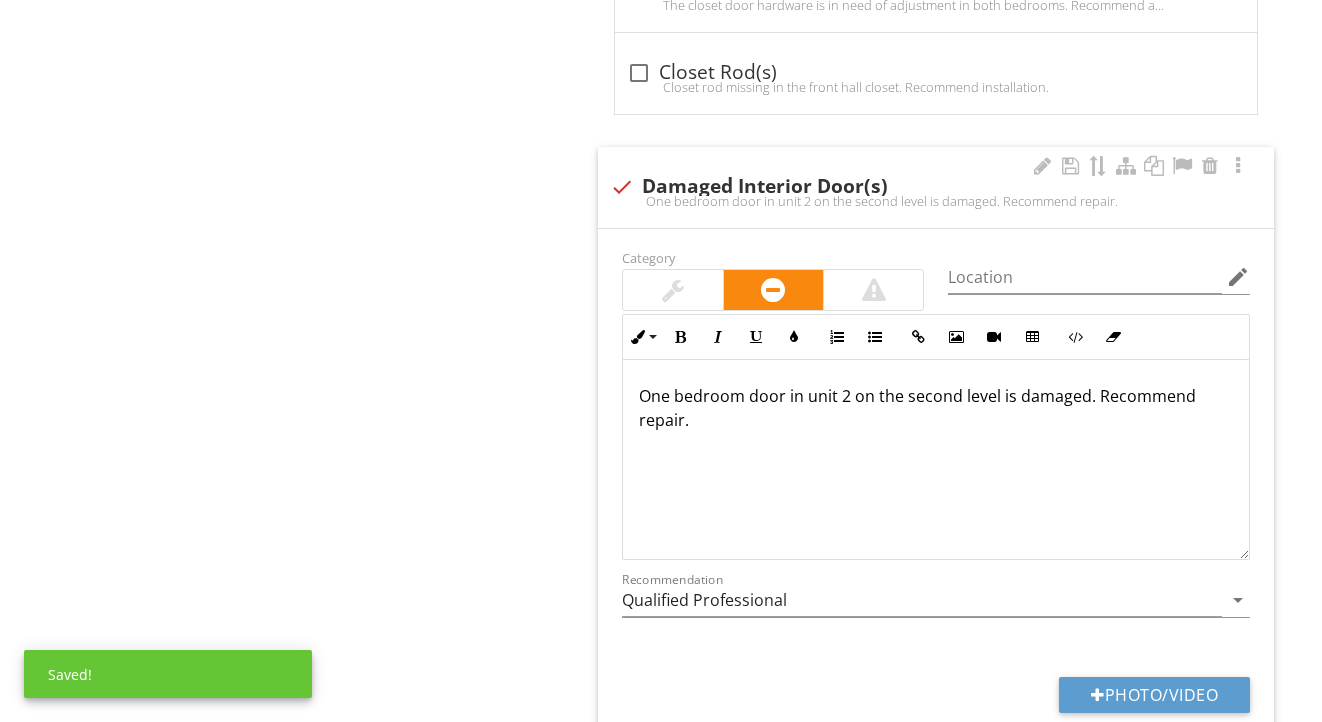 scroll, scrollTop: 1352, scrollLeft: 0, axis: vertical 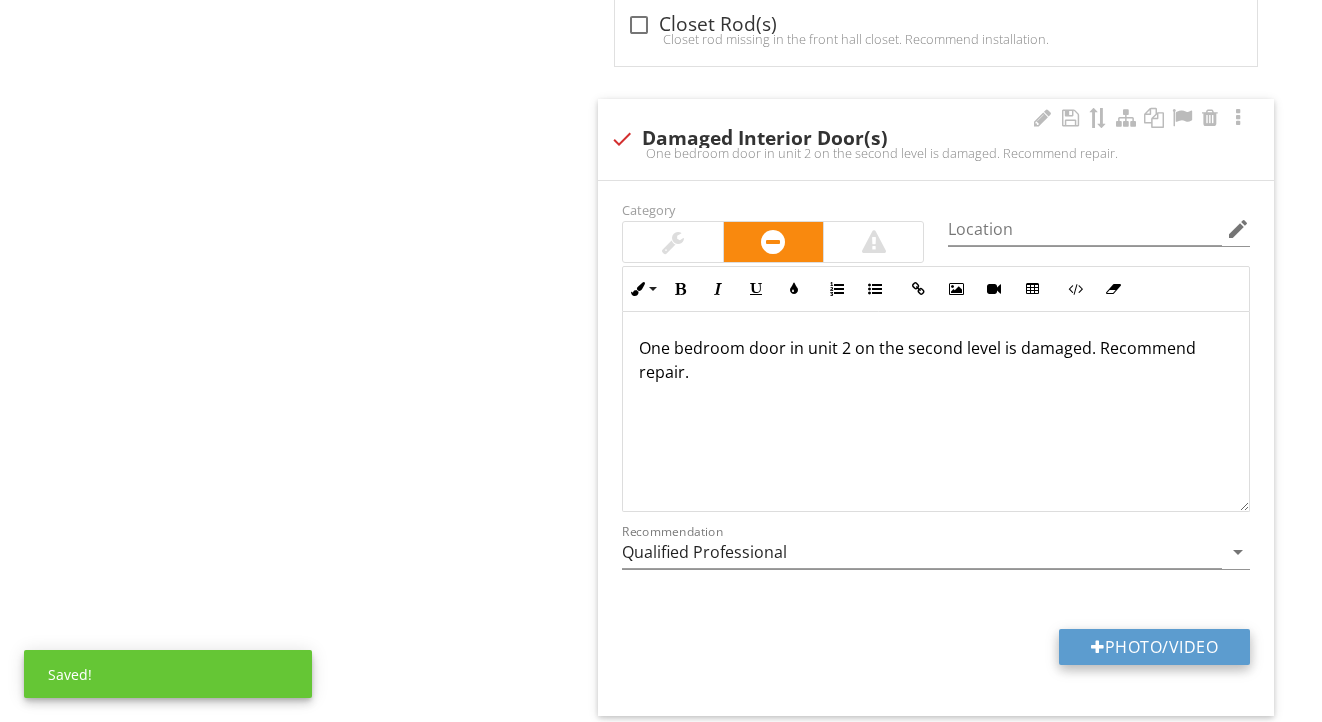click on "Photo/Video" at bounding box center [1154, 647] 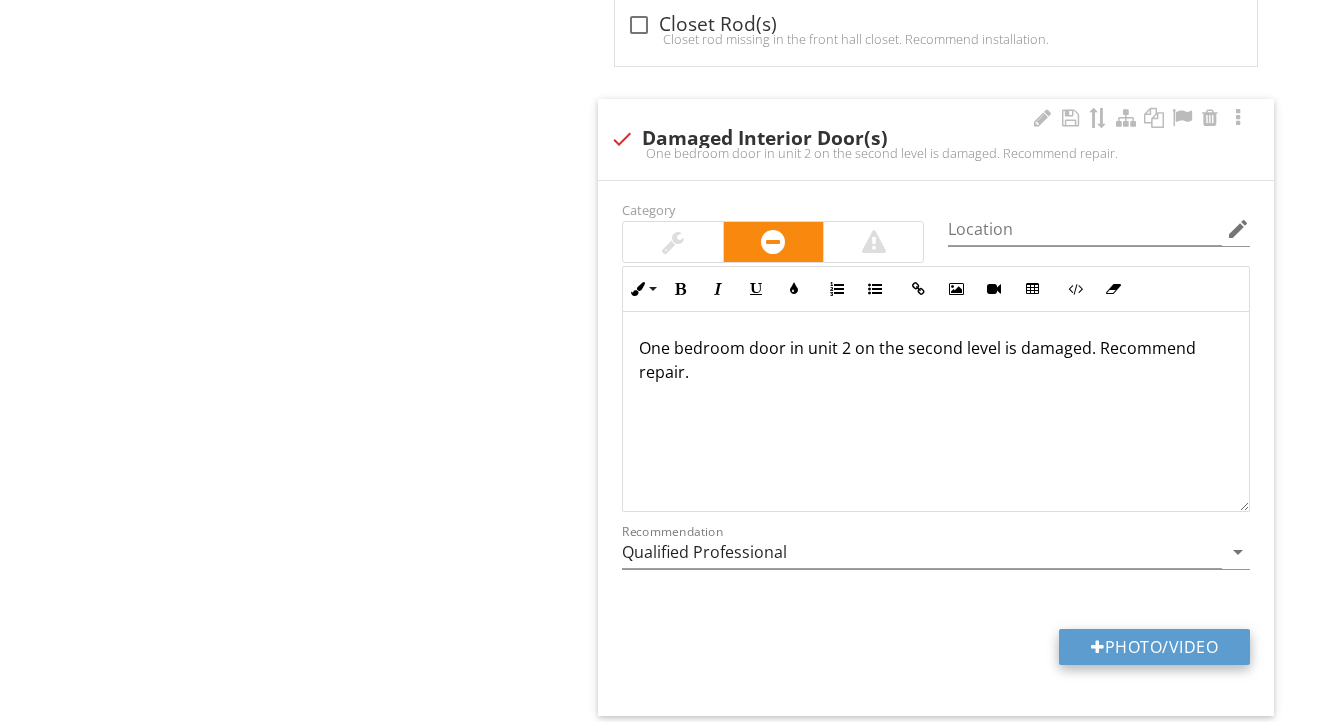 type on "C:\fakepath\IMG_9083.jpeg" 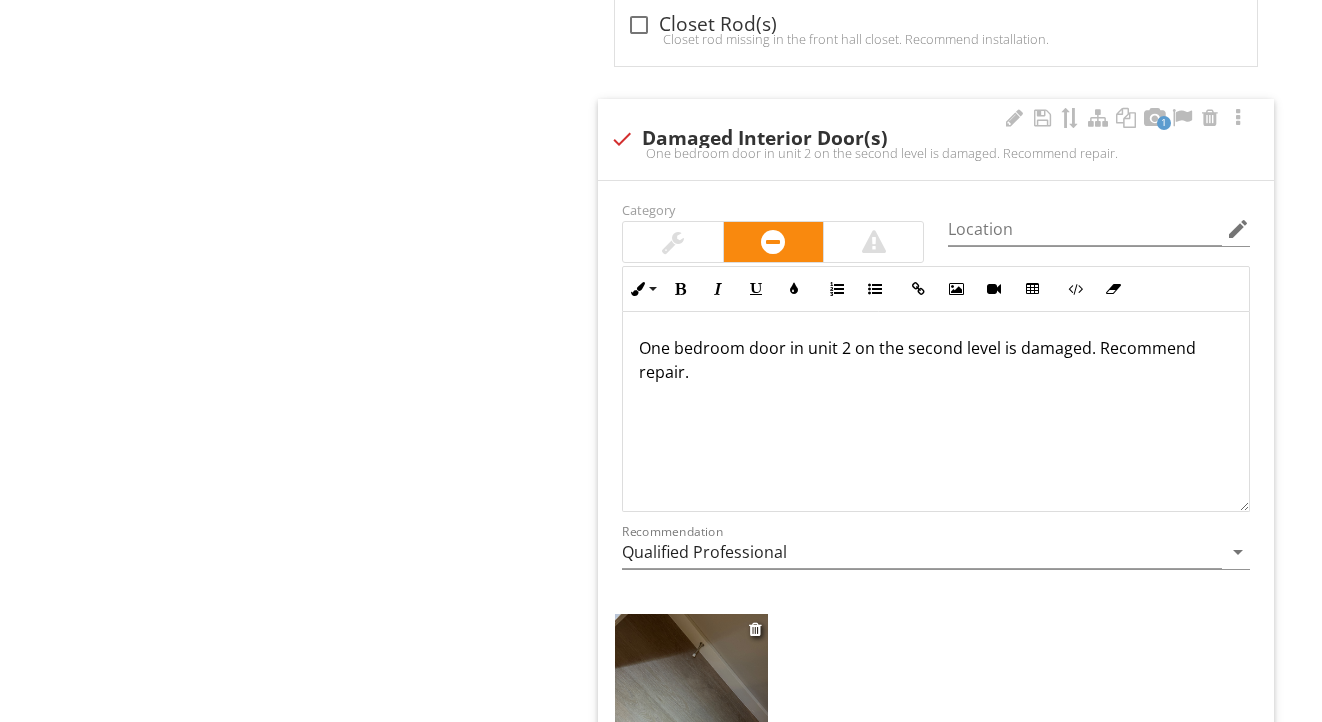 click at bounding box center (691, 716) 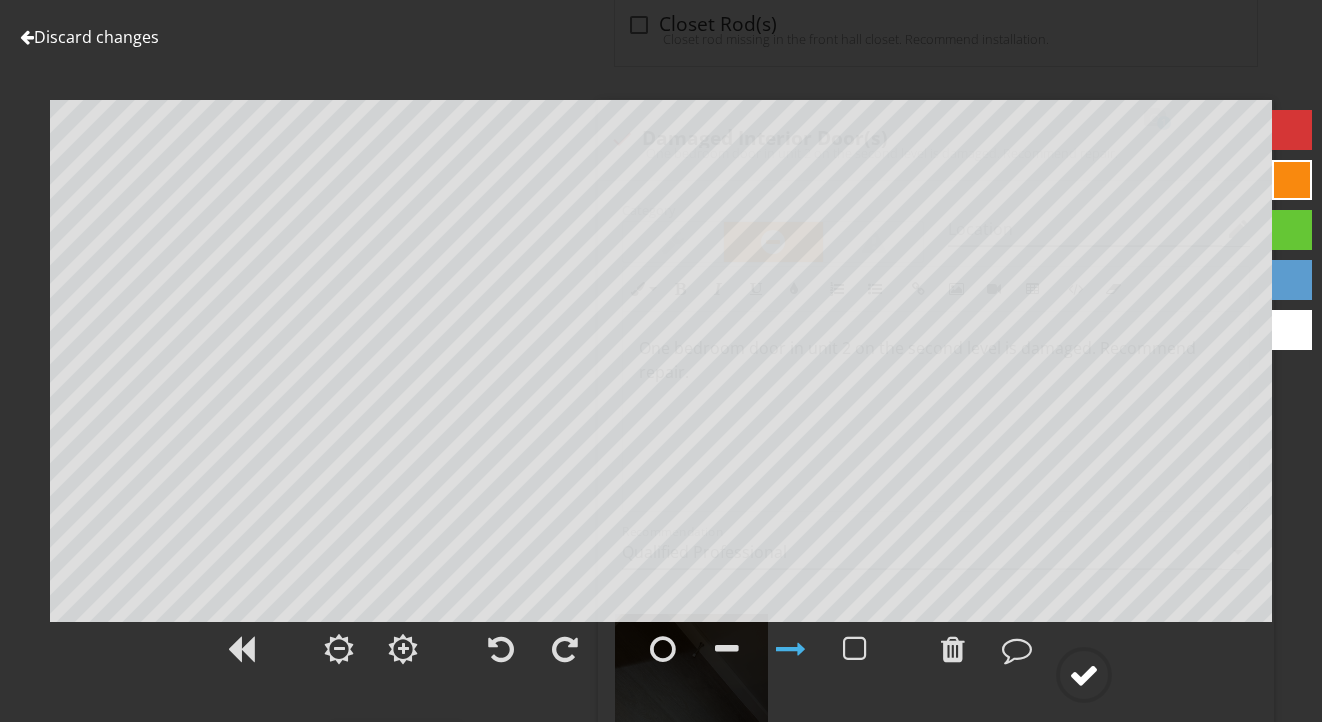 click 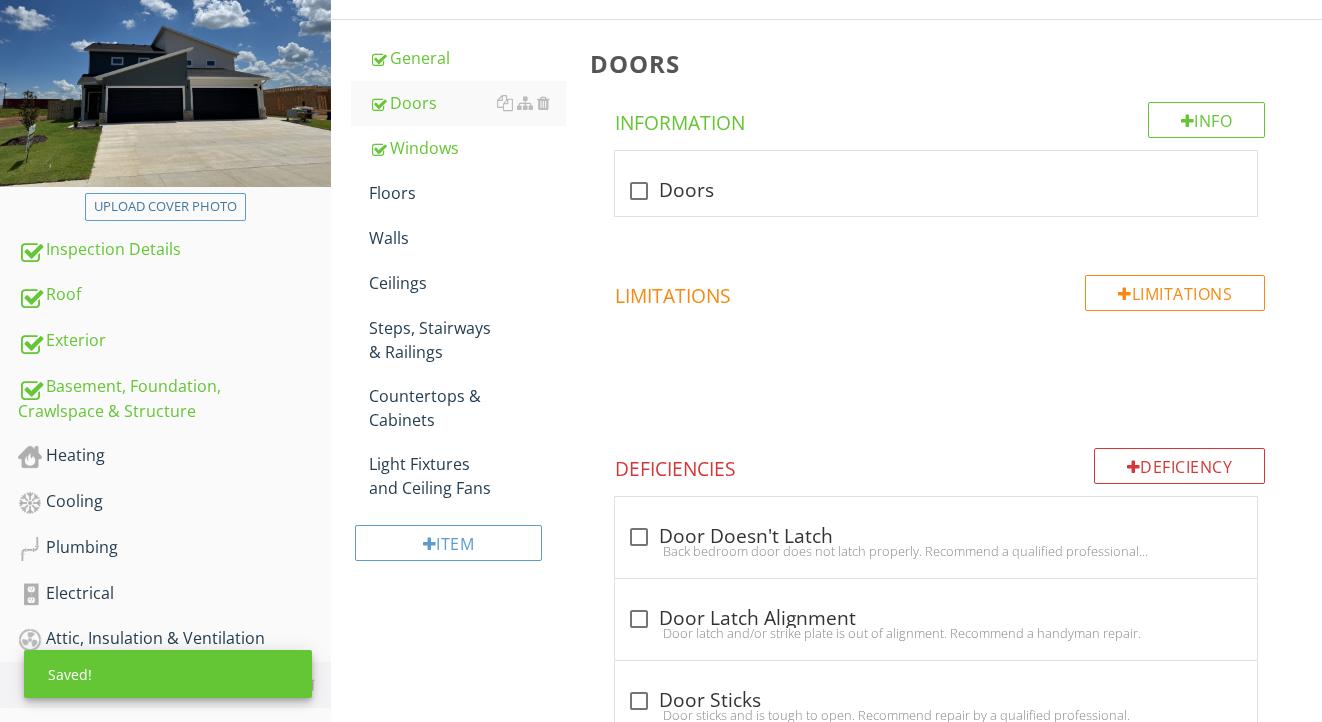 scroll, scrollTop: 290, scrollLeft: 0, axis: vertical 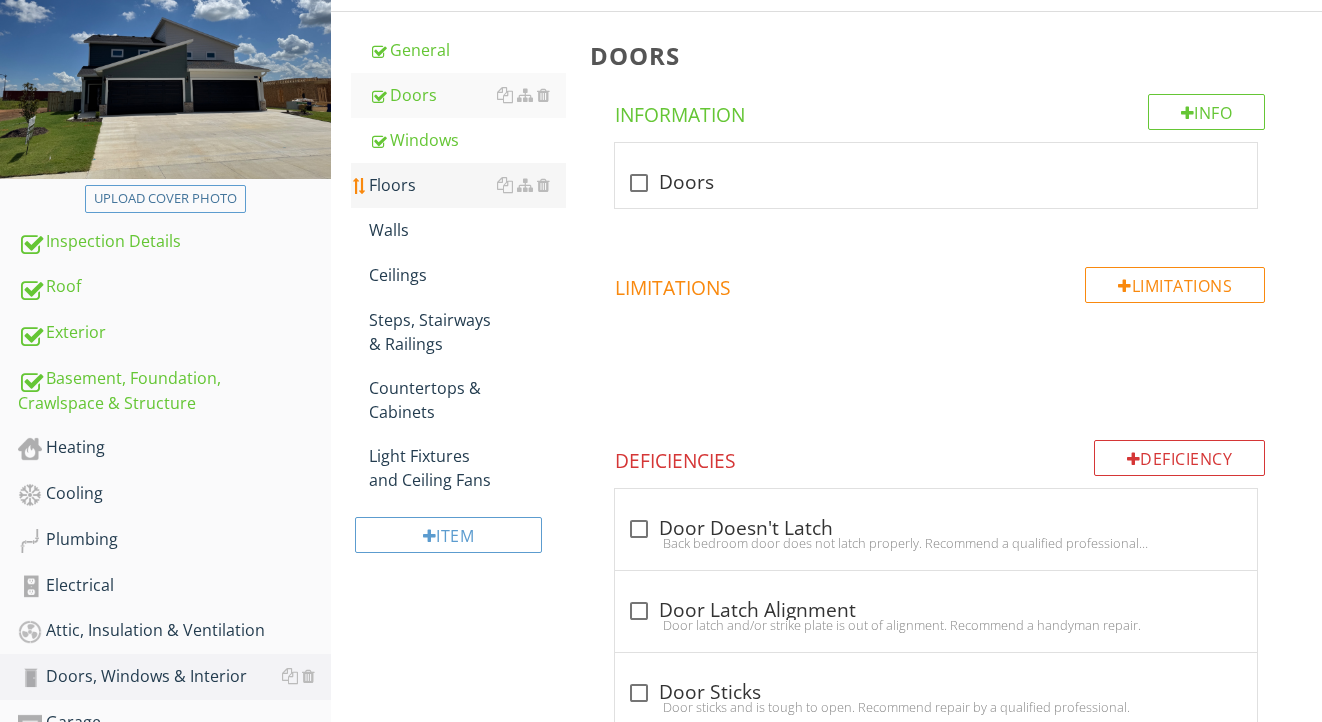 click on "Floors" at bounding box center [468, 185] 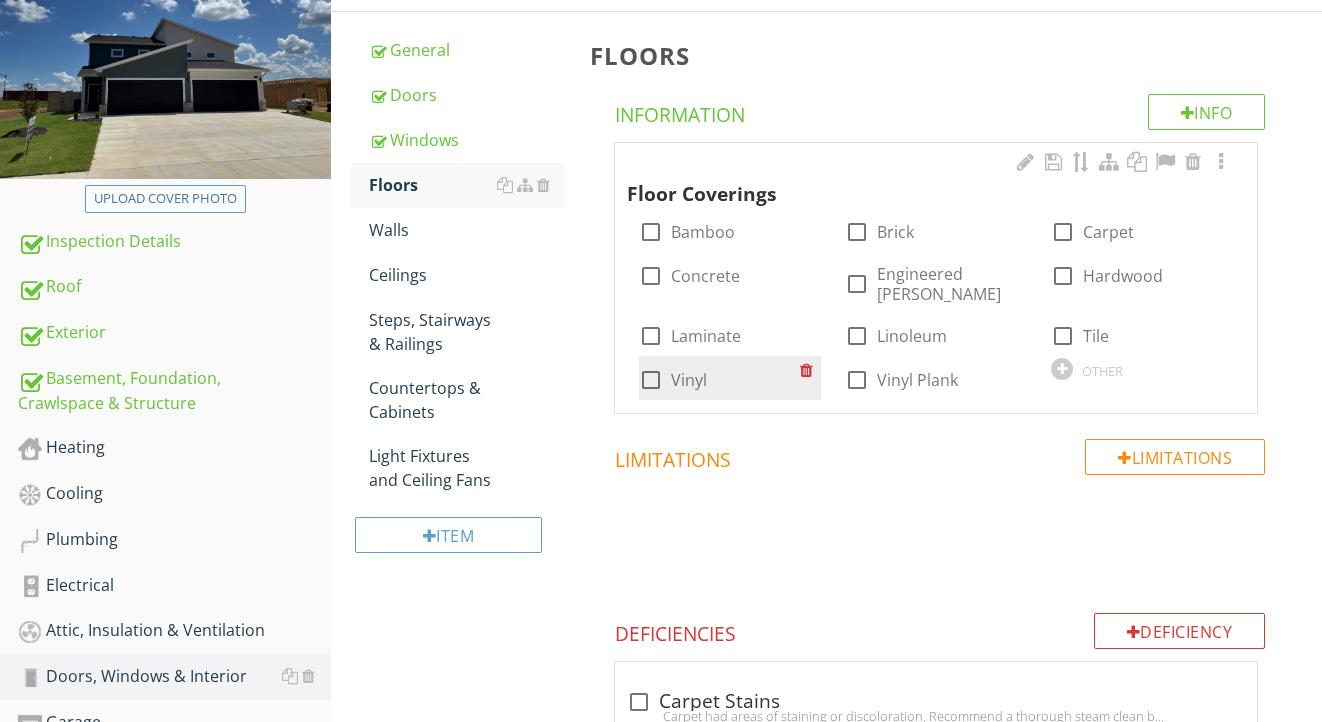 click on "Vinyl" at bounding box center (689, 380) 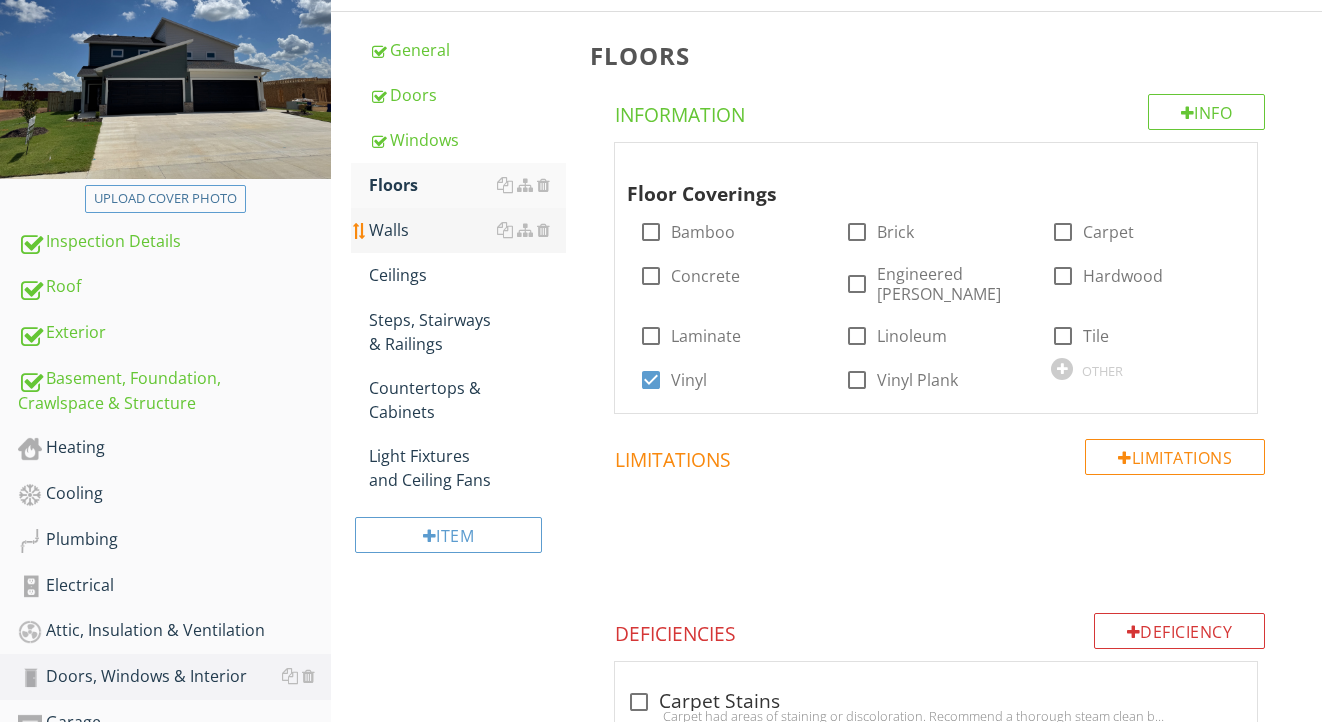 click on "Walls" at bounding box center [468, 230] 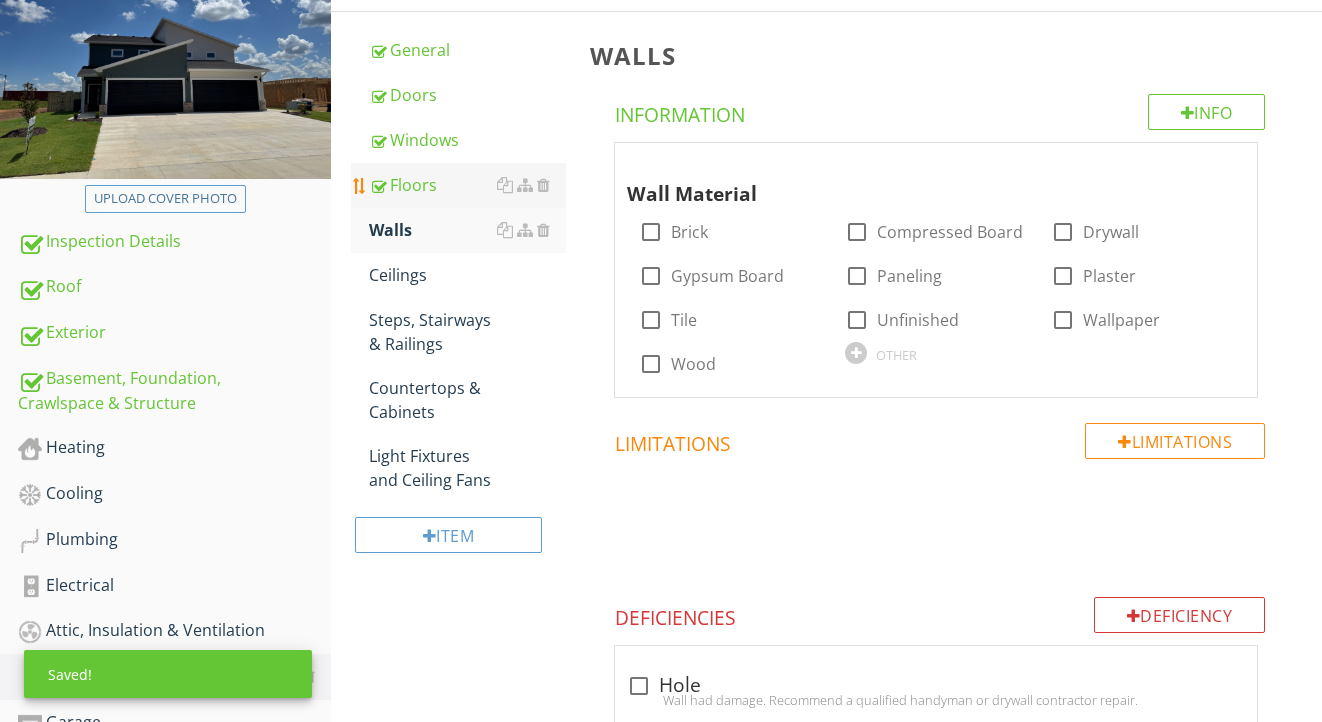 click on "Floors" at bounding box center (468, 185) 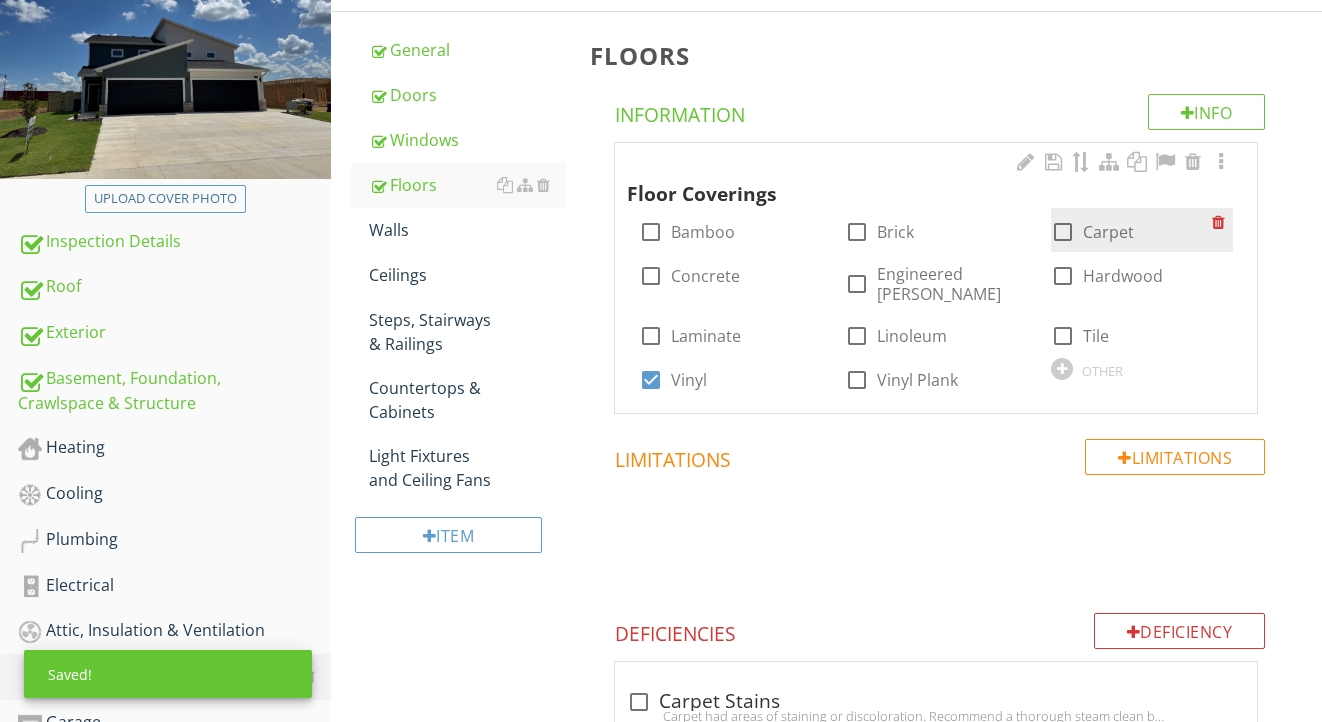 click on "check_box_outline_blank Carpet" at bounding box center [1092, 232] 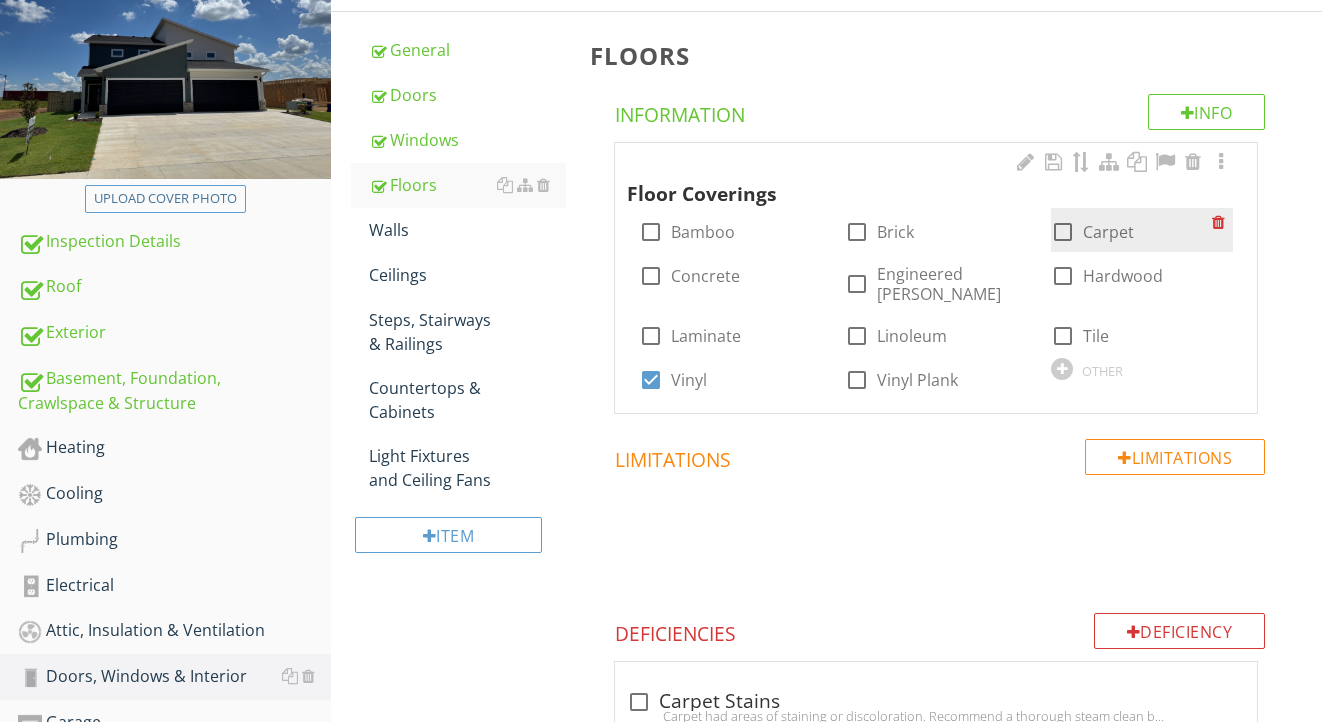 click on "Carpet" at bounding box center (1108, 232) 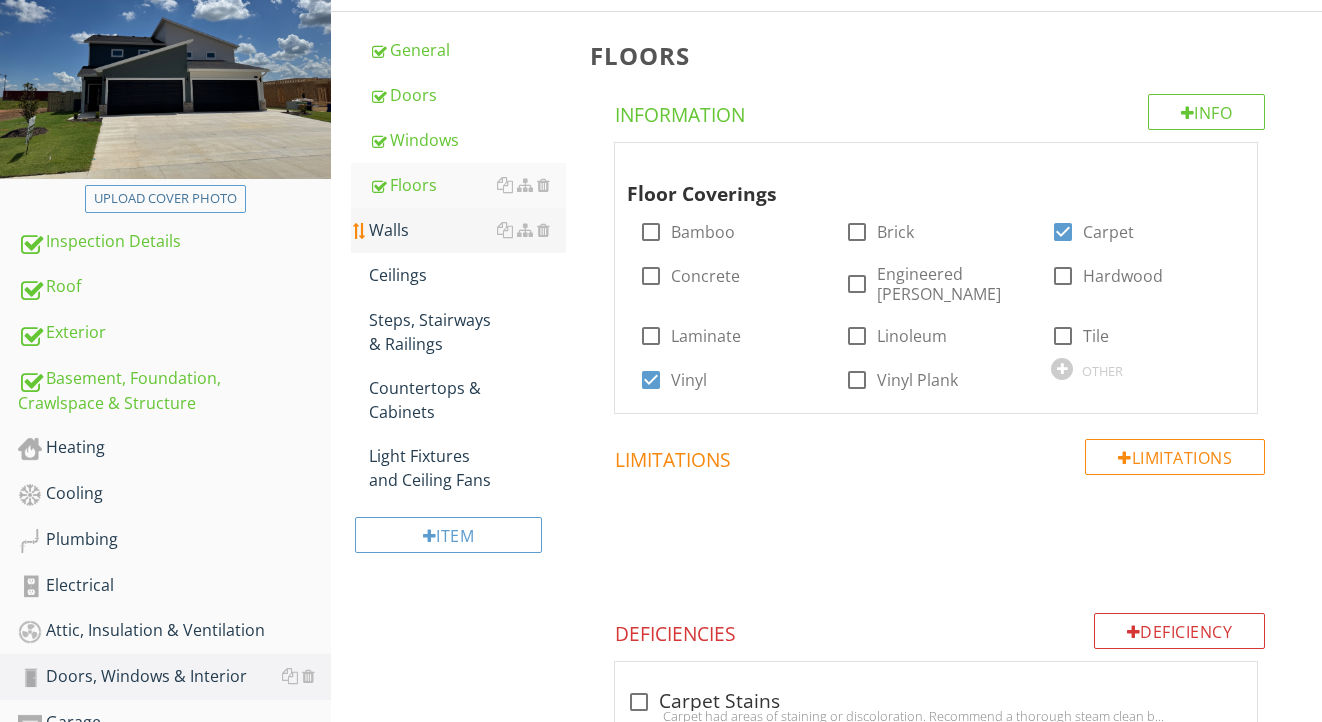 click on "Walls" at bounding box center [468, 230] 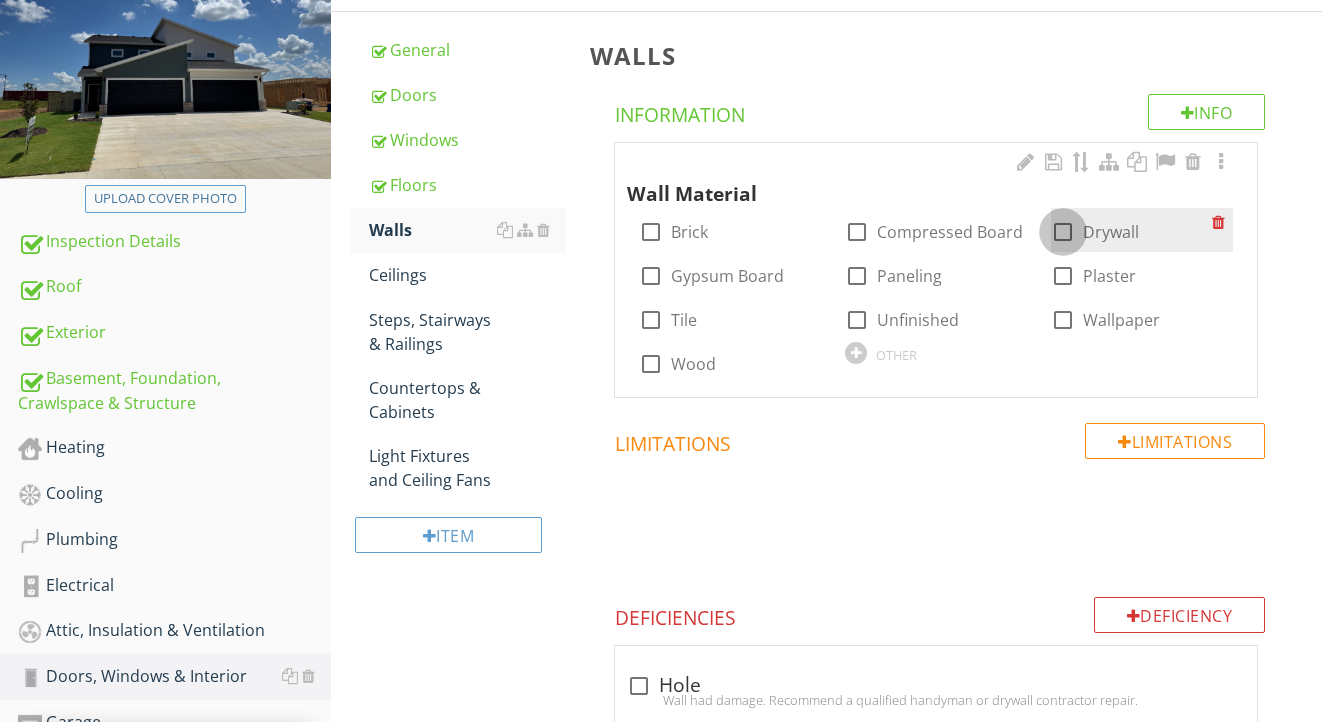 click at bounding box center [1063, 232] 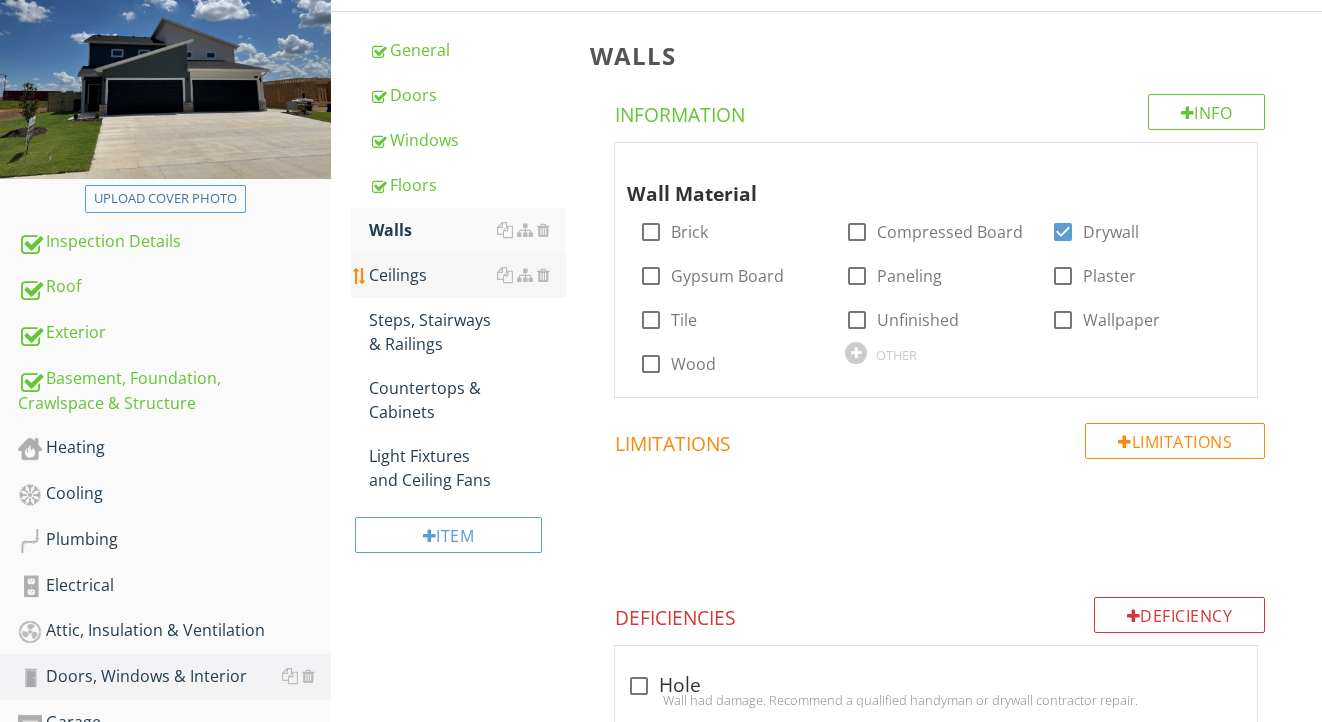 click on "Ceilings" at bounding box center (468, 275) 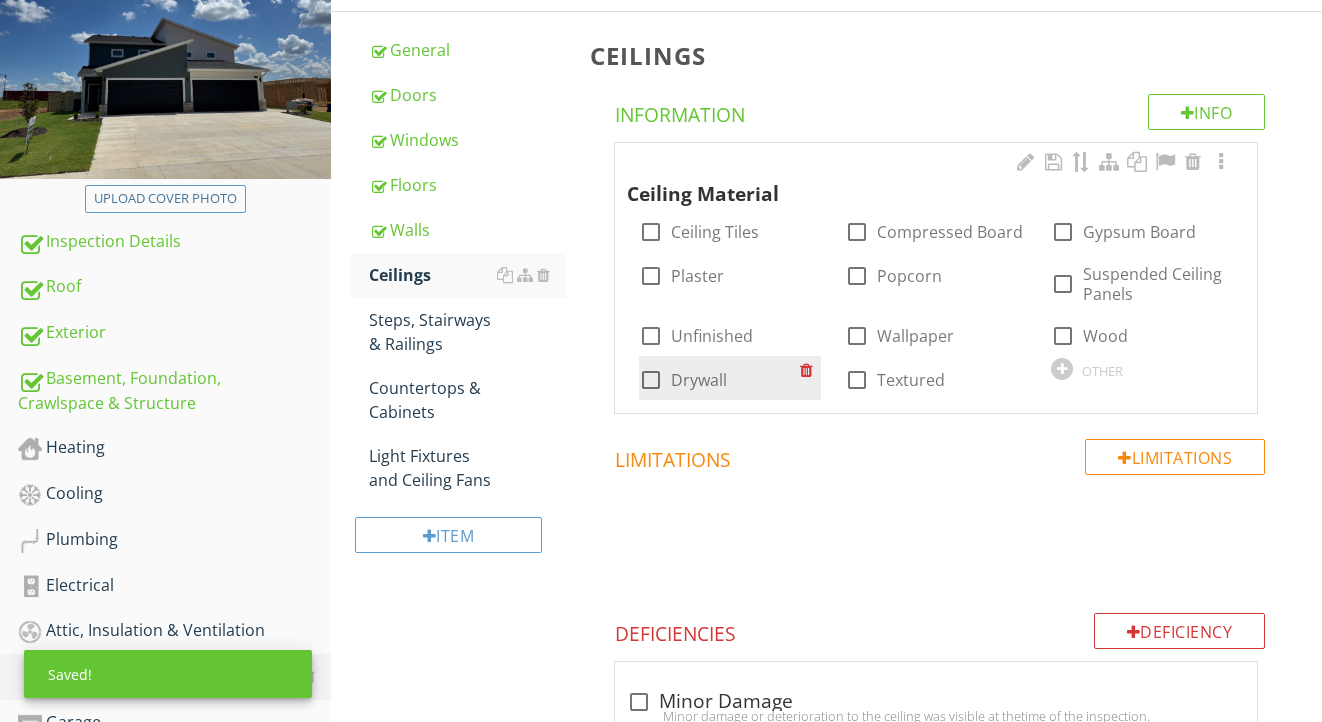 click on "Drywall" at bounding box center [699, 380] 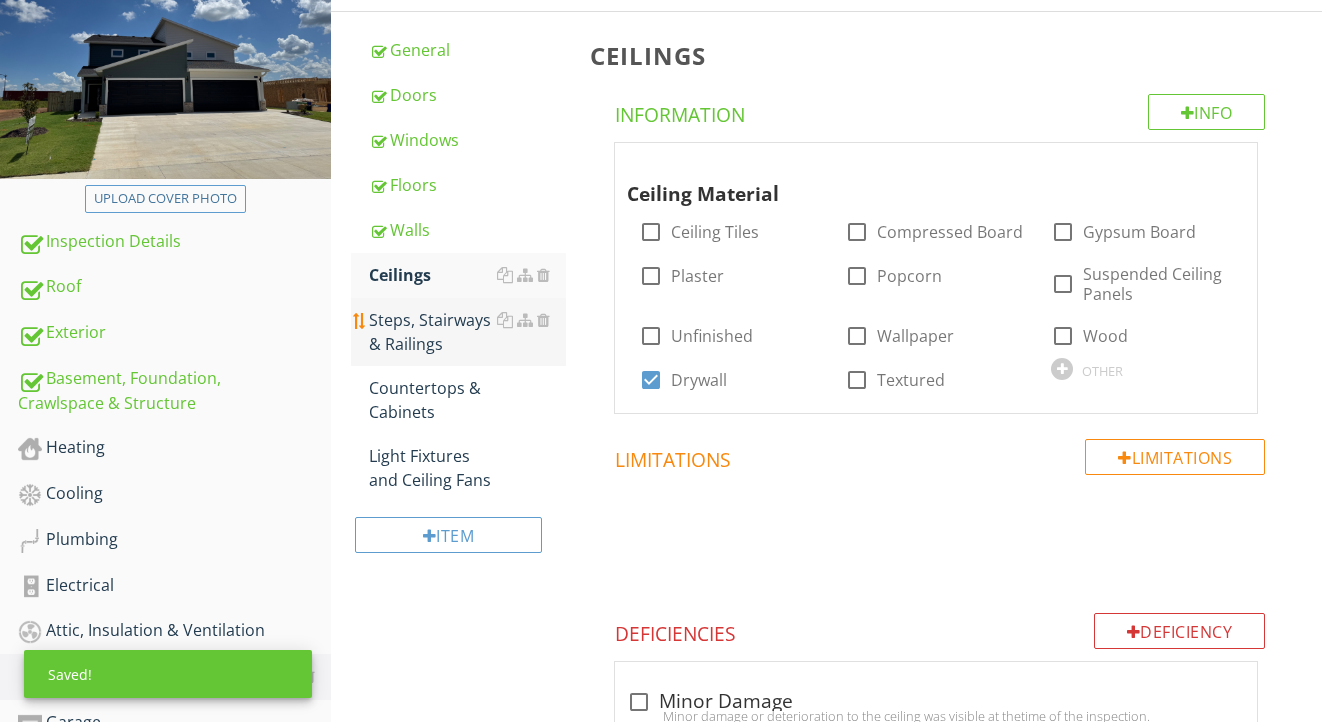 click on "Steps, Stairways & Railings" at bounding box center [468, 332] 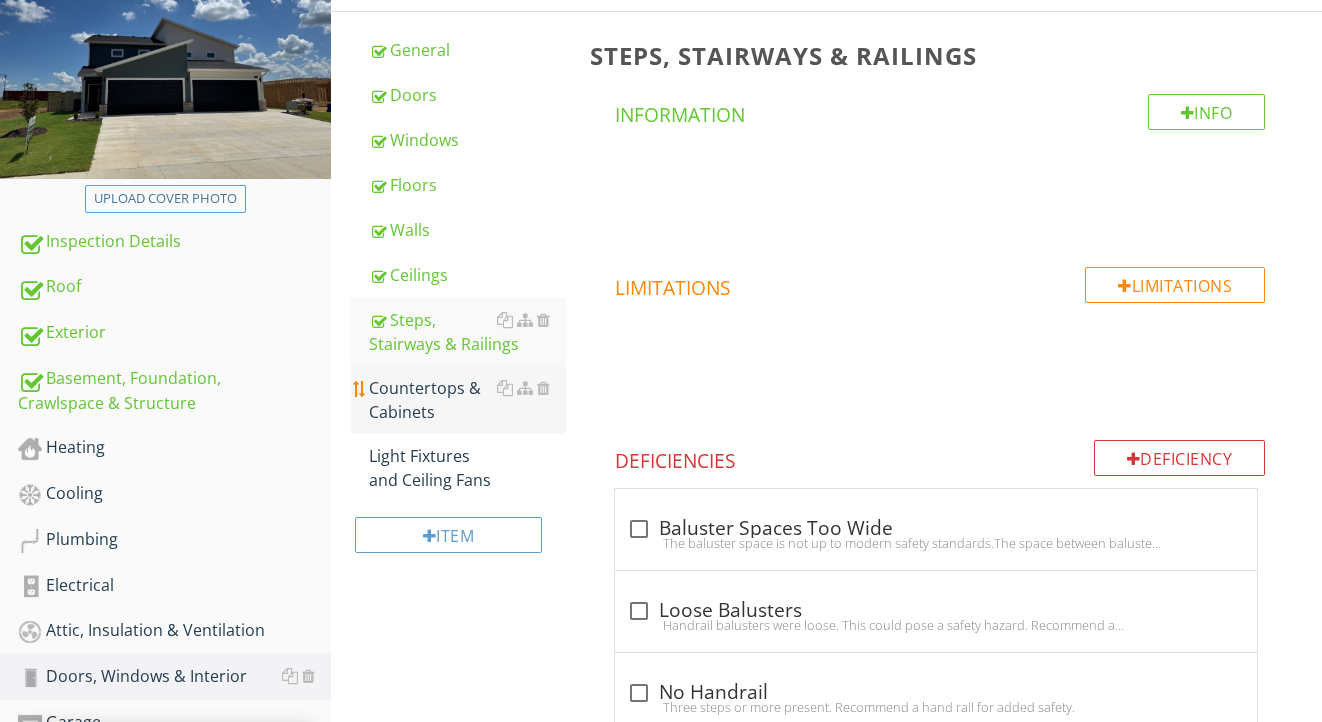 click on "Countertops & Cabinets" at bounding box center (468, 400) 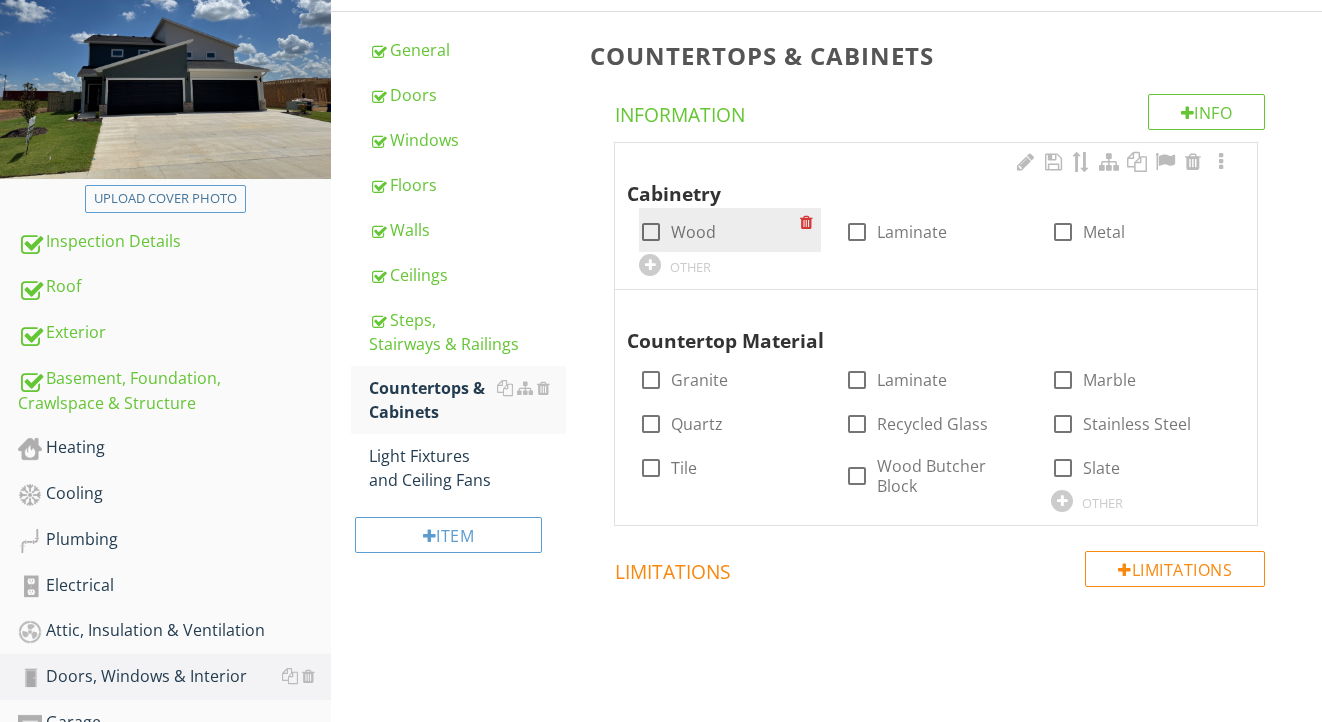 click on "Wood" at bounding box center (693, 232) 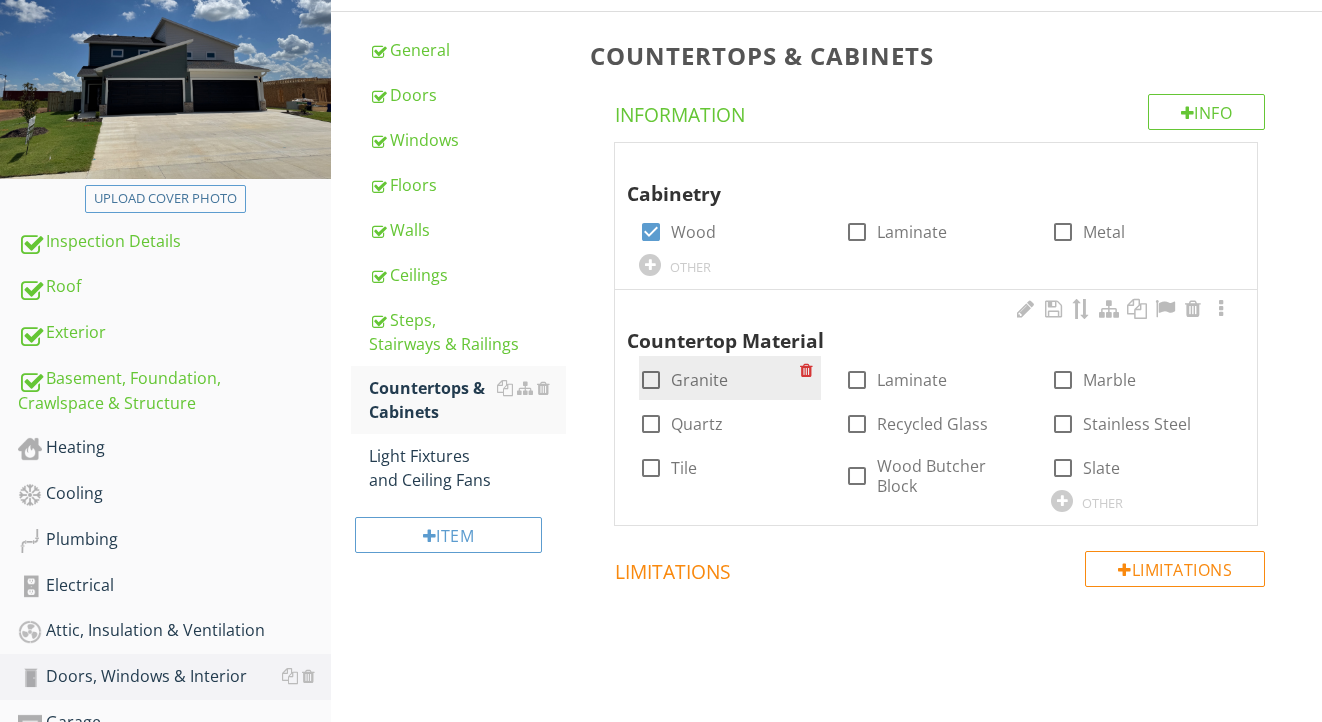 click on "Granite" at bounding box center (699, 380) 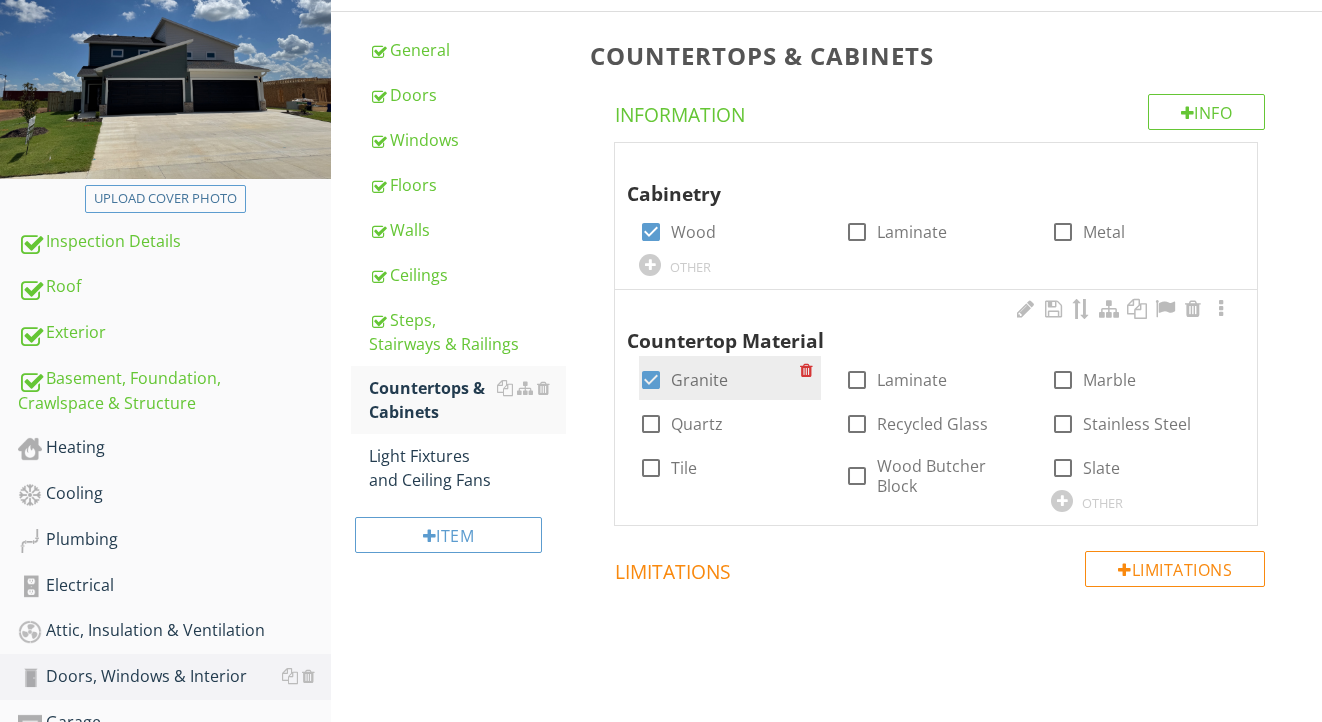 click on "Granite" at bounding box center (699, 380) 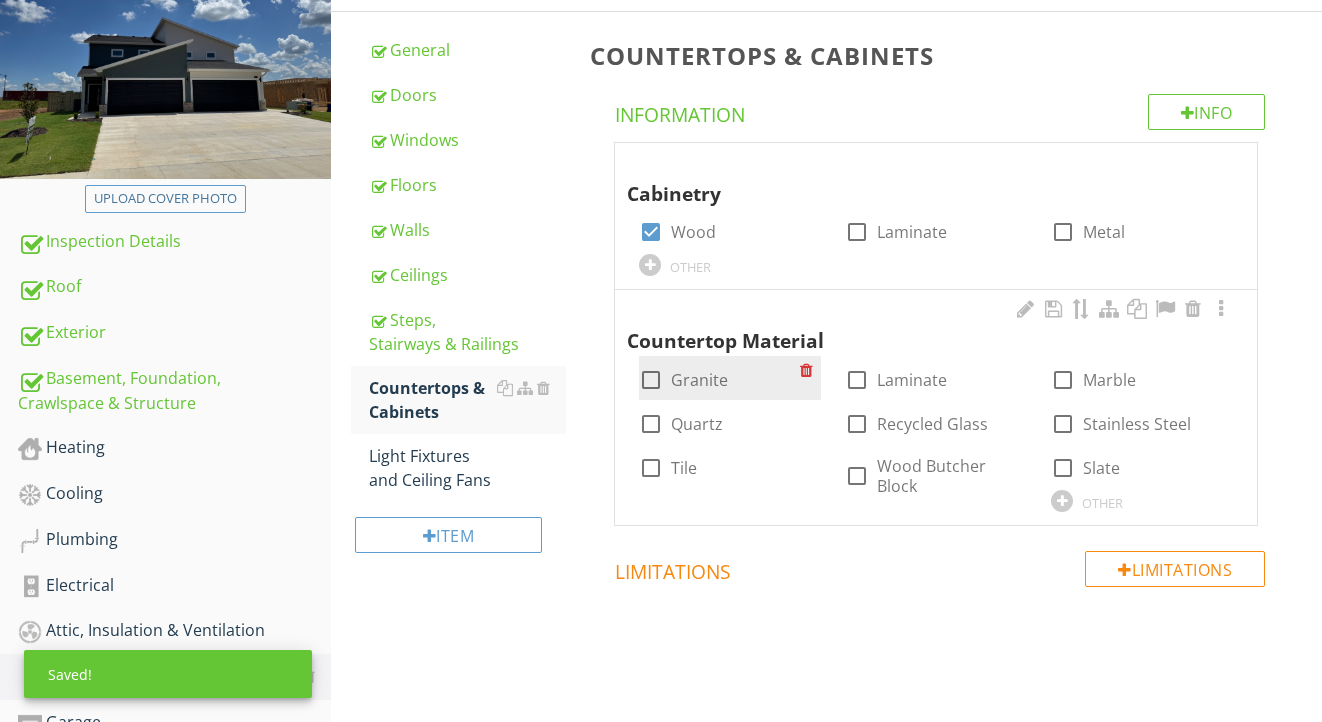 checkbox on "false" 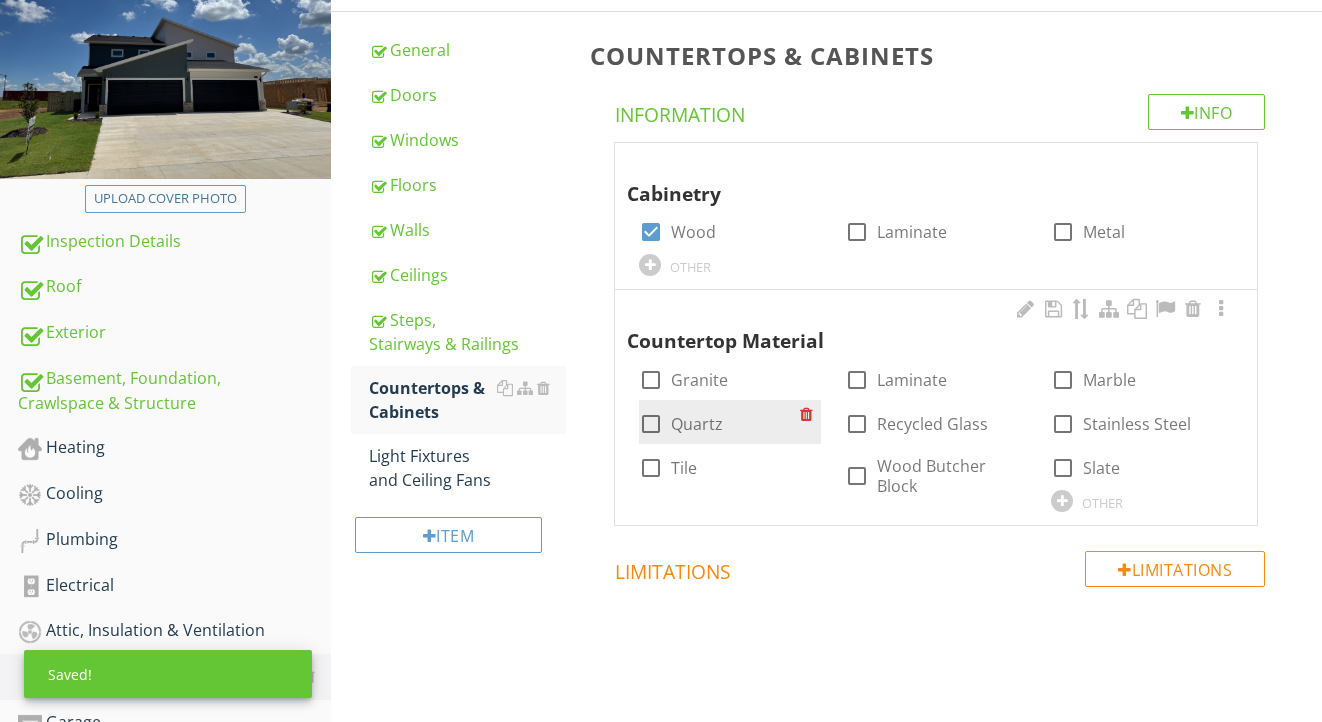 click on "Quartz" at bounding box center [697, 424] 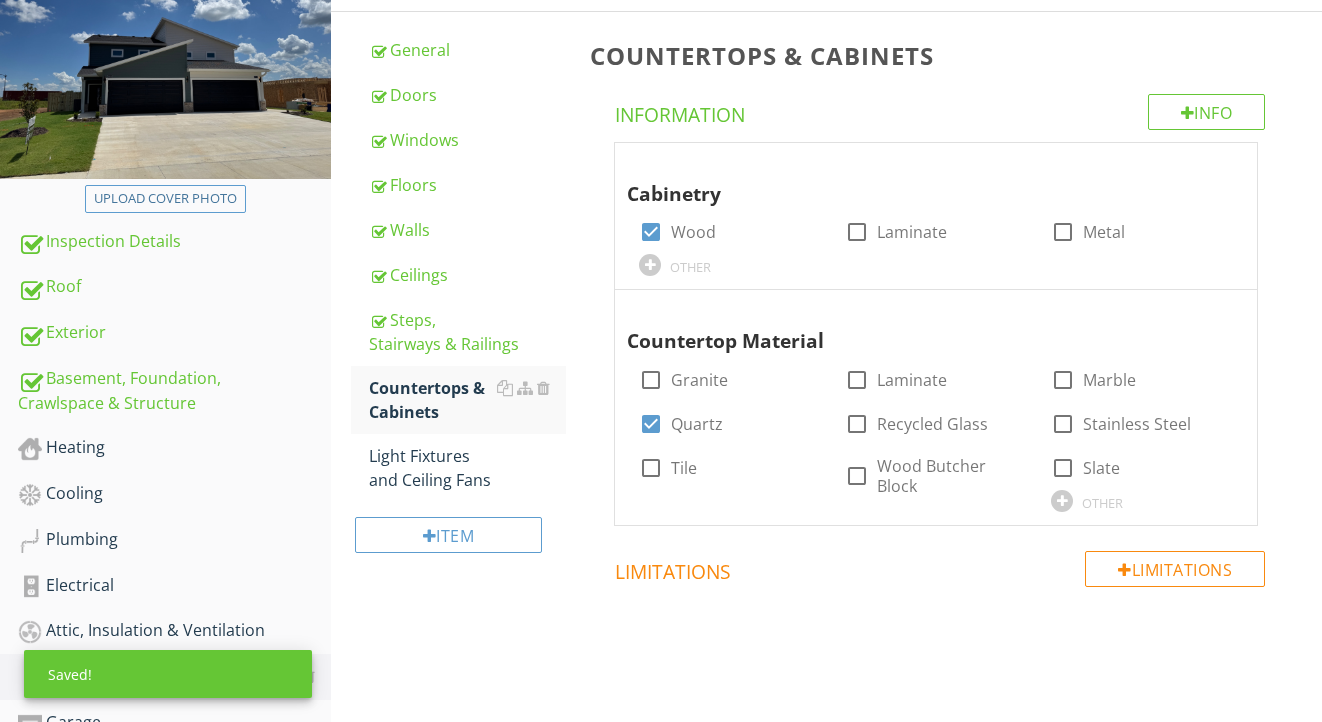 click on "Item" at bounding box center [459, 542] 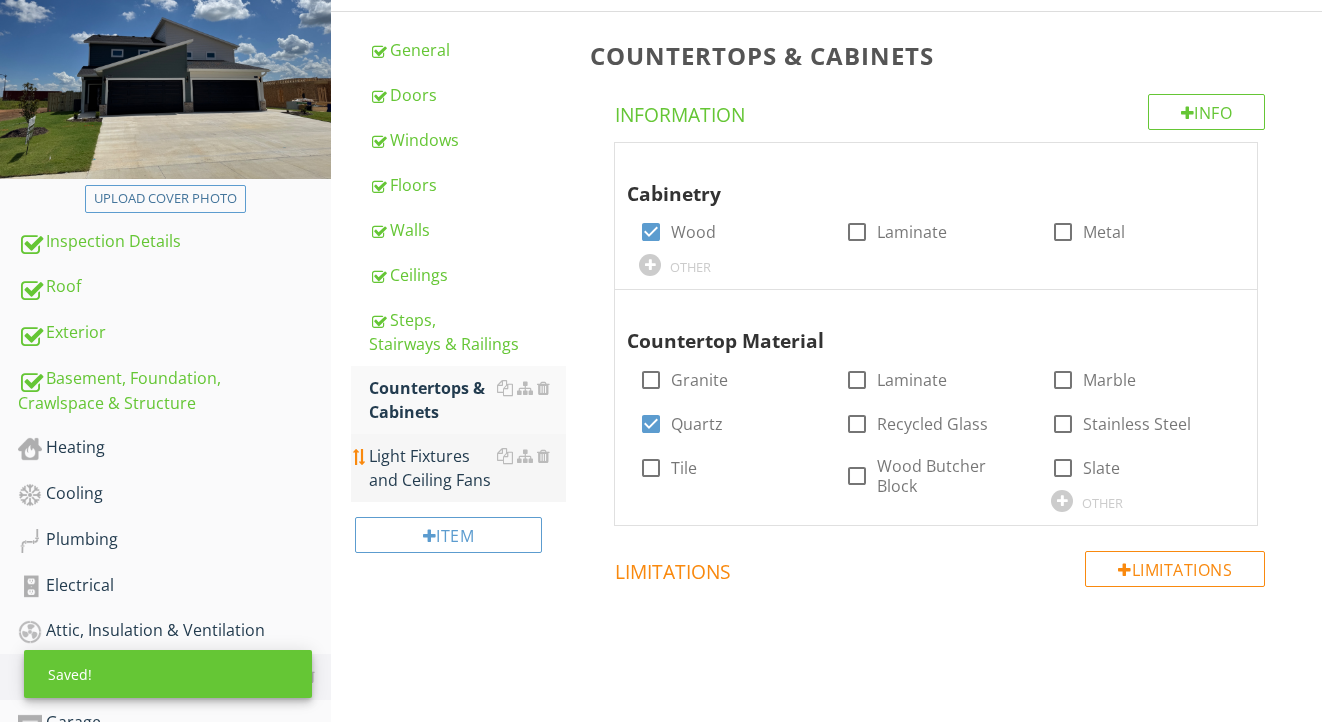click on "Light Fixtures and Ceiling Fans" at bounding box center (468, 468) 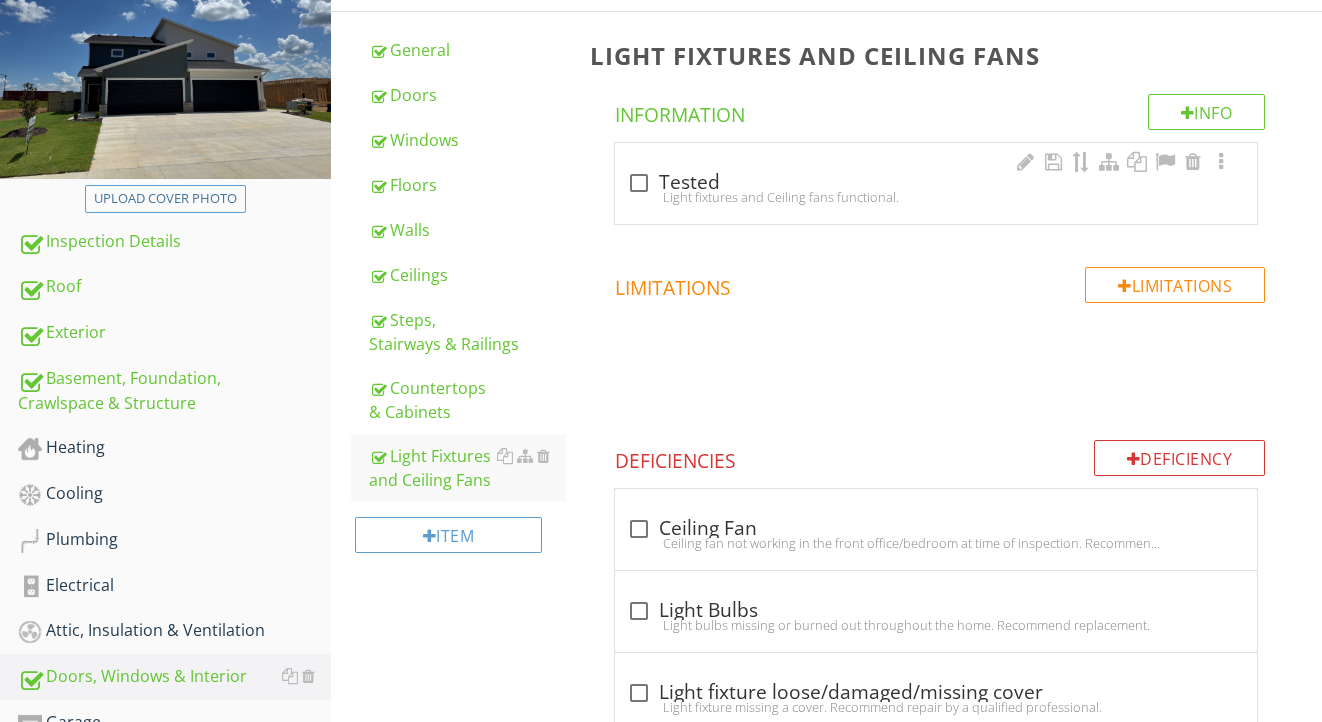 click on "check_box_outline_blank
Tested" at bounding box center (936, 183) 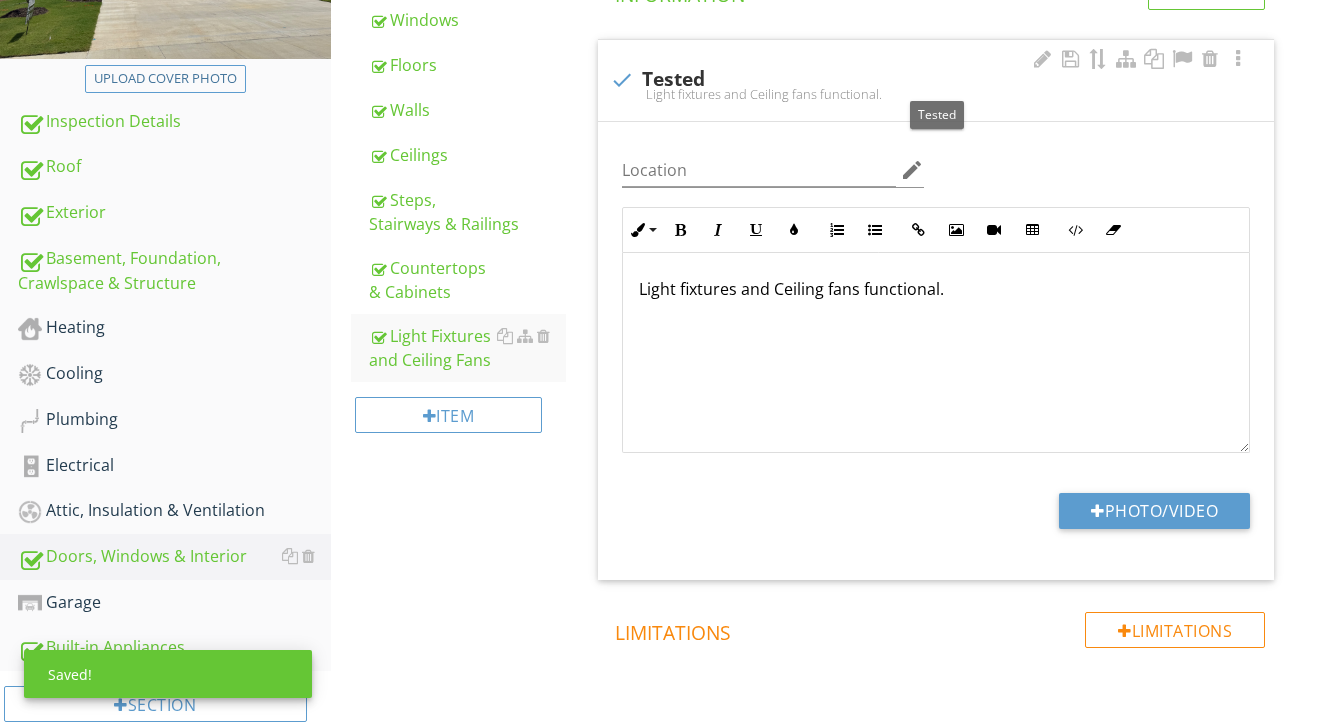 scroll, scrollTop: 469, scrollLeft: 0, axis: vertical 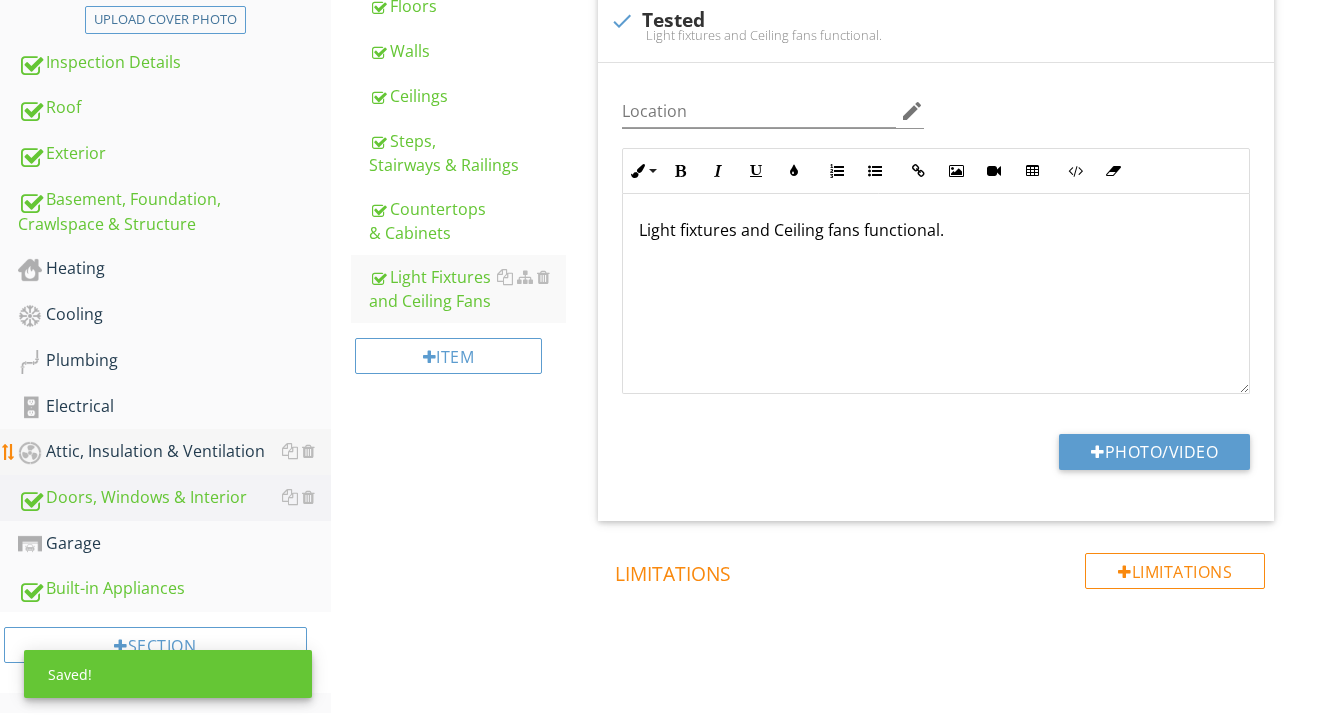 click on "Attic, Insulation & Ventilation" at bounding box center [174, 452] 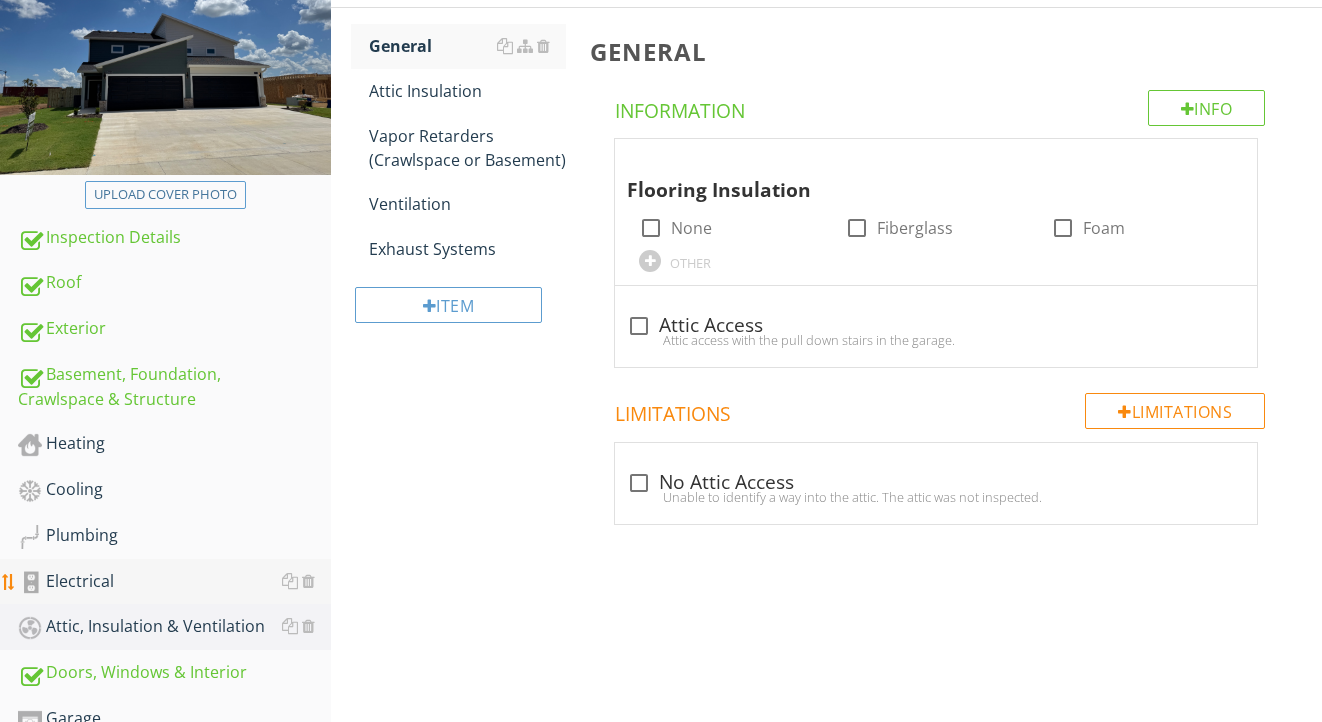 scroll, scrollTop: 245, scrollLeft: 0, axis: vertical 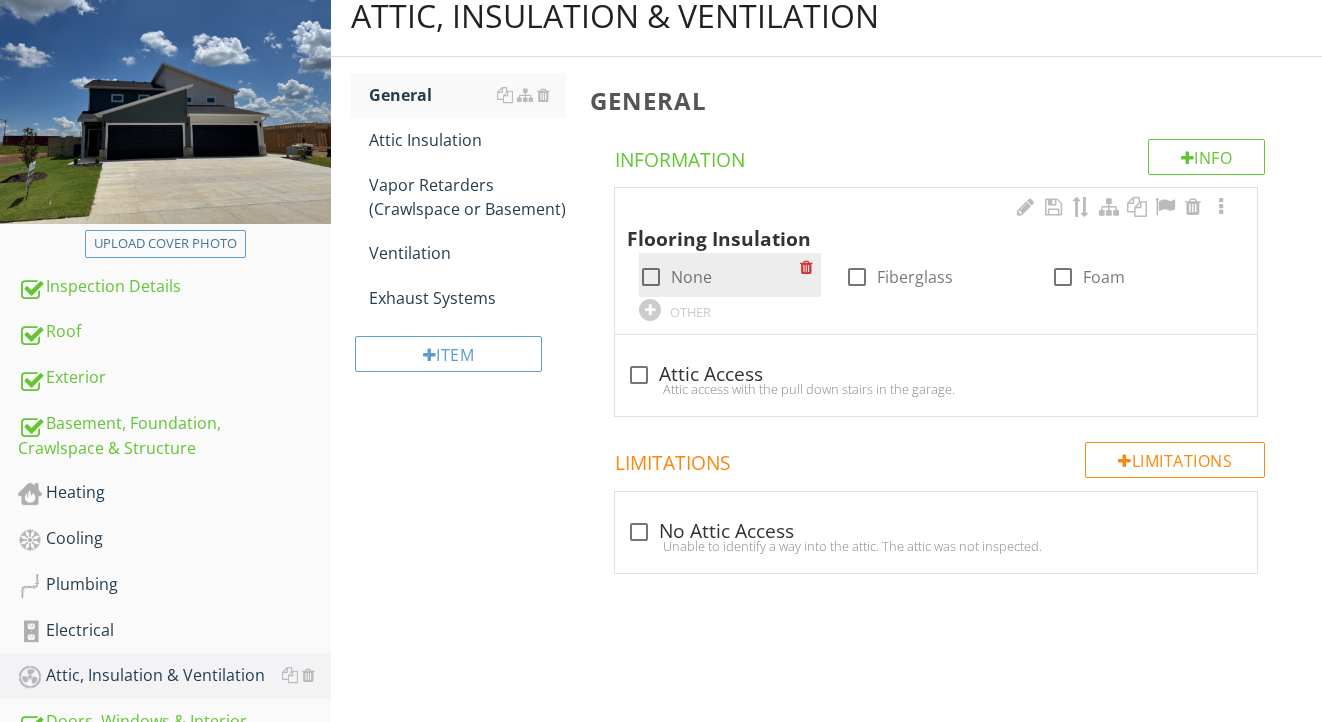 click on "None" at bounding box center [691, 277] 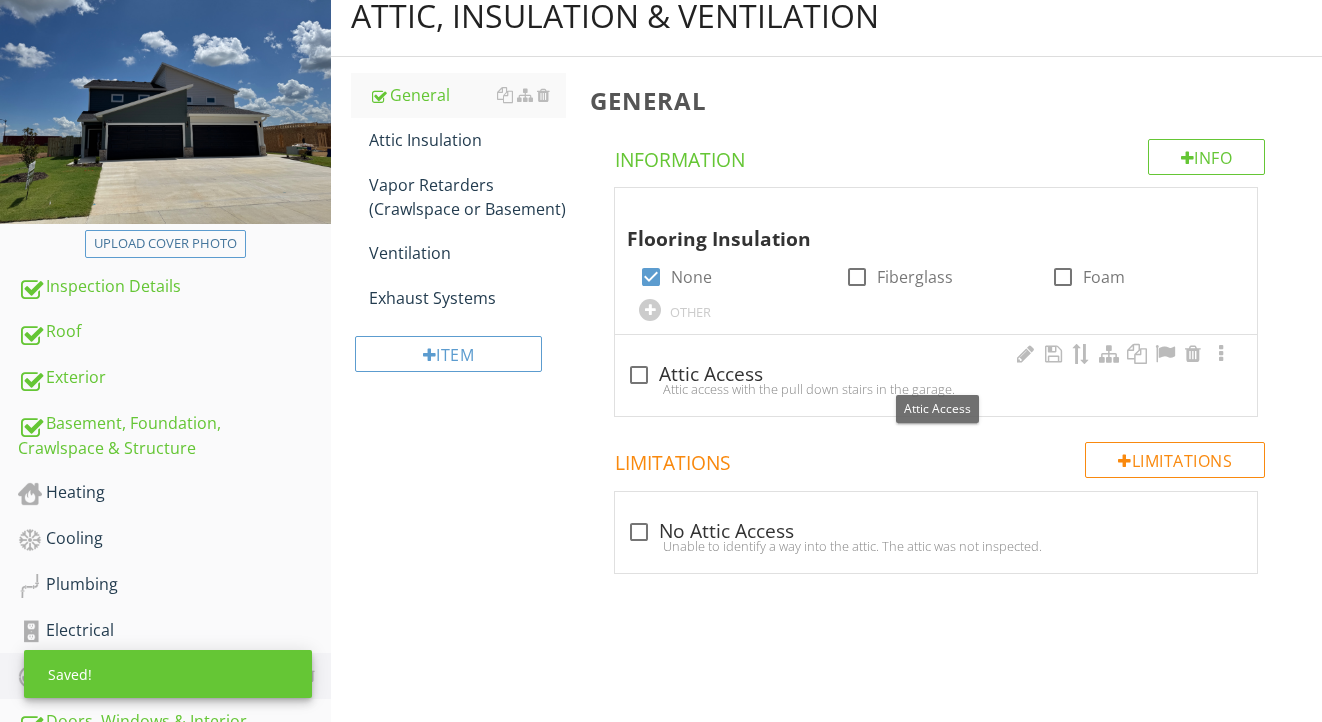 click on "check_box_outline_blank
Attic Access" at bounding box center (936, 375) 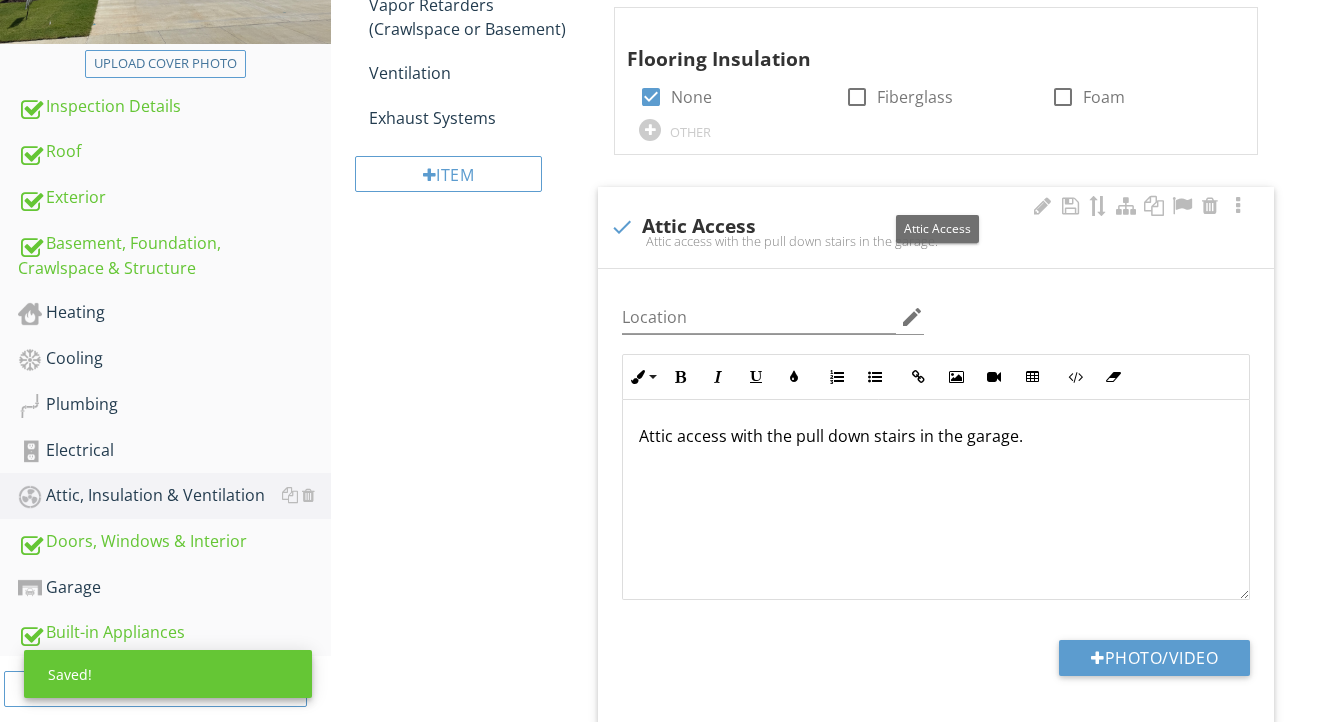 scroll, scrollTop: 432, scrollLeft: 0, axis: vertical 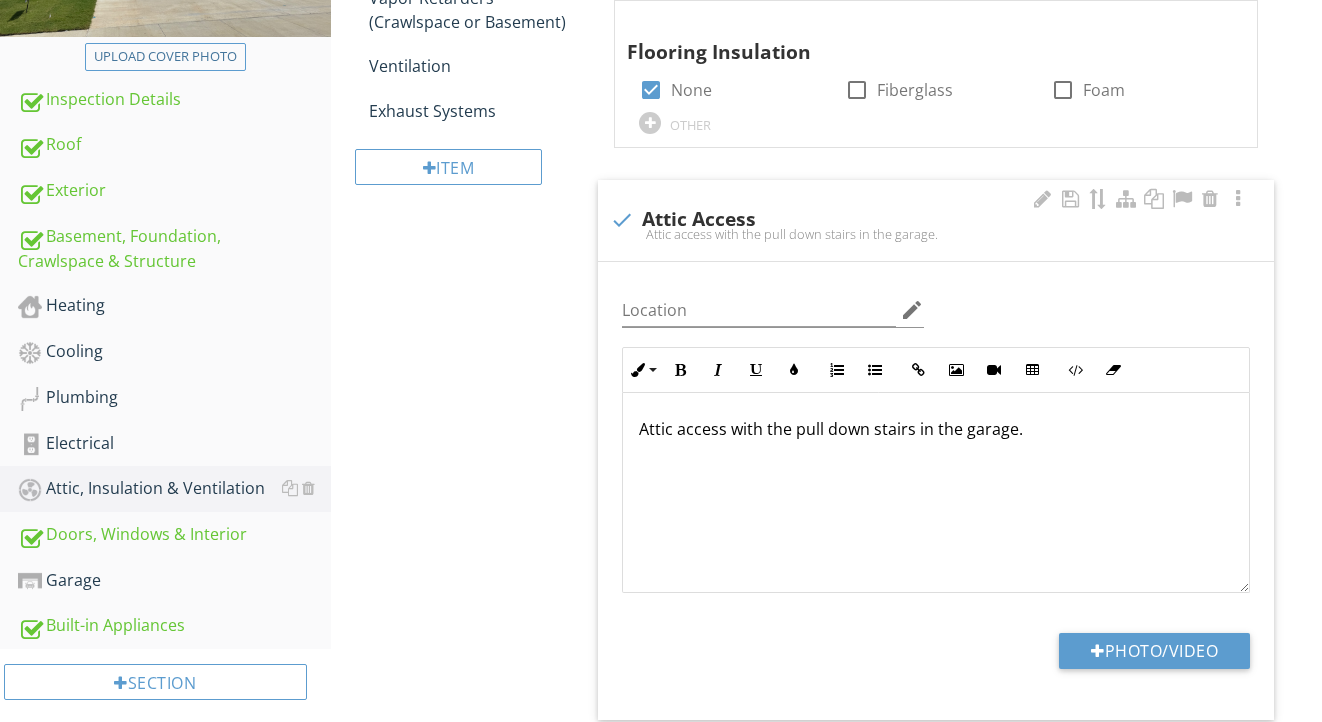 click on "Attic access with the pull down stairs in the garage." at bounding box center [936, 429] 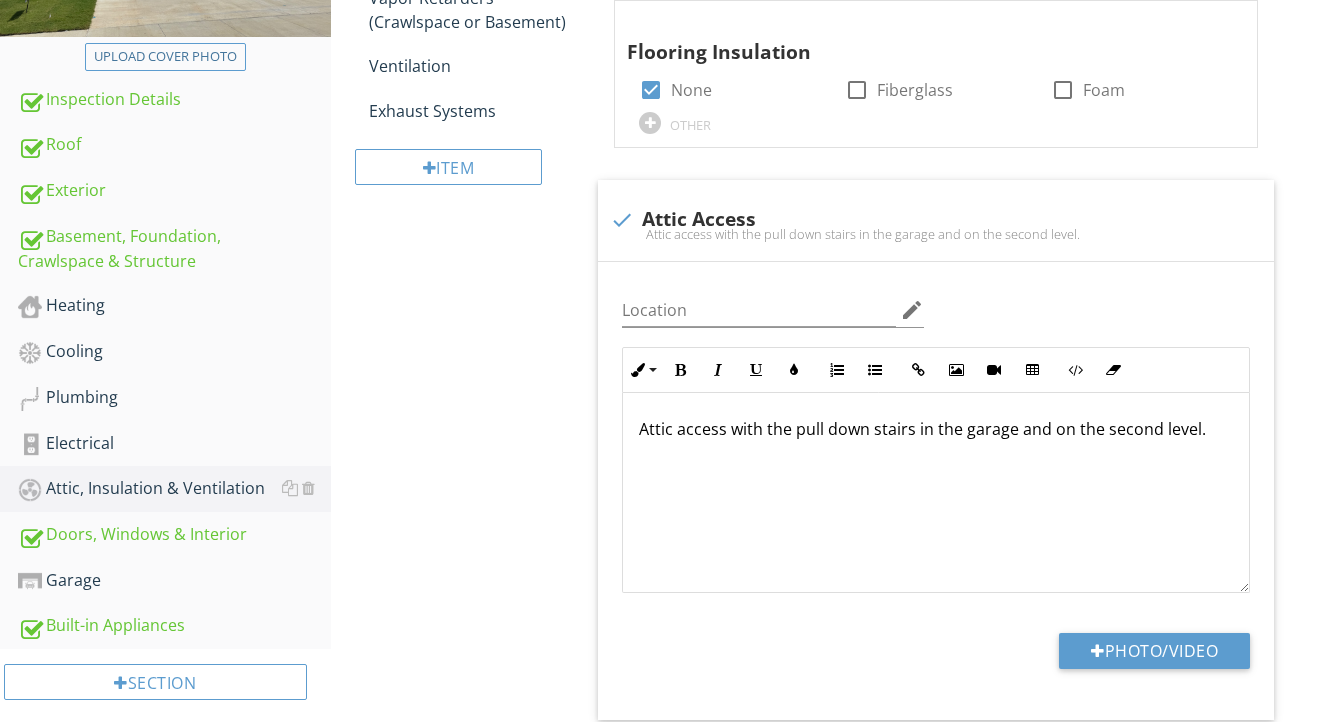 click on "Flooring Insulation
check_box None   check_box_outline_blank Fiberglass   check_box_outline_blank Foam         OTHER                                   check
Attic Access
Attic access with the pull down stairs in the garage and on the second level.
Location edit       Inline Style XLarge Large Normal Small Light Small/Light Bold Italic Underline Colors Ordered List Unordered List Insert Link Insert Image Insert Video Insert Table Code View Clear Formatting Attic access with the pull down stairs in the garage and on the second level.  Enter text here <p>Attic access with the pull down stairs in the garage and on the second level.&nbsp;</p>
Photo/Video" at bounding box center [940, 360] 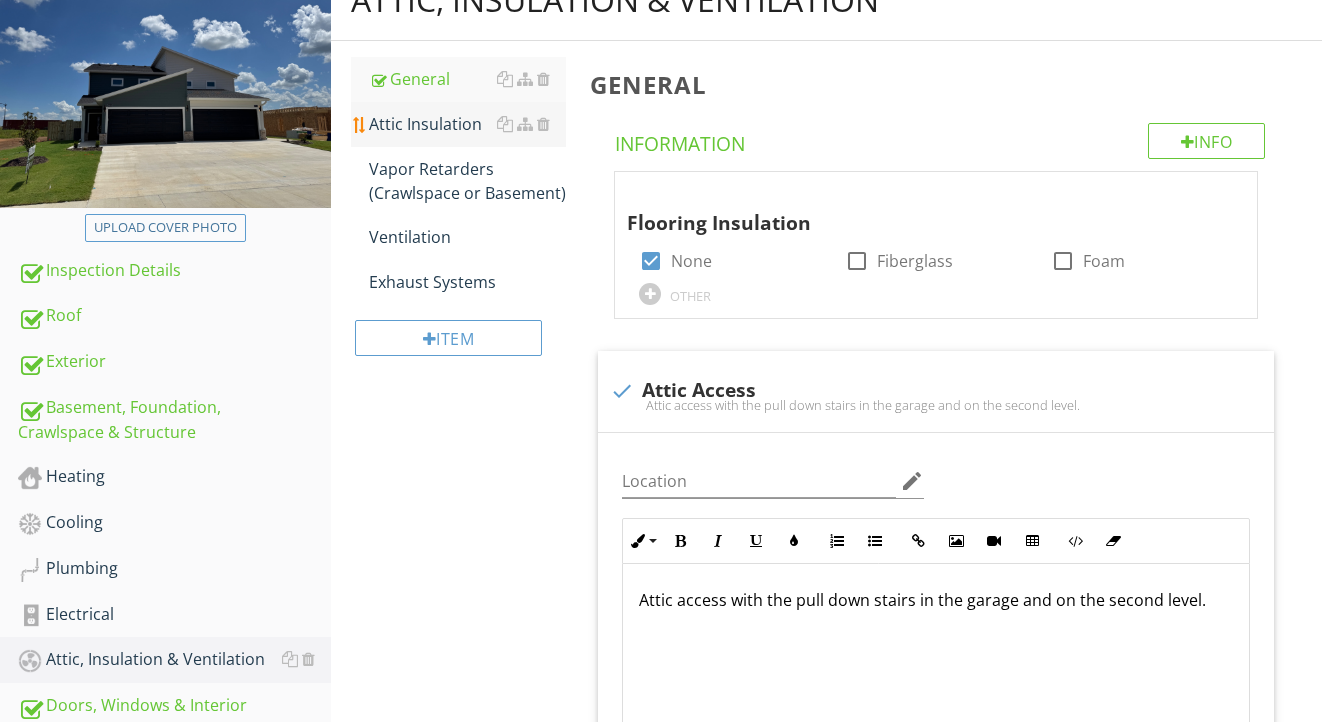 scroll, scrollTop: 232, scrollLeft: 0, axis: vertical 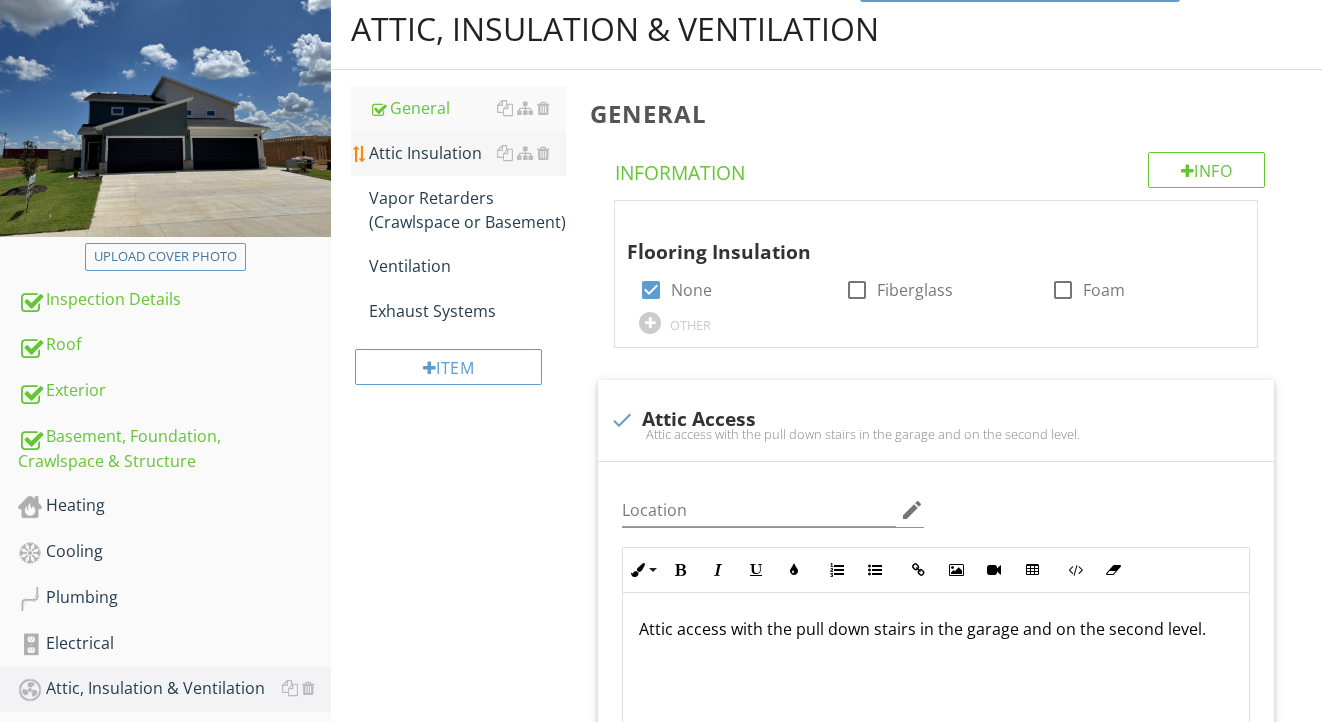 click on "Attic Insulation" at bounding box center [468, 153] 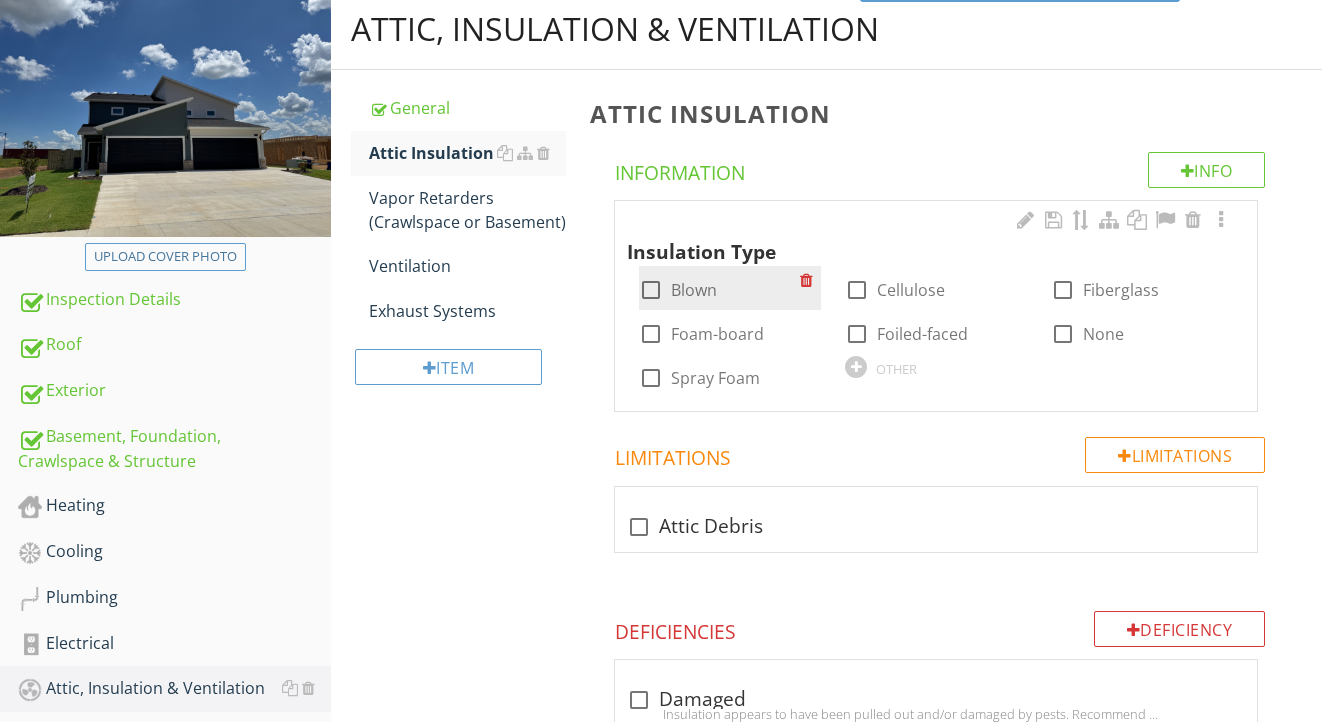 click on "Blown" at bounding box center (694, 290) 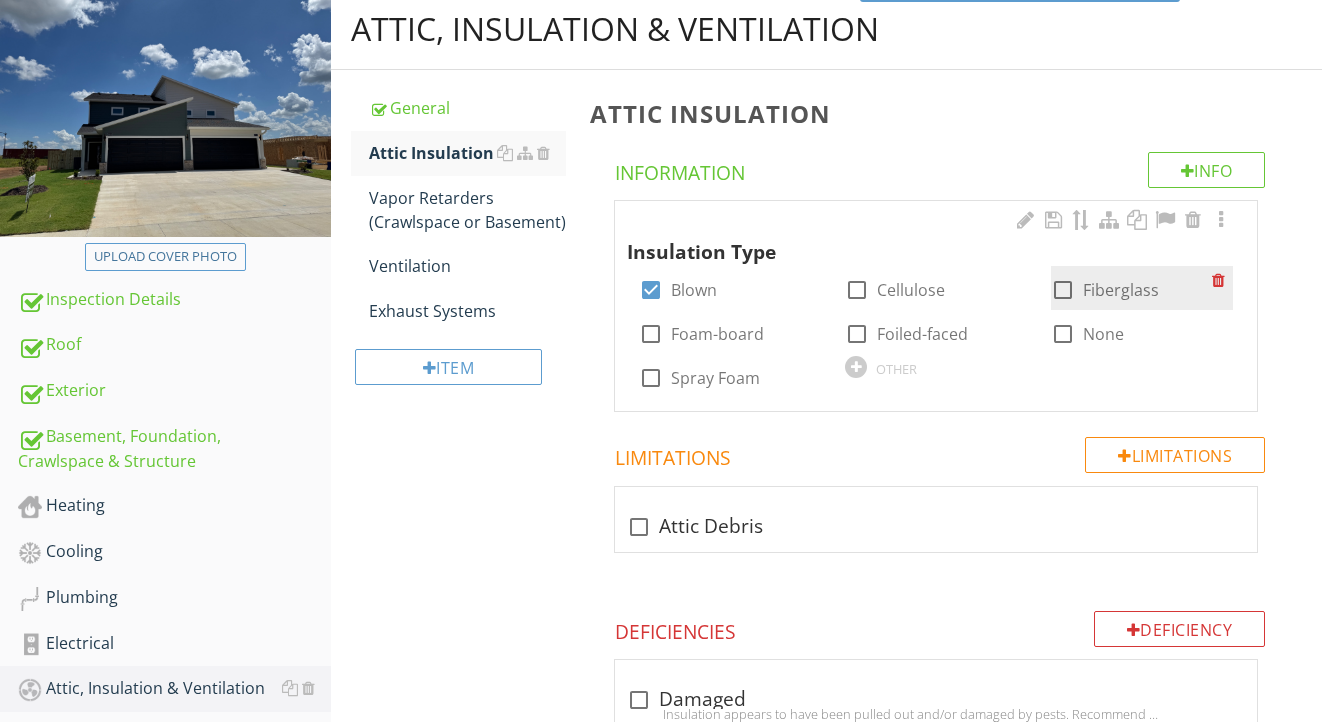 click at bounding box center [1063, 290] 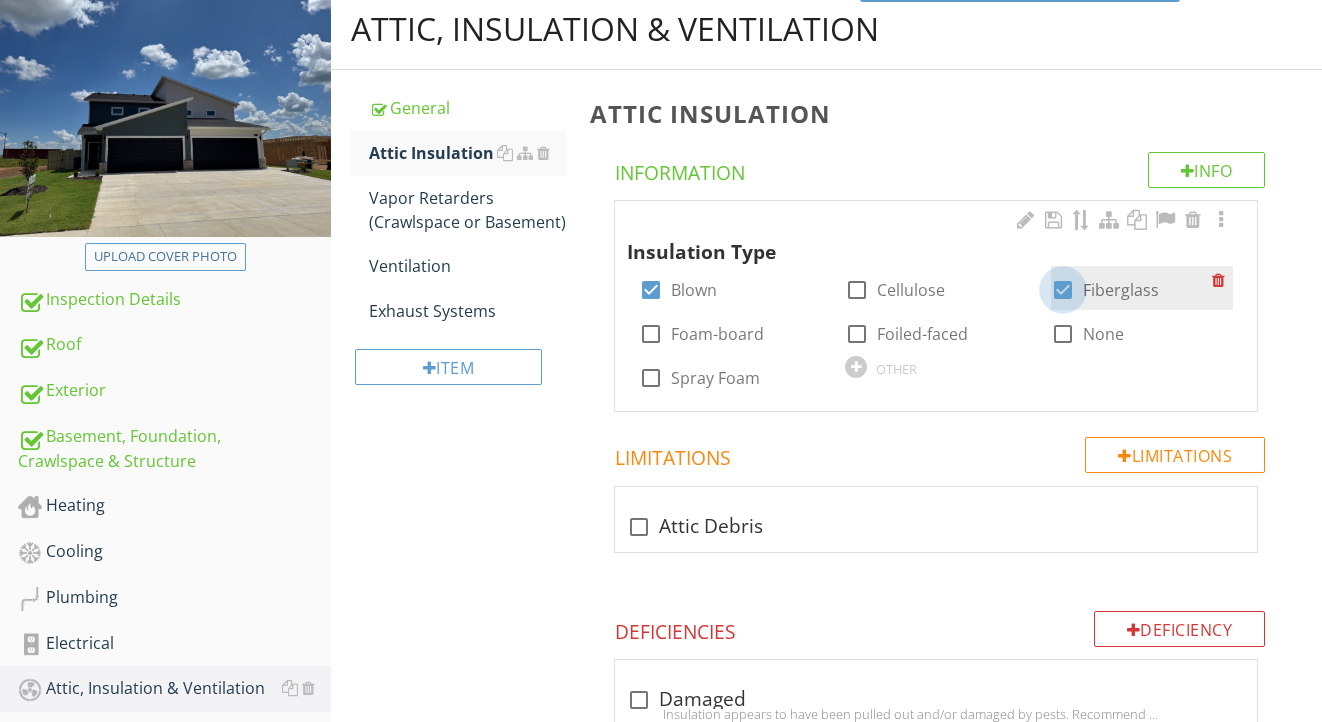 checkbox on "true" 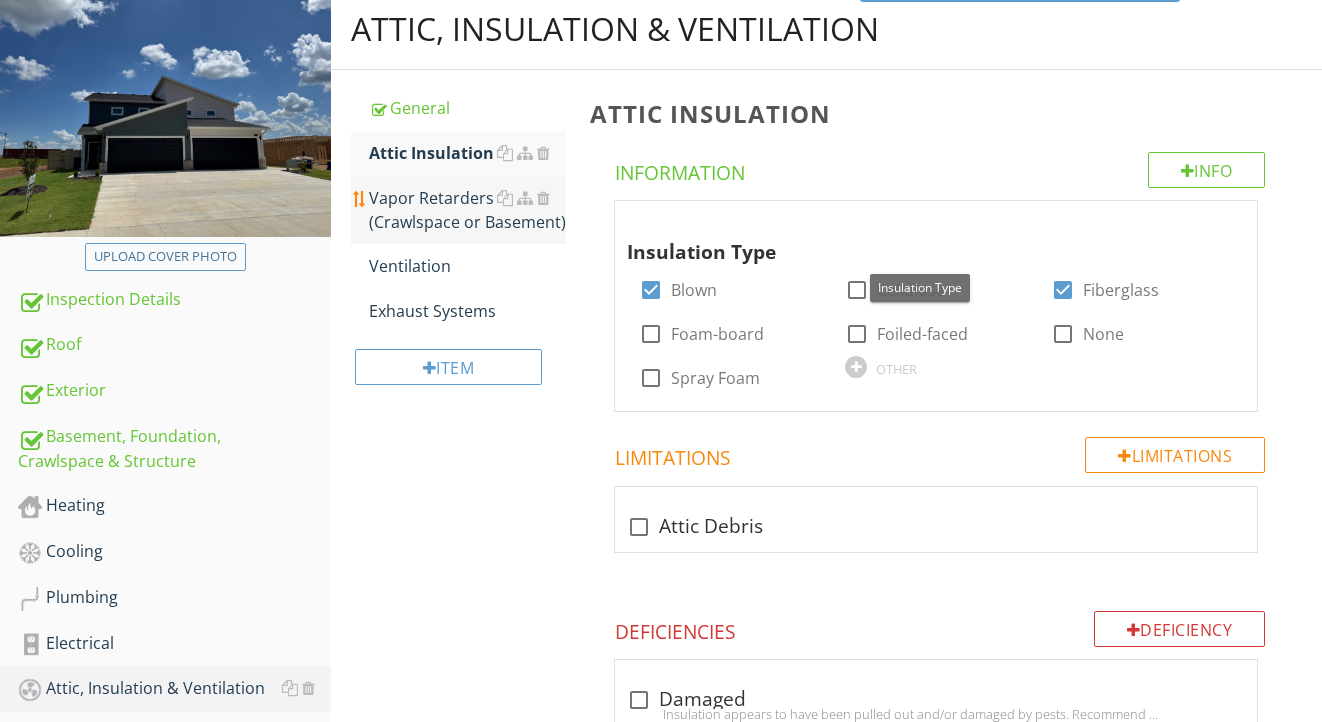 click on "Vapor Retarders (Crawlspace or Basement)" at bounding box center (468, 210) 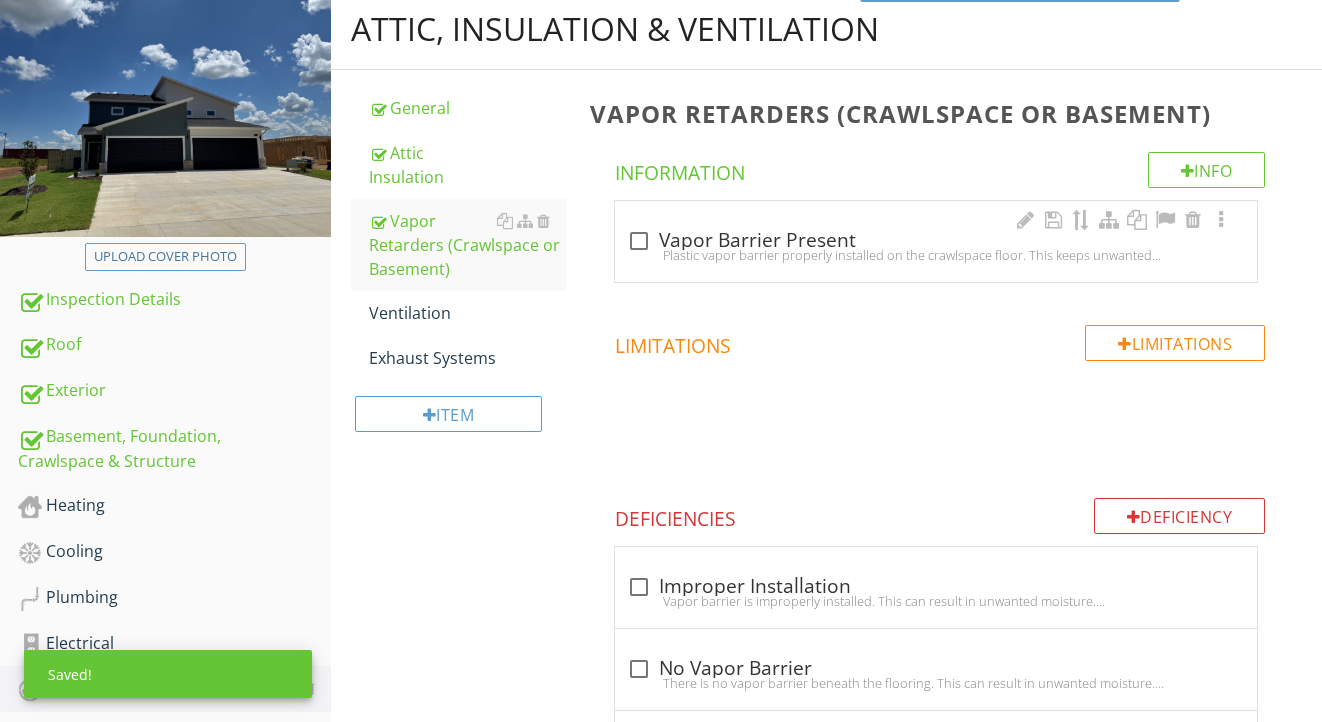 click on "check_box_outline_blank
Vapor Barrier Present" at bounding box center [936, 241] 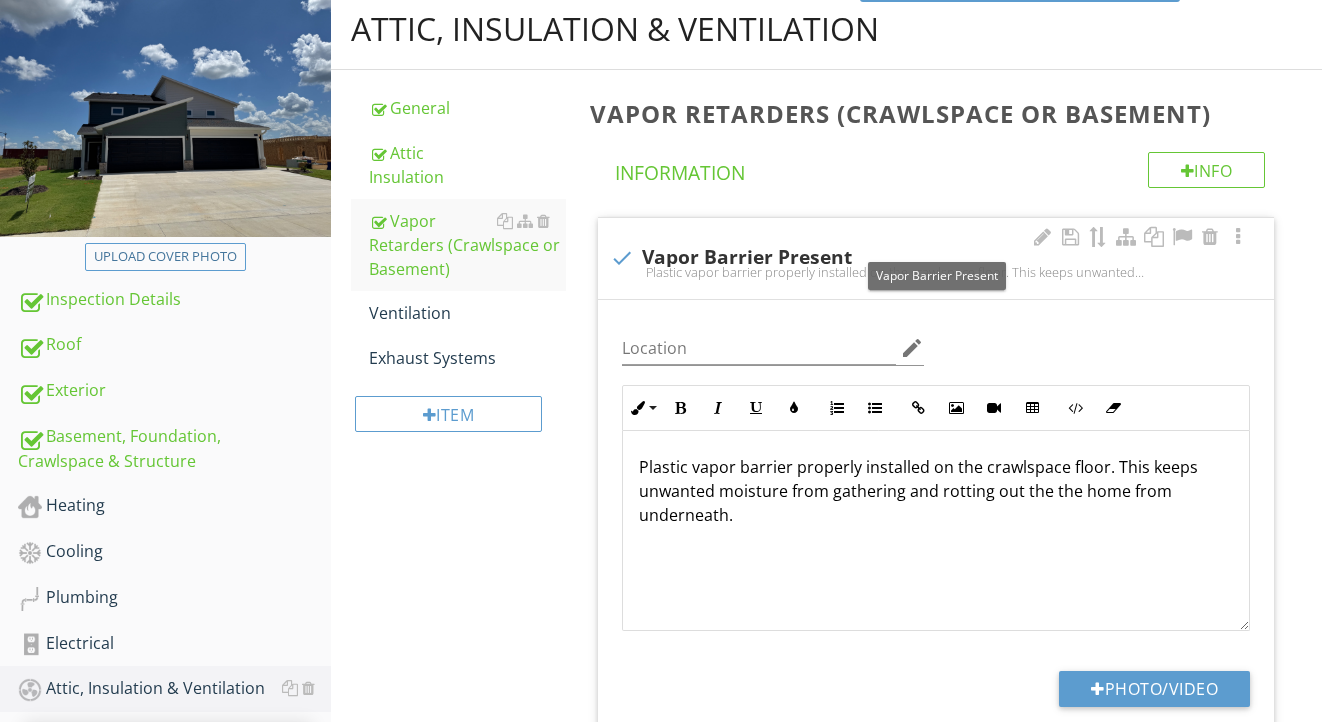 click on "check
Vapor Barrier Present" at bounding box center (936, 256) 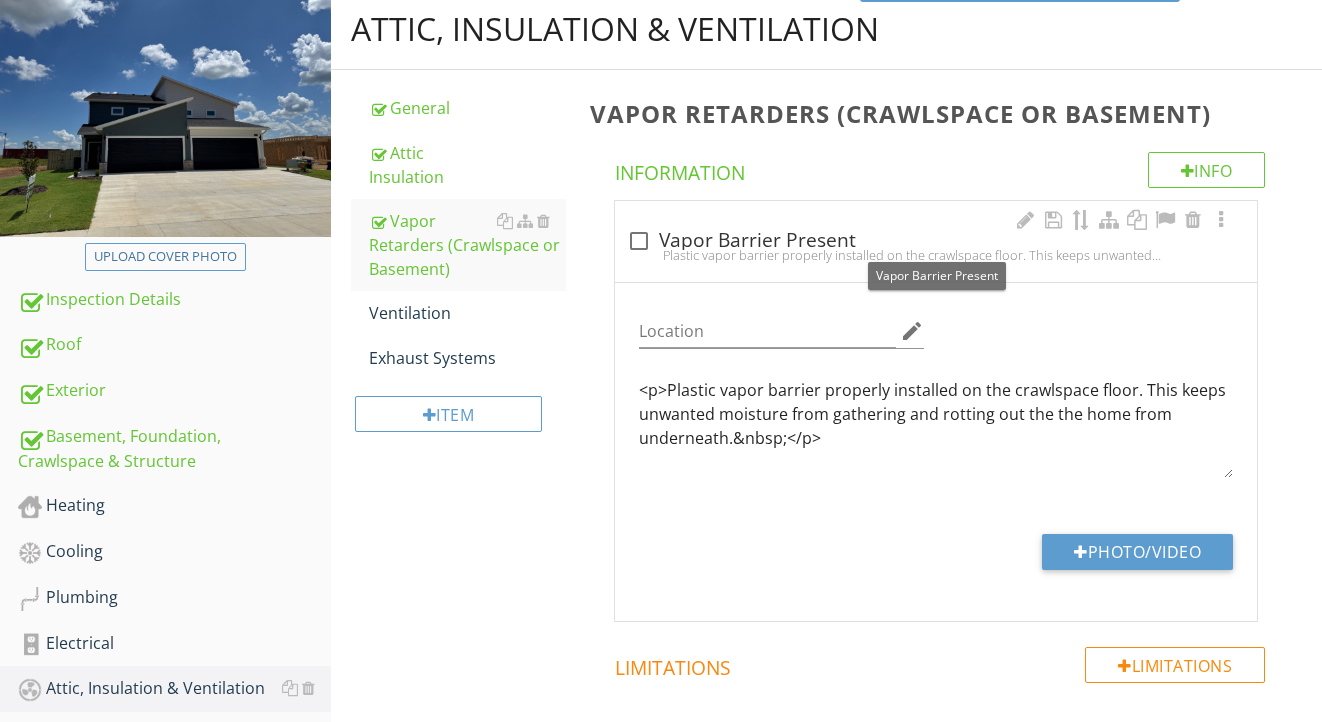 checkbox on "true" 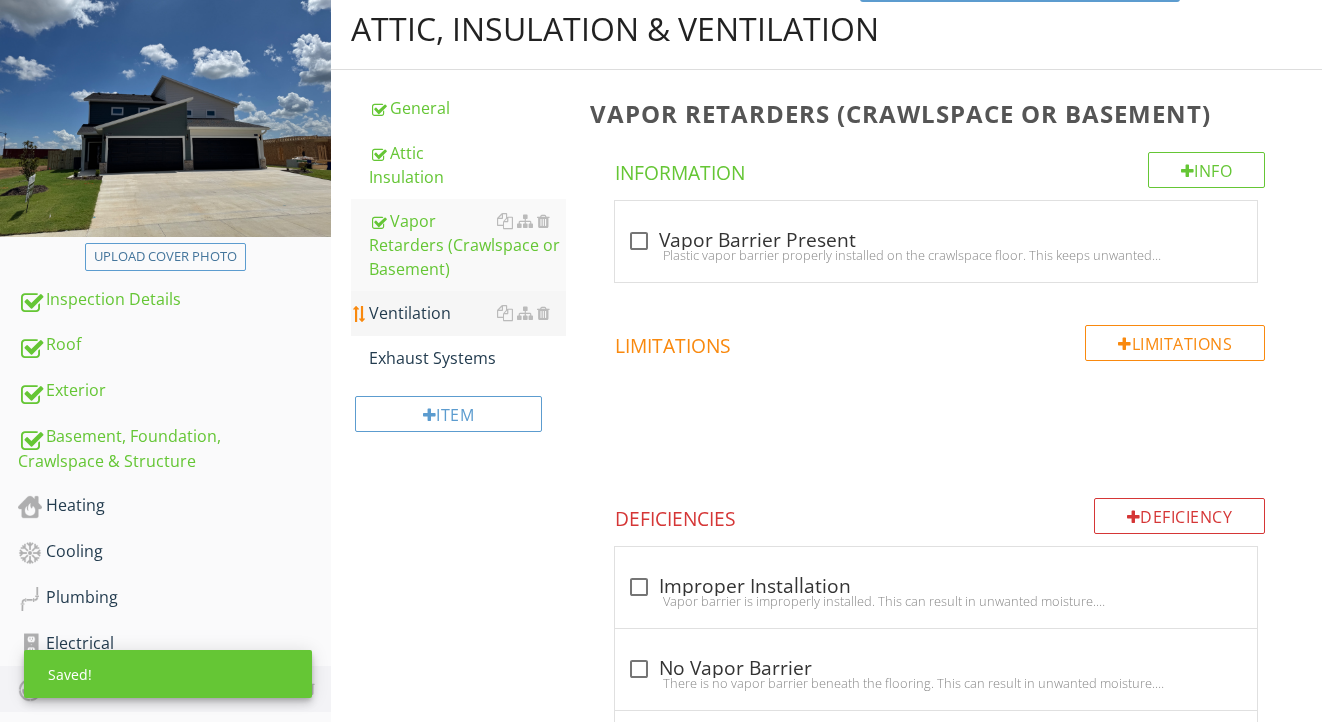 click on "Ventilation" at bounding box center [468, 313] 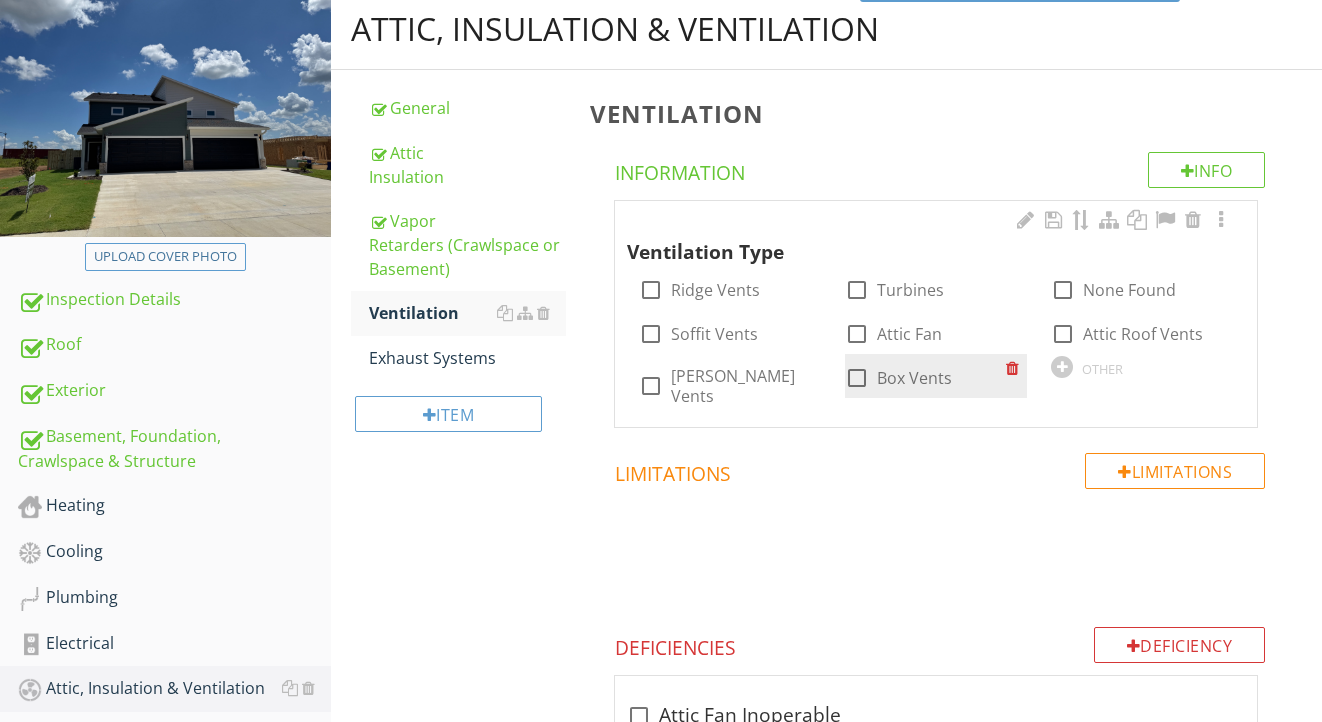 click on "Box Vents" at bounding box center [914, 378] 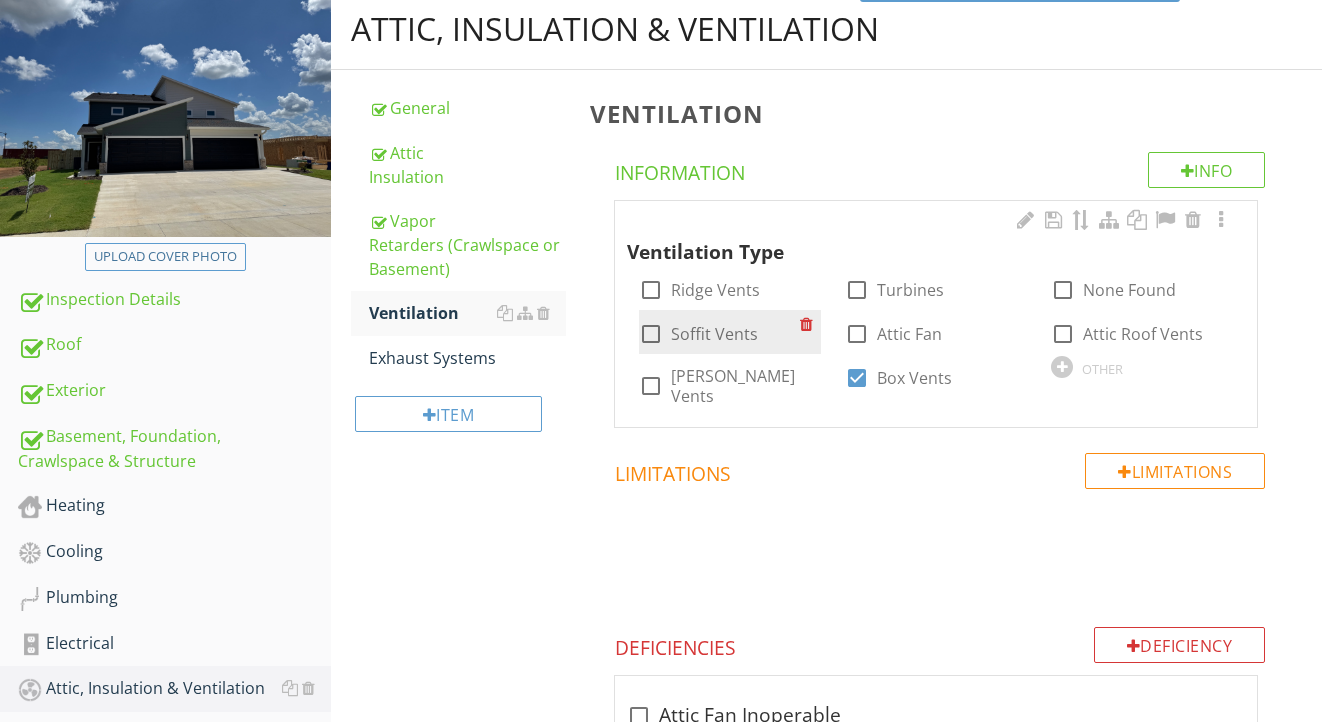 click on "Soffit Vents" at bounding box center (714, 334) 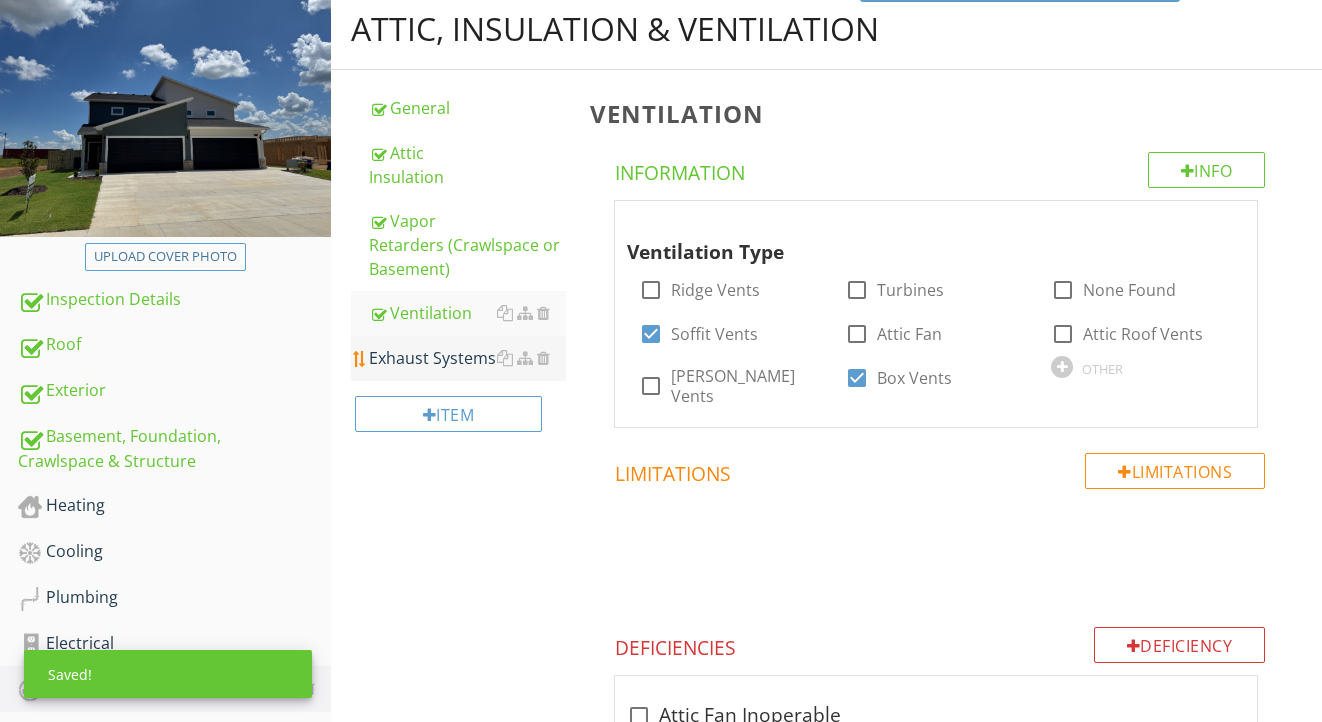 click on "Exhaust Systems" at bounding box center [468, 358] 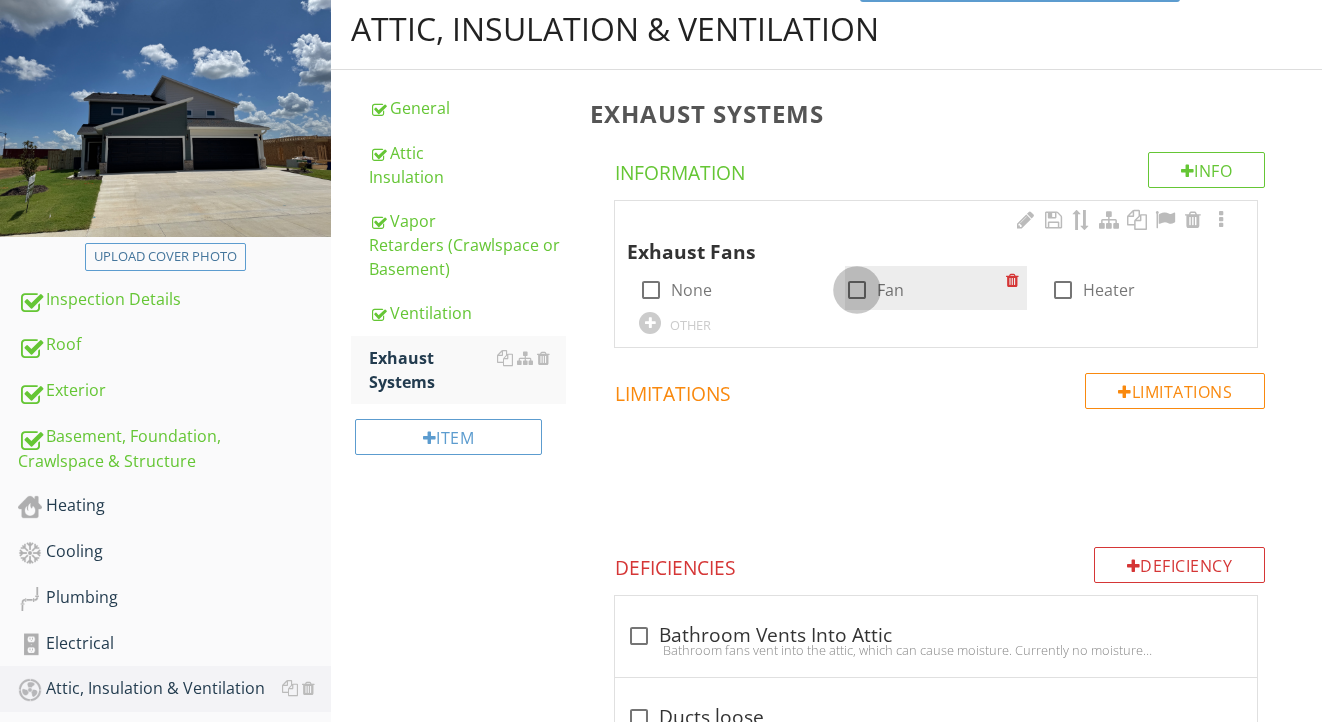 click at bounding box center [857, 290] 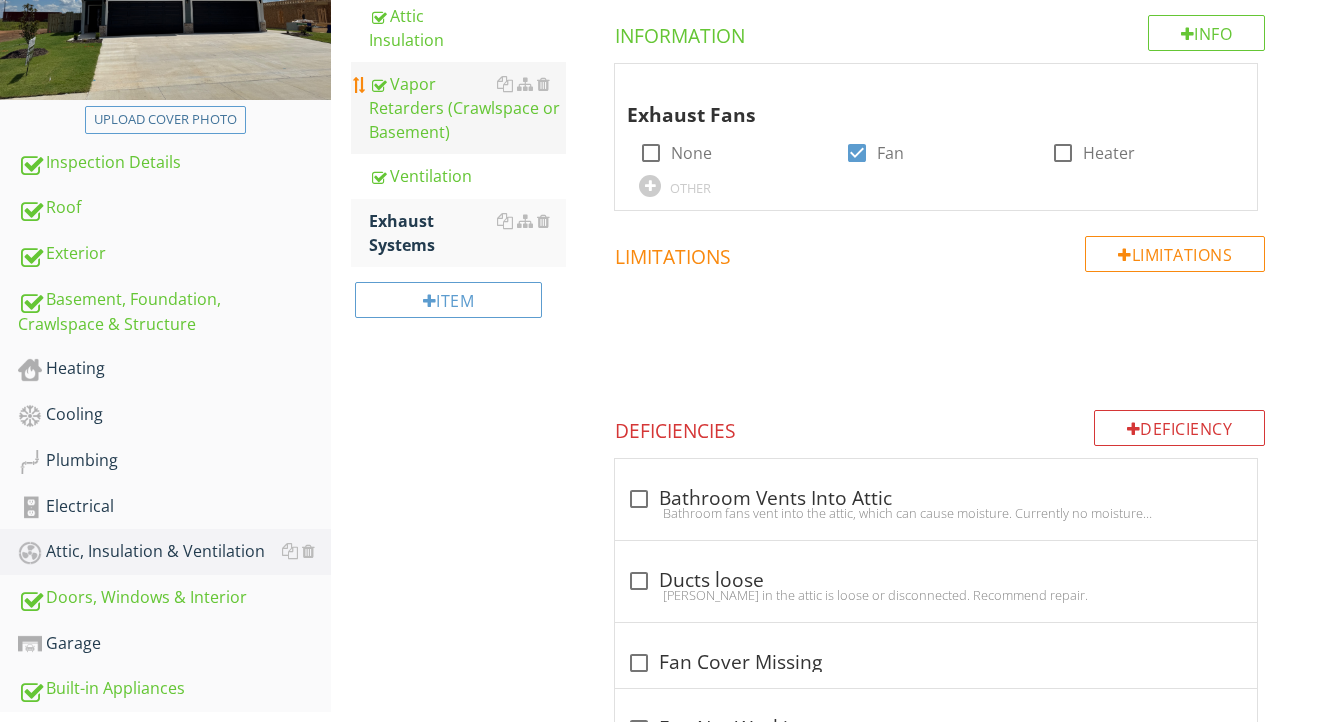 scroll, scrollTop: 480, scrollLeft: 0, axis: vertical 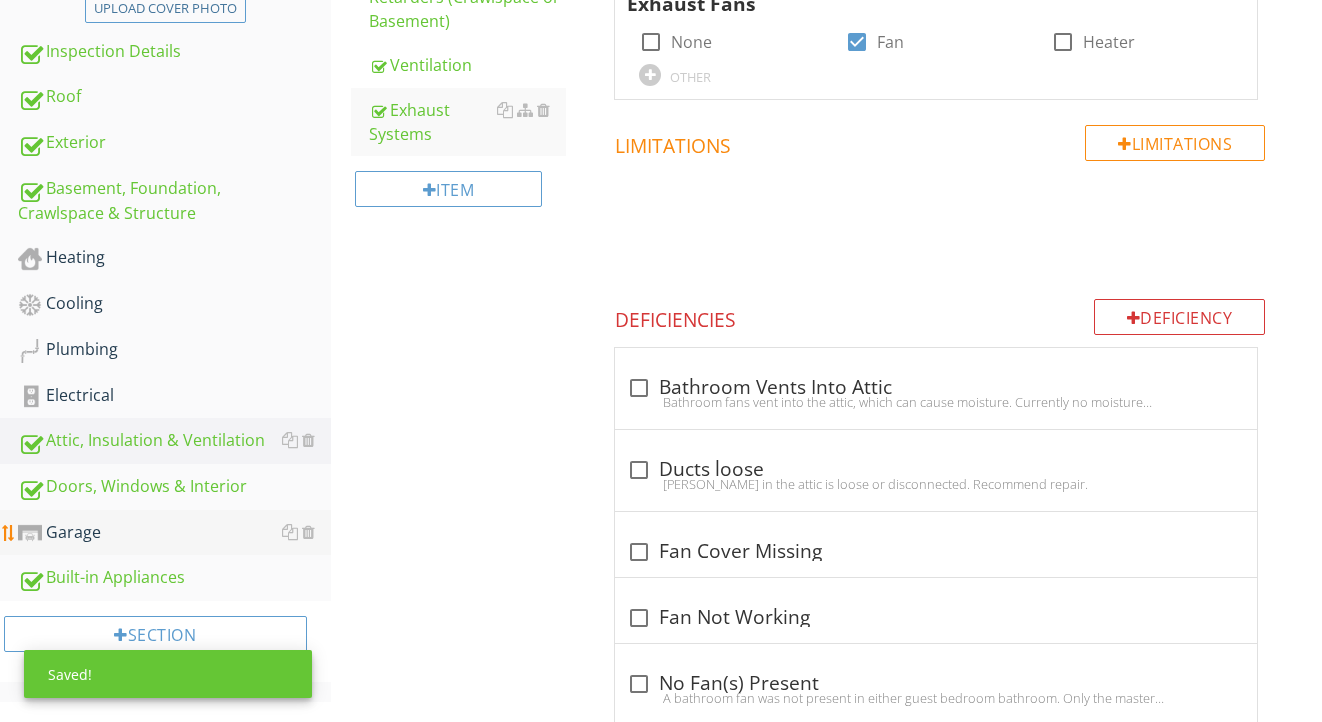 click on "Garage" at bounding box center [174, 533] 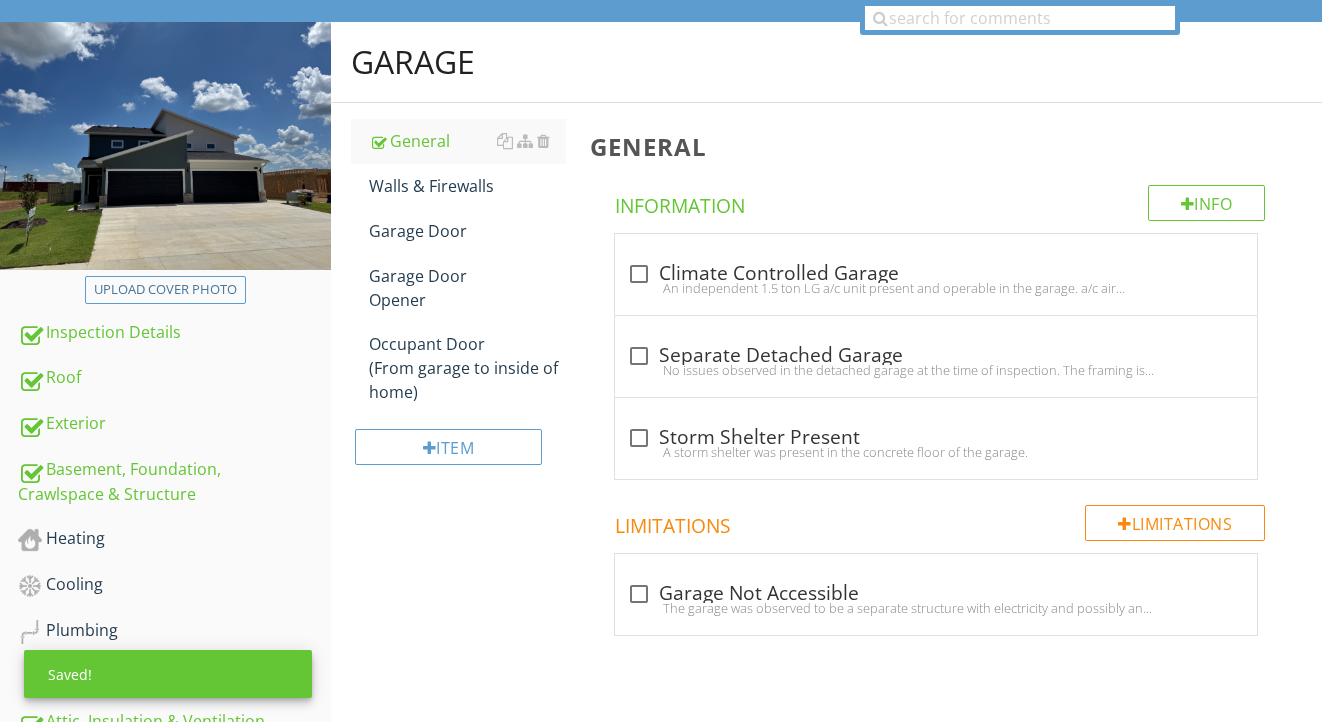 scroll, scrollTop: 120, scrollLeft: 0, axis: vertical 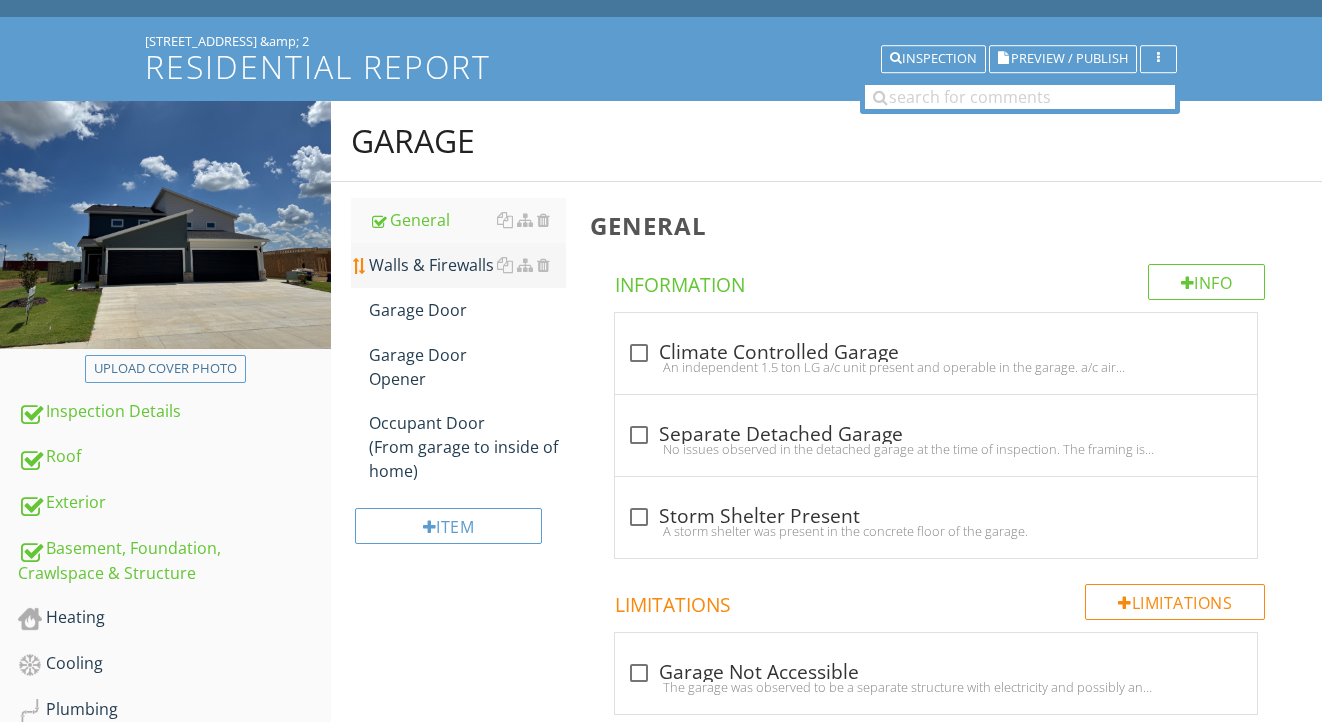 click on "Walls & Firewalls" at bounding box center [468, 265] 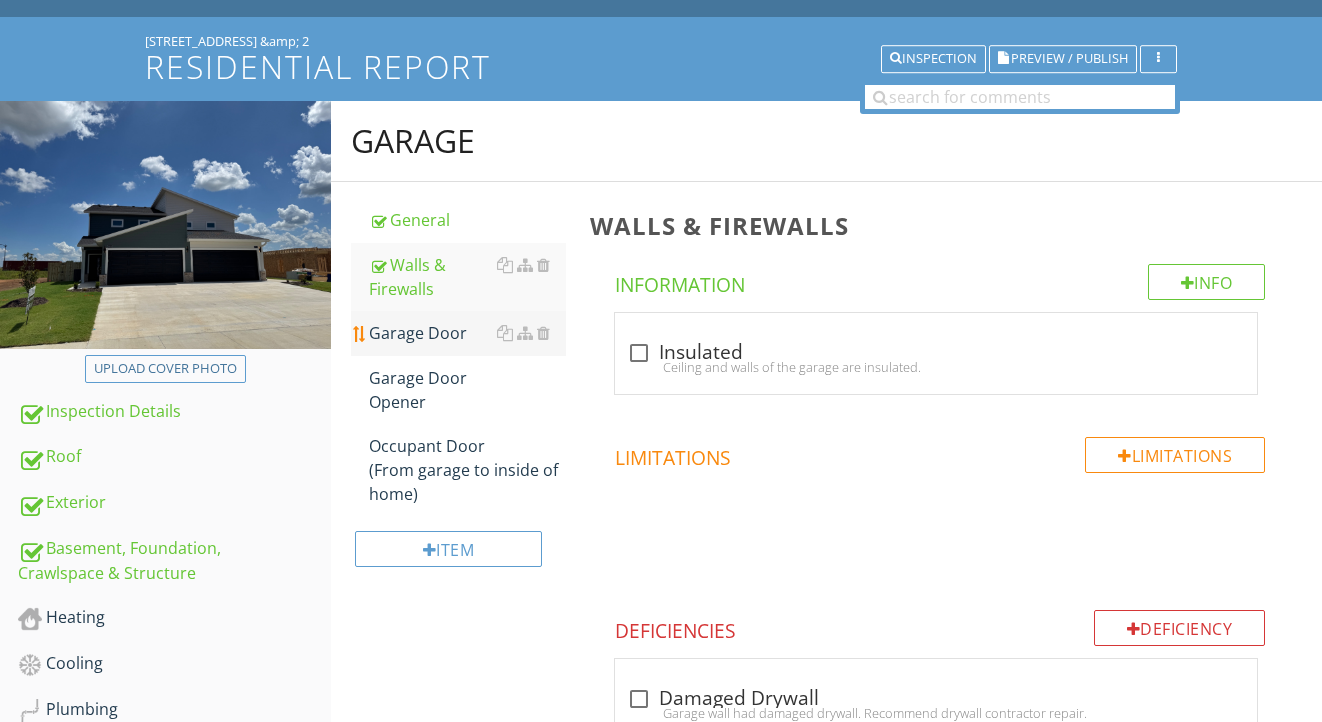 click on "Garage Door" at bounding box center [468, 333] 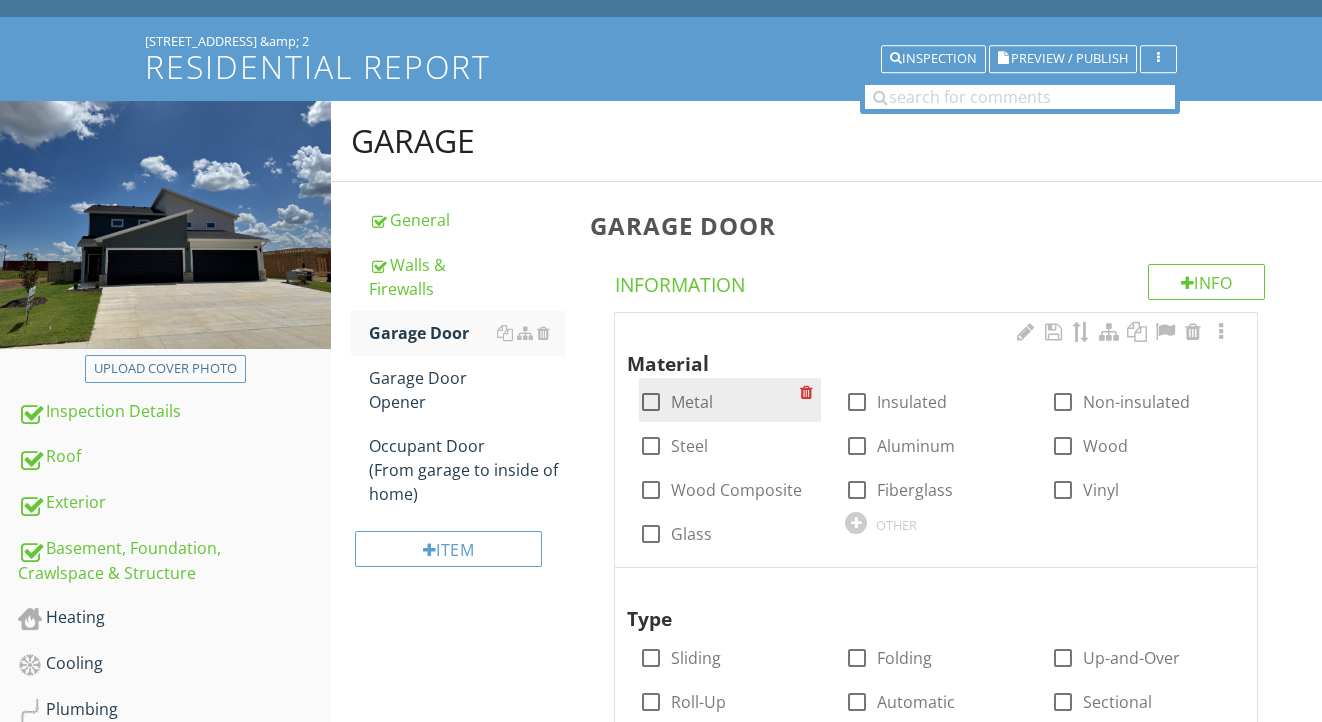 click on "Metal" at bounding box center (692, 402) 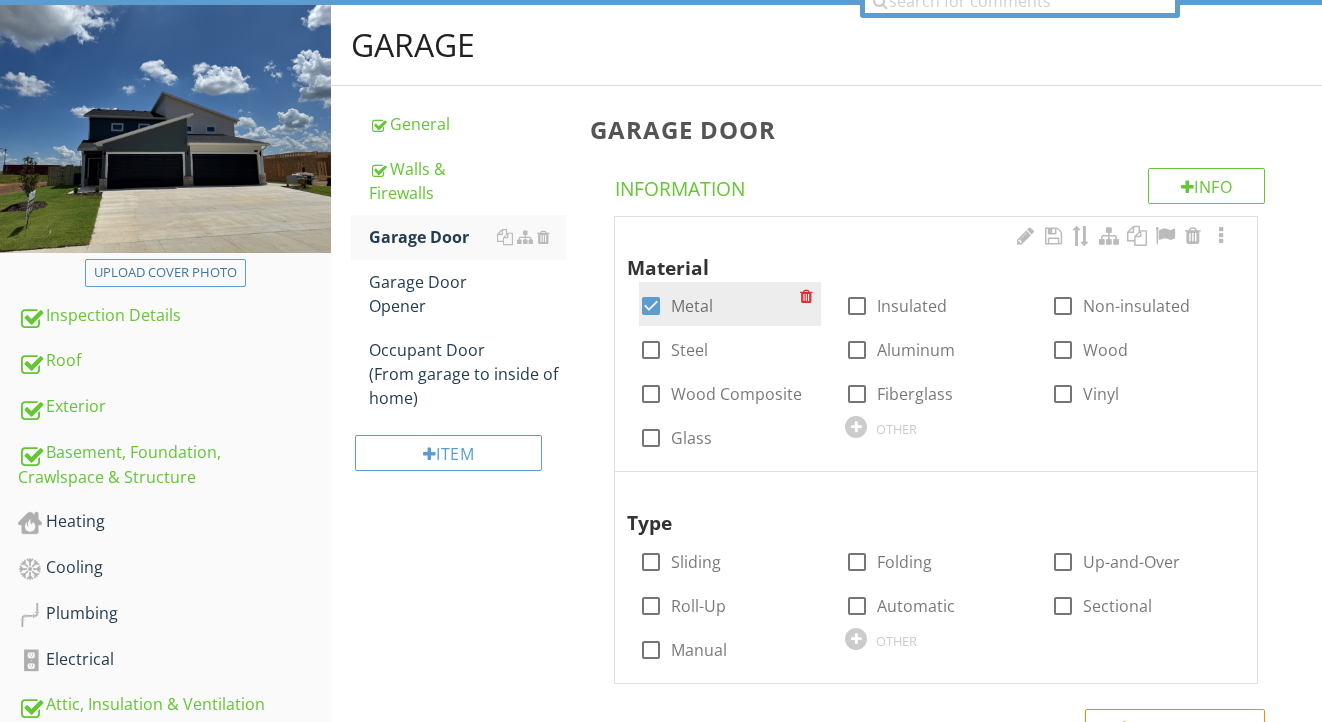 scroll, scrollTop: 247, scrollLeft: 0, axis: vertical 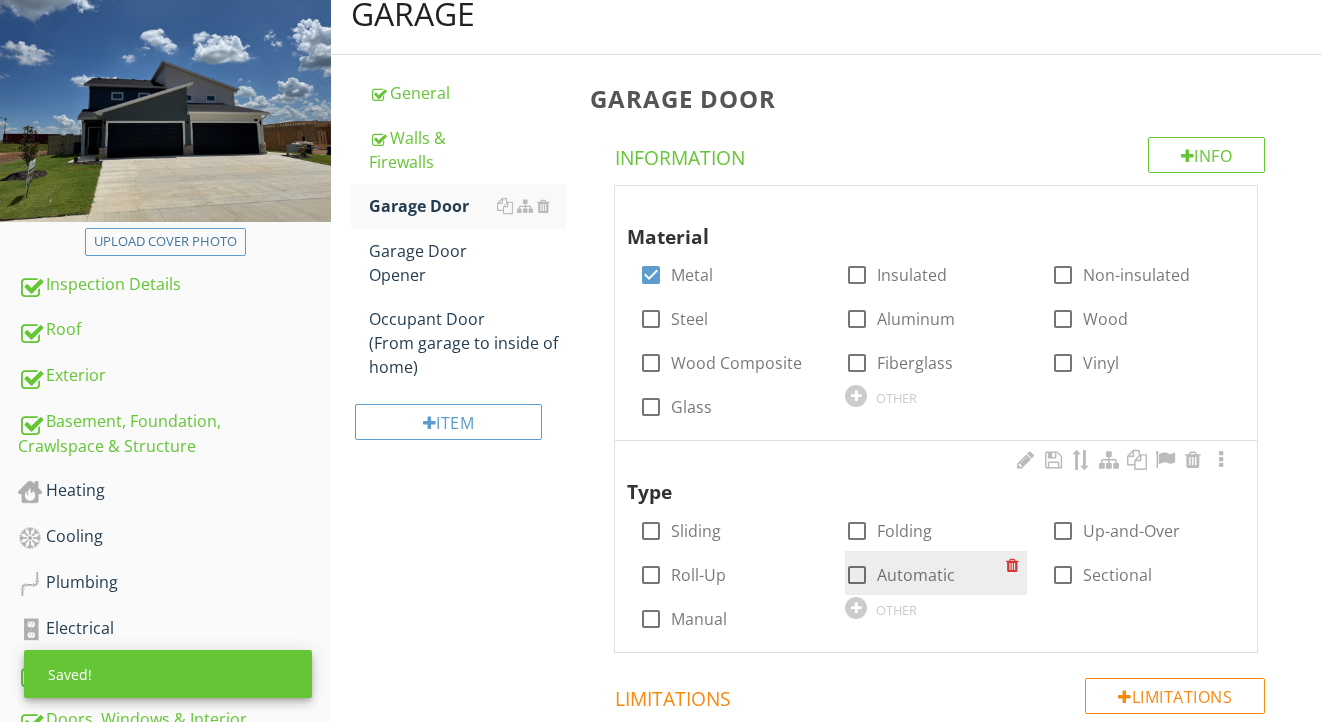 click on "Automatic" at bounding box center (916, 575) 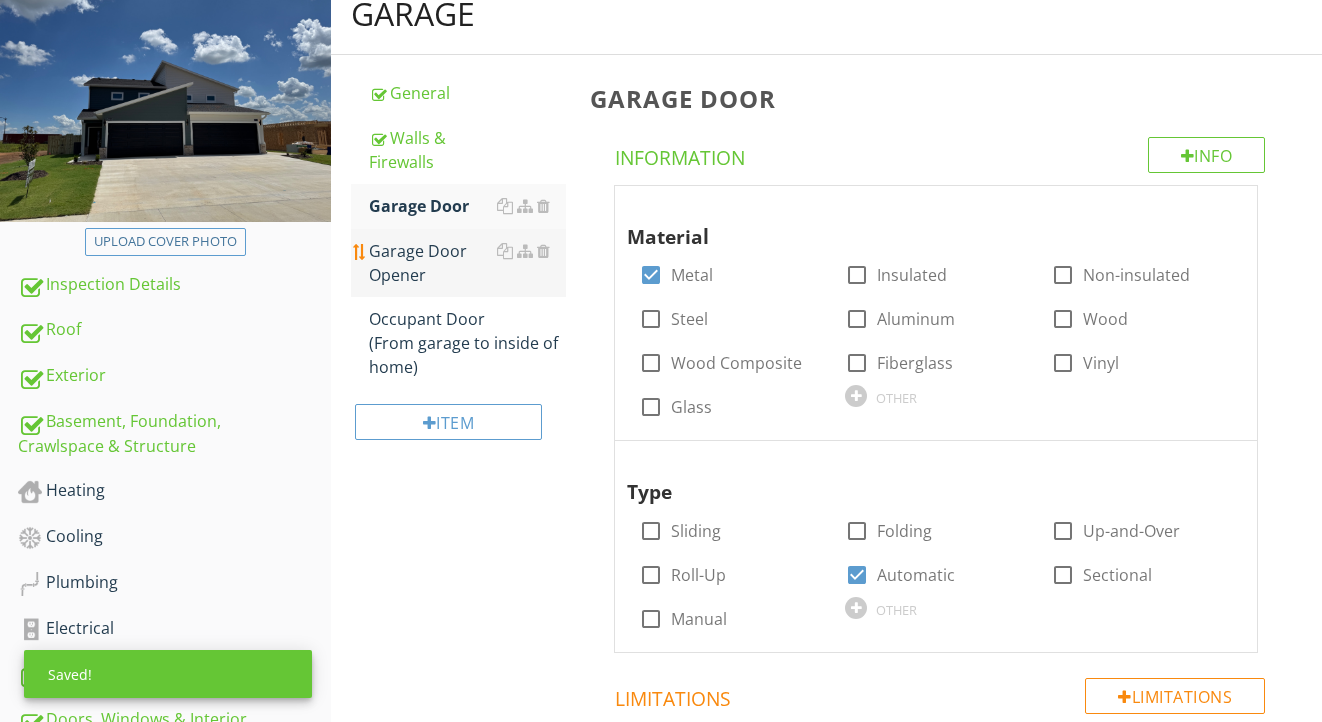 click on "Garage Door Opener" at bounding box center (468, 263) 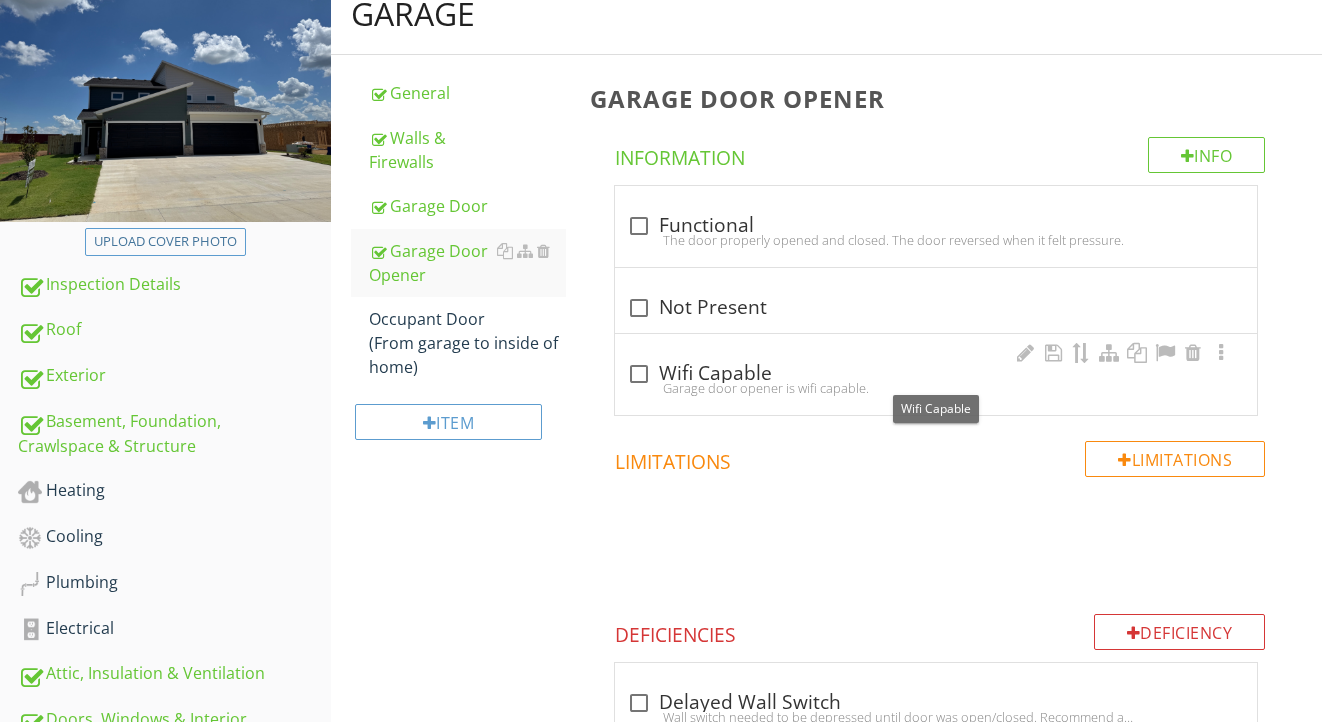 click on "check_box_outline_blank
Wifi Capable" at bounding box center [936, 374] 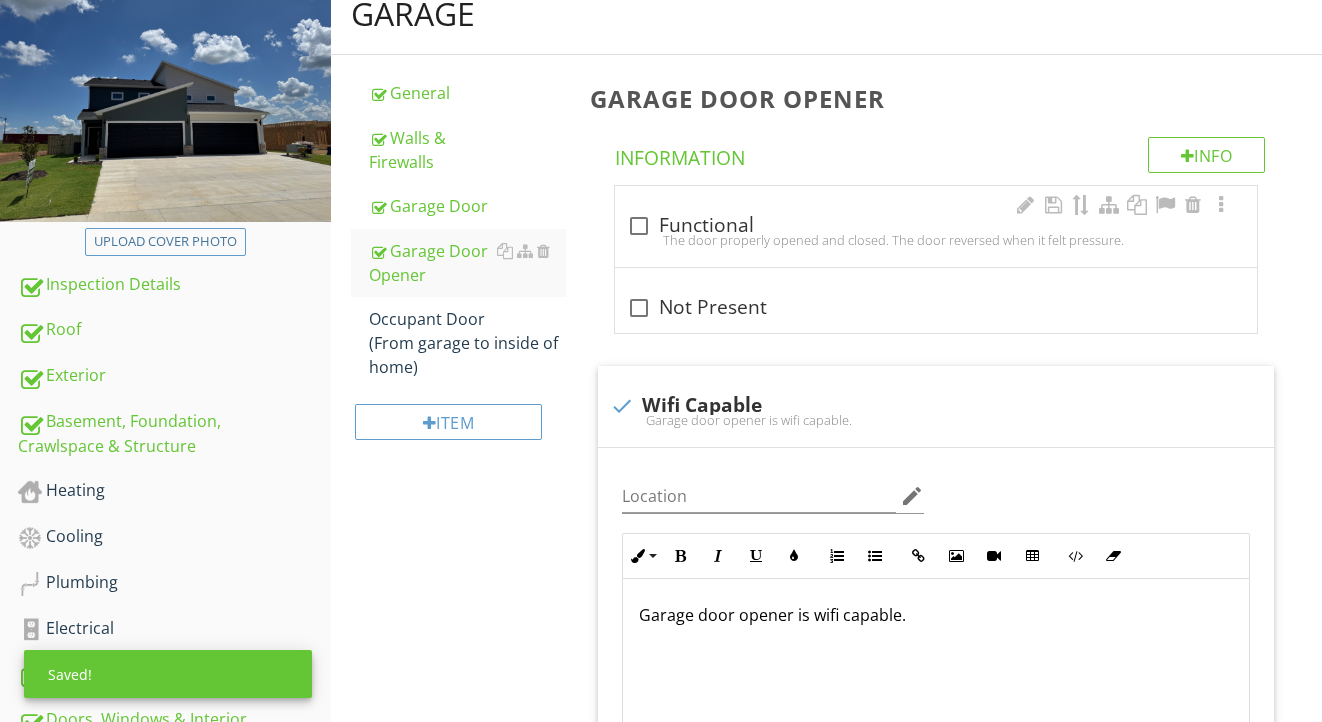 click on "check_box_outline_blank
Functional" at bounding box center (936, 226) 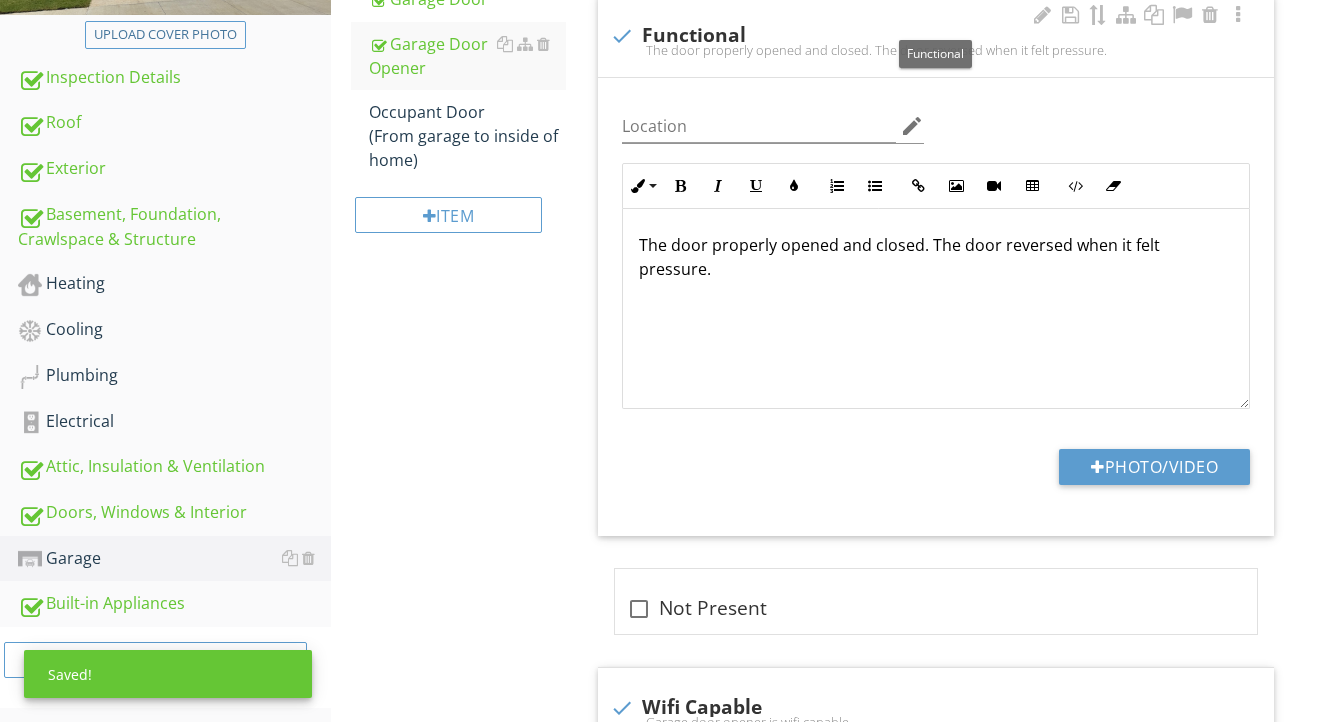 scroll, scrollTop: 501, scrollLeft: 0, axis: vertical 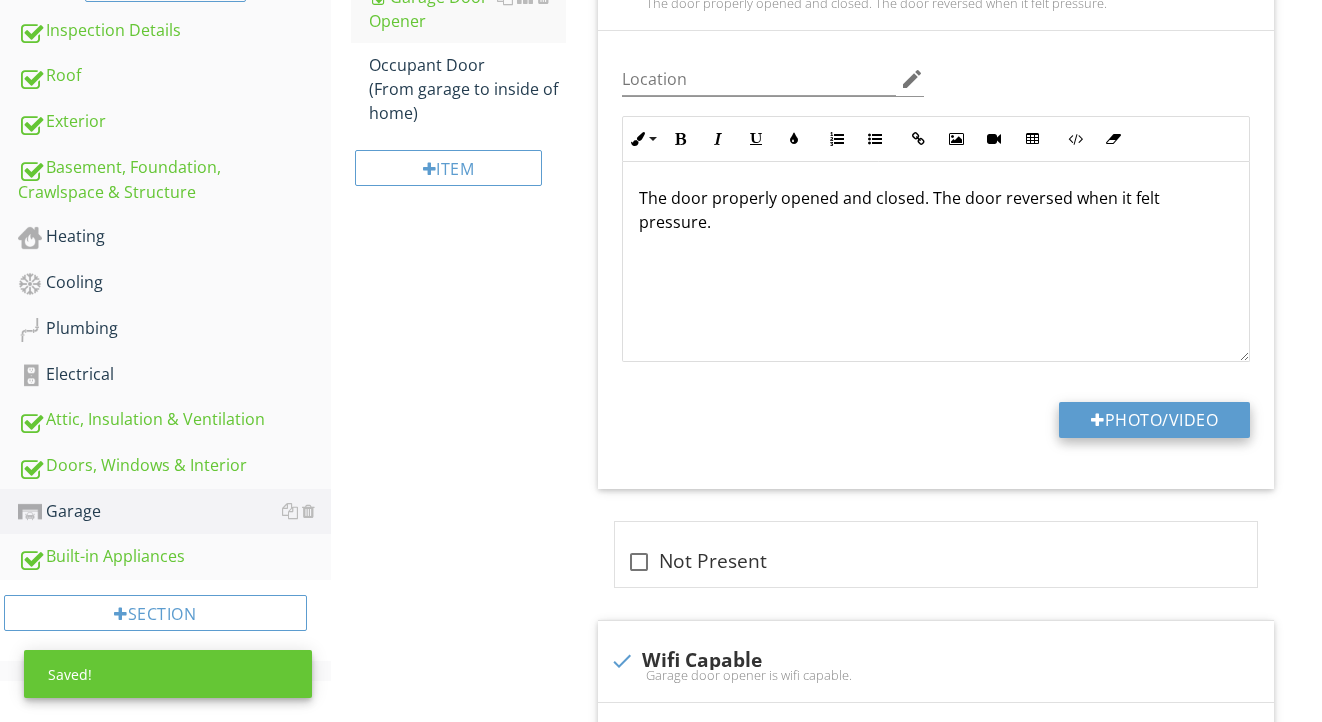click on "Photo/Video" at bounding box center (1154, 420) 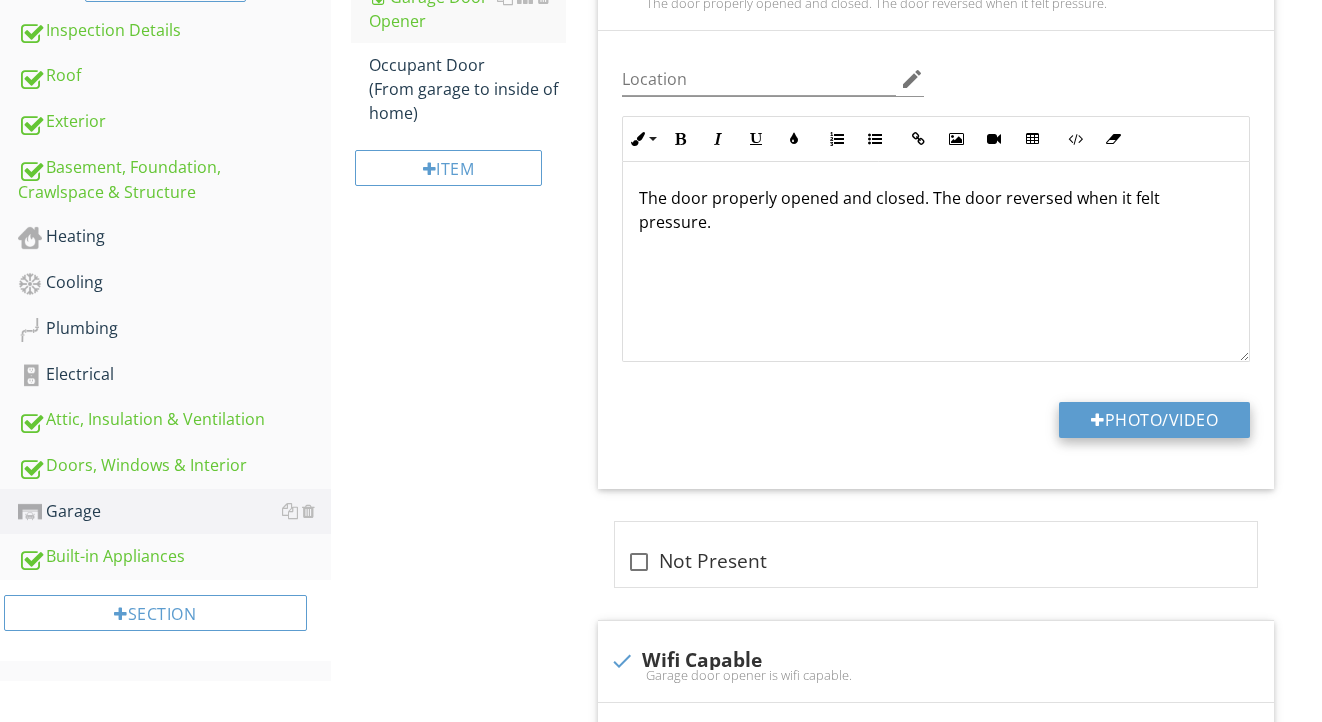 type on "C:\fakepath\IMG_9058.jpeg" 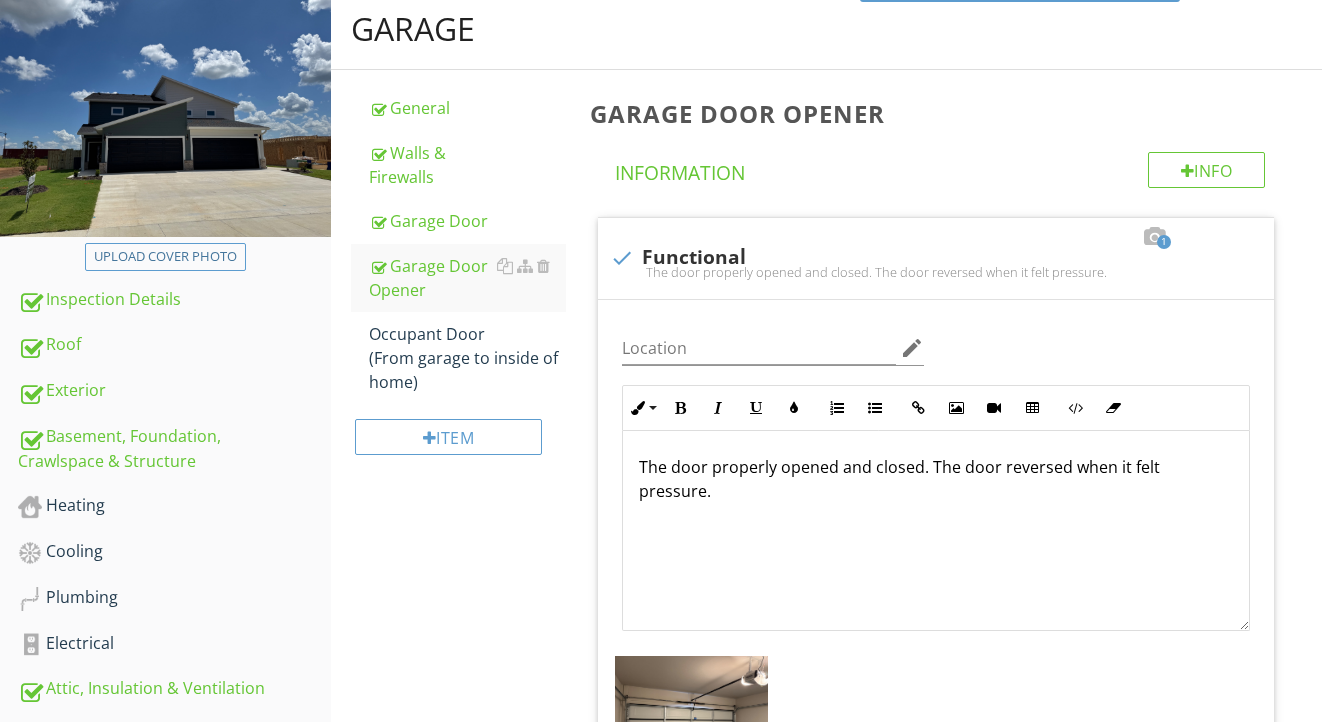 scroll, scrollTop: 207, scrollLeft: 0, axis: vertical 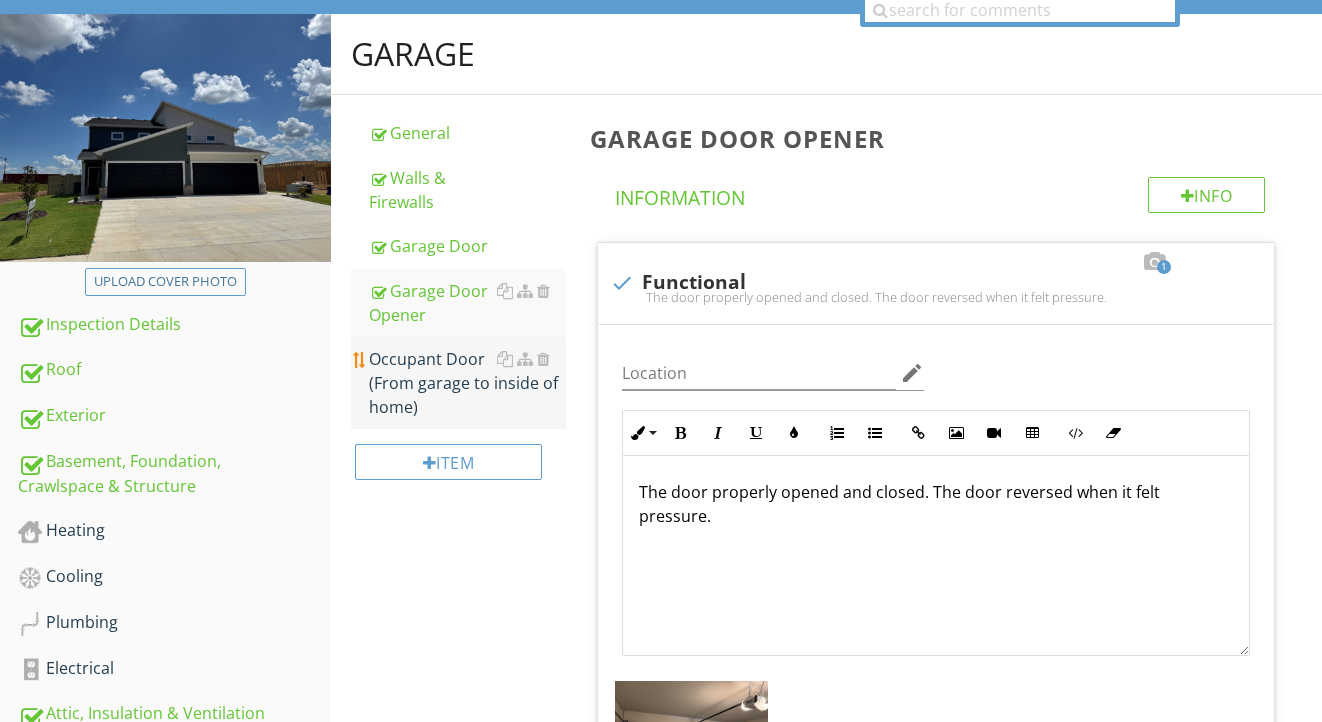 click on "Occupant Door (From garage to inside of home)" at bounding box center [468, 383] 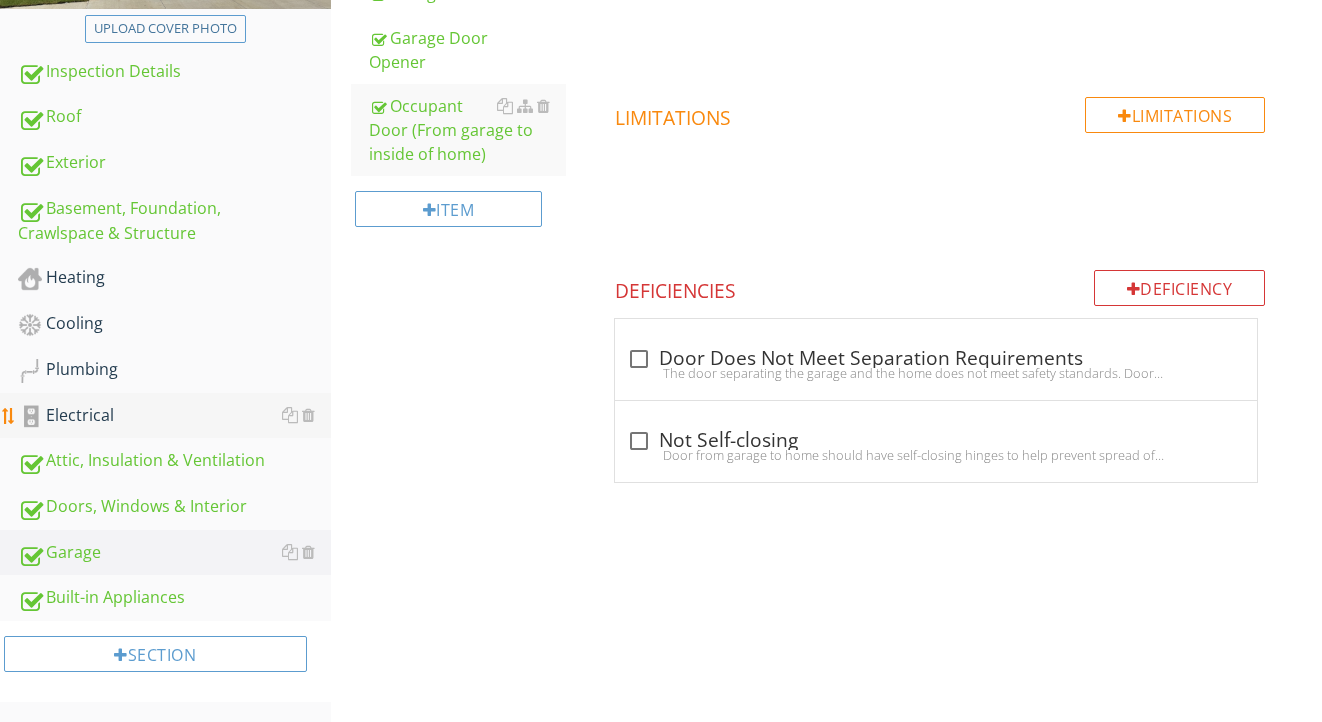 scroll, scrollTop: 460, scrollLeft: 0, axis: vertical 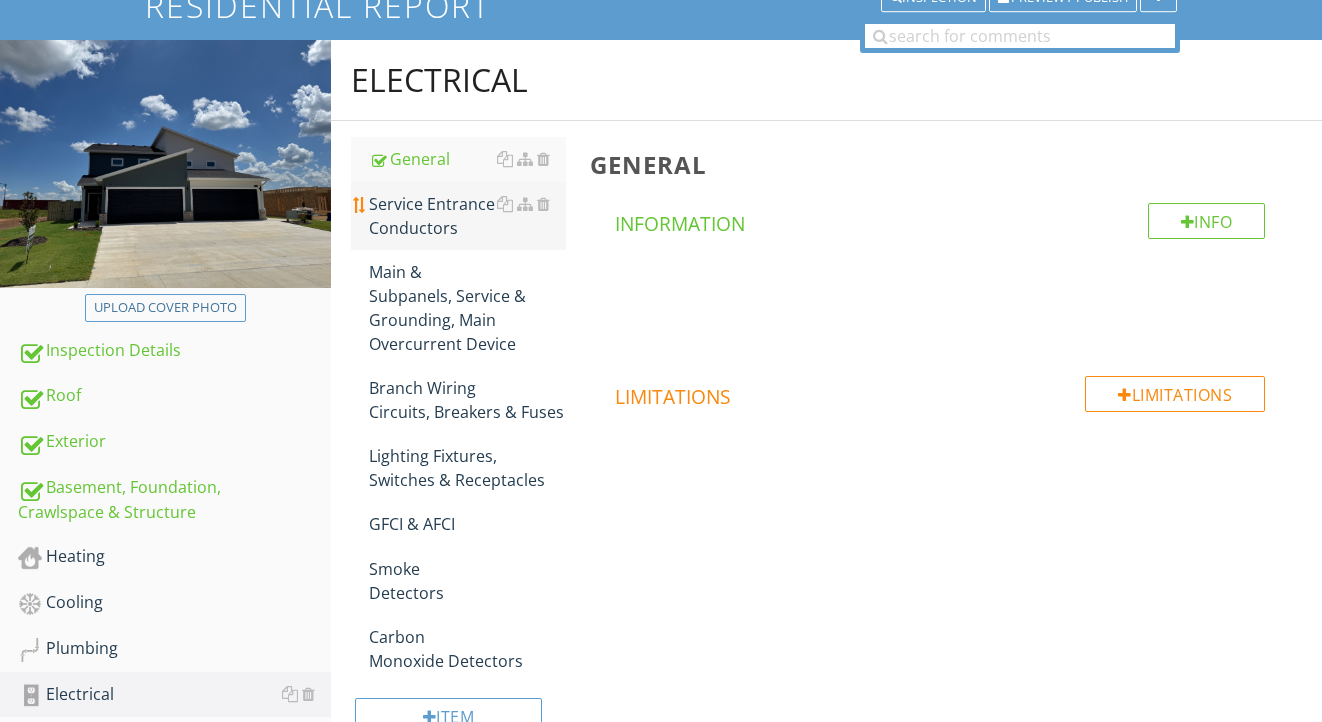 click on "Service Entrance Conductors" at bounding box center (468, 216) 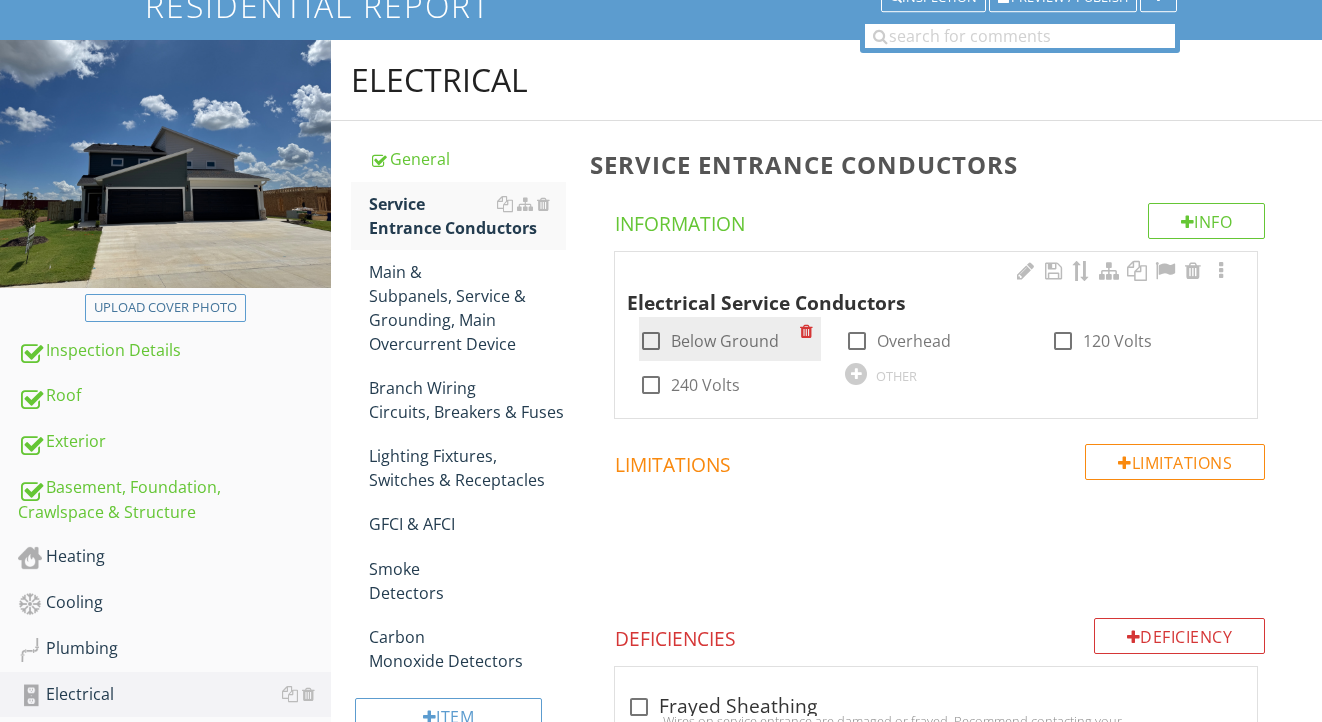 click on "Below Ground" at bounding box center (725, 341) 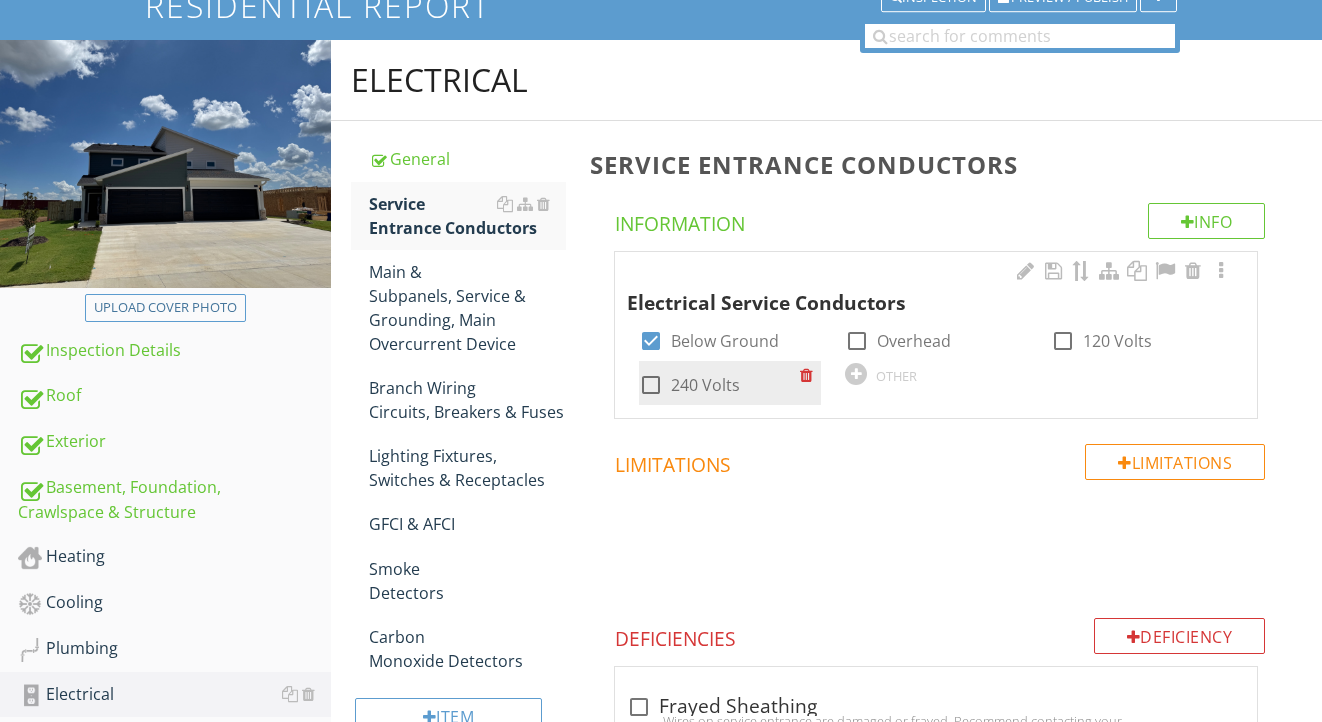 click on "240 Volts" at bounding box center (705, 385) 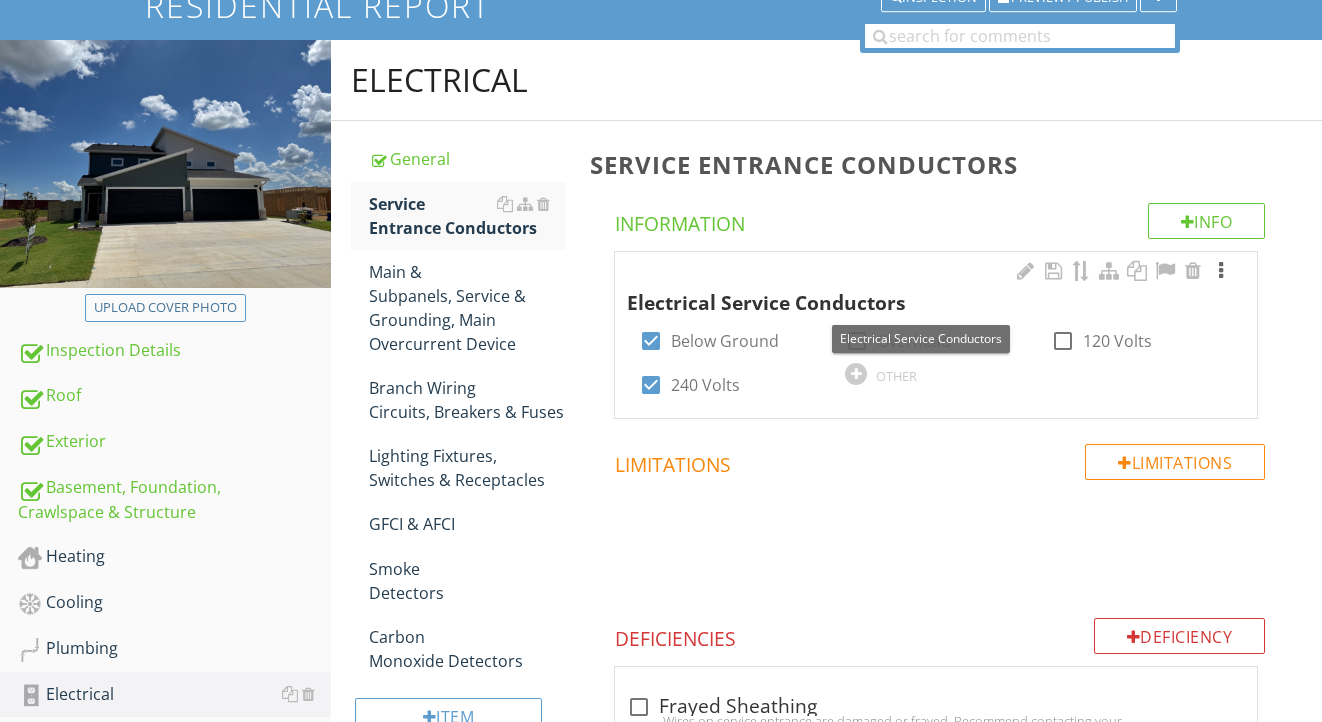 click at bounding box center [1221, 271] 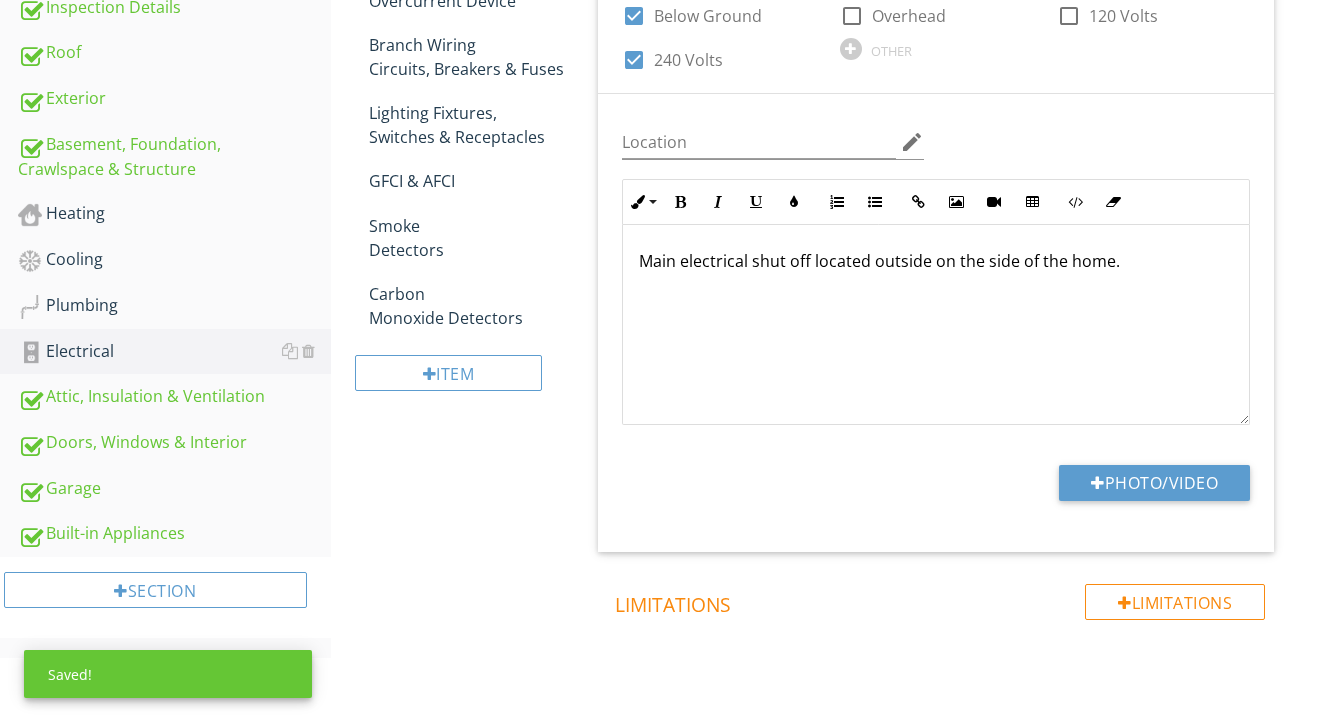 scroll, scrollTop: 572, scrollLeft: 0, axis: vertical 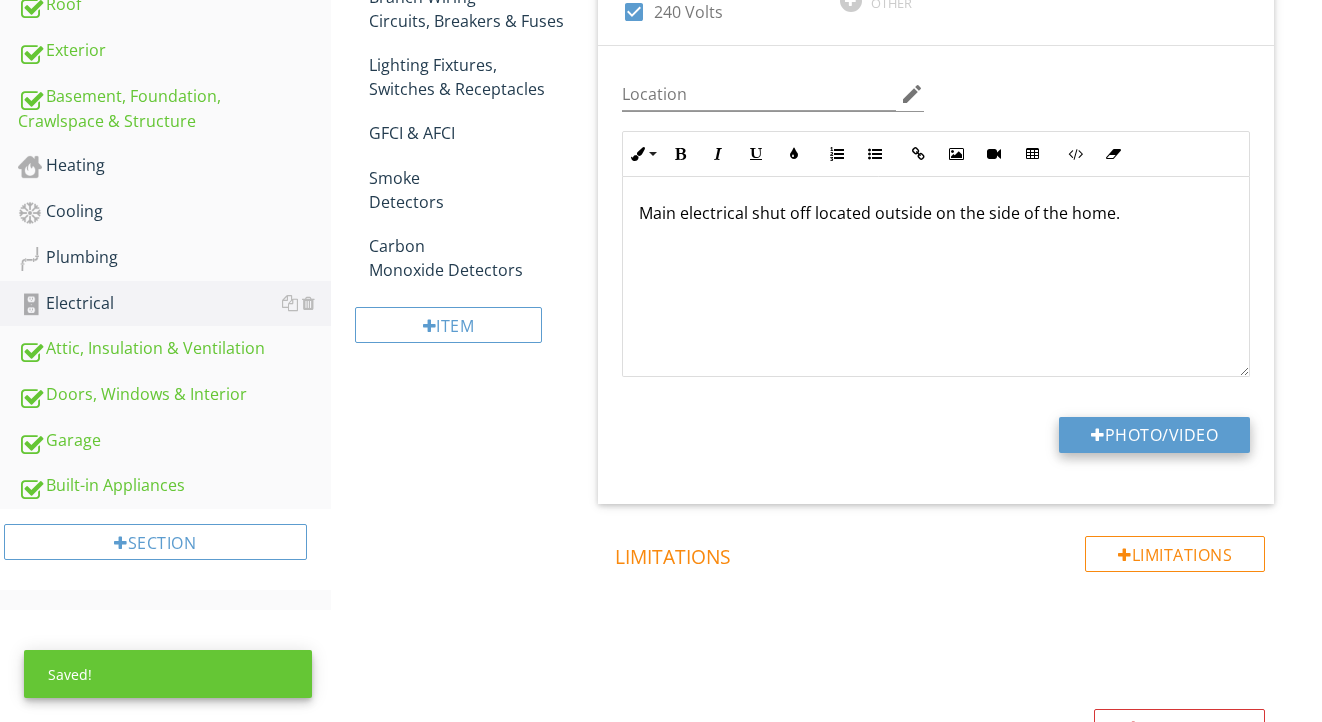 click on "Photo/Video" at bounding box center [1154, 435] 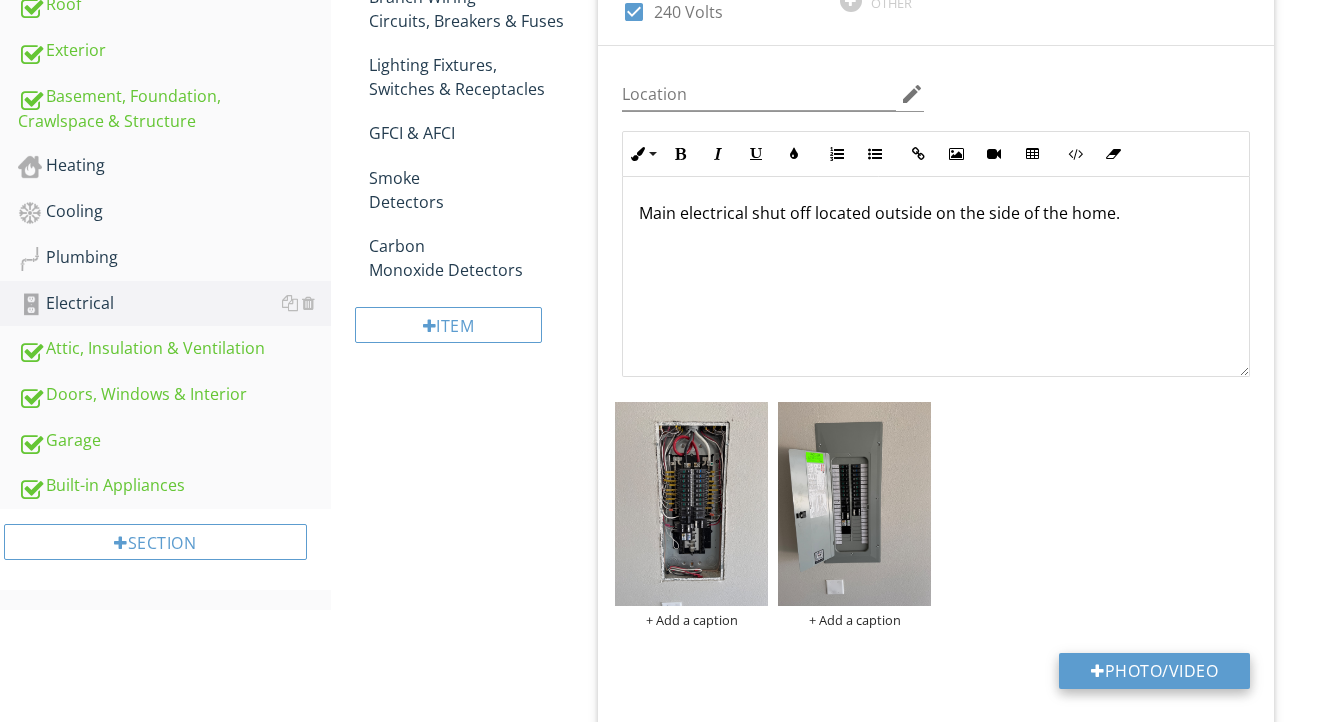 click on "Photo/Video" at bounding box center (1154, 671) 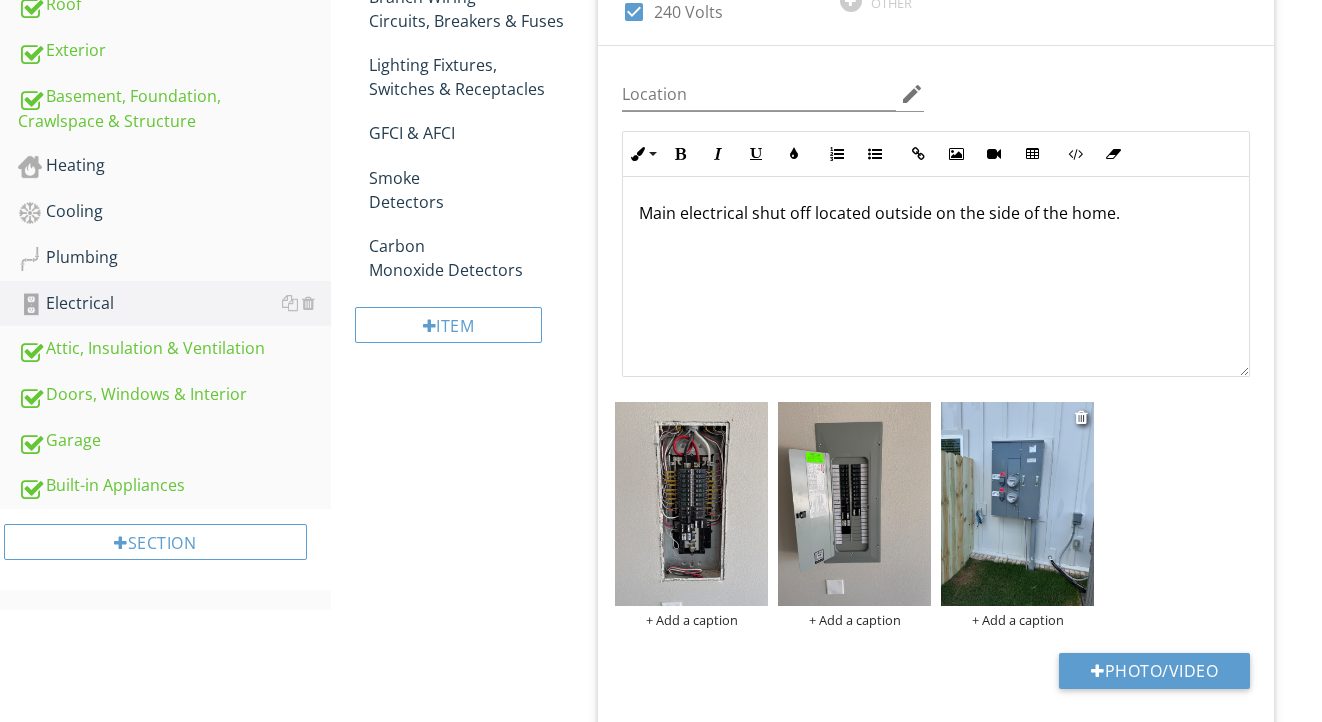 click on "+ Add a caption" at bounding box center (1017, 620) 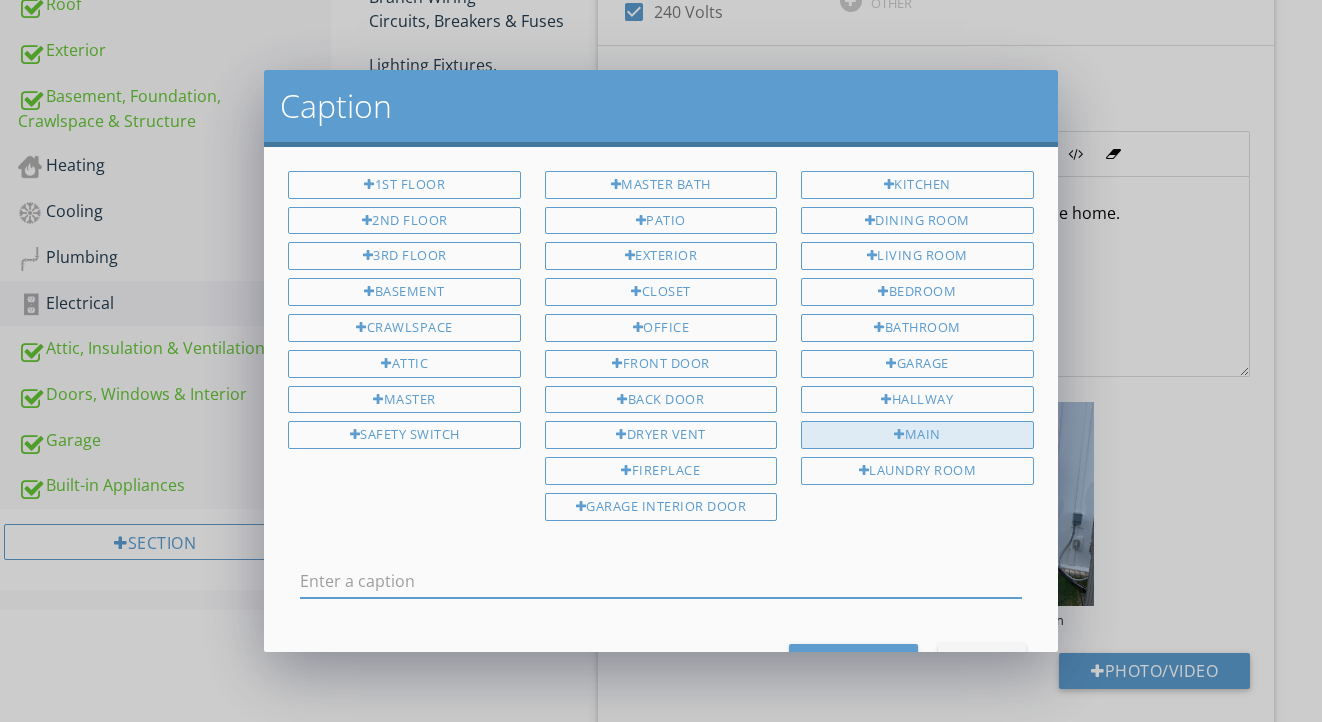 click on "Main" at bounding box center (917, 435) 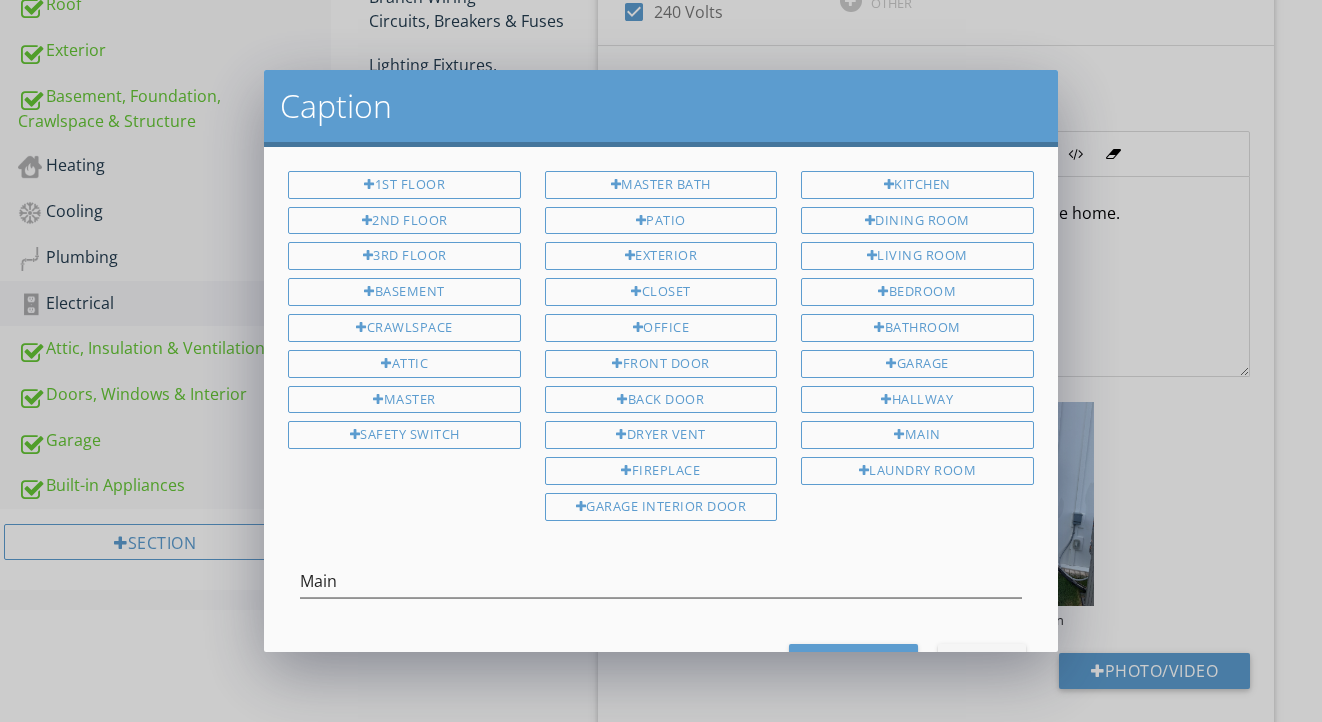 click on "Save Caption" at bounding box center [853, 662] 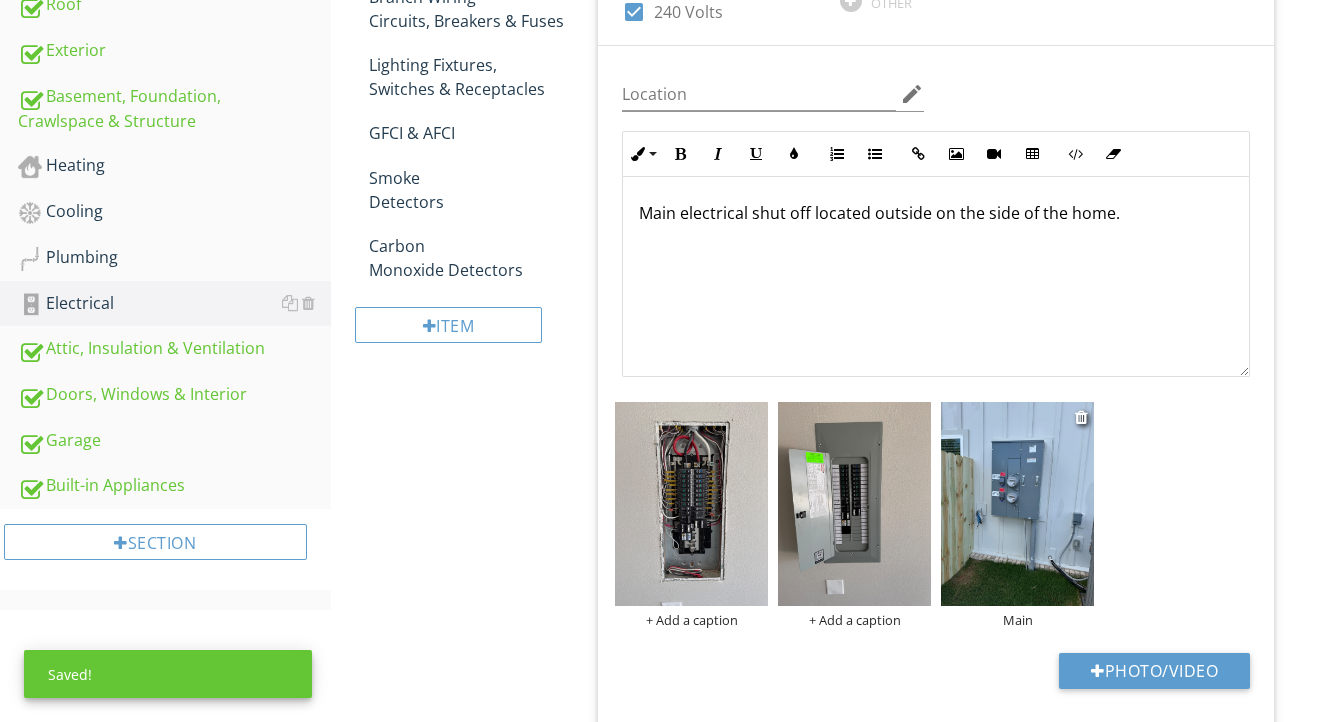 click at bounding box center [1017, 504] 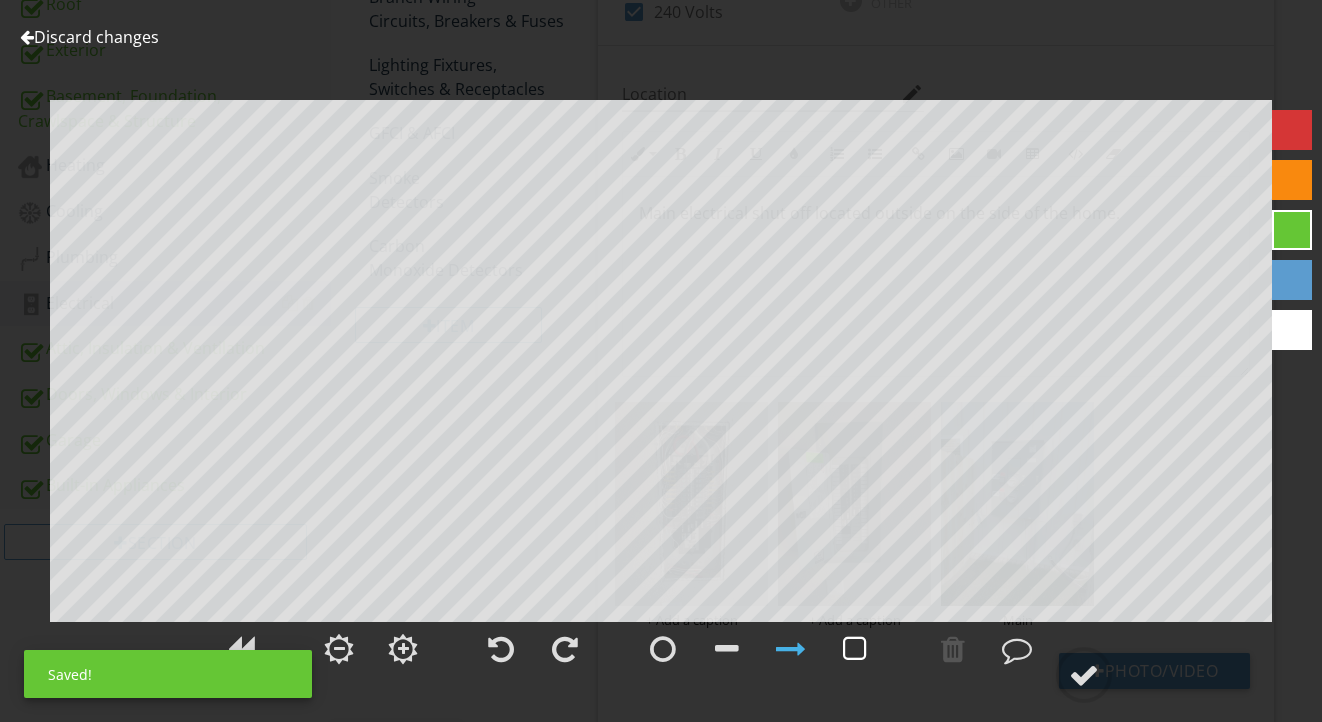 click at bounding box center (855, 649) 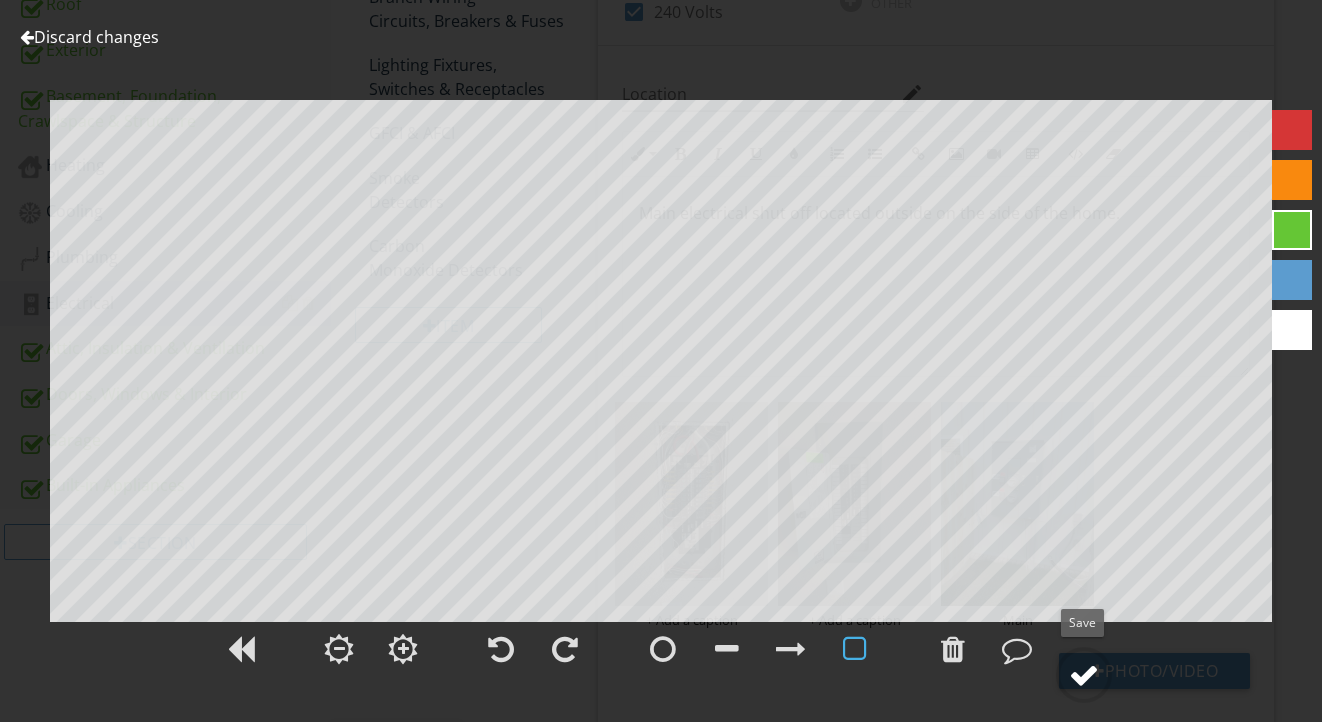 click at bounding box center [1084, 675] 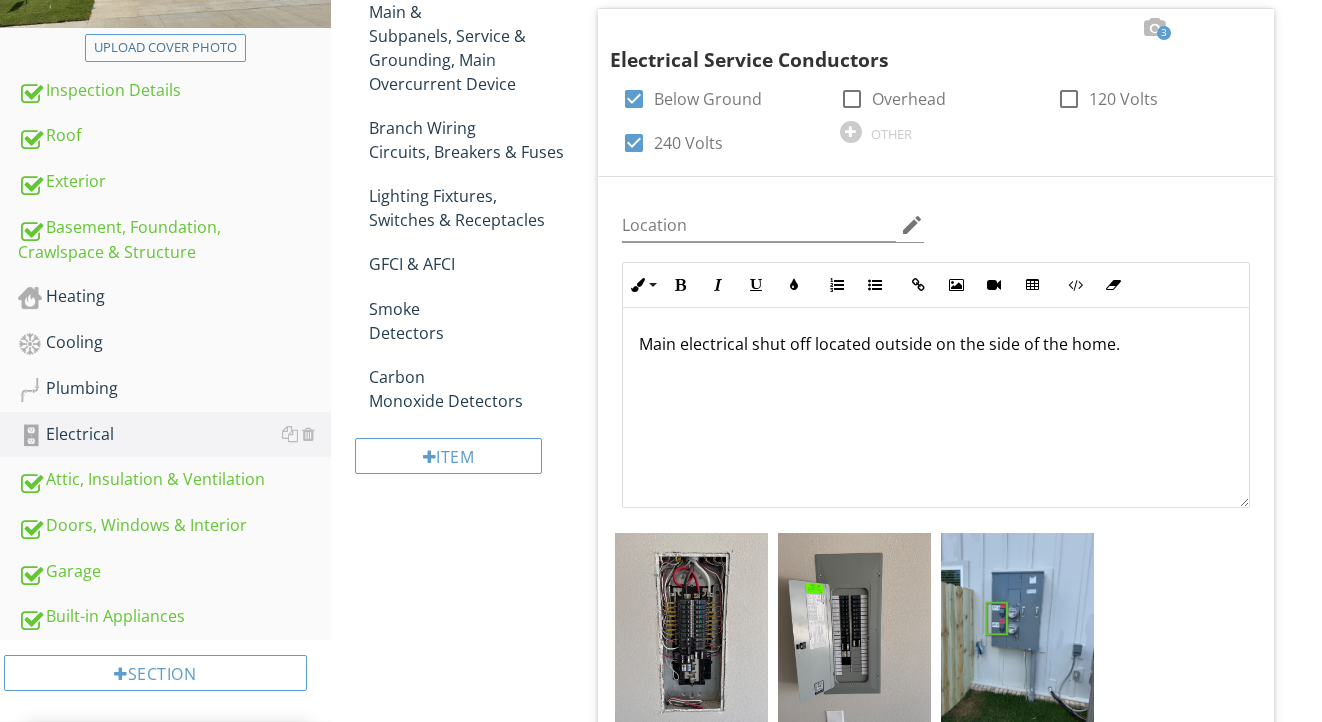 scroll, scrollTop: 347, scrollLeft: 0, axis: vertical 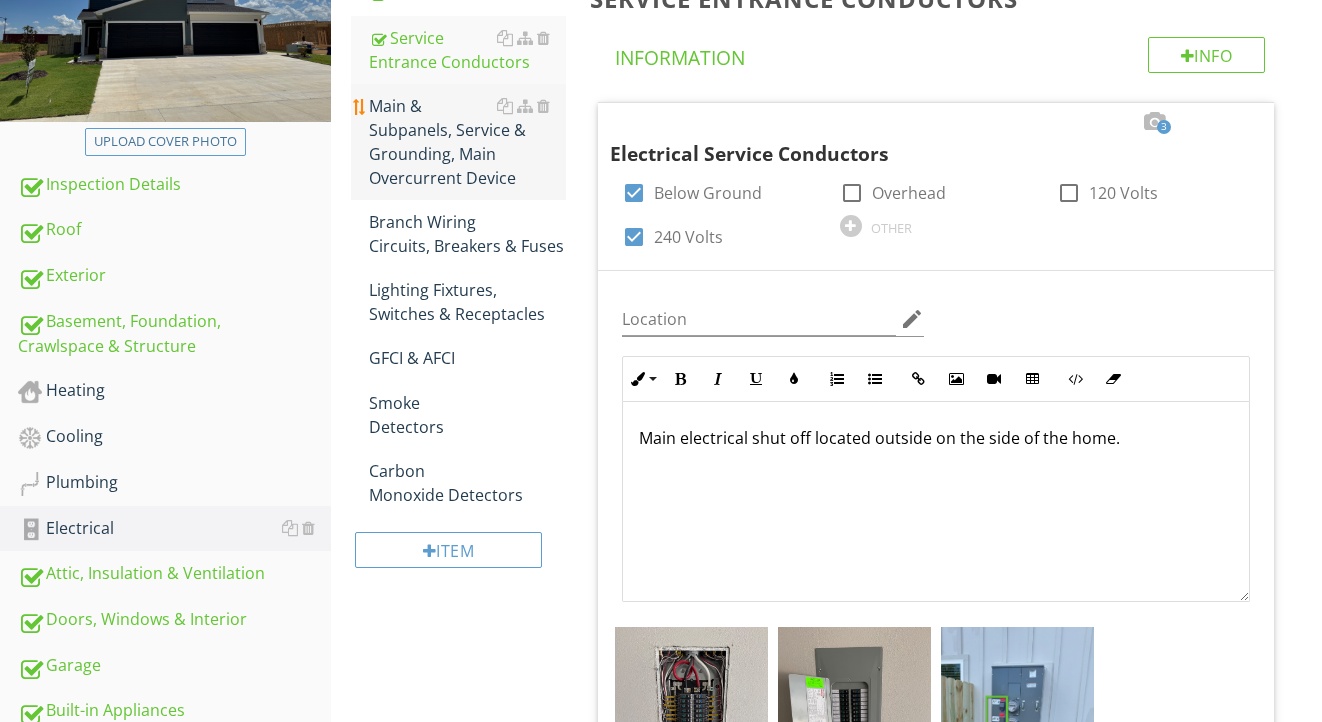 click on "Main & Subpanels, Service & Grounding, Main Overcurrent Device" at bounding box center (468, 142) 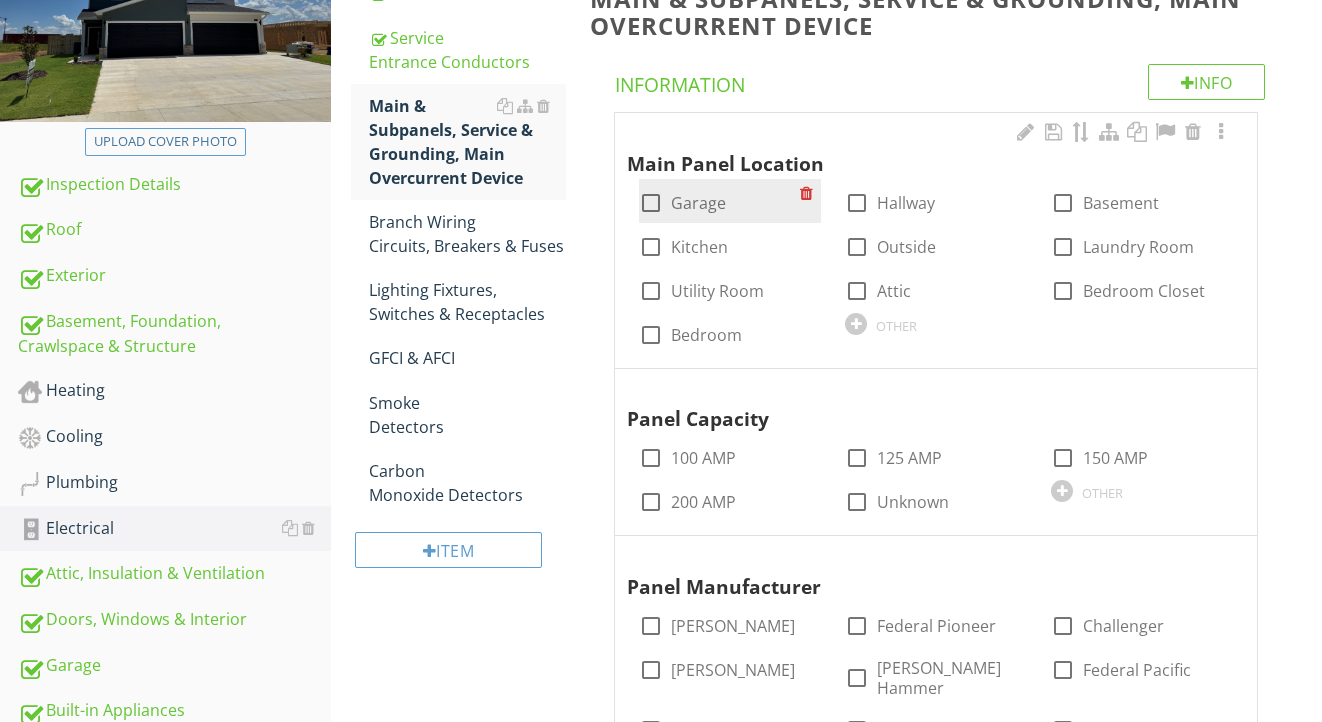 click on "Garage" at bounding box center [698, 203] 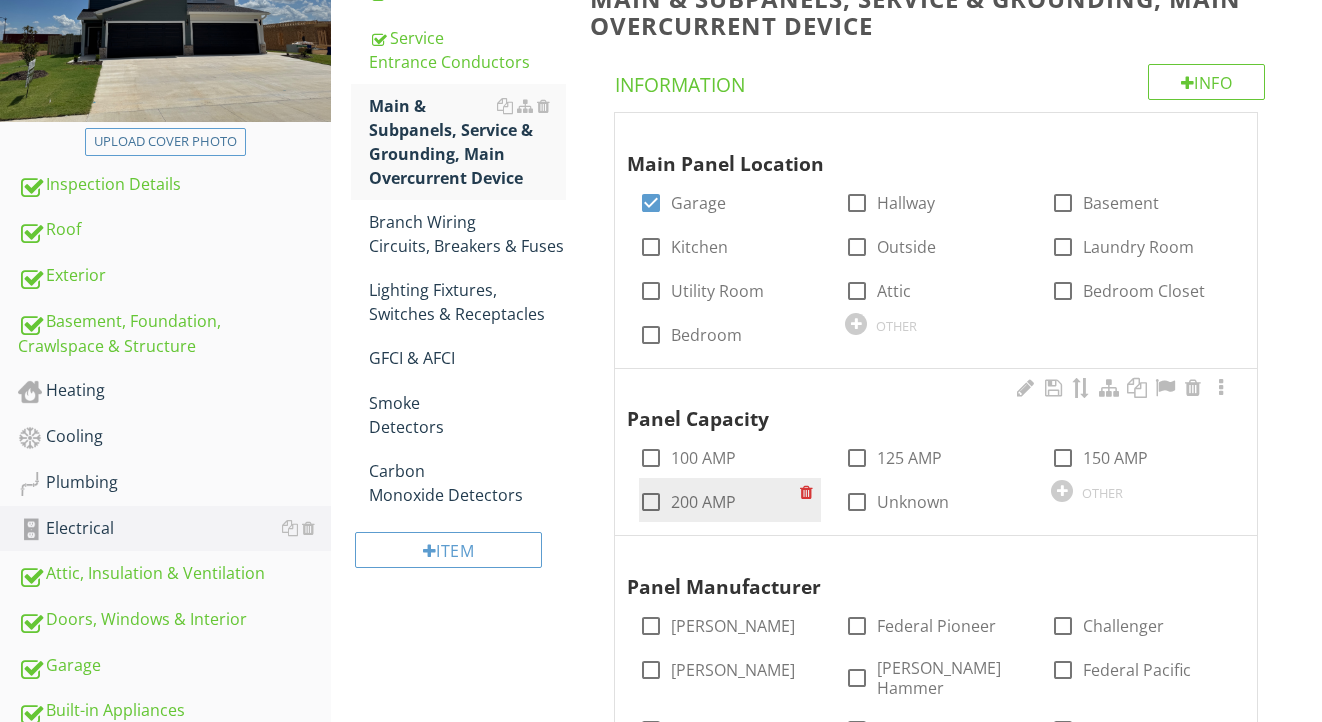 click on "200 AMP" at bounding box center [703, 502] 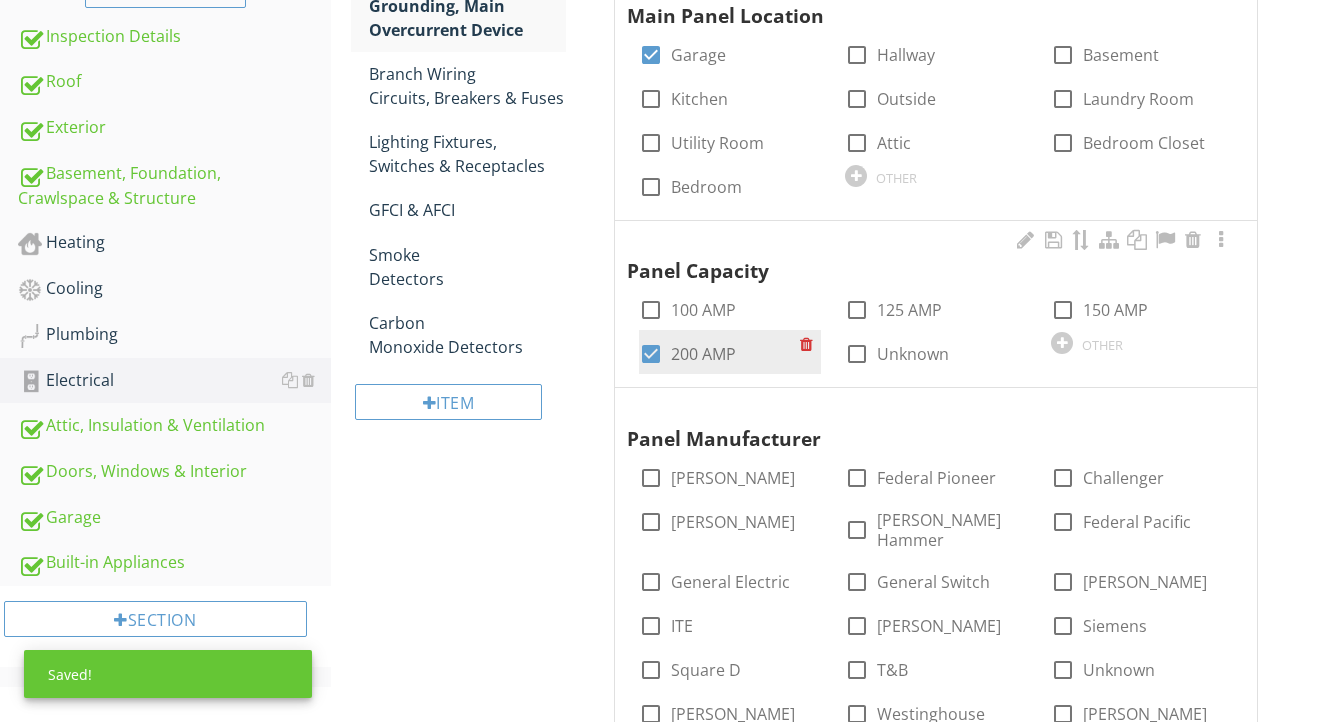 scroll, scrollTop: 536, scrollLeft: 0, axis: vertical 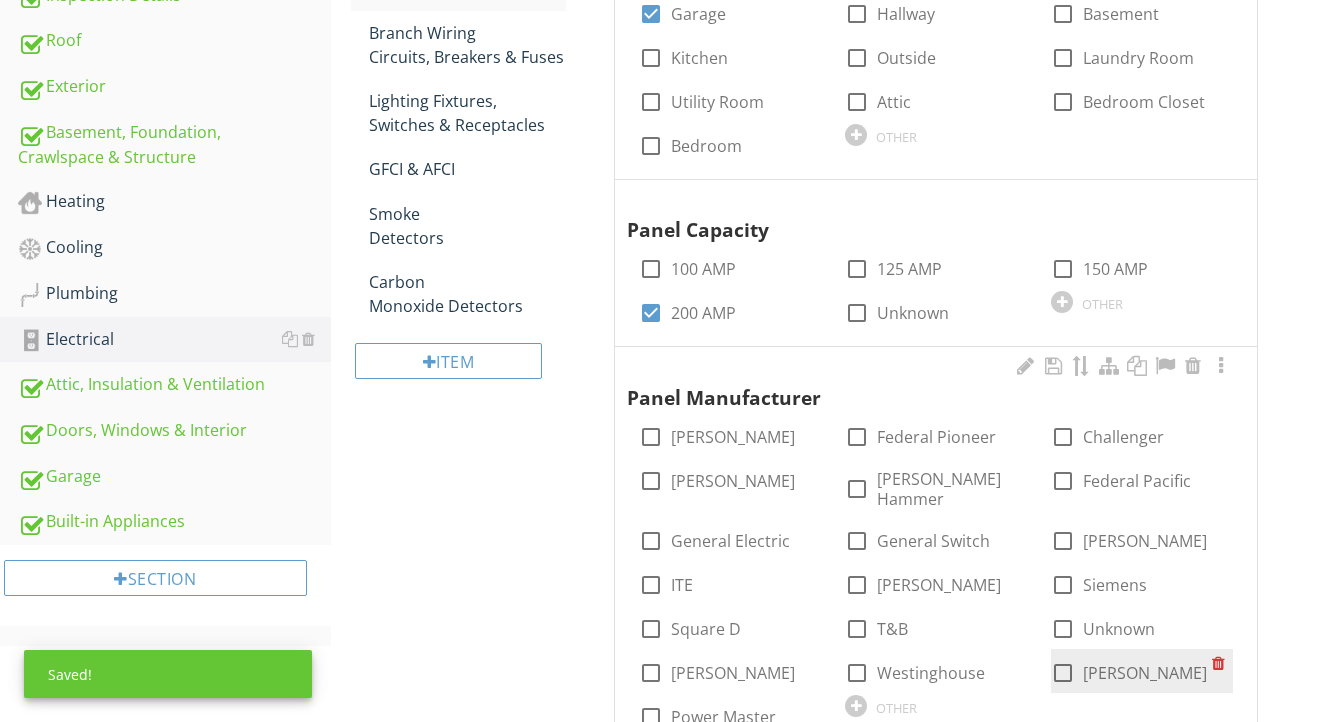 click on "Eaton" at bounding box center [1145, 673] 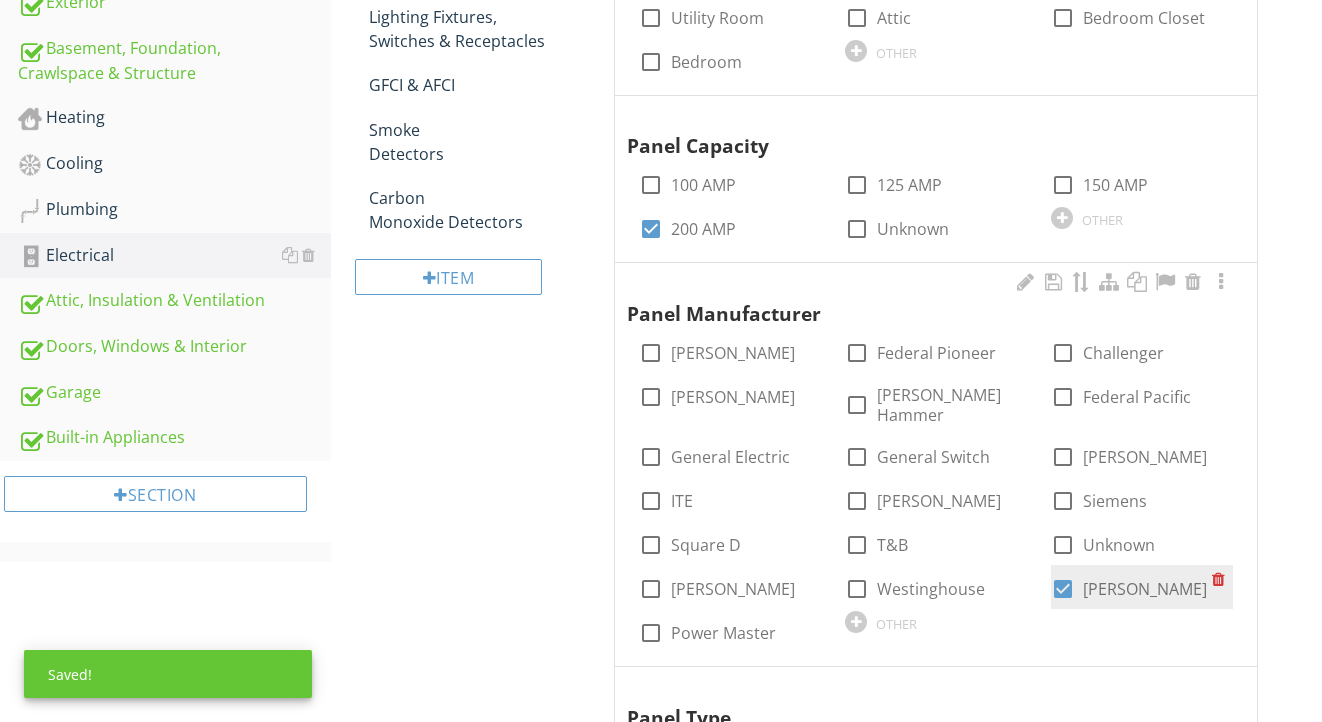 scroll, scrollTop: 1043, scrollLeft: 0, axis: vertical 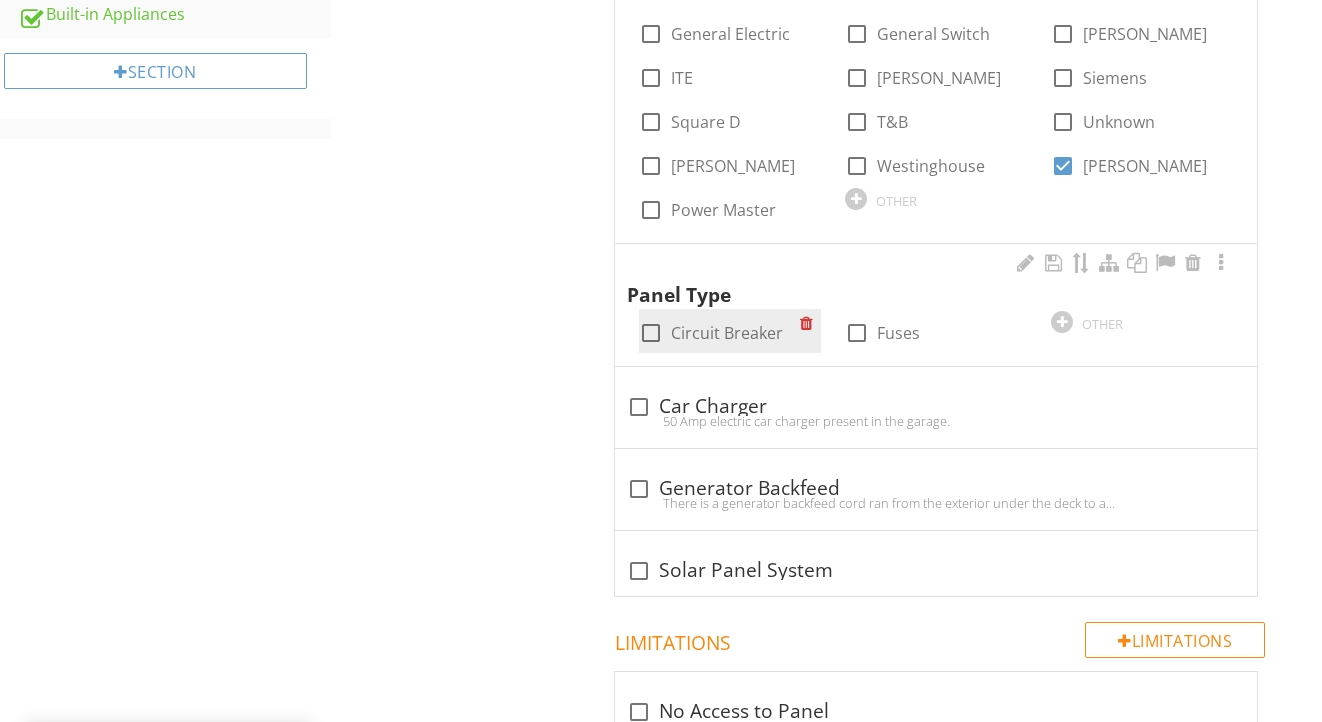 click on "Circuit Breaker" at bounding box center (727, 333) 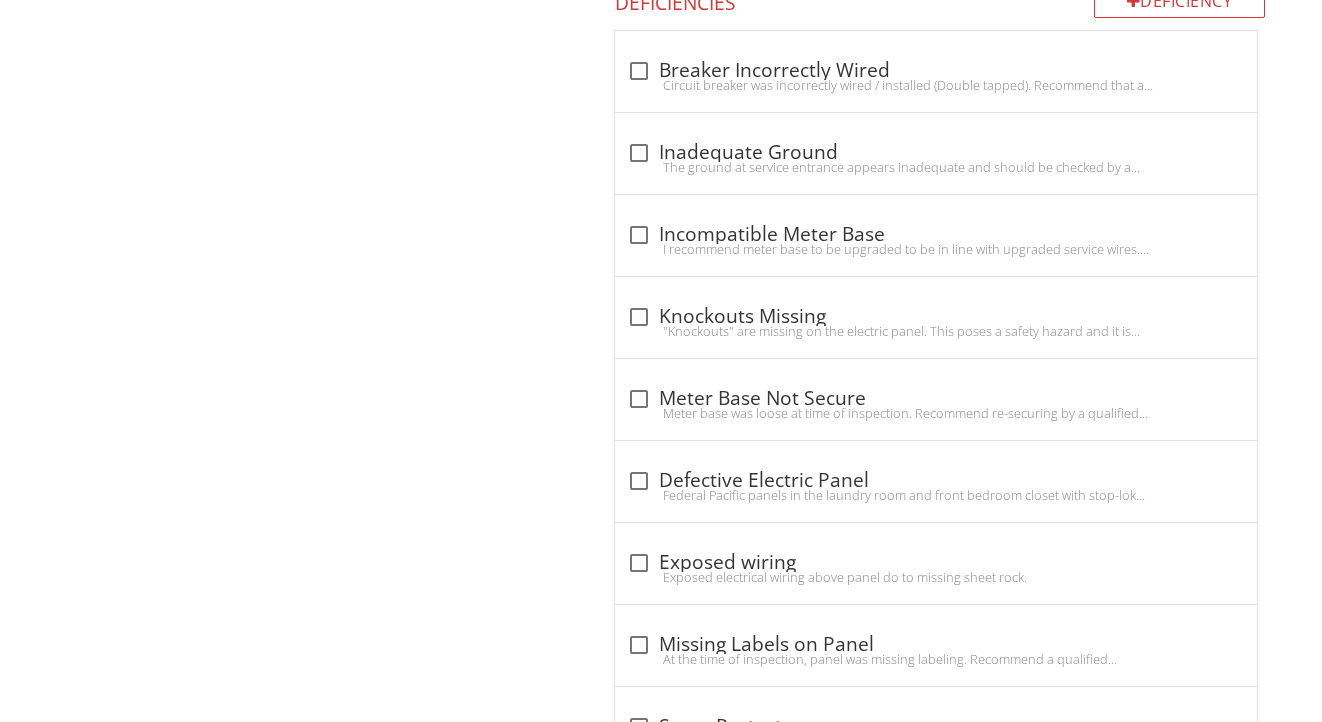 scroll, scrollTop: 1860, scrollLeft: 0, axis: vertical 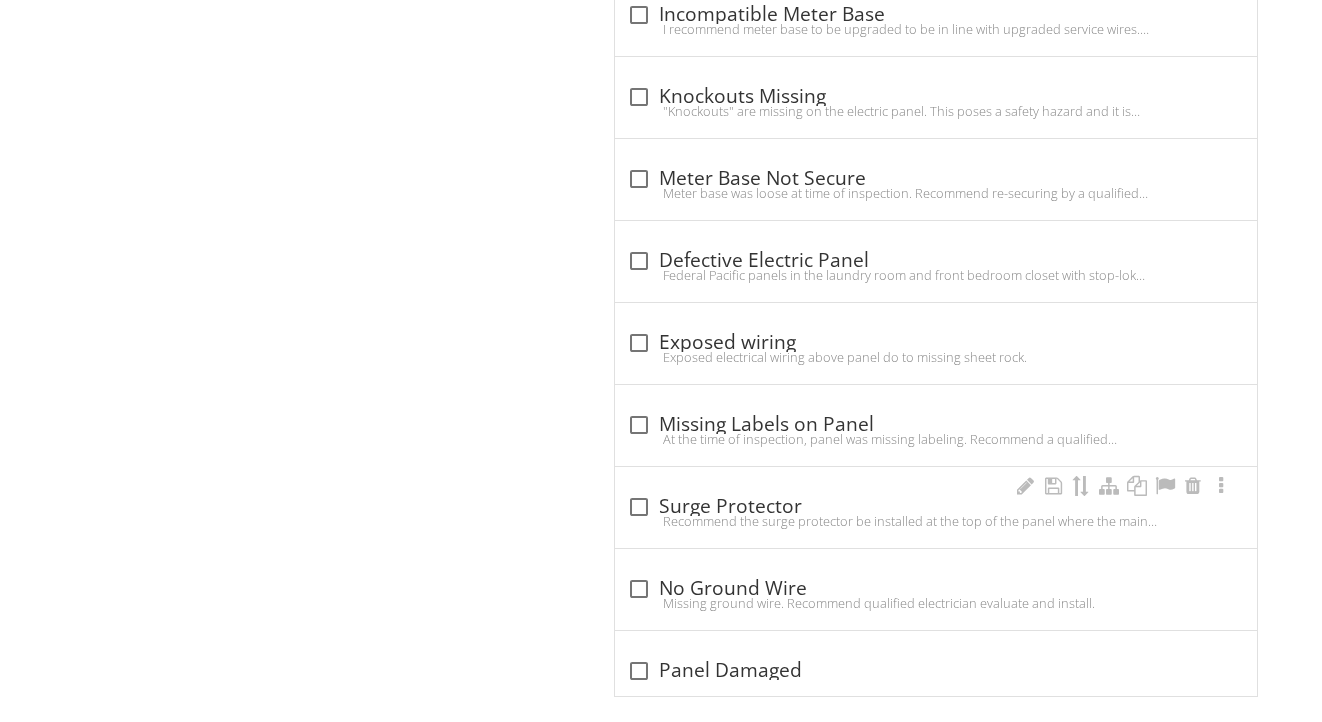 click on "check_box_outline_blank
Surge Protector" at bounding box center (936, 507) 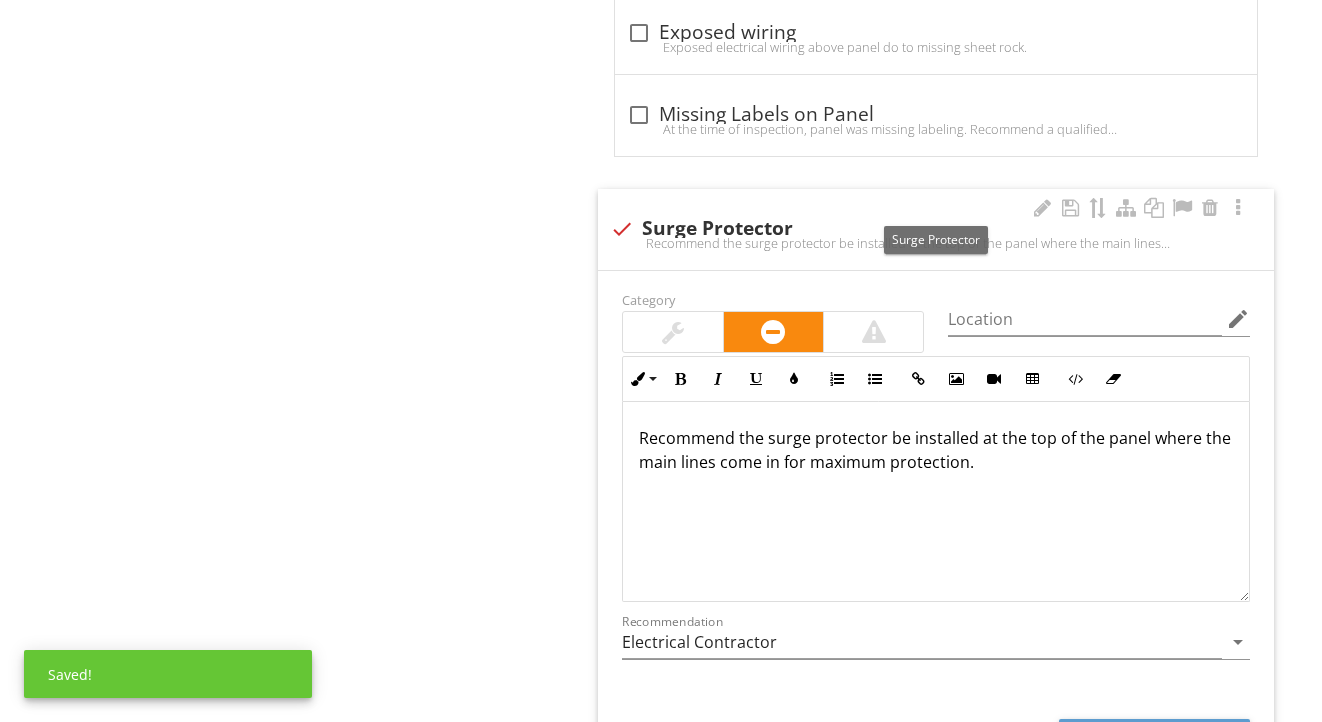 scroll, scrollTop: 2401, scrollLeft: 0, axis: vertical 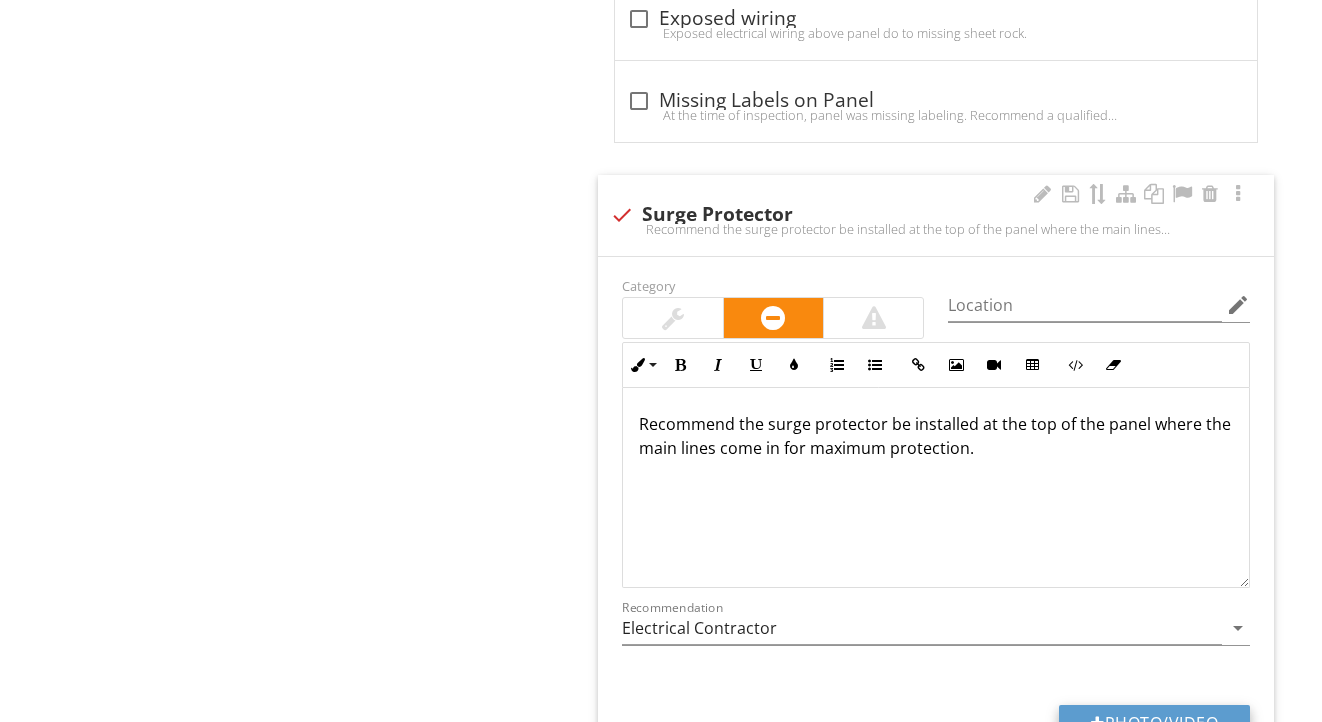 click at bounding box center (1098, 723) 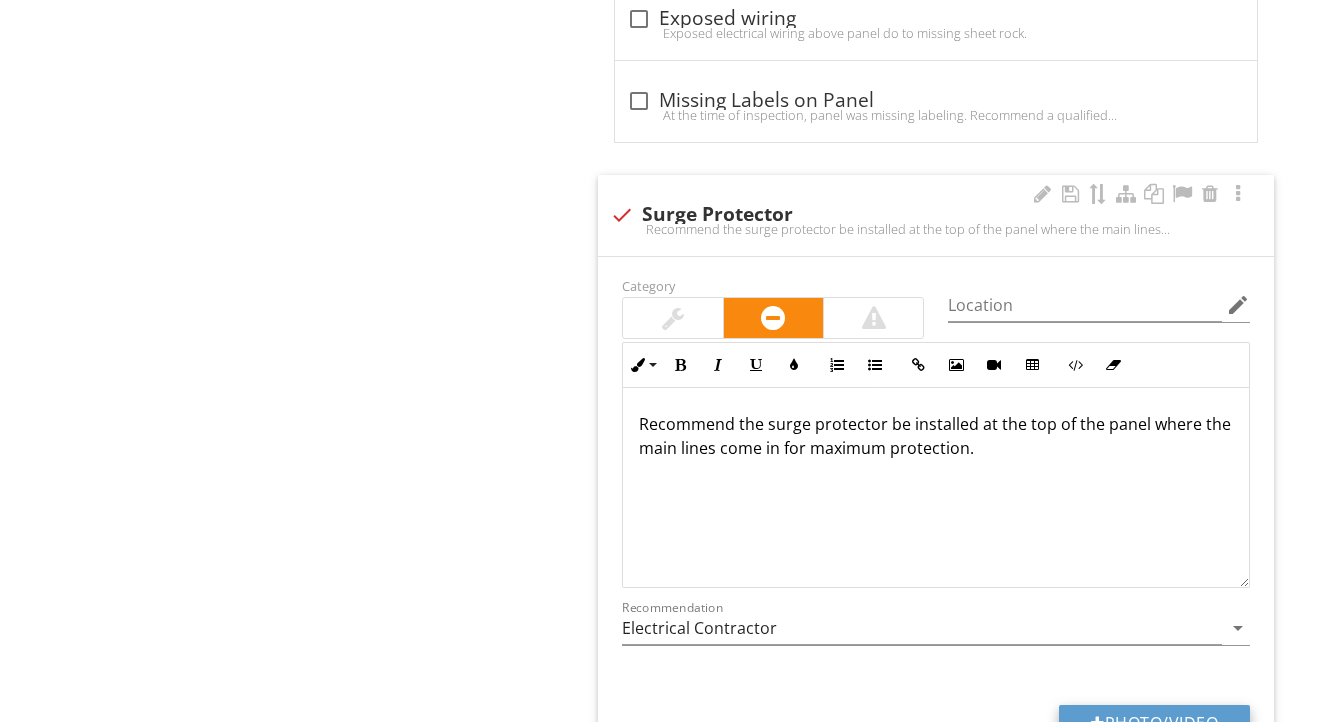 type on "C:\fakepath\IMG_9038.jpeg" 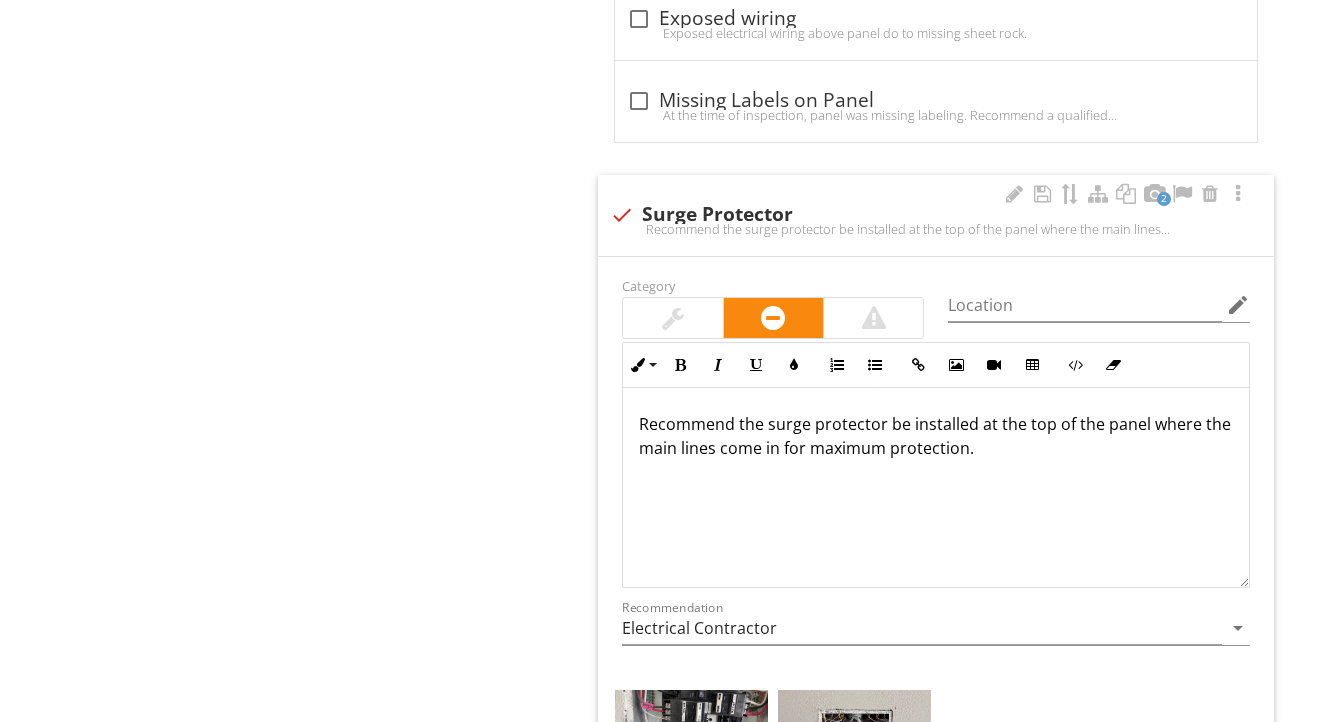 click on "Recommend the surge protector be installed at the top of the panel where the main lines come in for maximum protection." at bounding box center [936, 460] 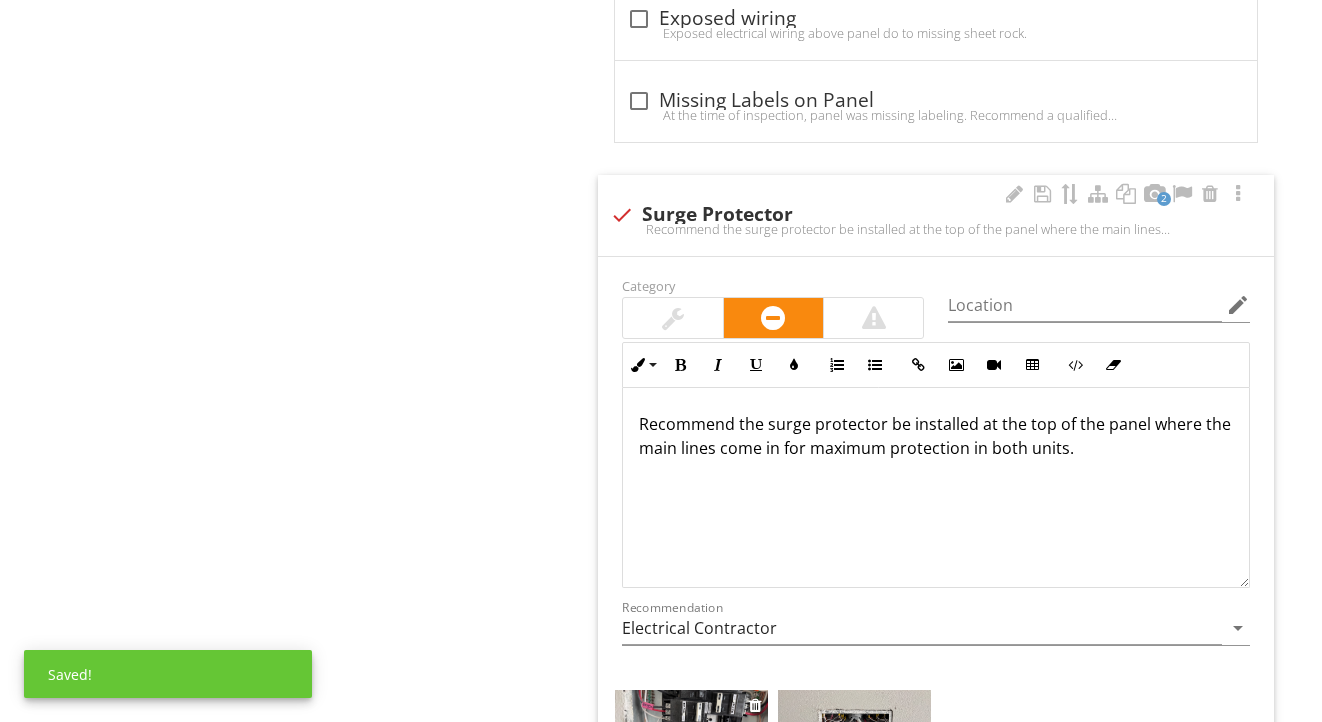 click at bounding box center [757, 705] 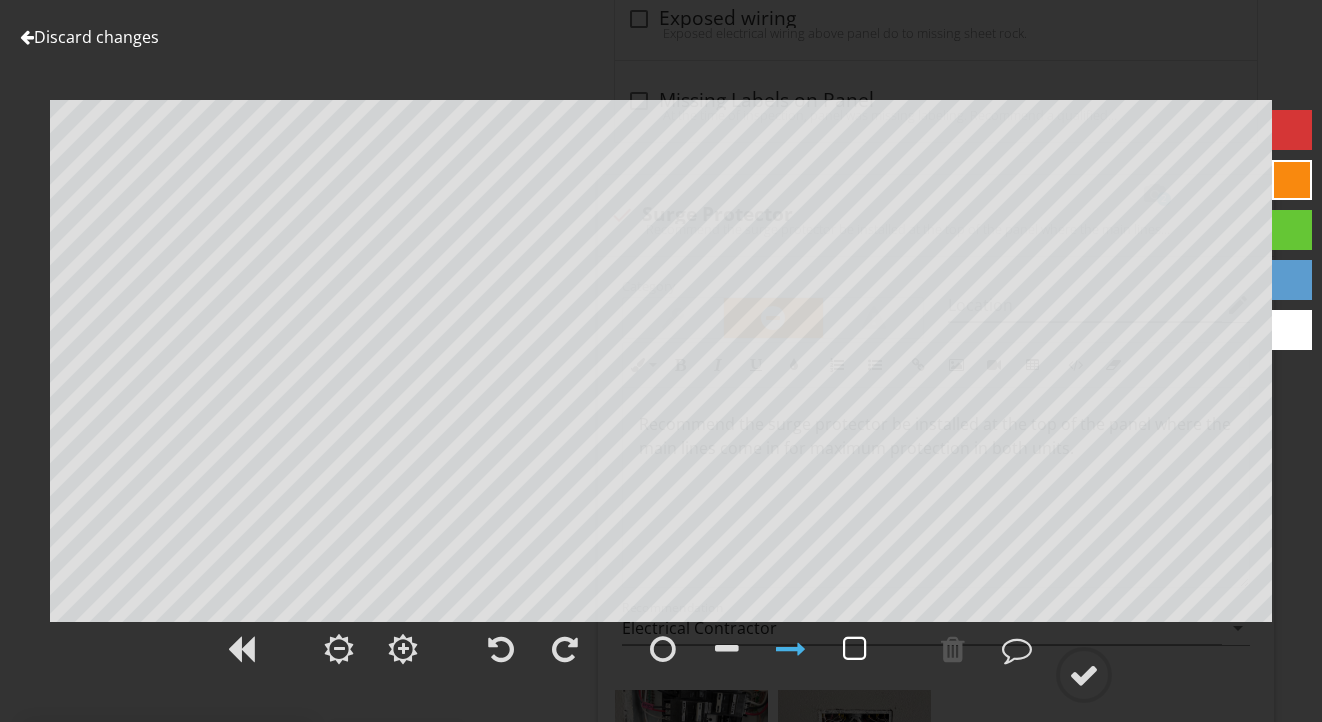 click at bounding box center [855, 649] 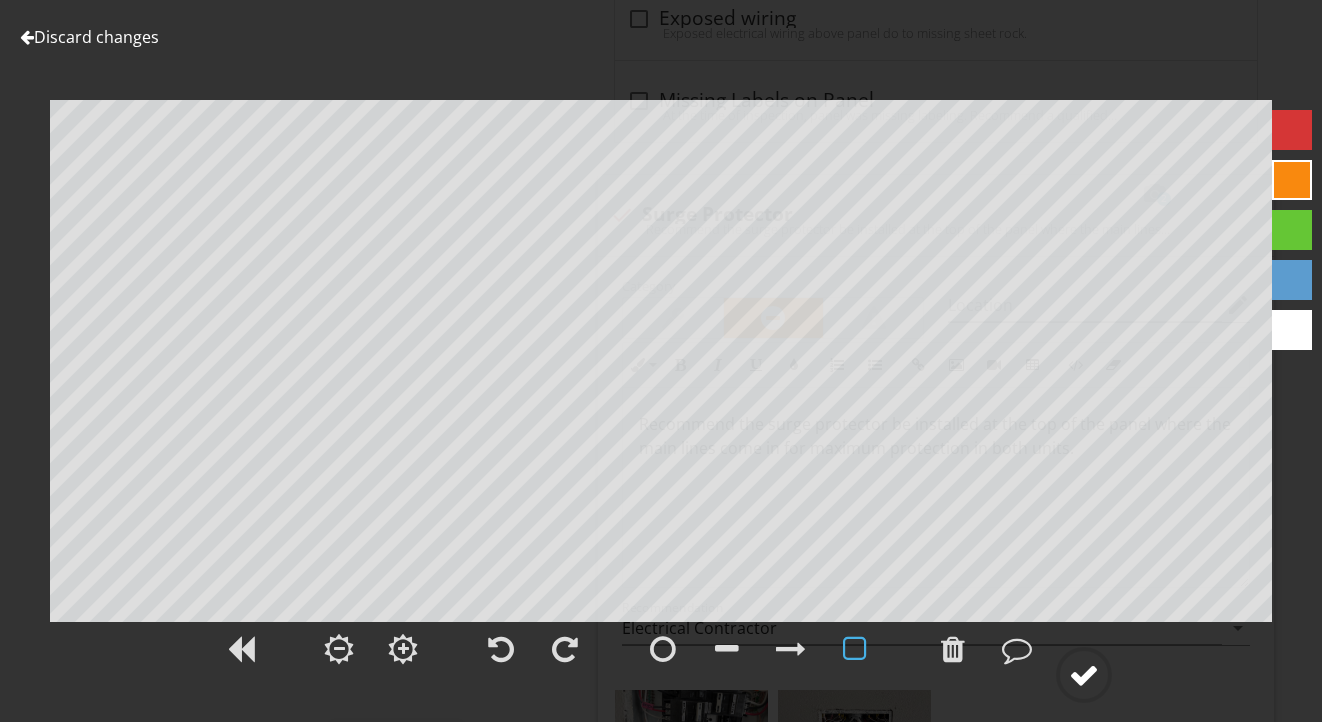click at bounding box center (1084, 675) 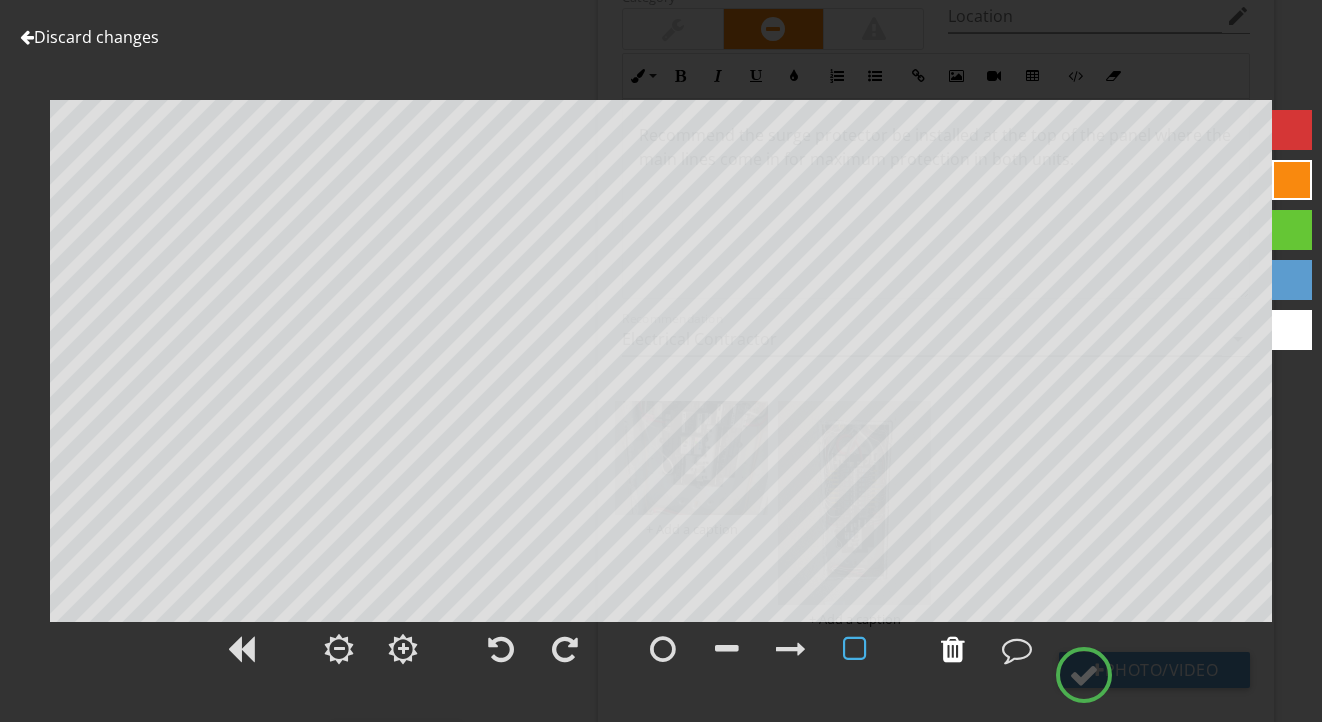 scroll, scrollTop: 2691, scrollLeft: 0, axis: vertical 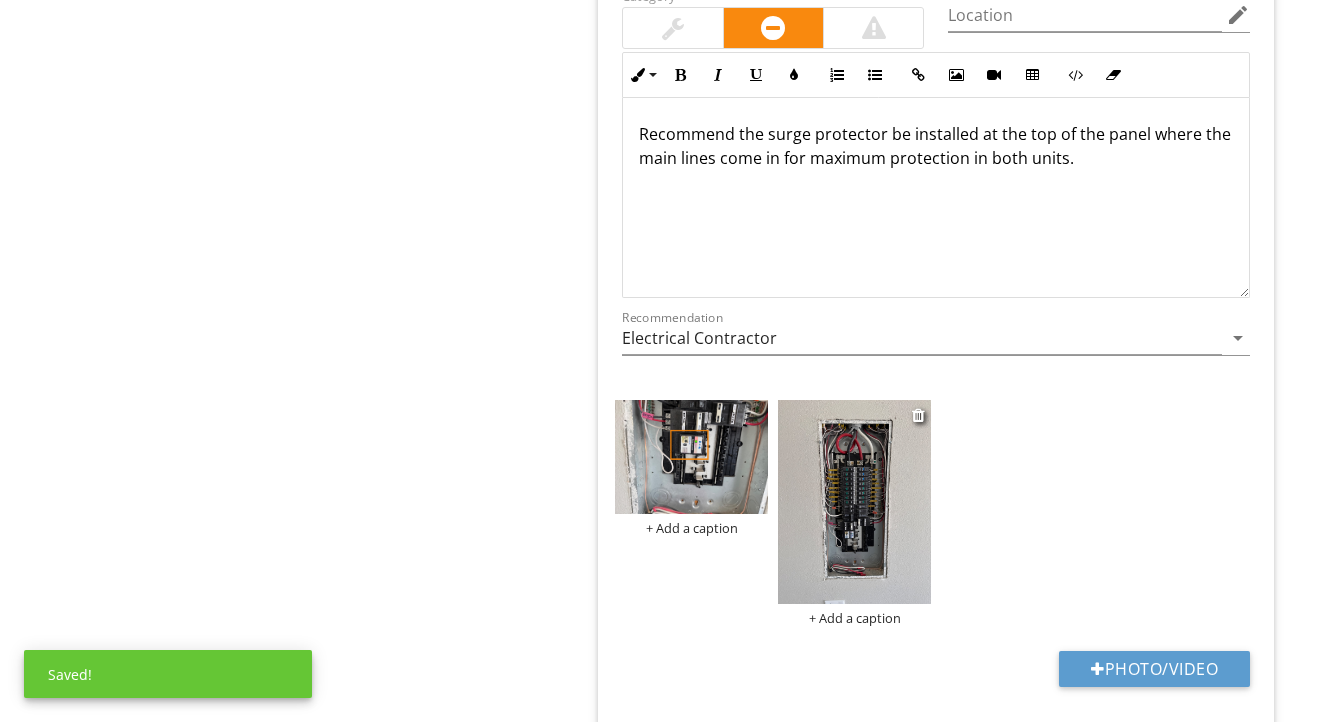 click at bounding box center [854, 502] 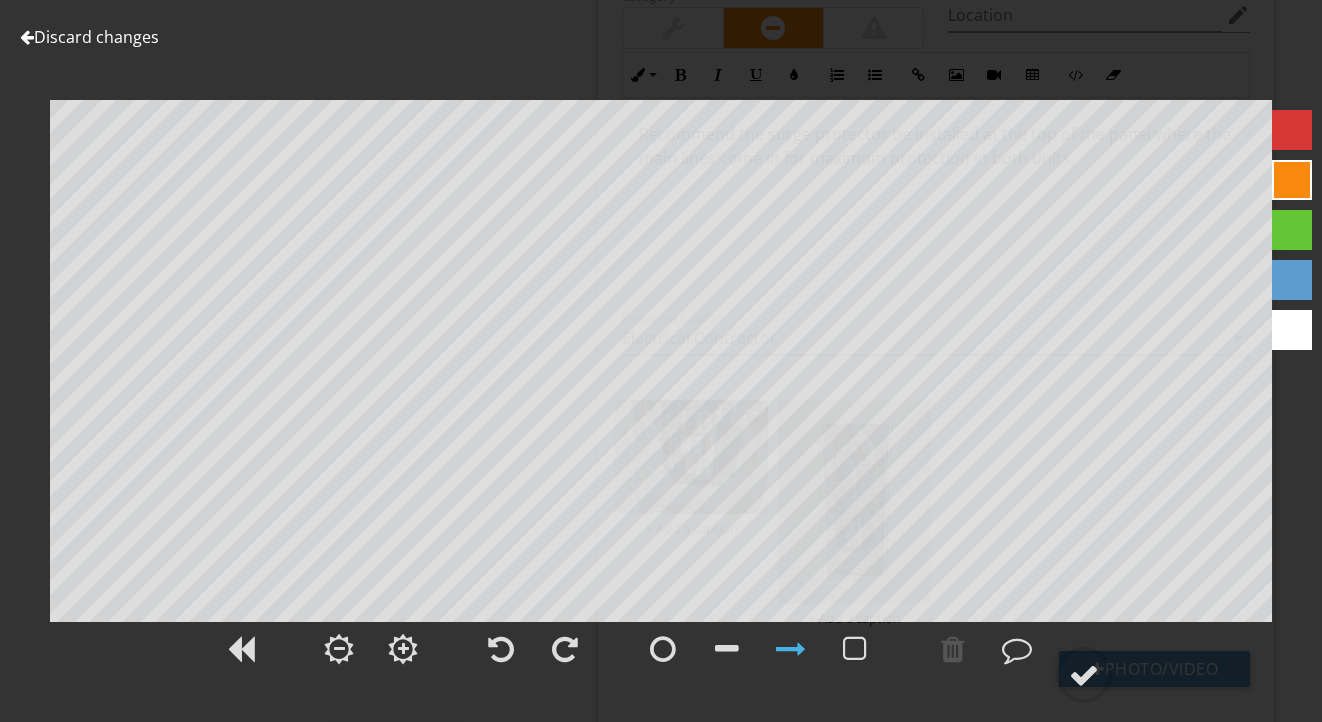 click at bounding box center (1292, 130) 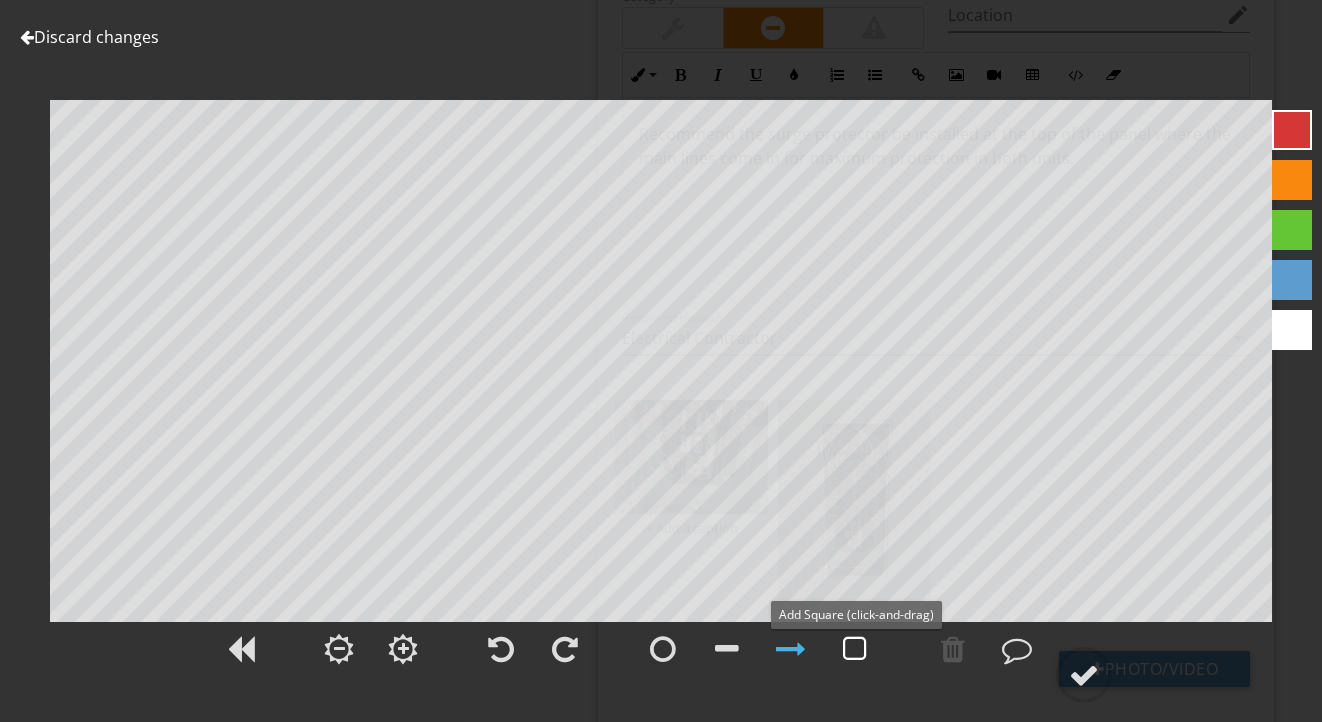 click at bounding box center [855, 649] 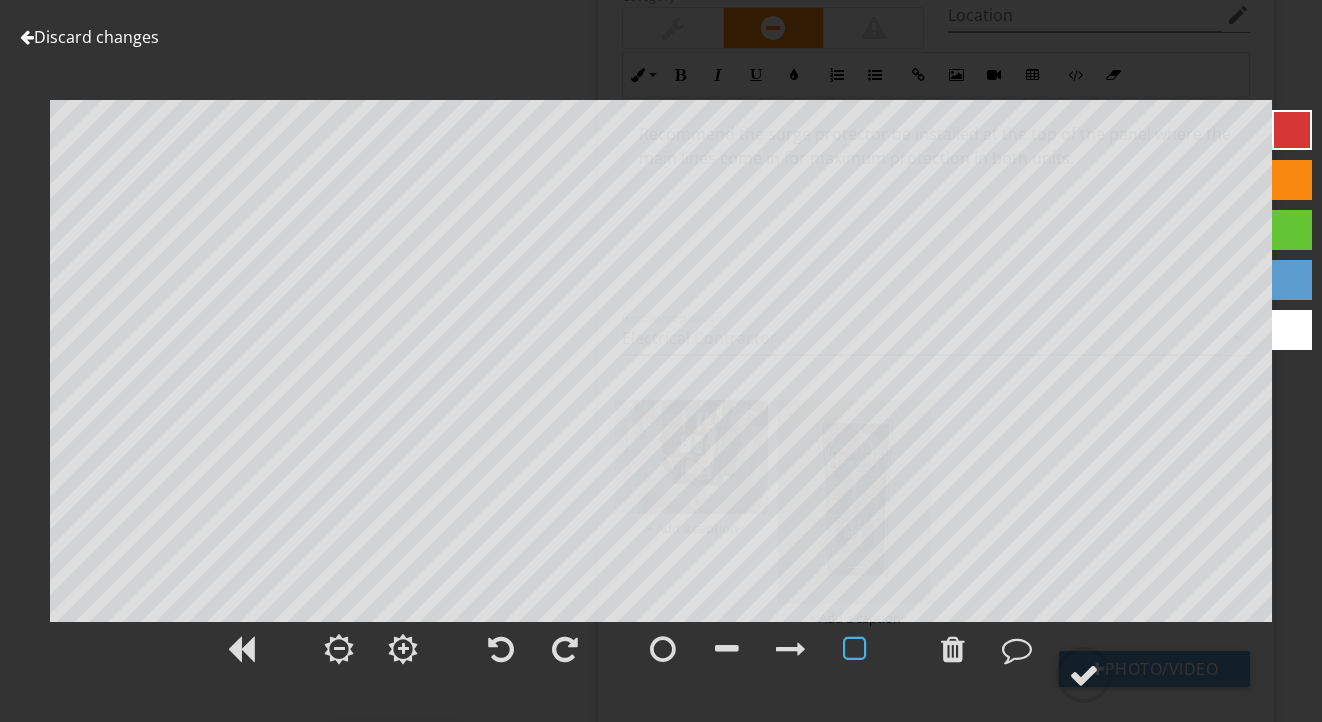 click at bounding box center [1292, 230] 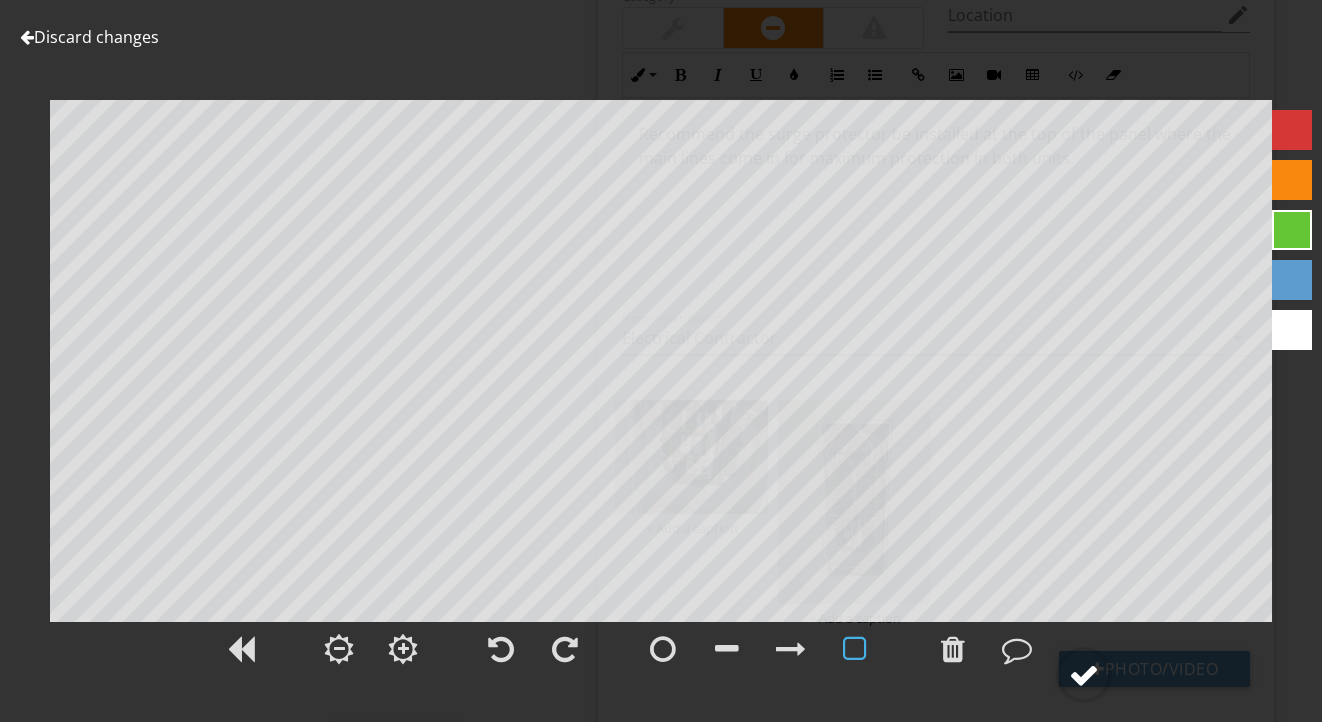 click at bounding box center (1084, 675) 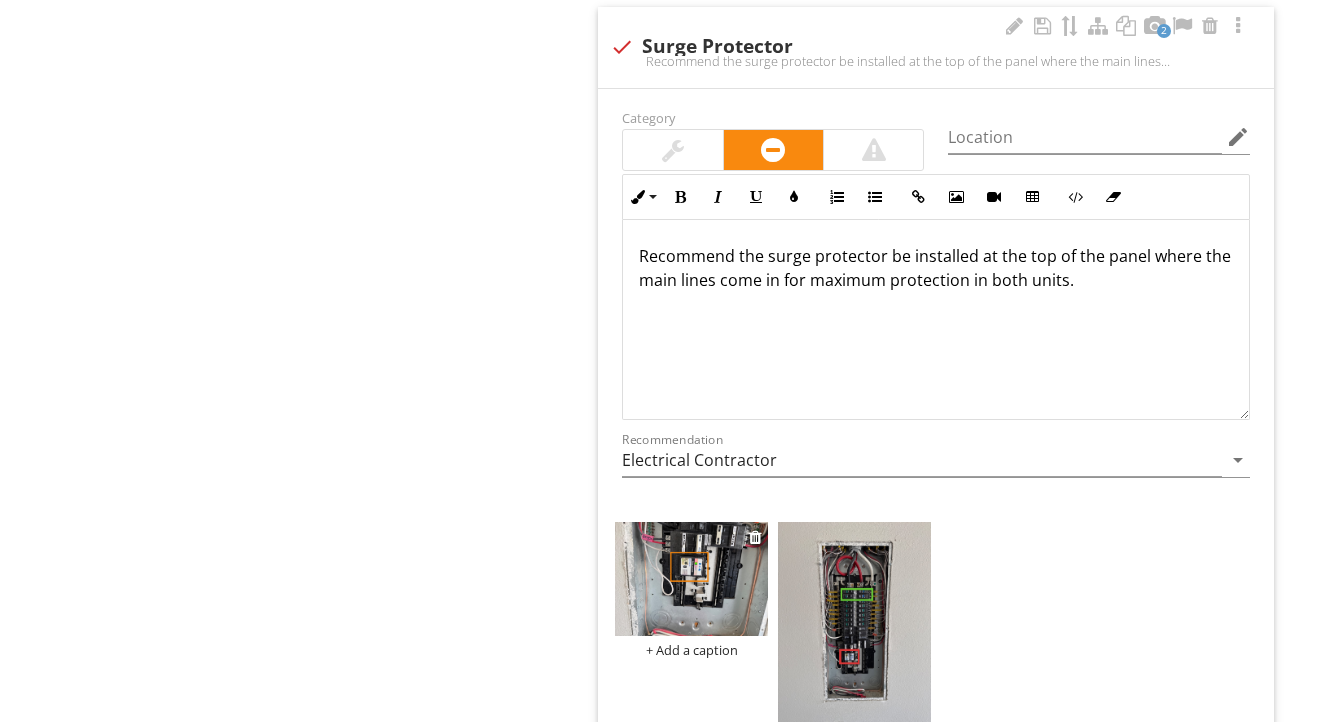 scroll, scrollTop: 2619, scrollLeft: 0, axis: vertical 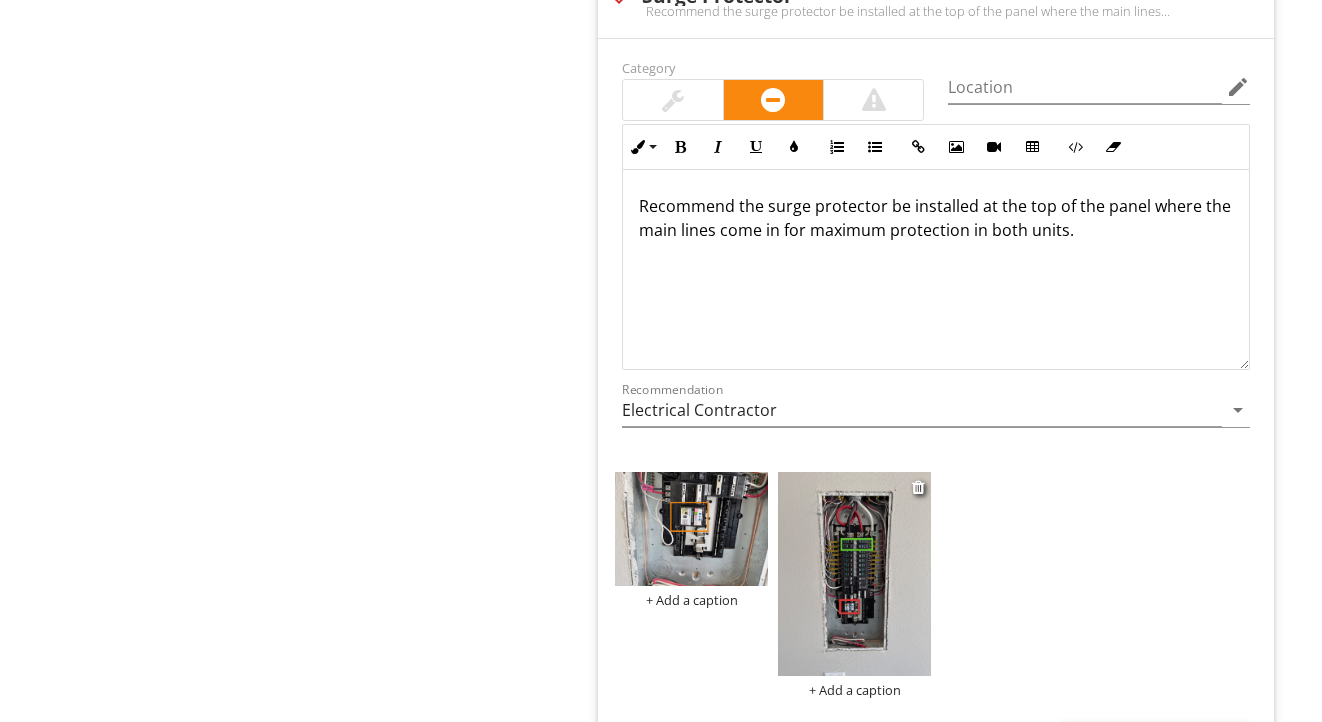 click at bounding box center [854, 574] 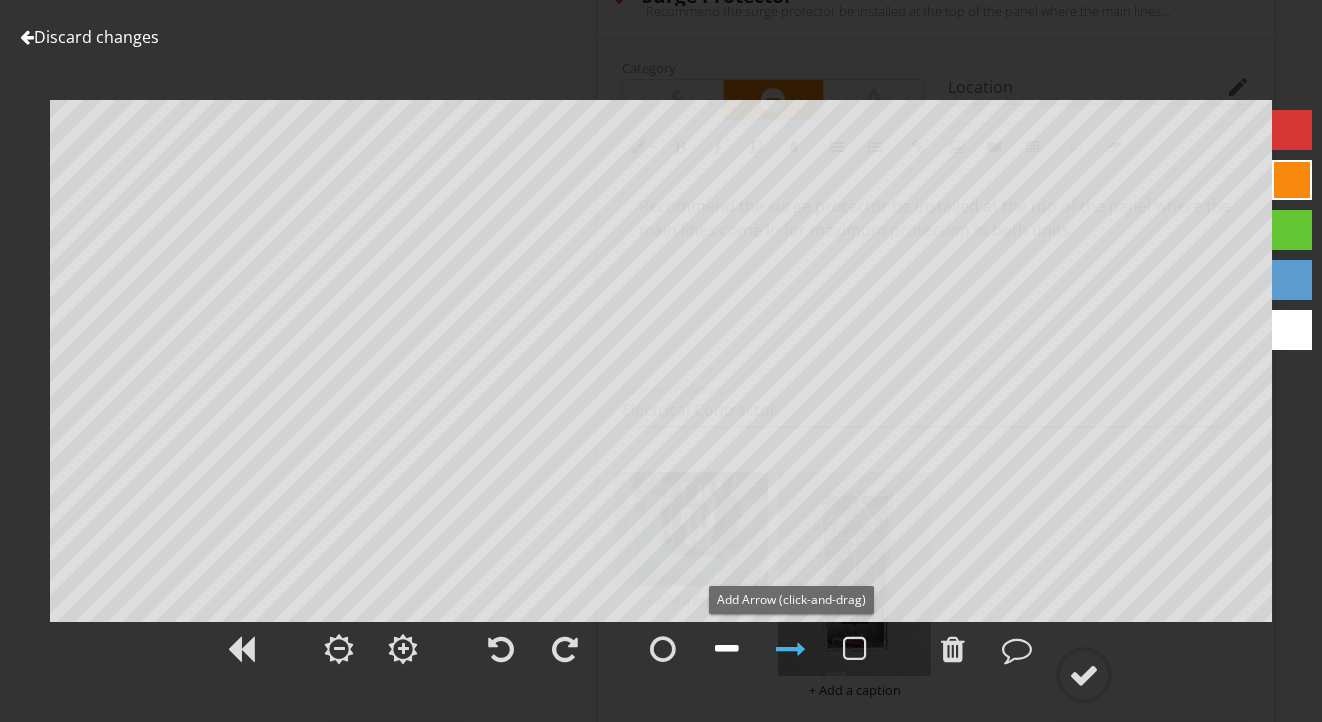 click at bounding box center [727, 649] 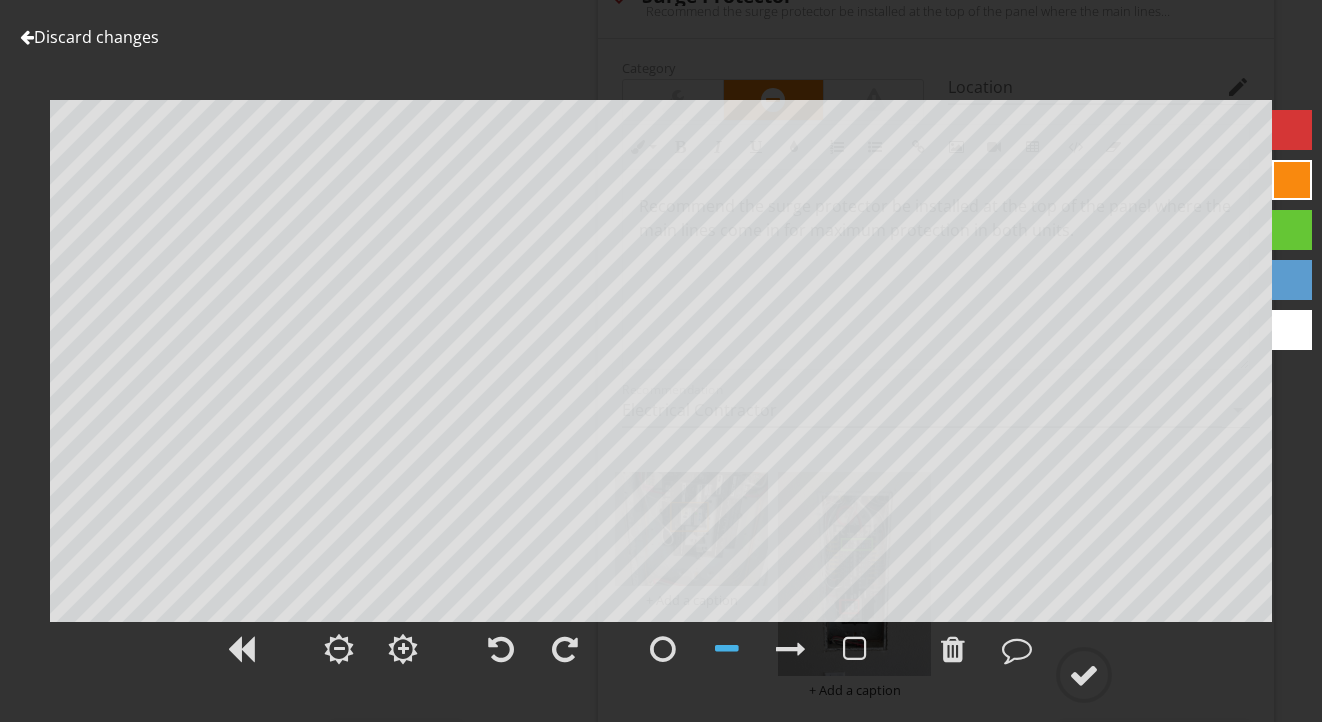 click at bounding box center (1292, 230) 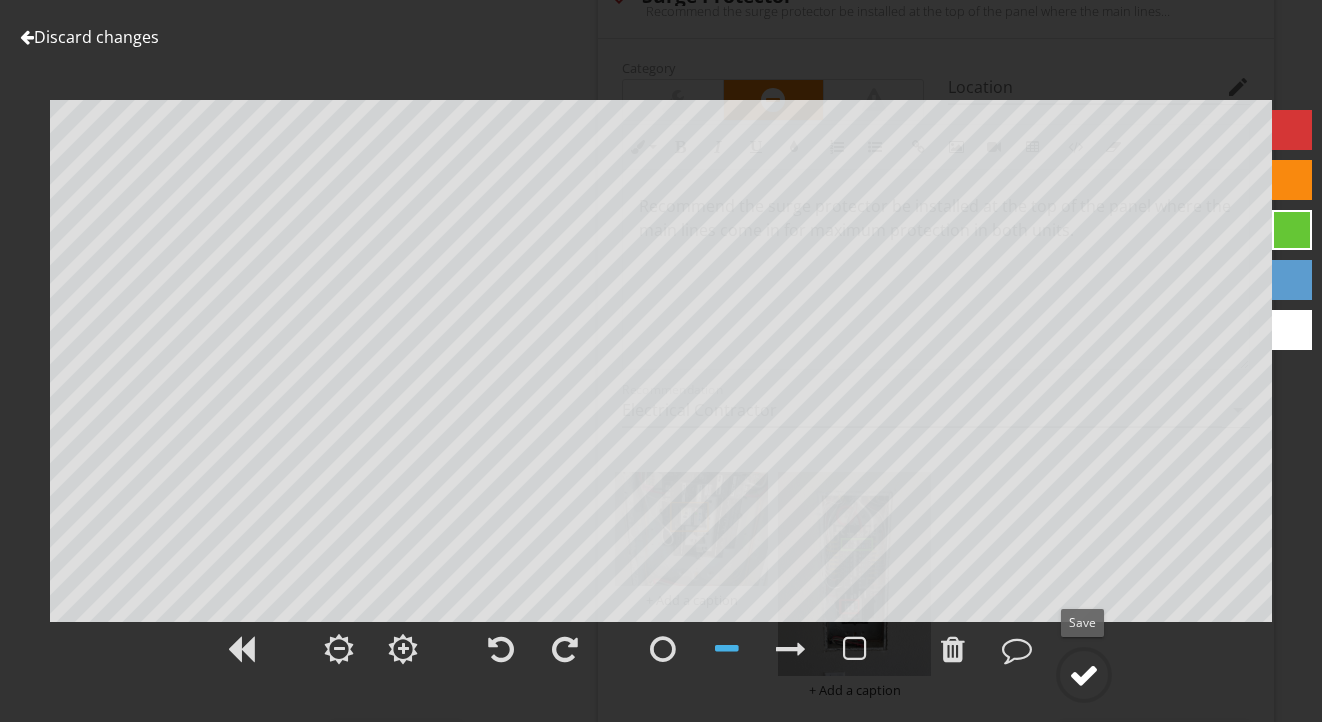 click at bounding box center (1084, 675) 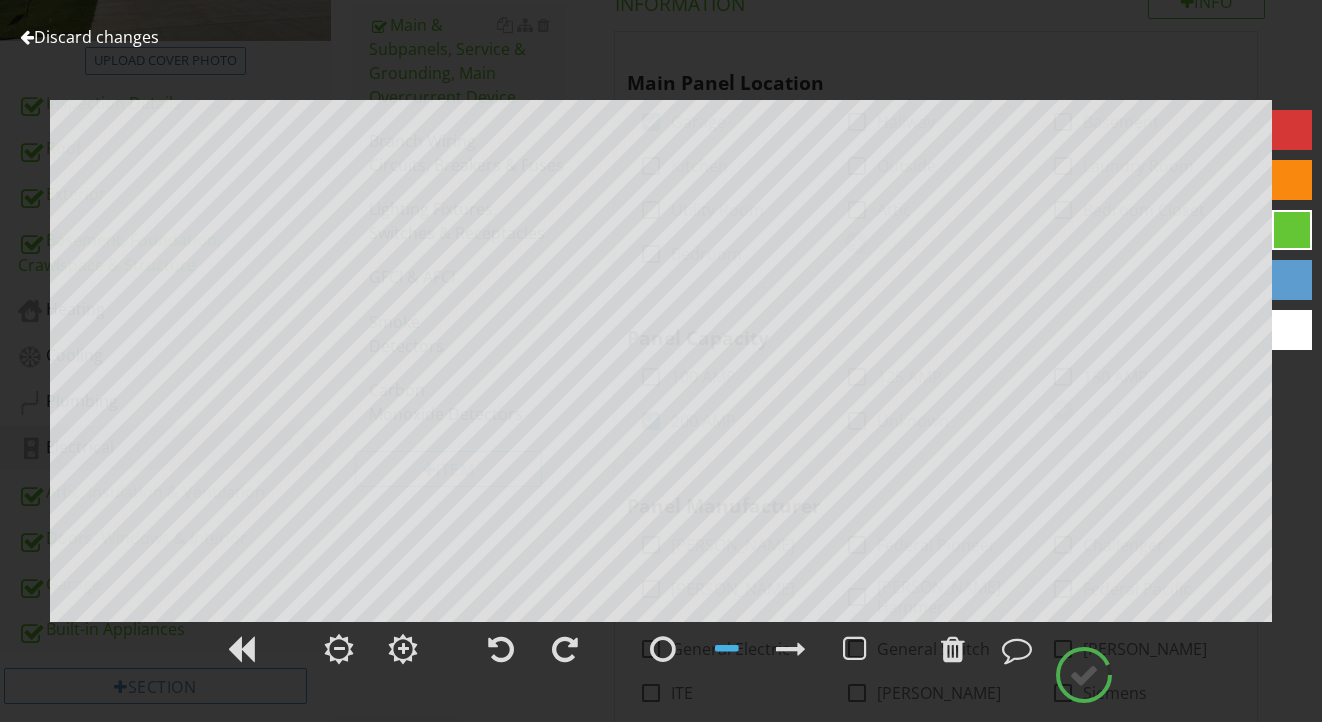 scroll, scrollTop: 412, scrollLeft: 0, axis: vertical 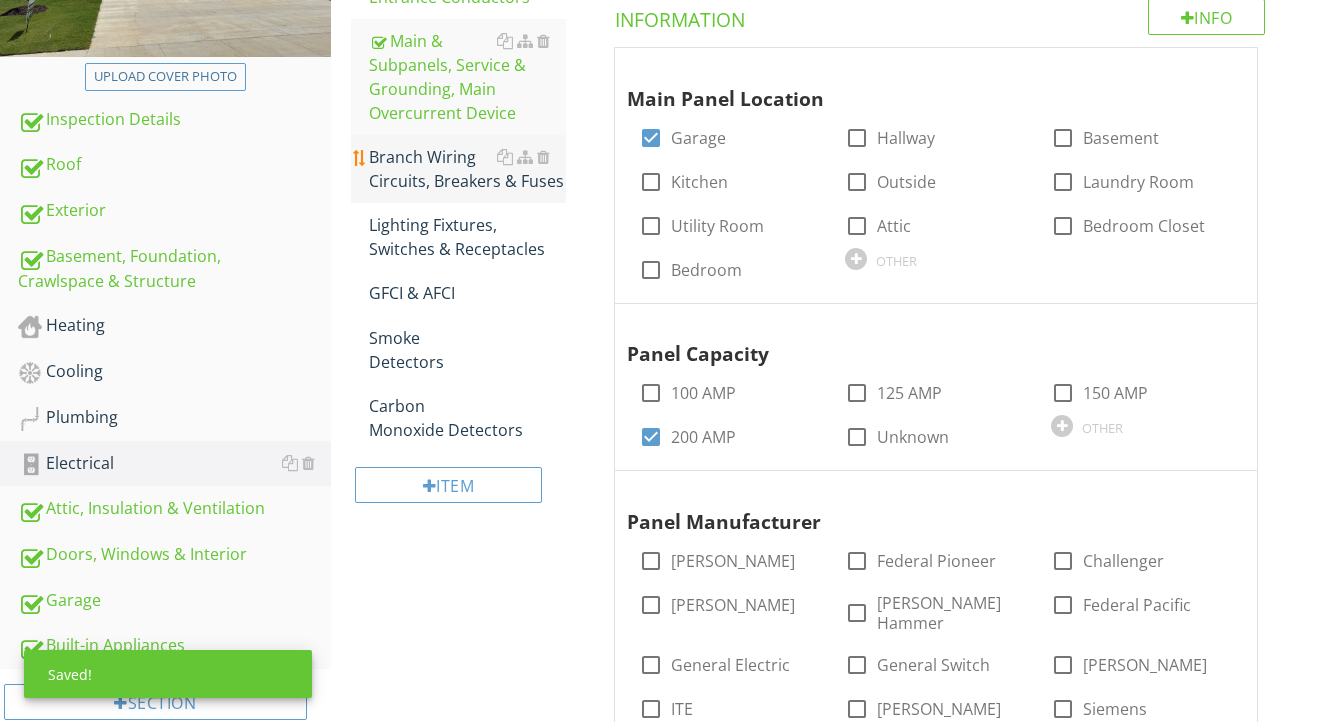 click on "Branch Wiring Circuits, Breakers & Fuses" at bounding box center [468, 169] 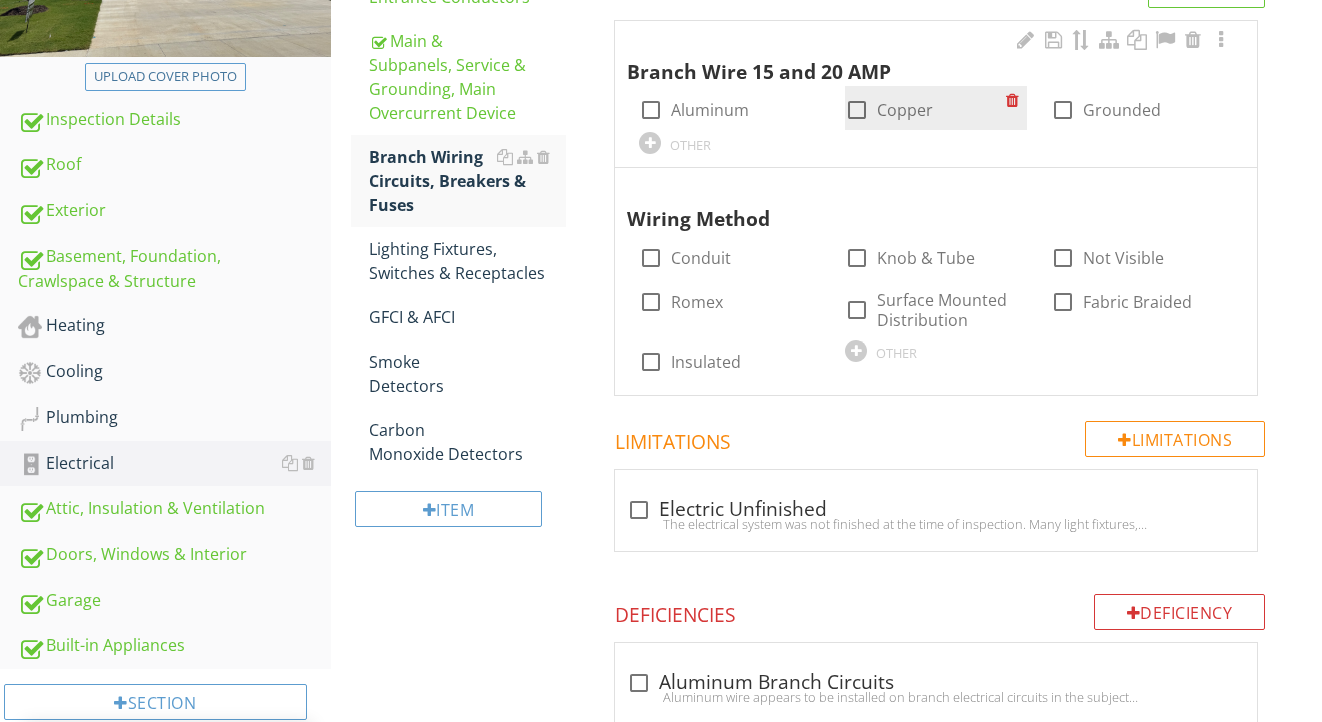 click at bounding box center (857, 110) 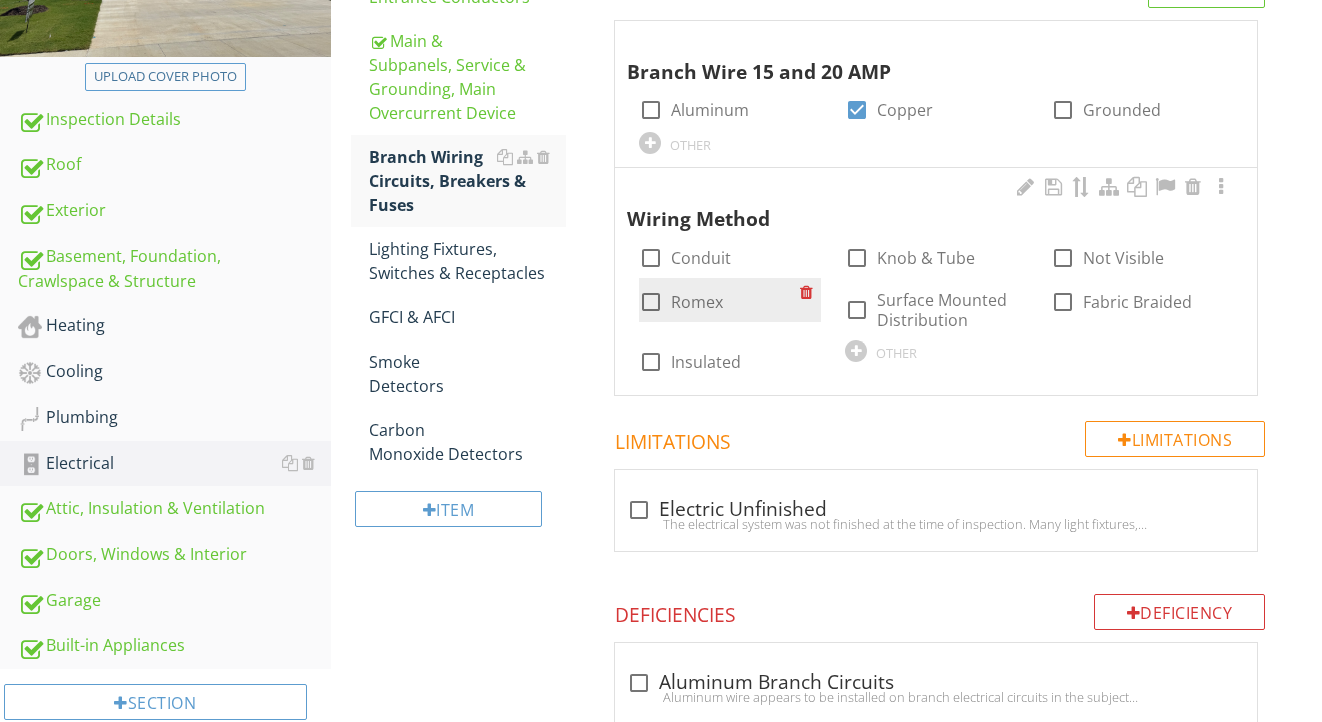 click on "Romex" at bounding box center [697, 302] 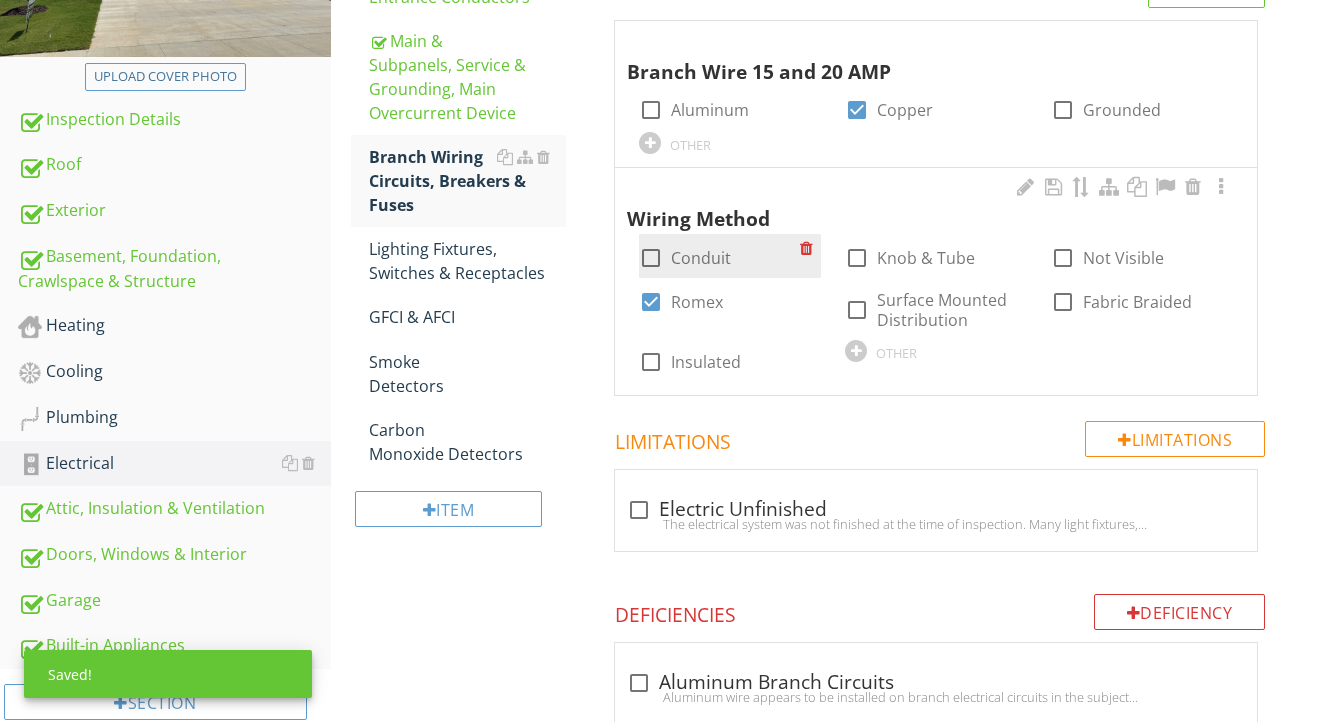 click on "Conduit" at bounding box center [701, 258] 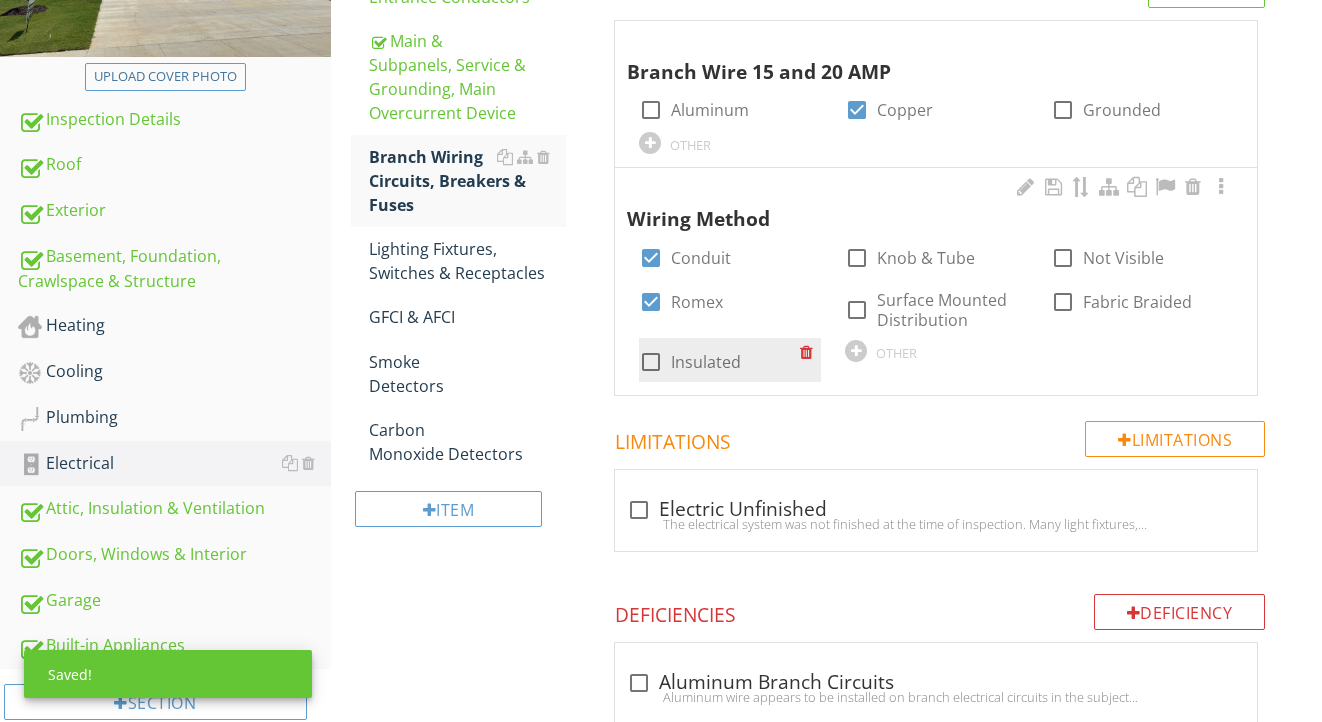 click on "check_box_outline_blank Insulated" at bounding box center [730, 360] 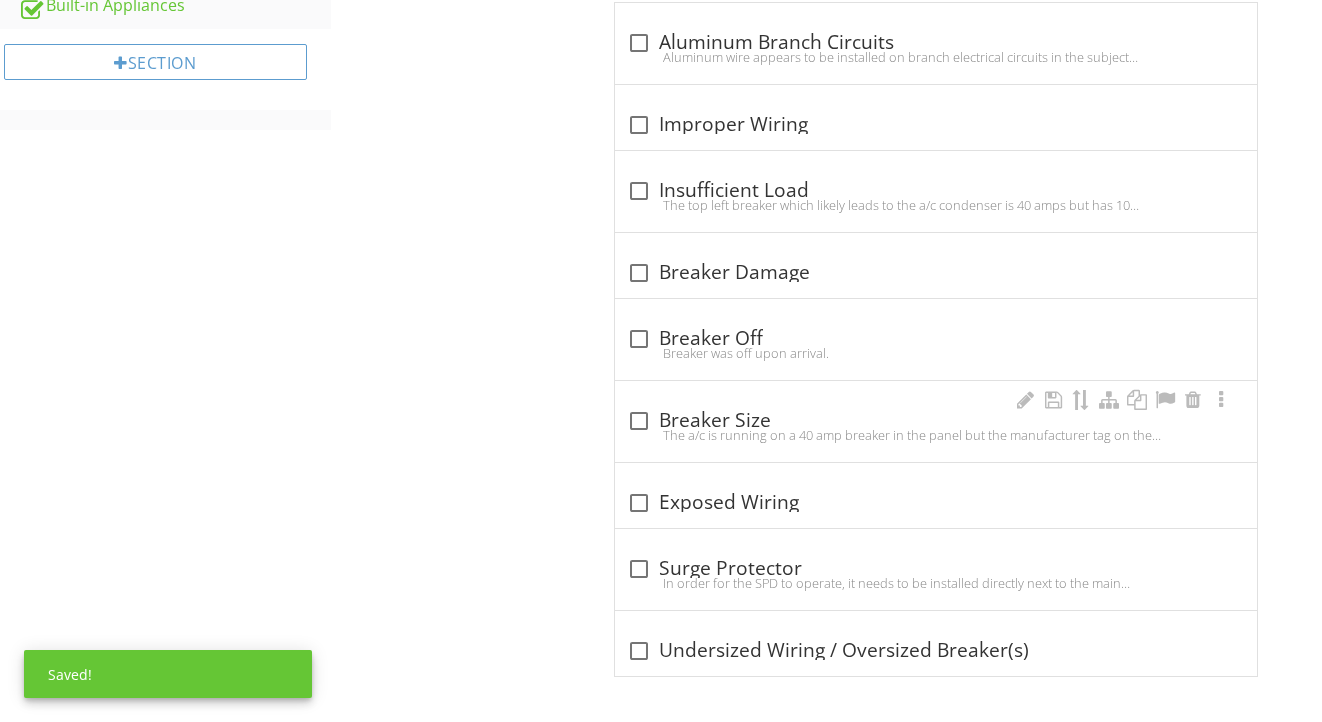click on "check_box_outline_blank
Breaker Size" at bounding box center (936, 421) 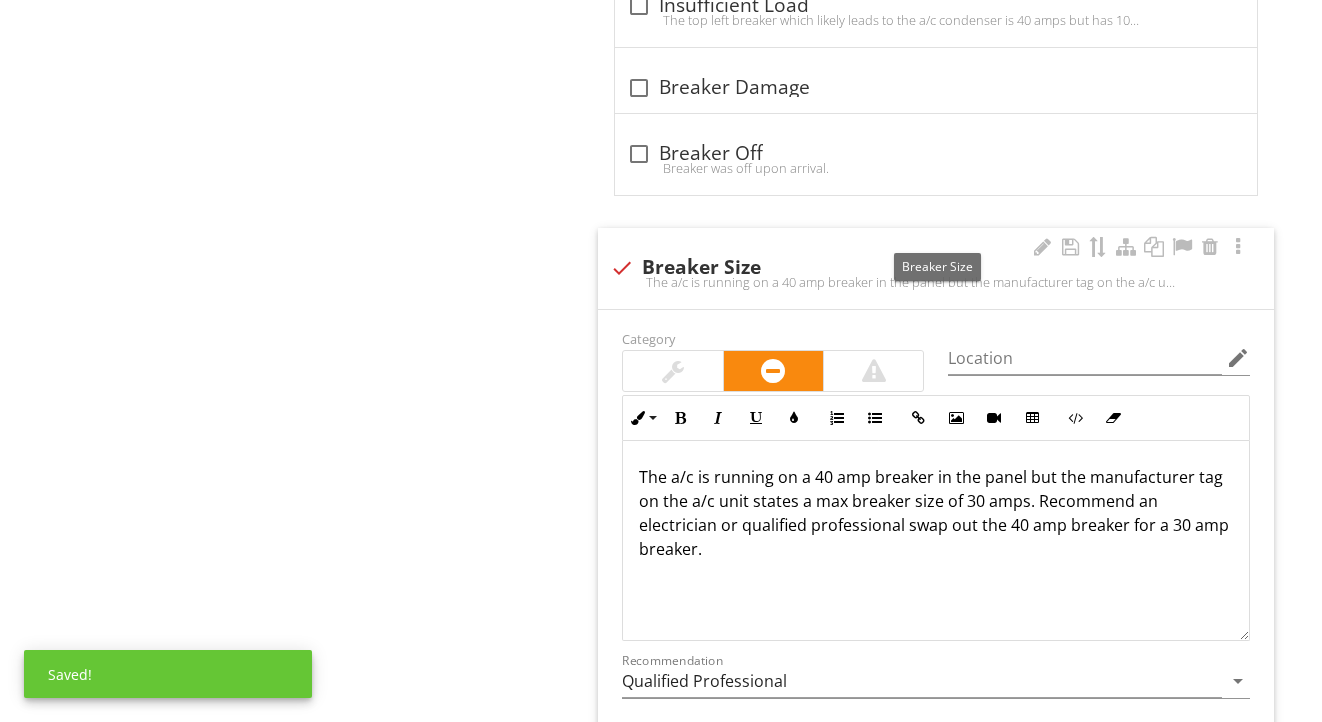 scroll, scrollTop: 1266, scrollLeft: 0, axis: vertical 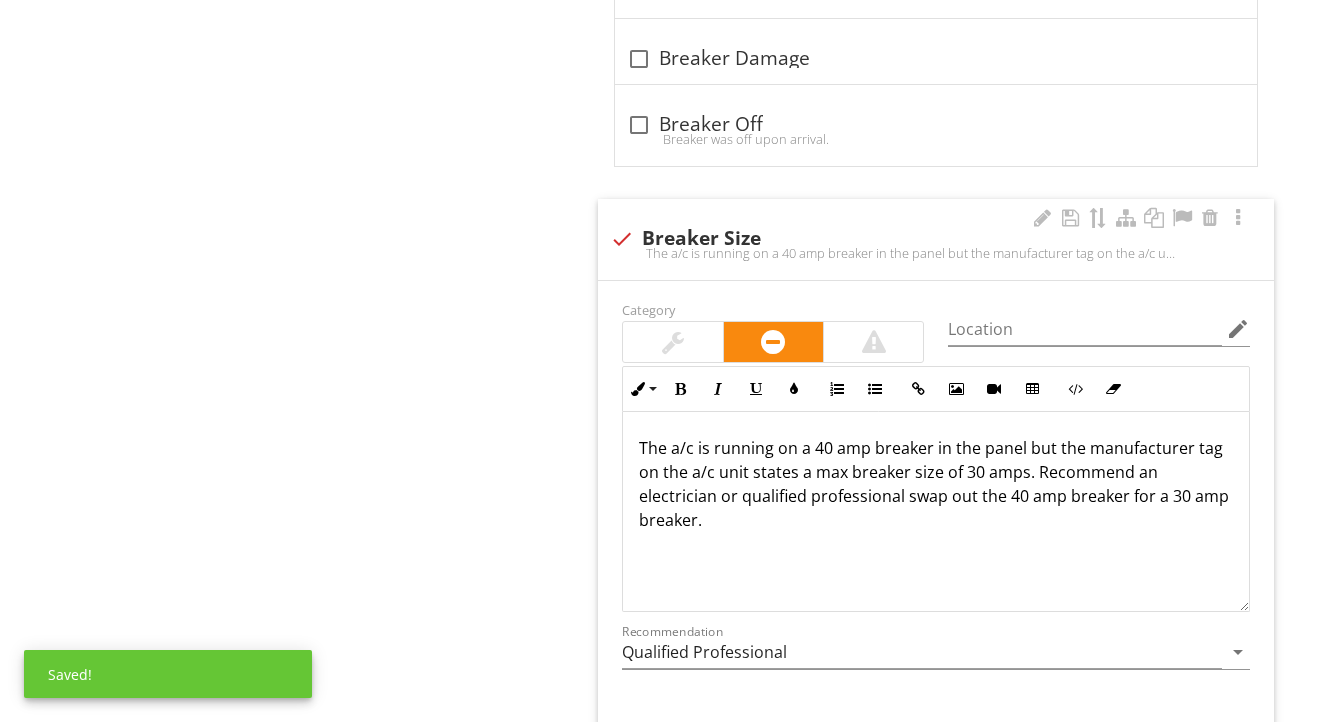 click on "The a/c is running on a 40 amp breaker in the panel but the manufacturer tag on the a/c unit states a max breaker size of 30 amps. Recommend an electrician or qualified professional swap out the 40 amp breaker for a 30 amp breaker." at bounding box center [936, 484] 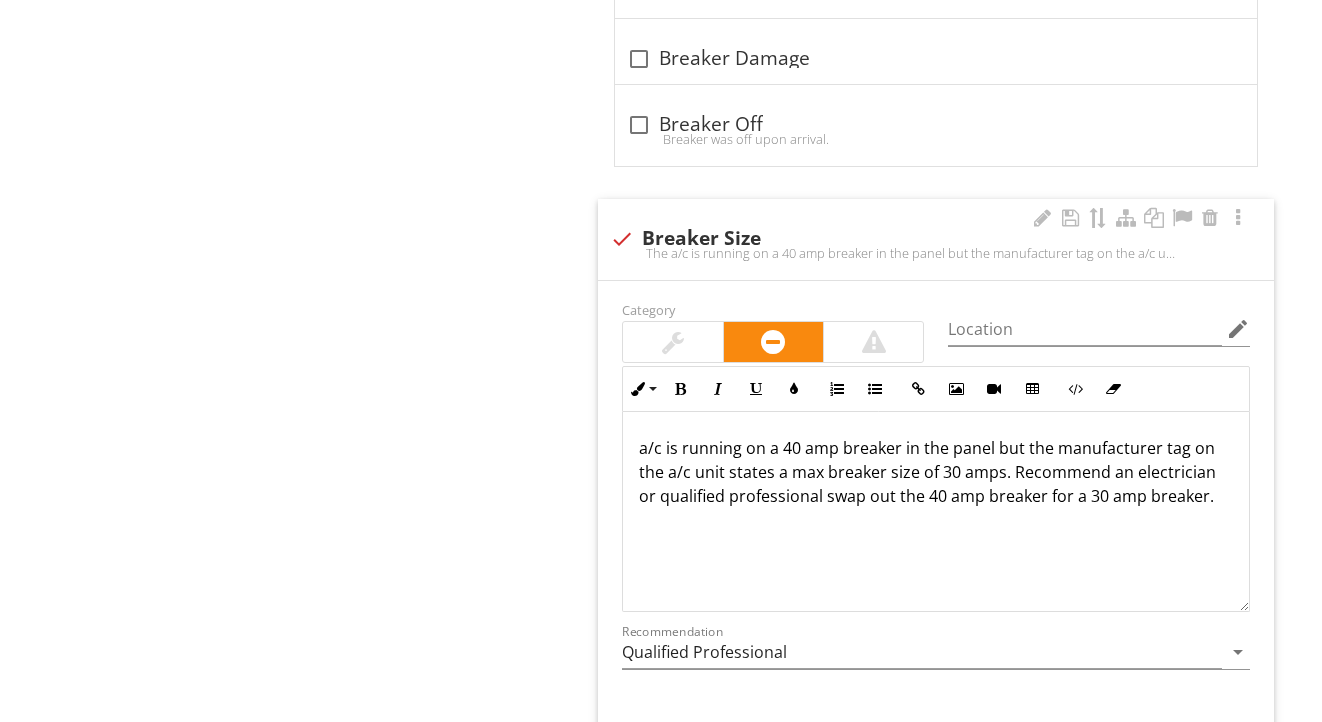 type 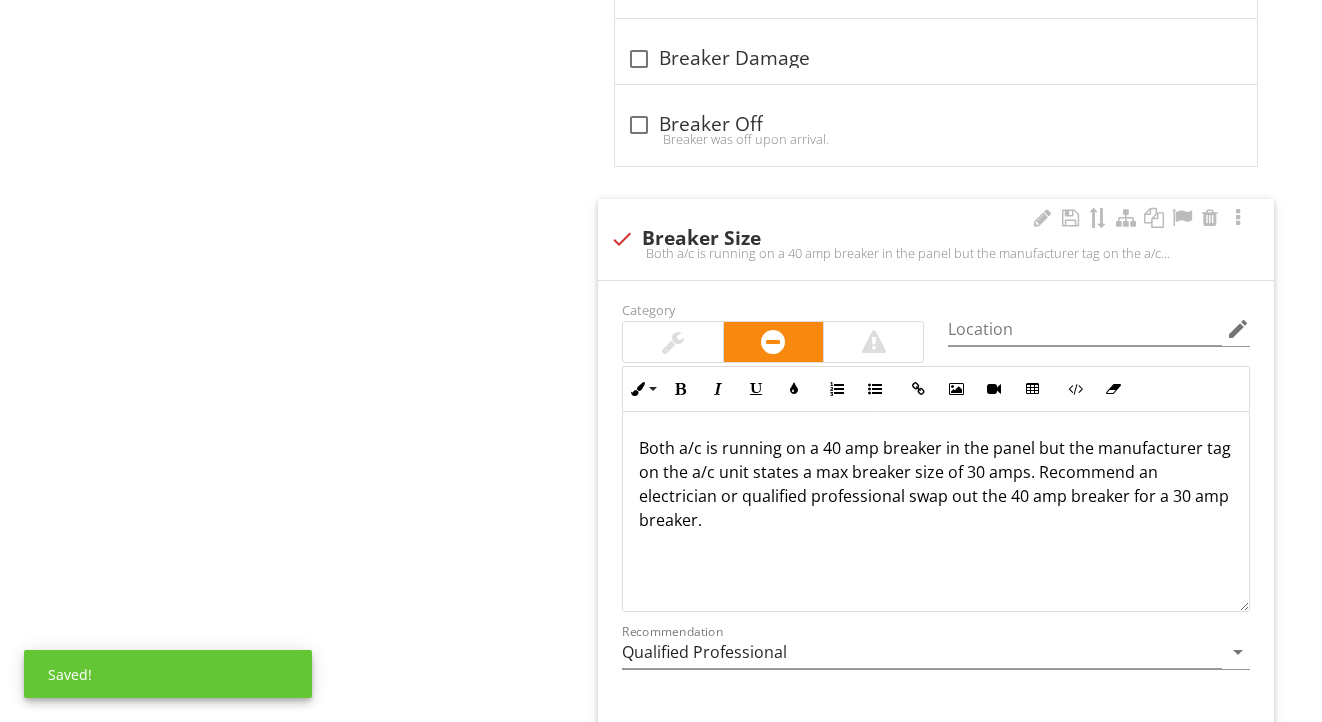 click on "Both a/c is running on a 40 amp breaker in the panel but the manufacturer tag on the a/c unit states a max breaker size of 30 amps. Recommend an electrician or qualified professional swap out the 40 amp breaker for a 30 amp breaker." at bounding box center [936, 484] 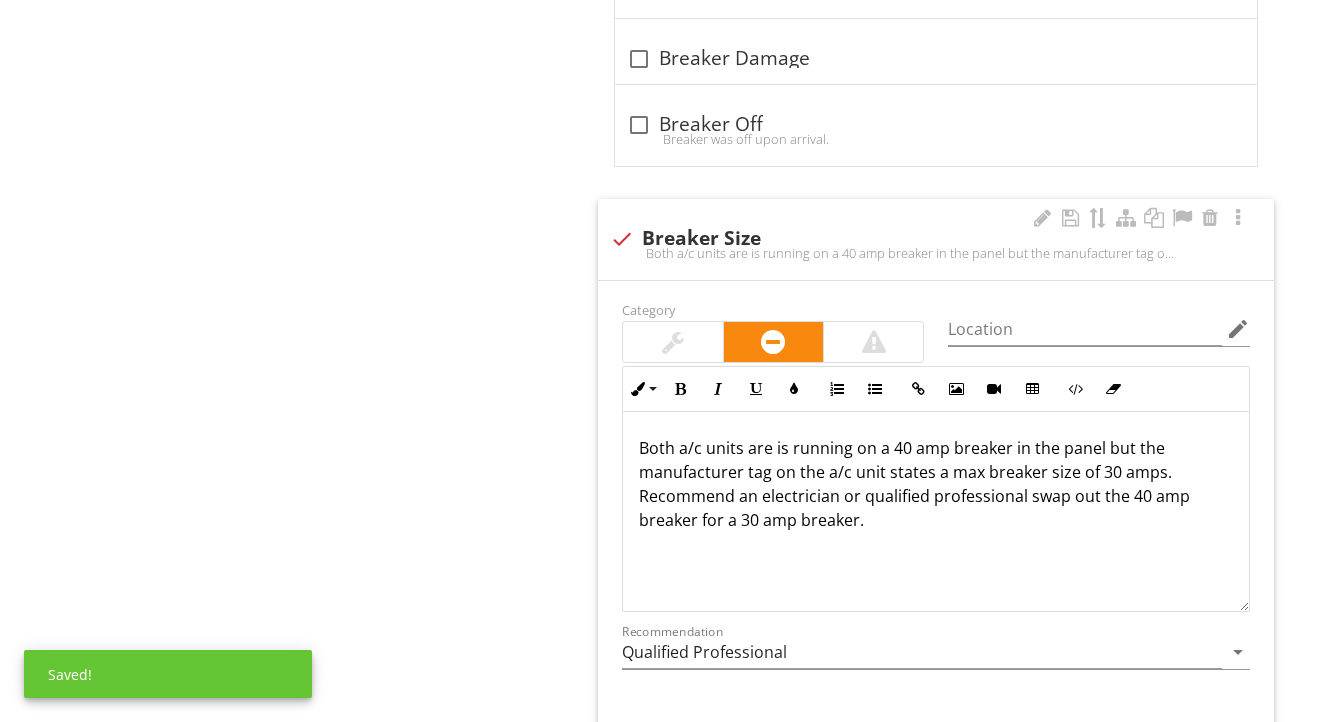 click on "Both a/c units are is running on a 40 amp breaker in the panel but the manufacturer tag on the a/c unit states a max breaker size of 30 amps. Recommend an electrician or qualified professional swap out the 40 amp breaker for a 30 amp breaker." at bounding box center (936, 484) 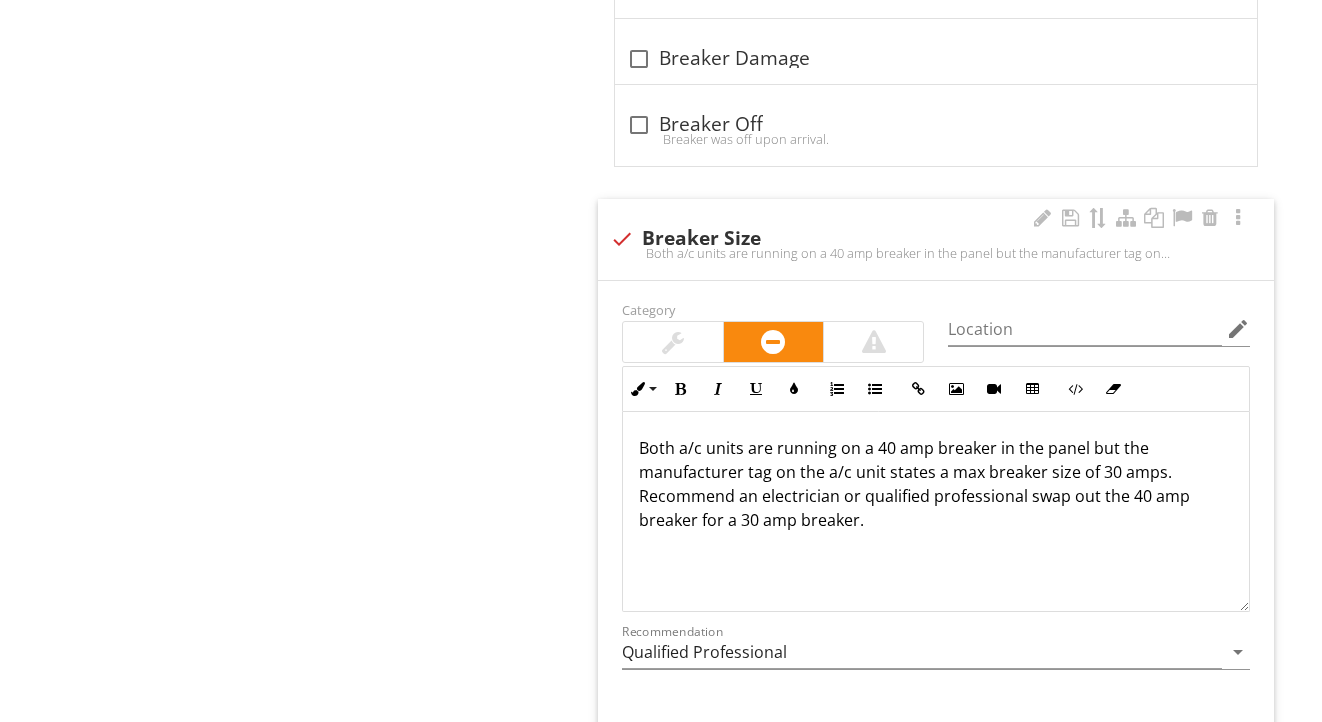 click on "Both a/c units are running on a 40 amp breaker in the panel but the manufacturer tag on the a/c unit states a max breaker size of 30 amps. Recommend an electrician or qualified professional swap out the 40 amp breaker for a 30 amp breaker." at bounding box center (936, 484) 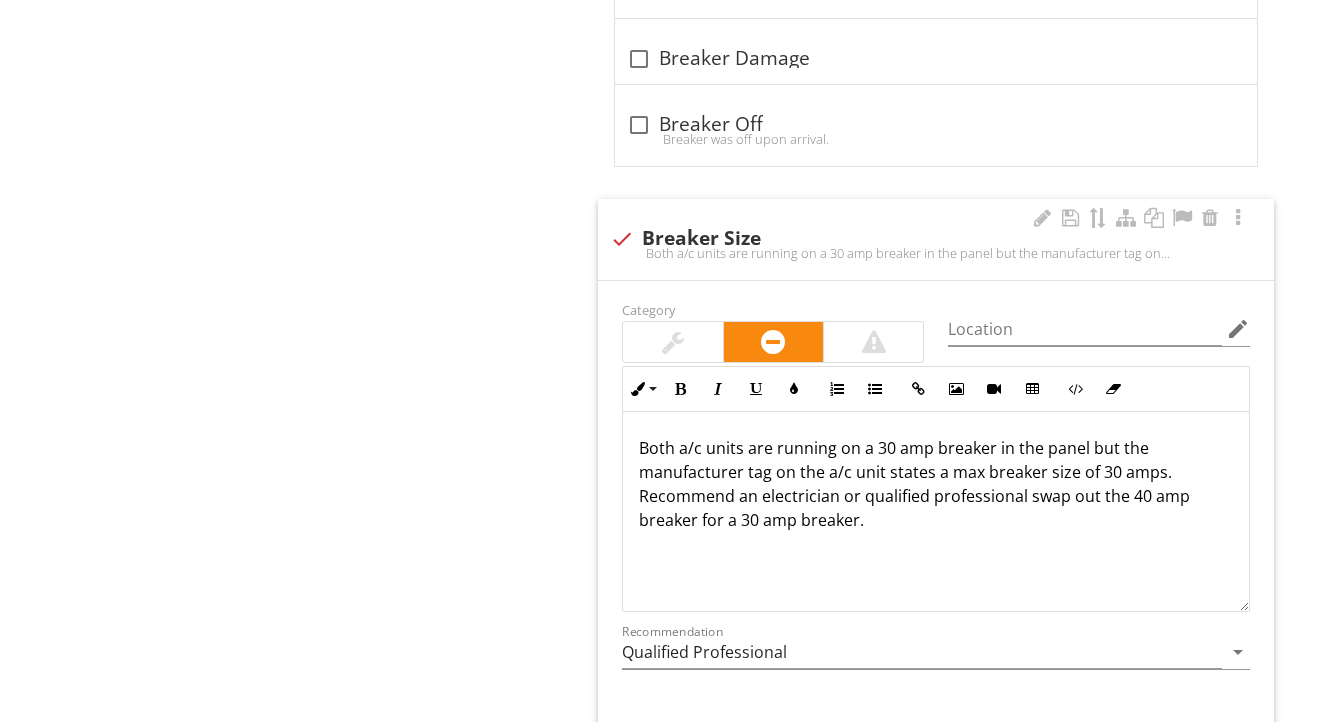 click on "Both a/c units are running on a 30 amp breaker in the panel but the manufacturer tag on the a/c unit states a max breaker size of 30 amps. Recommend an electrician or qualified professional swap out the 40 amp breaker for a 30 amp breaker." at bounding box center [936, 484] 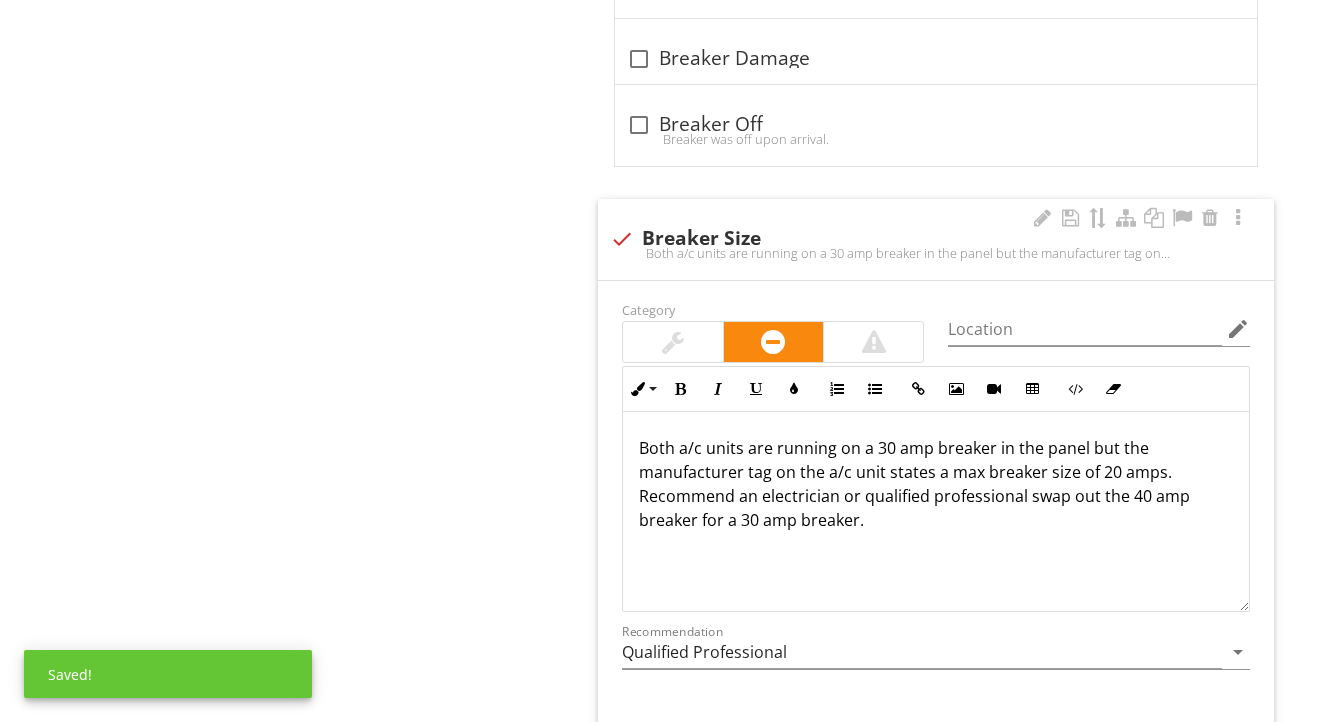 click on "Both a/c units are running on a 30 amp breaker in the panel but the manufacturer tag on the a/c unit states a max breaker size of 20 amps. Recommend an electrician or qualified professional swap out the 40 amp breaker for a 30 amp breaker." at bounding box center (936, 484) 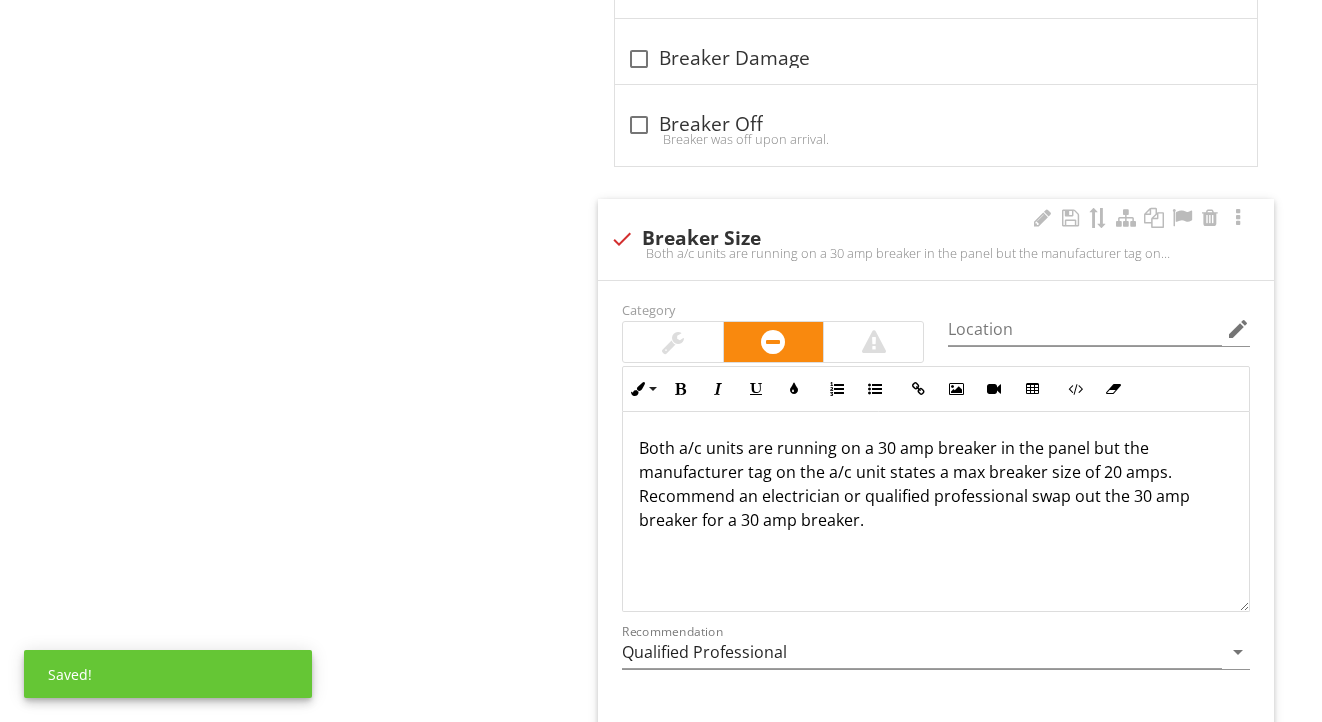 click on "Both a/c units are running on a 30 amp breaker in the panel but the manufacturer tag on the a/c unit states a max breaker size of 20 amps. Recommend an electrician or qualified professional swap out the 30 amp breaker for a 30 amp breaker." at bounding box center (936, 484) 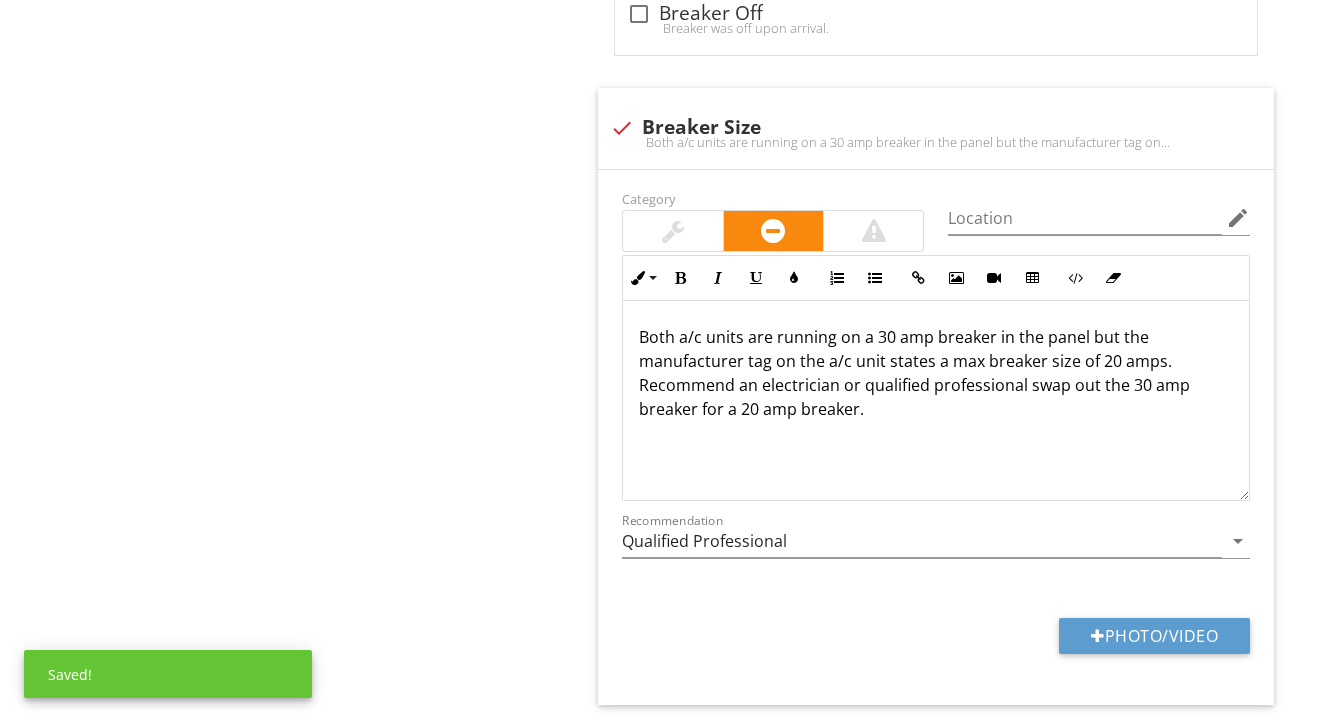 scroll, scrollTop: 1428, scrollLeft: 0, axis: vertical 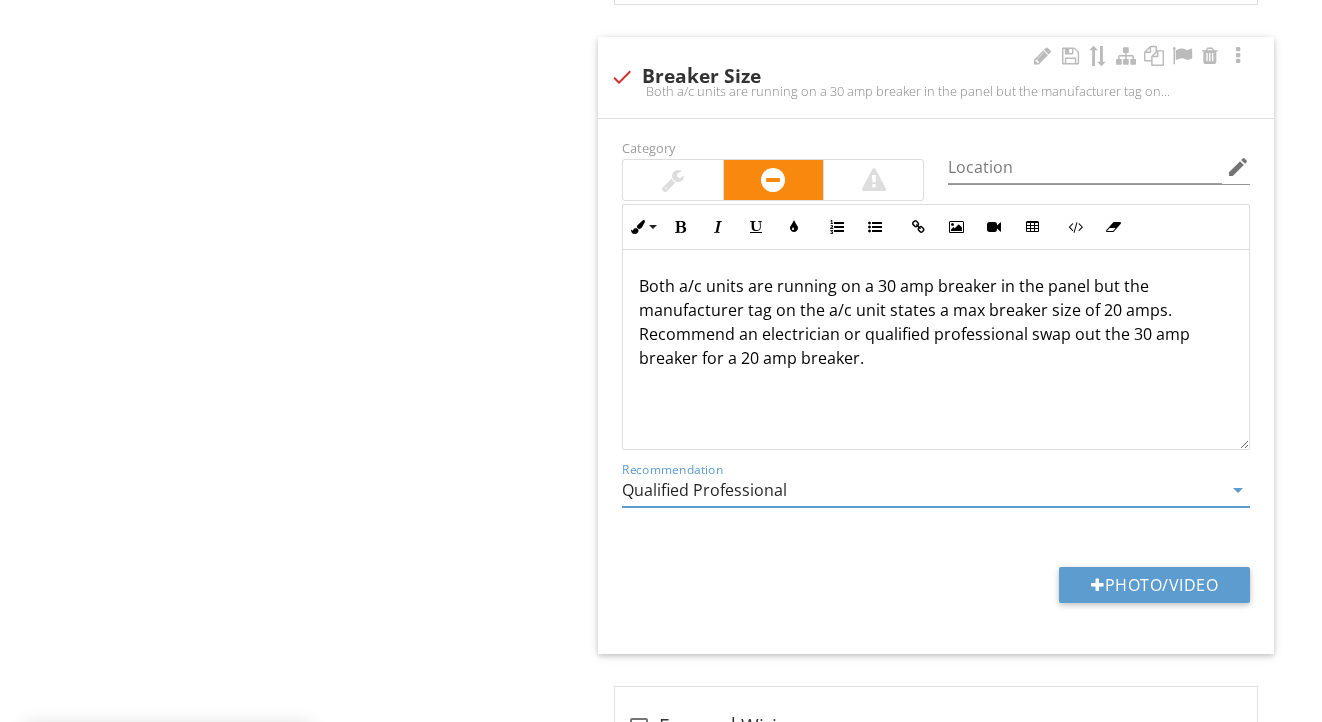click on "Qualified Professional" at bounding box center (922, 490) 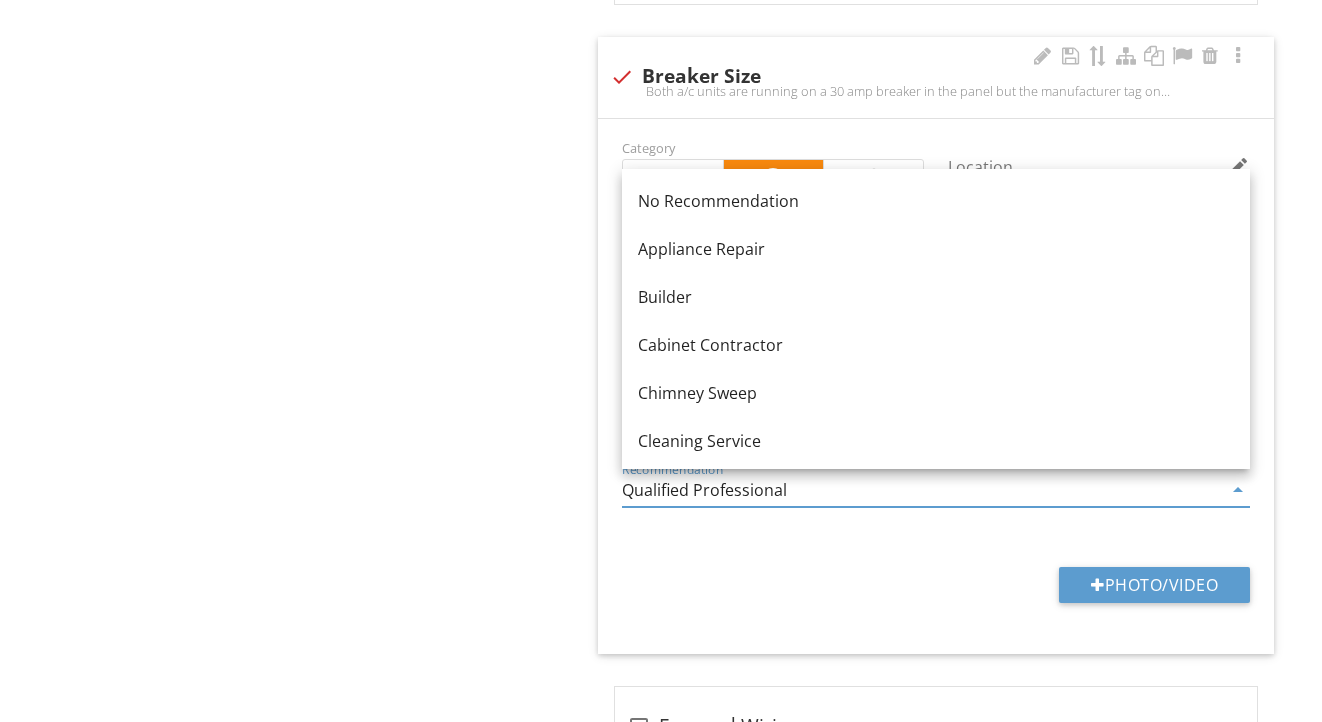 click on "Qualified Professional" at bounding box center (922, 490) 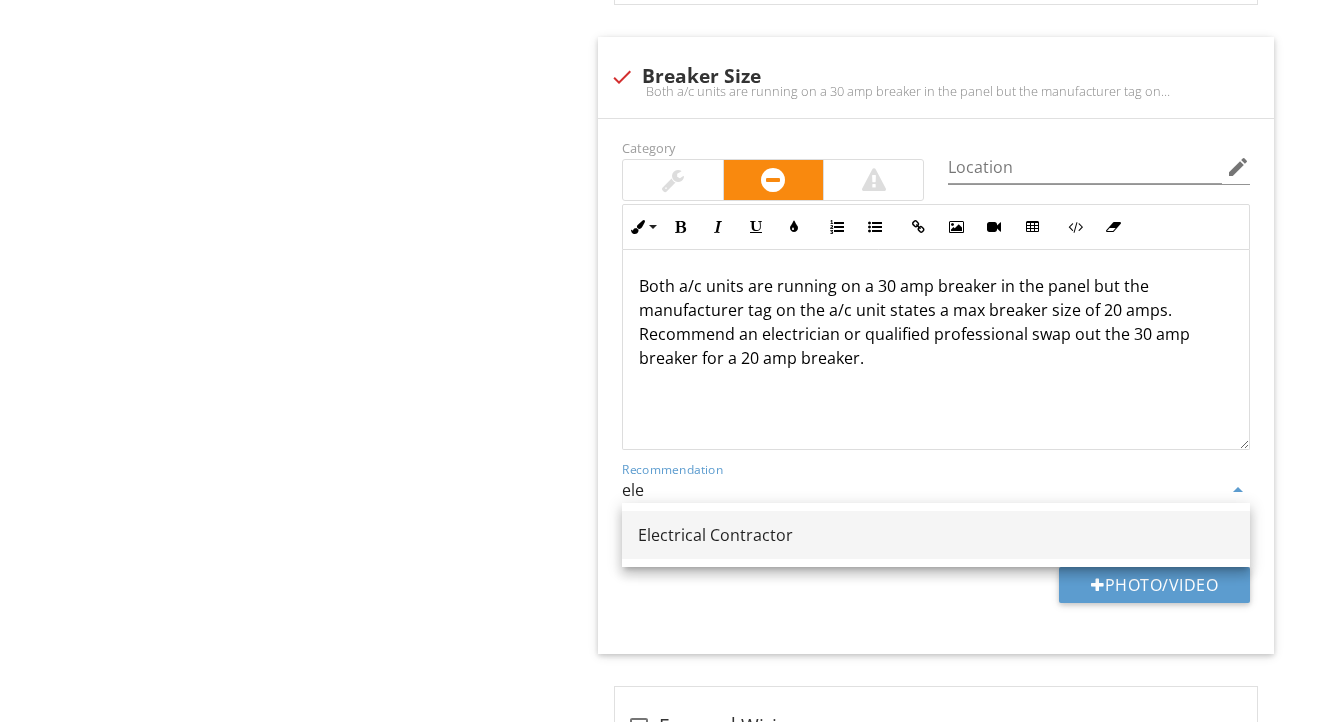 click on "Electrical Contractor" at bounding box center [936, 535] 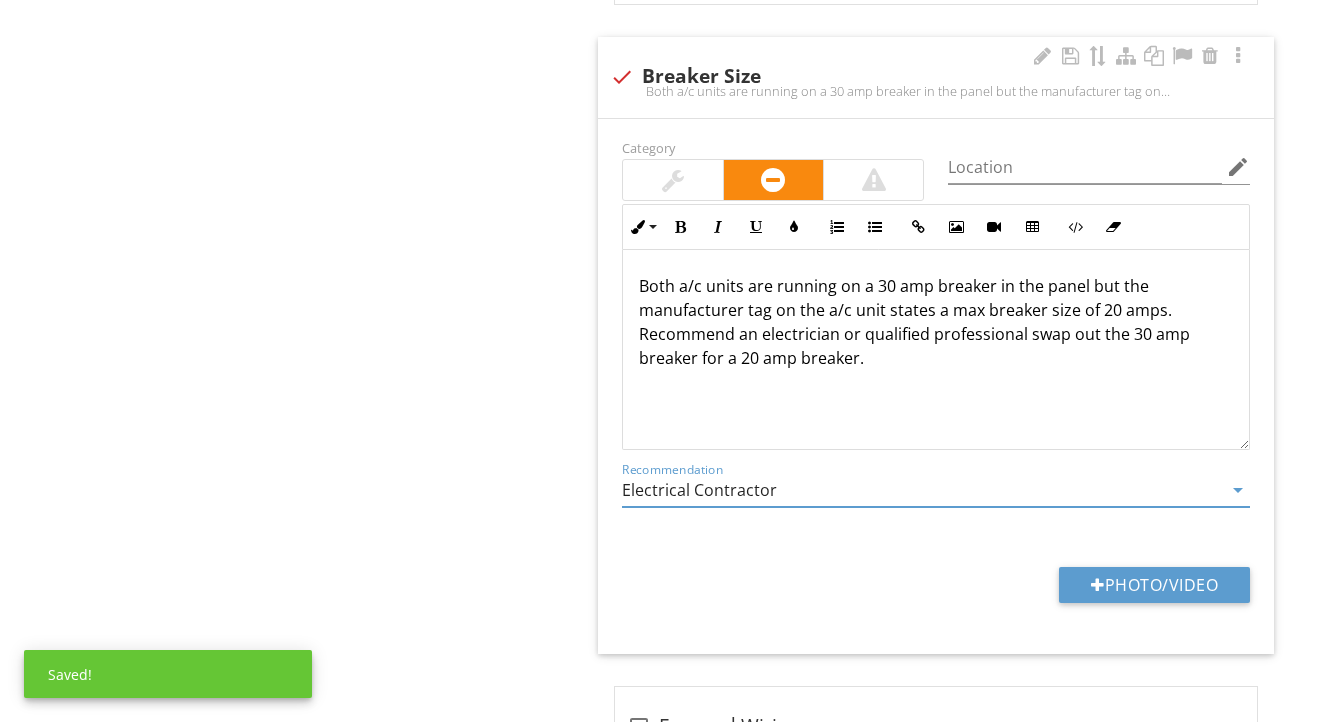 click on "Both a/c units are running on a 30 amp breaker in the panel but the manufacturer tag on the a/c unit states a max breaker size of 20 amps. Recommend an electrician or qualified professional swap out the 30 amp breaker for a 20 amp breaker." at bounding box center [936, 322] 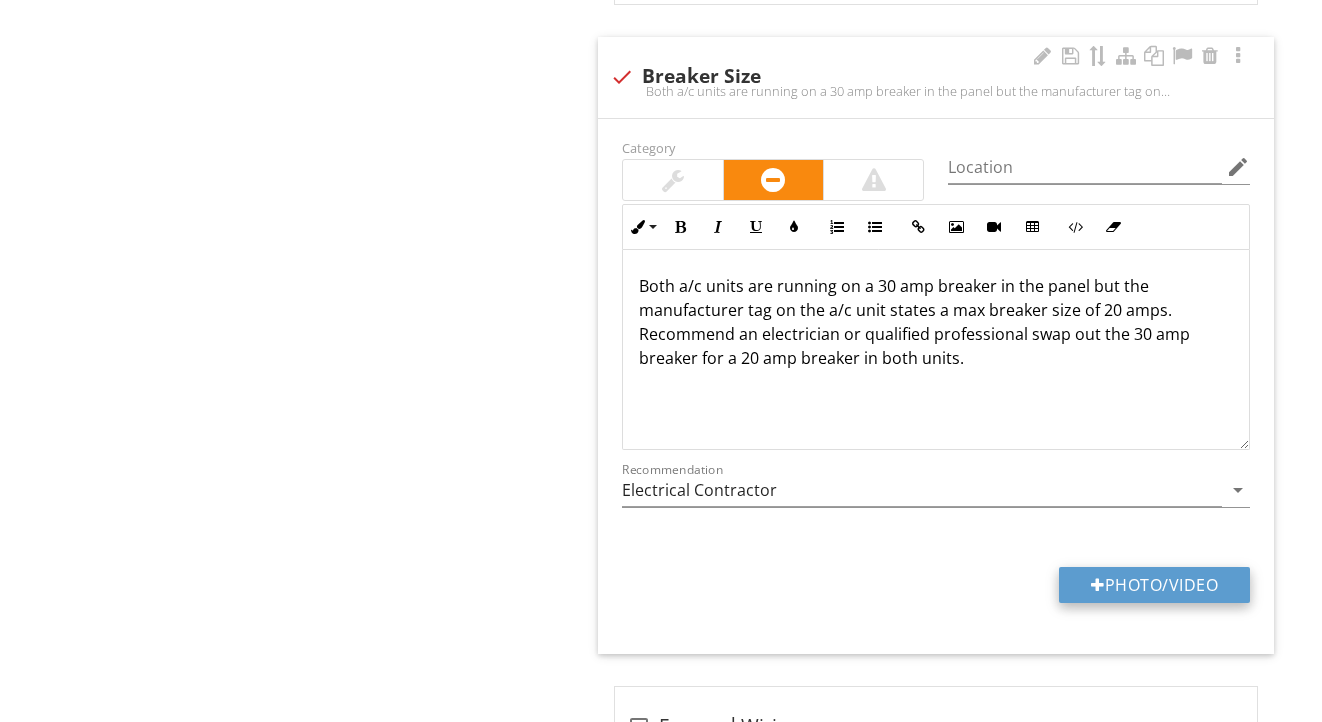 click on "Photo/Video" at bounding box center [1154, 585] 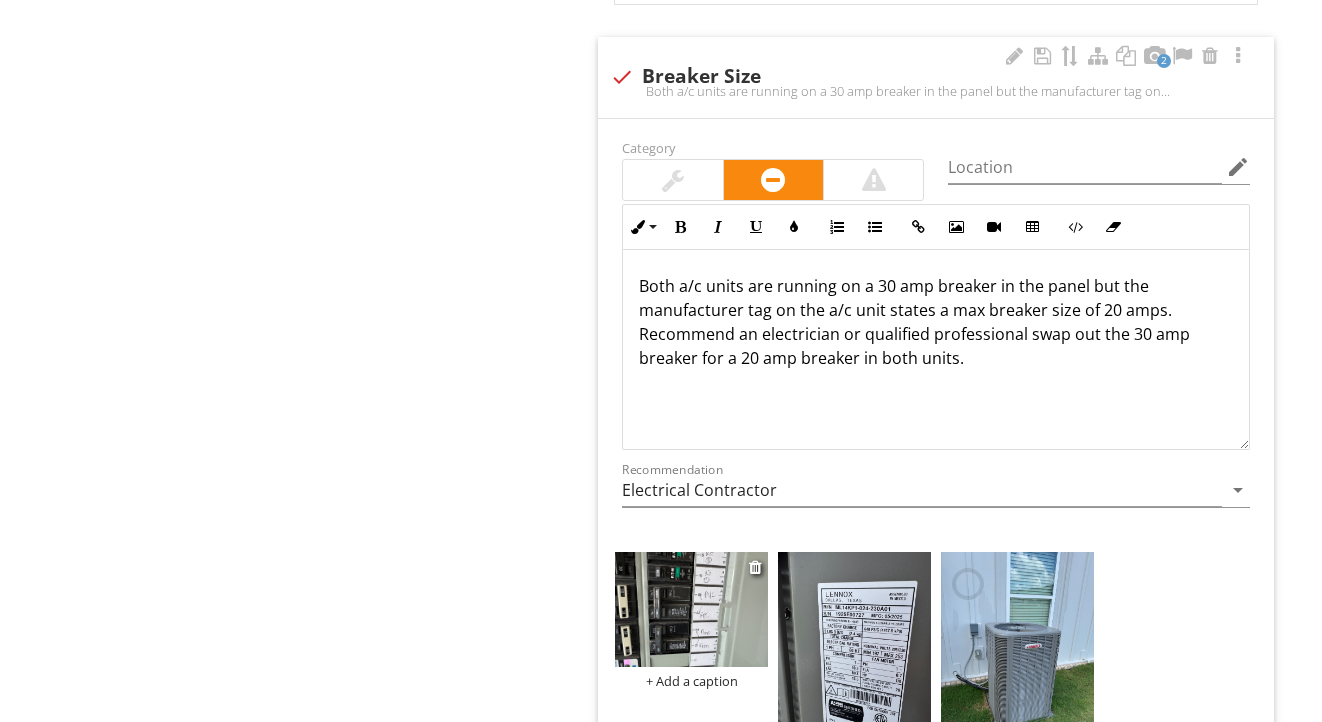 click at bounding box center (691, 609) 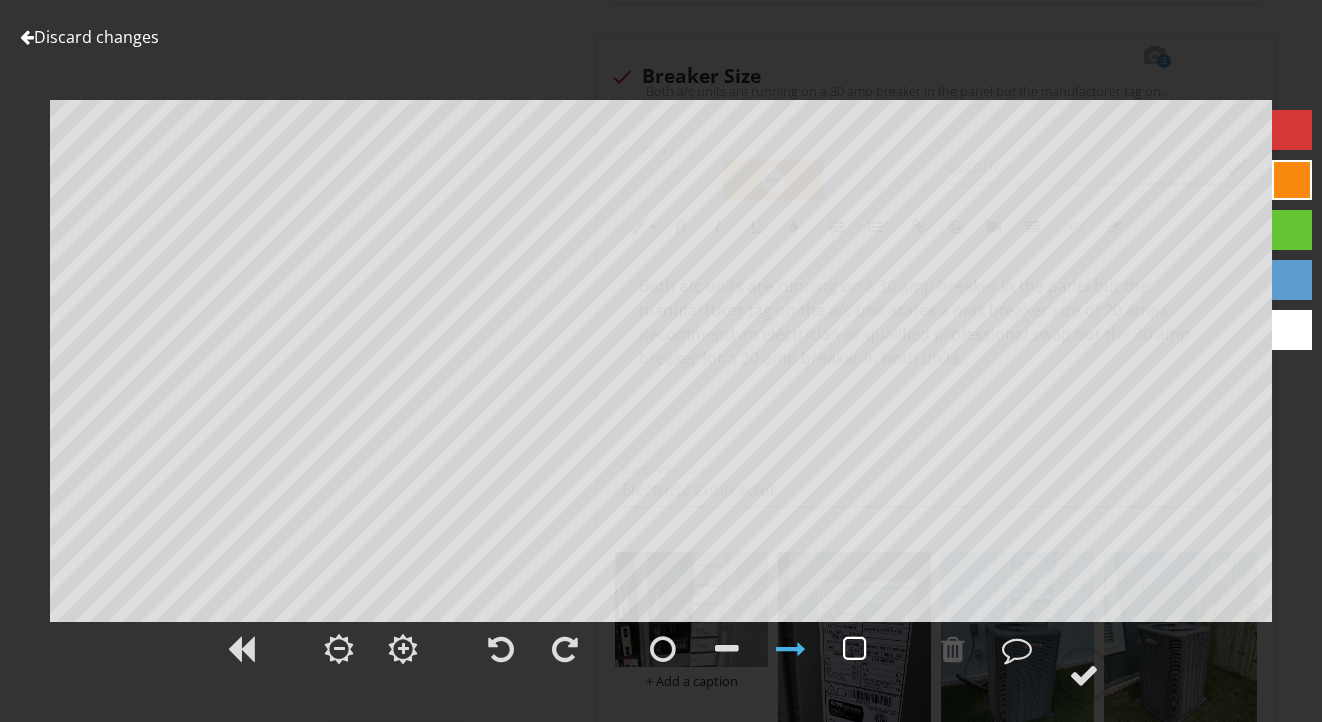 click at bounding box center [855, 649] 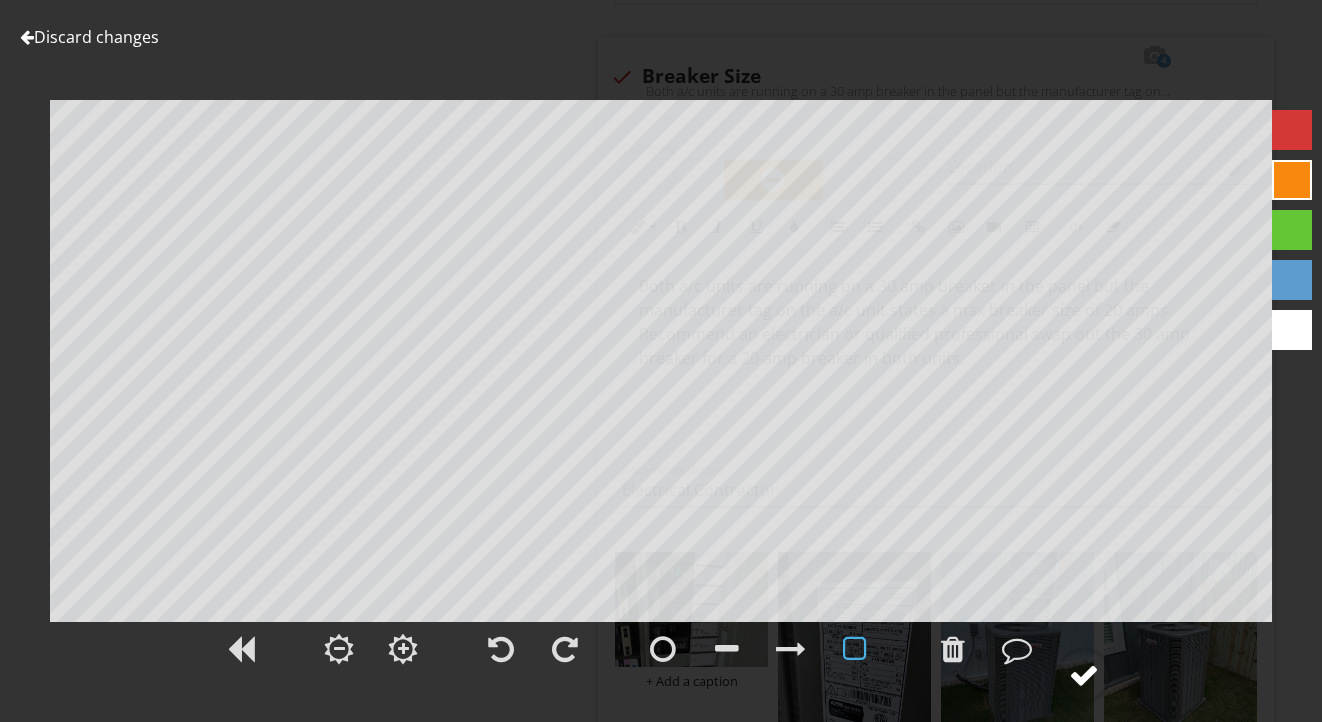 click at bounding box center (1084, 675) 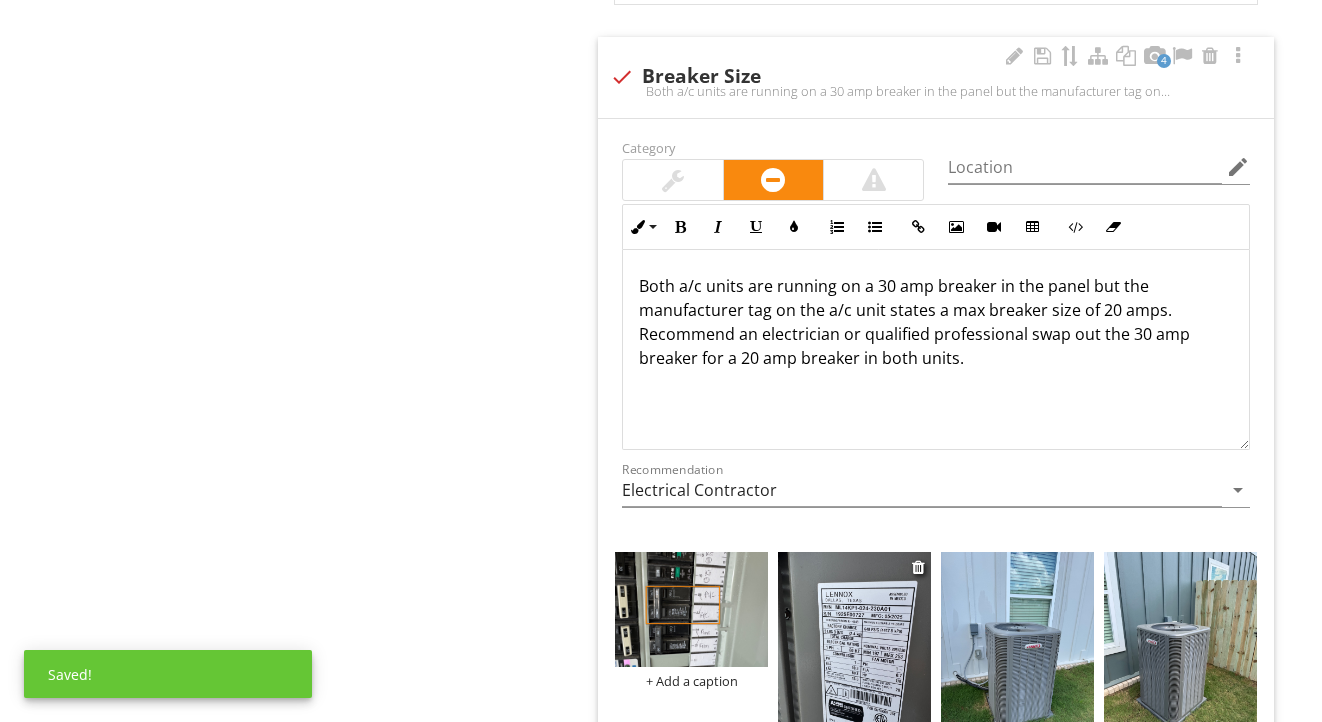 click at bounding box center (854, 654) 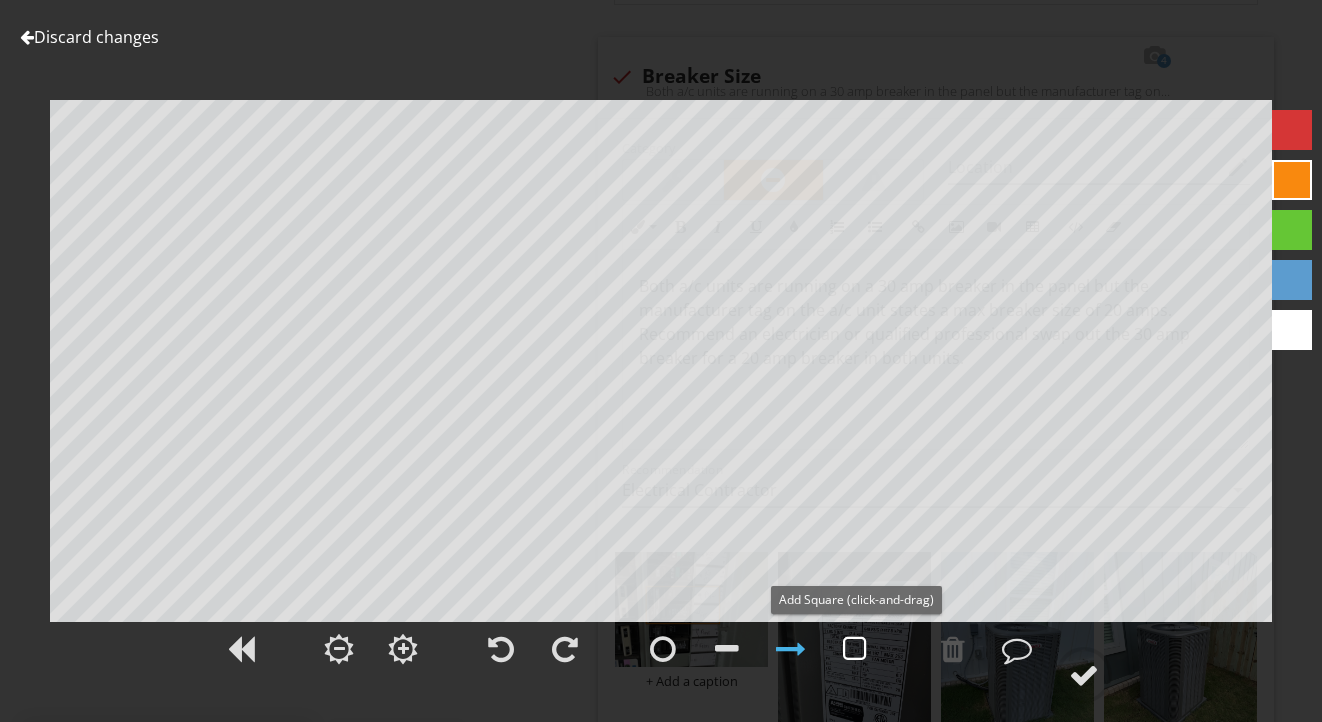 click at bounding box center [855, 649] 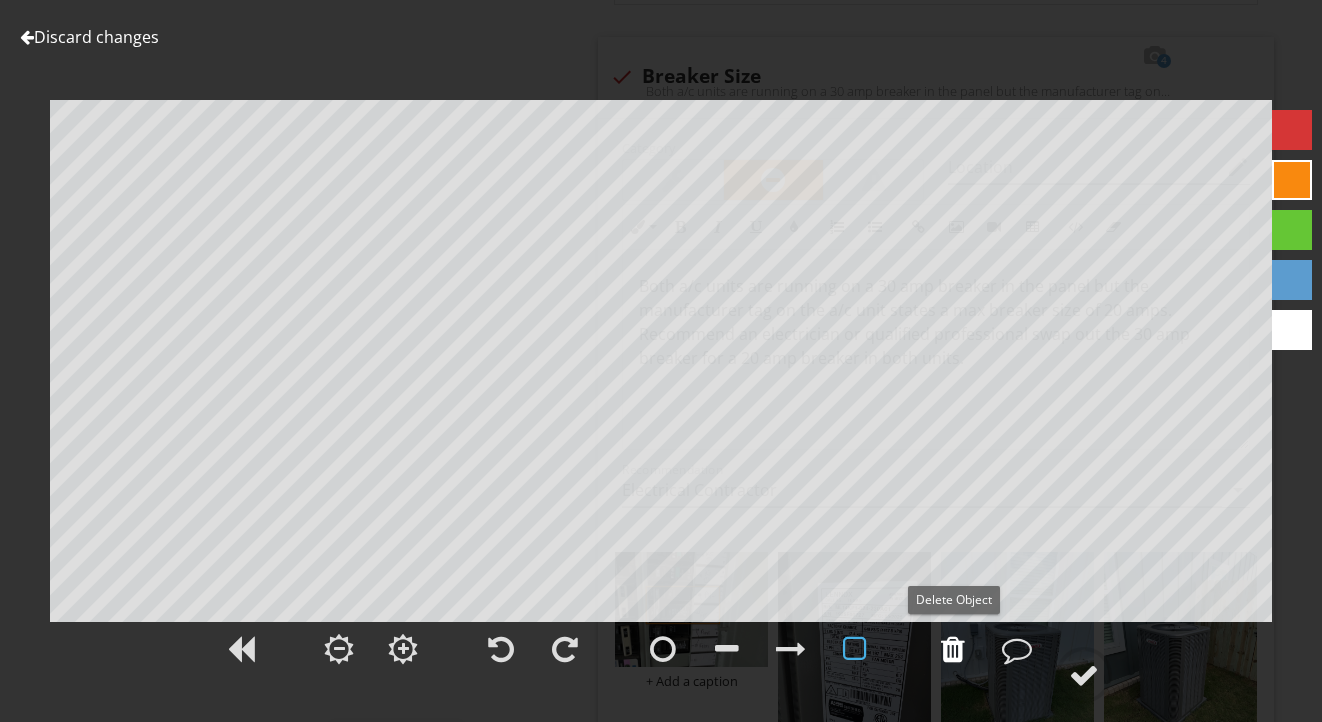 click at bounding box center (953, 649) 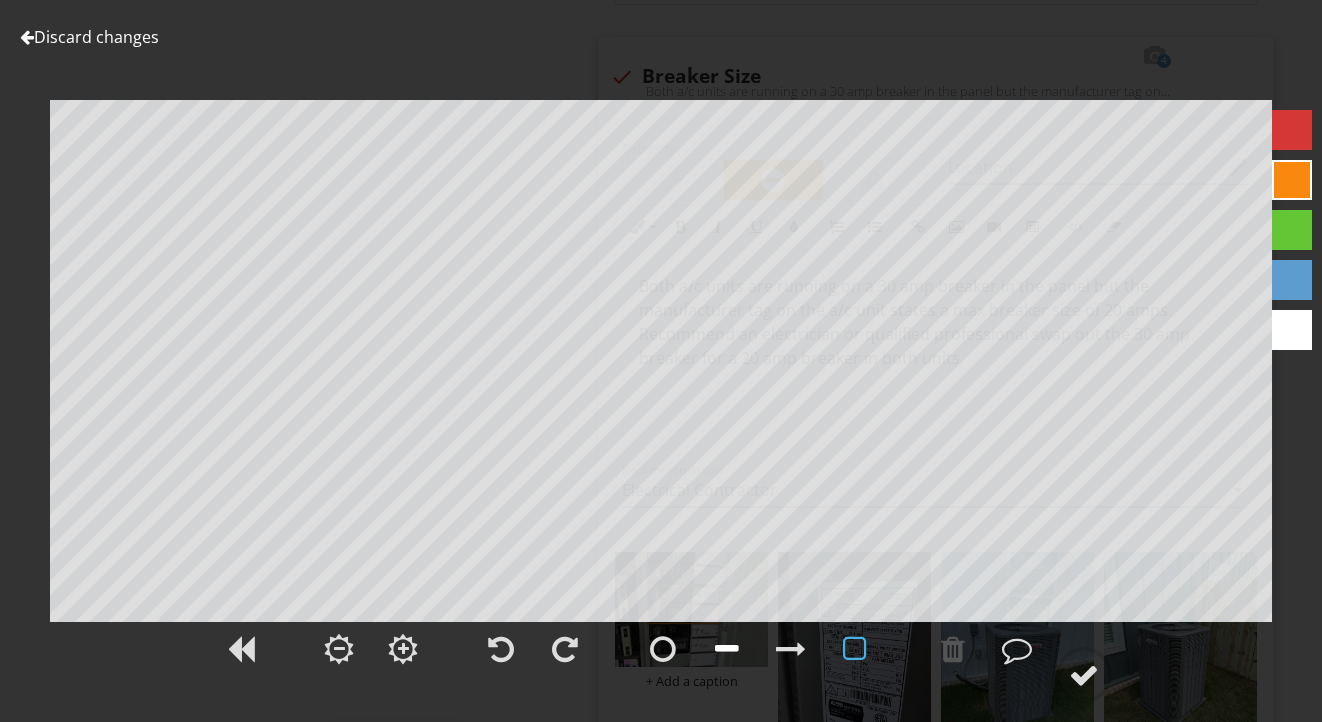 click at bounding box center (727, 649) 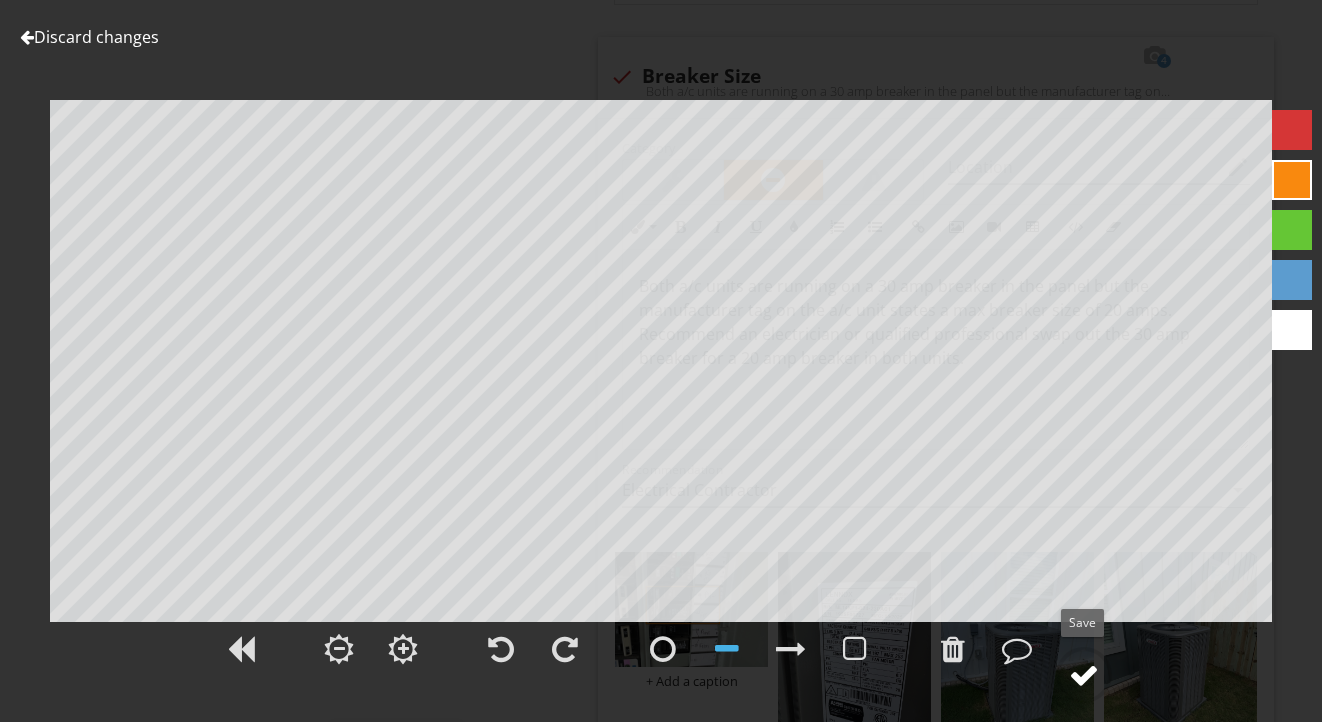 click at bounding box center [1084, 675] 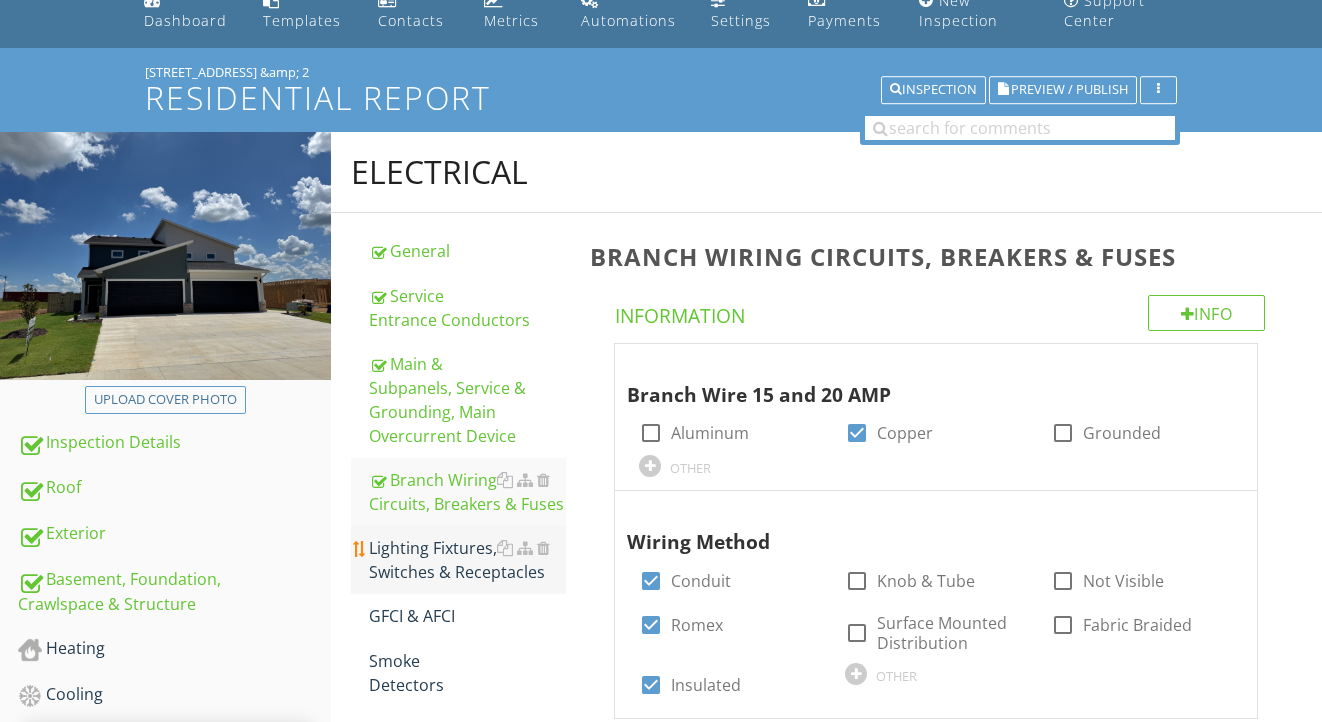 click on "Lighting Fixtures, Switches & Receptacles" at bounding box center [468, 560] 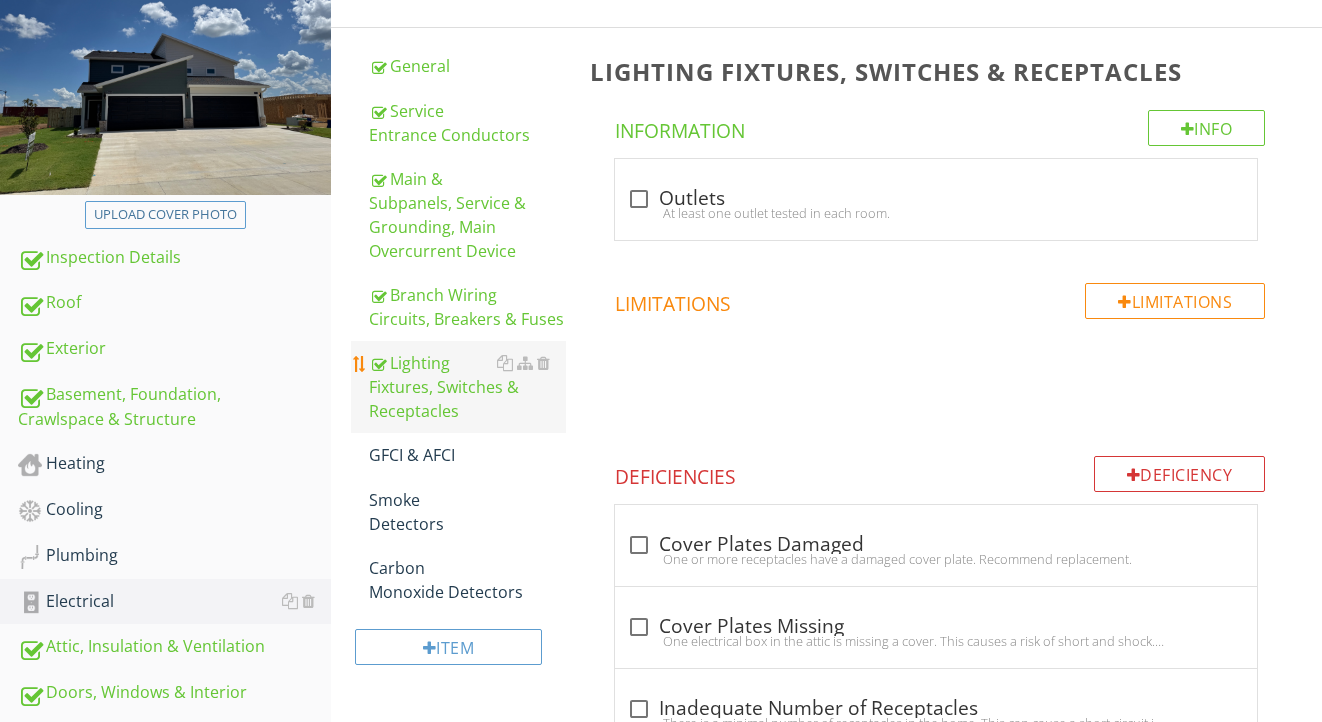 scroll, scrollTop: 340, scrollLeft: 0, axis: vertical 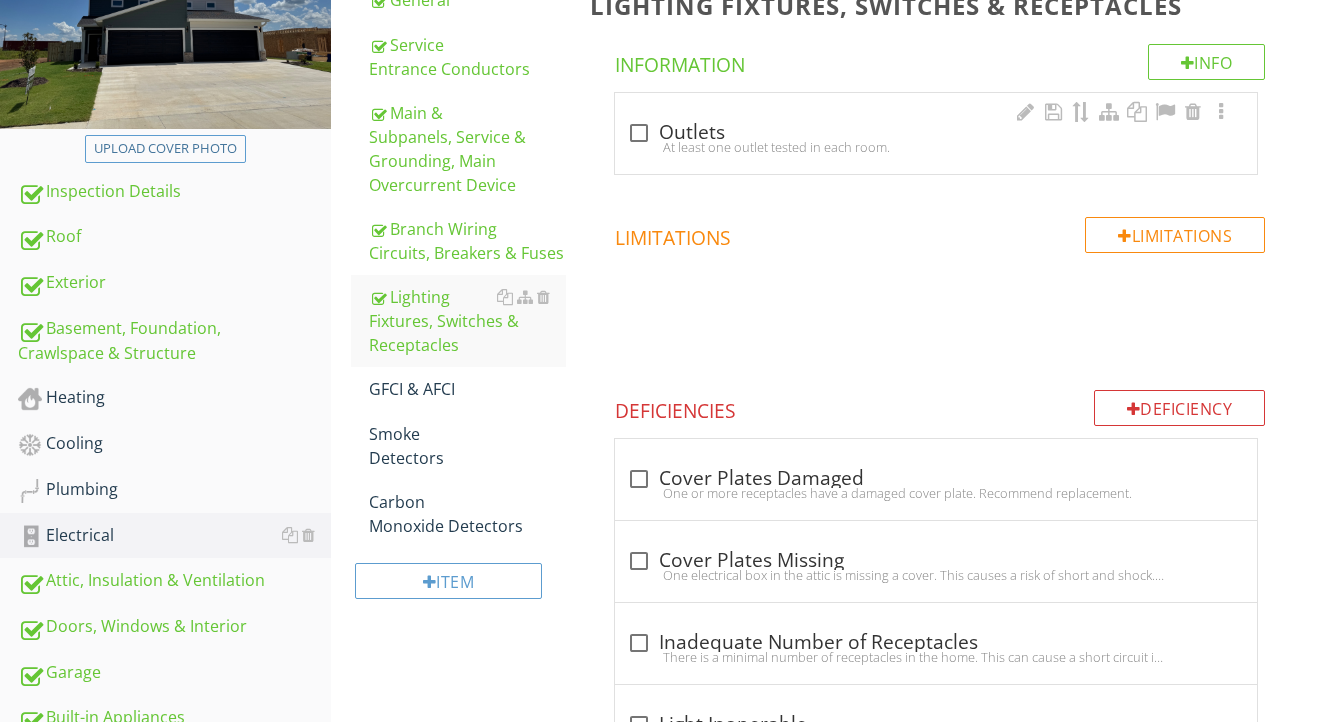 click on "At least one outlet tested in each room." at bounding box center [936, 147] 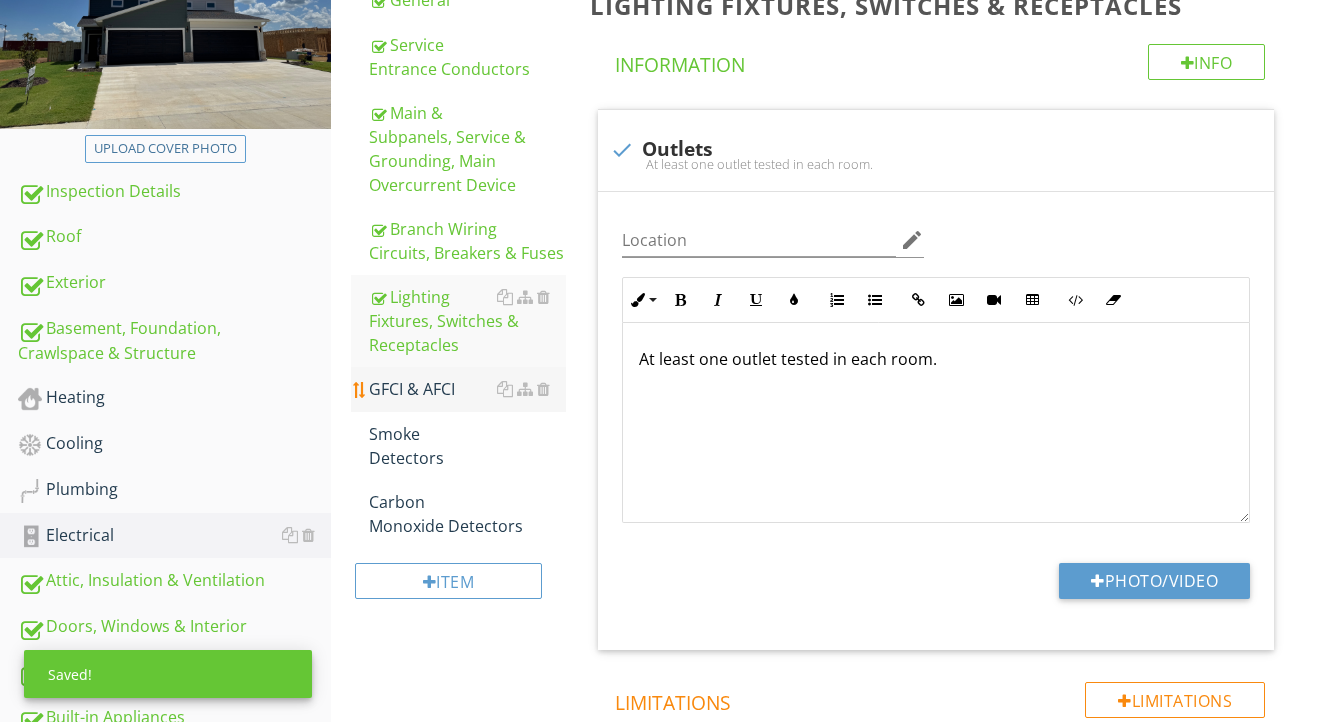 click on "GFCI & AFCI" at bounding box center (468, 389) 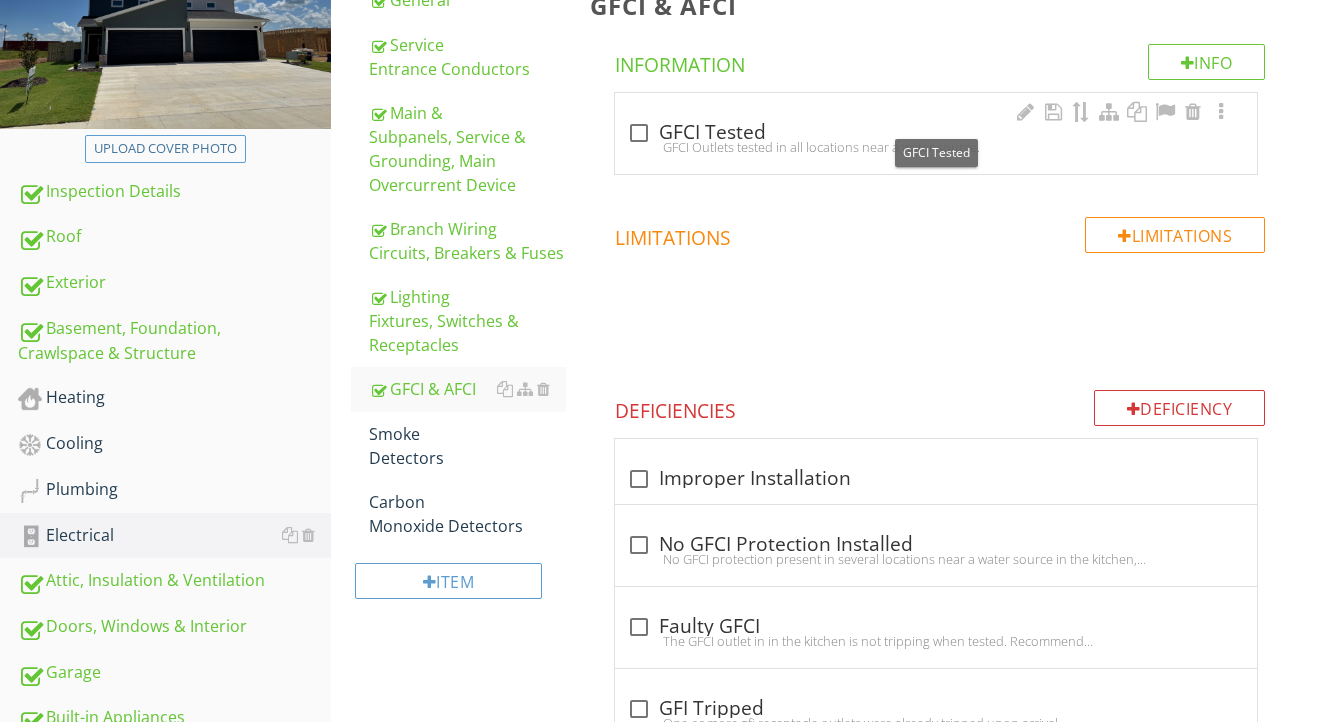 click on "check_box_outline_blank
GFCI Tested" at bounding box center [936, 133] 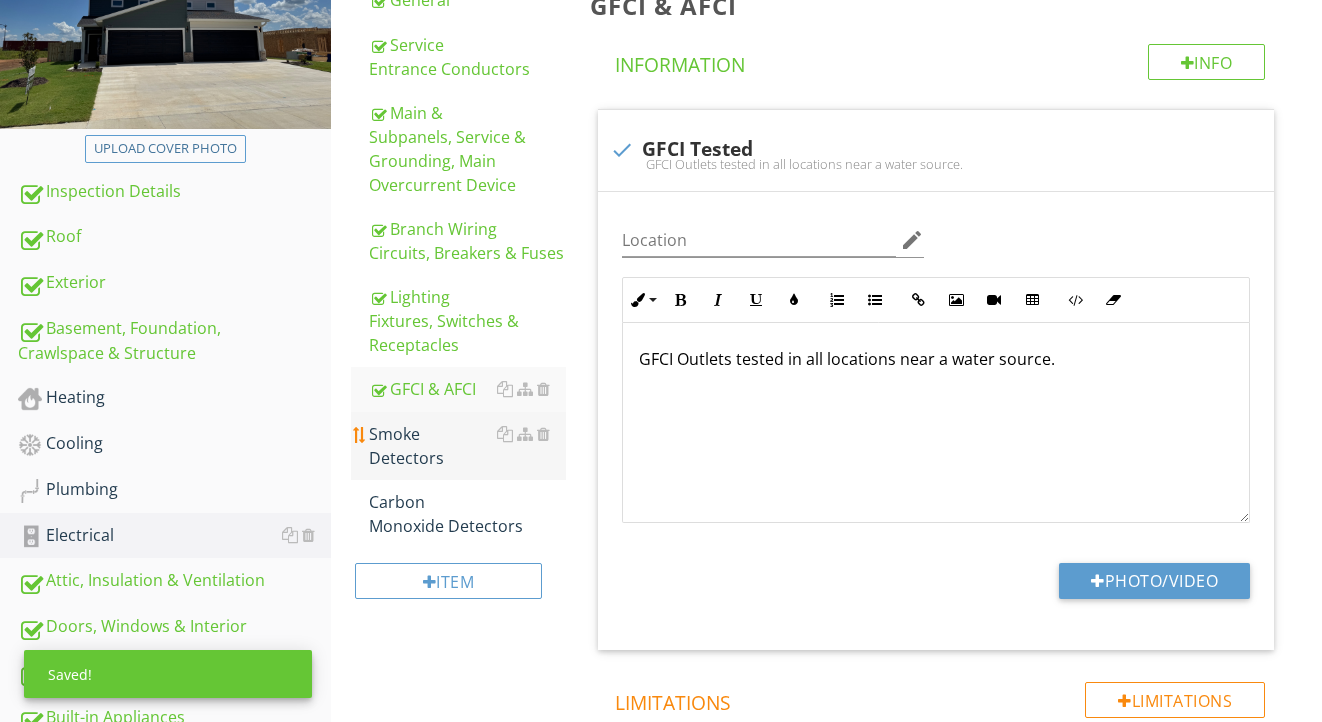 click on "Smoke Detectors" at bounding box center [468, 446] 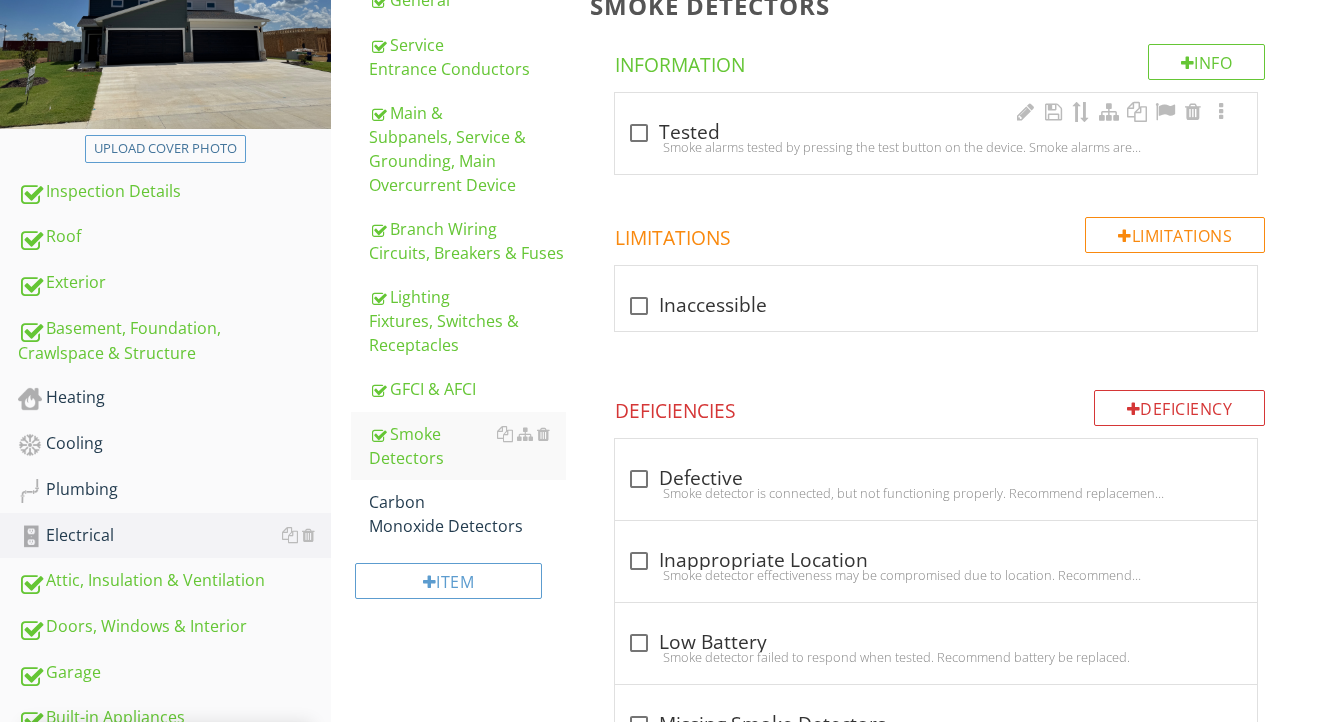 click on "Smoke alarms tested by pressing the test button on the device. Smoke alarms are recommended inside and outside of each bedroom doorway. Recommend replacement of units more than ten years old or not functional." at bounding box center [936, 147] 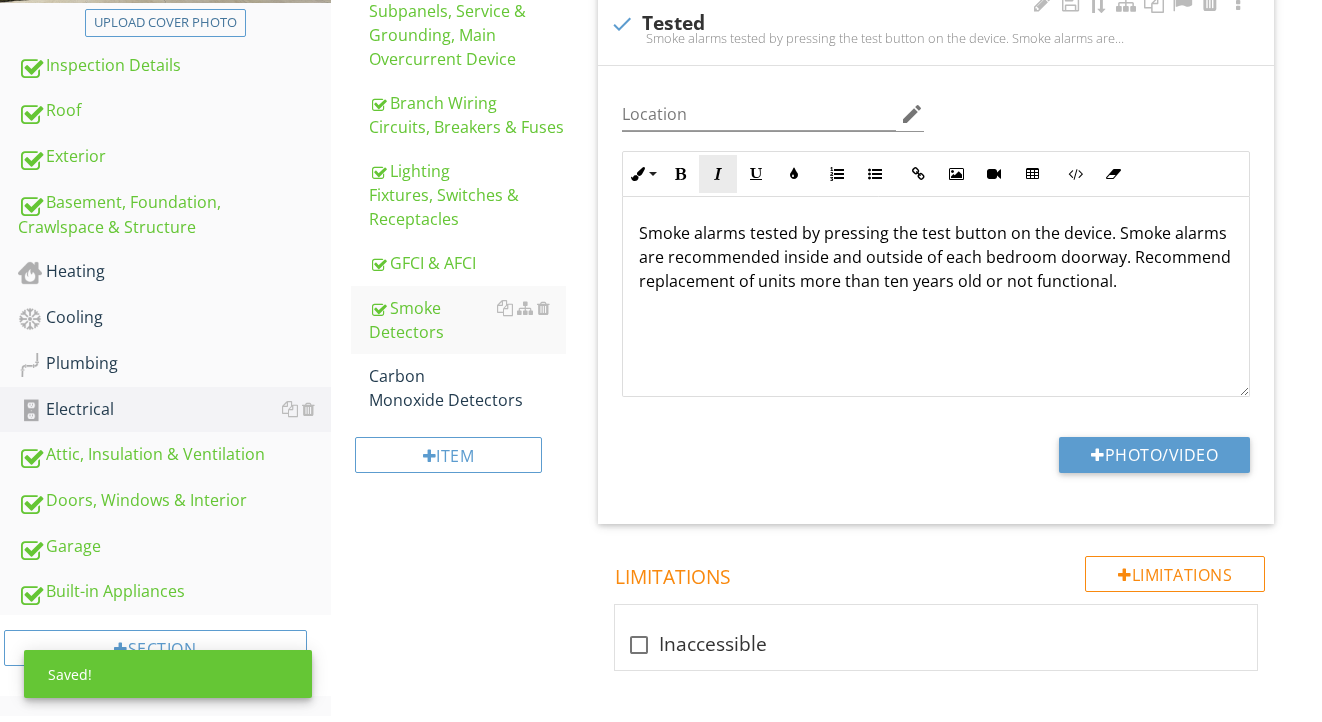 scroll, scrollTop: 470, scrollLeft: 0, axis: vertical 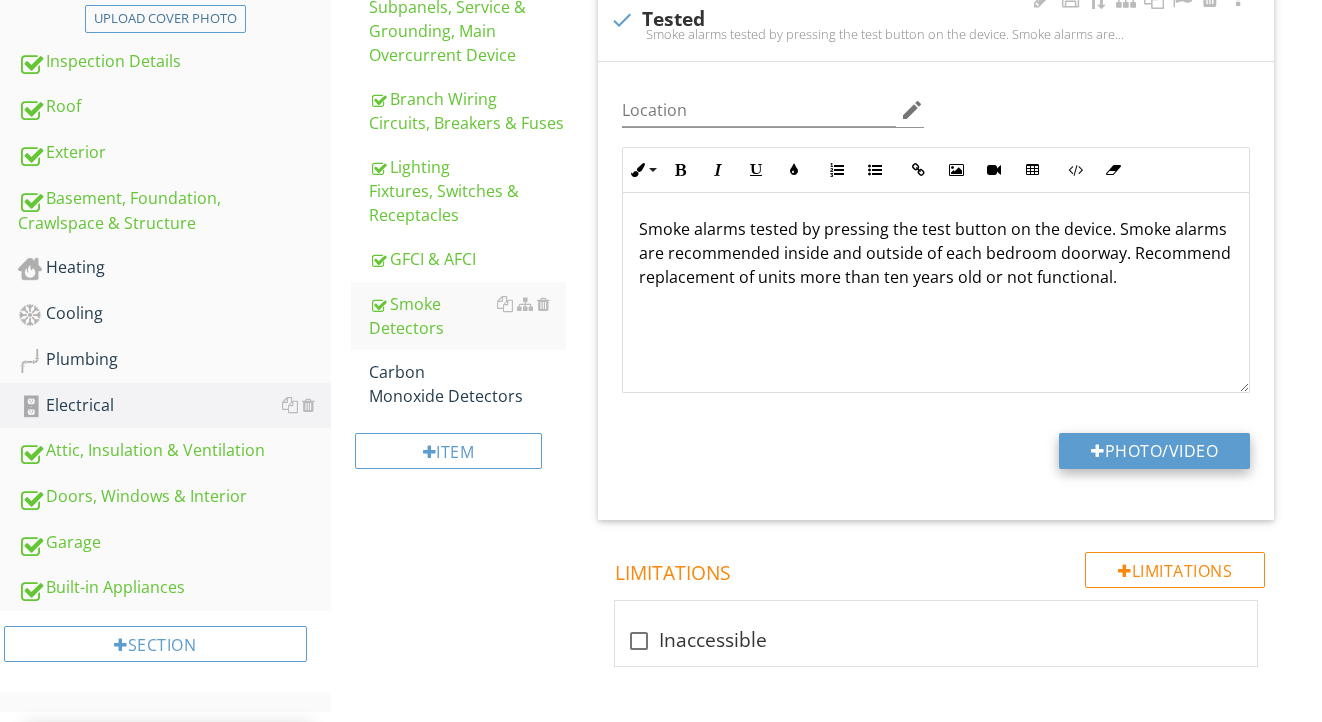 click on "Photo/Video" at bounding box center [1154, 451] 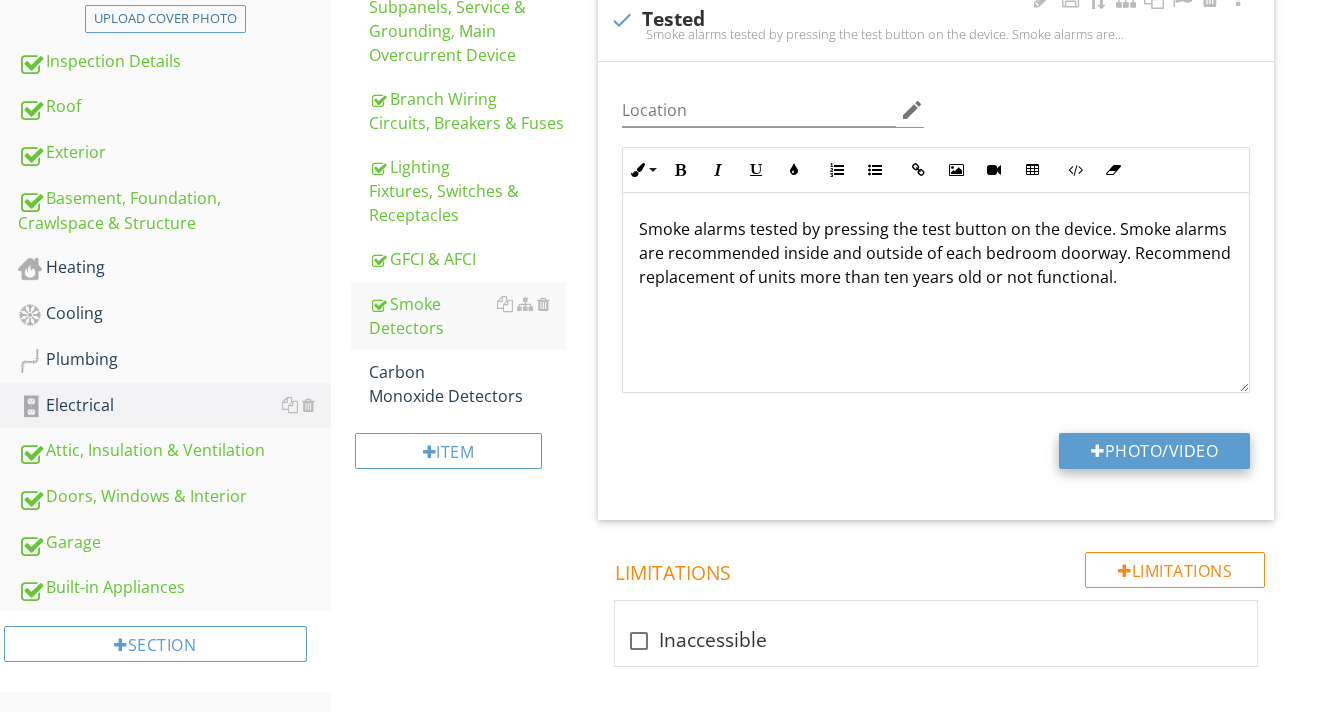 type on "C:\fakepath\IMG_9043.jpeg" 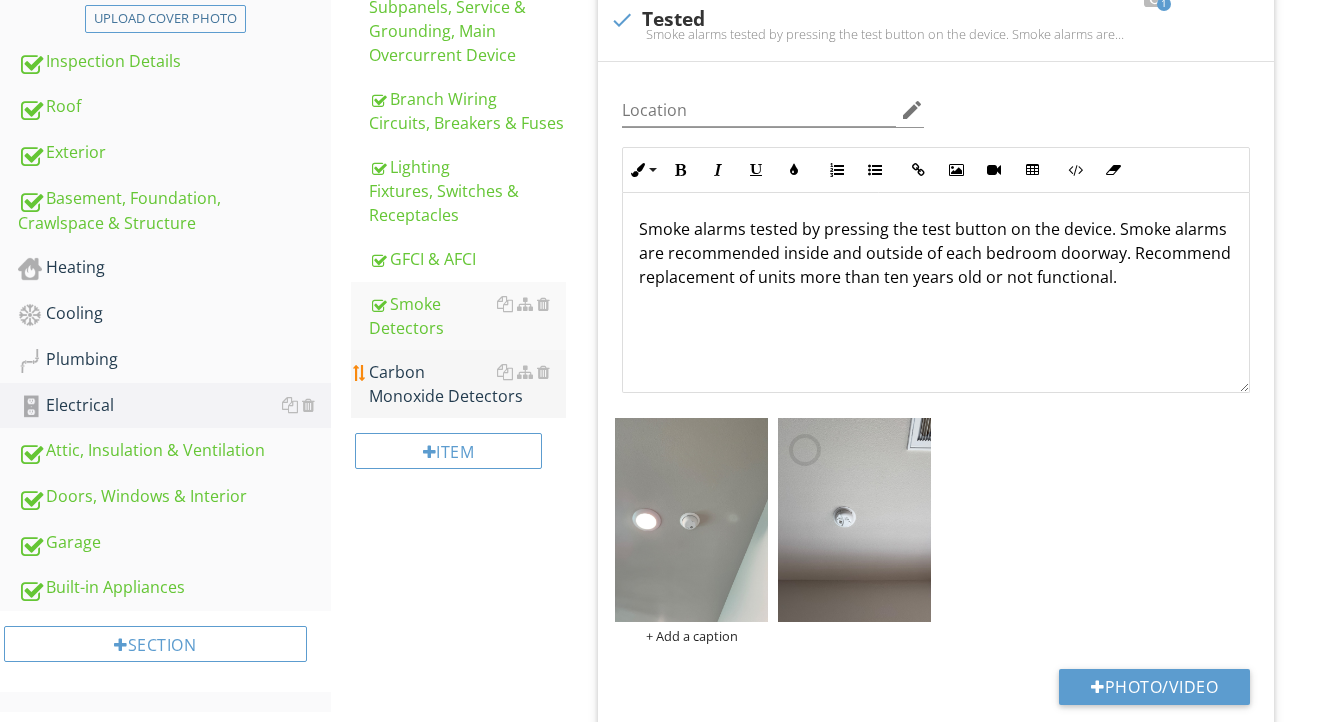 click on "Carbon Monoxide Detectors" at bounding box center (468, 384) 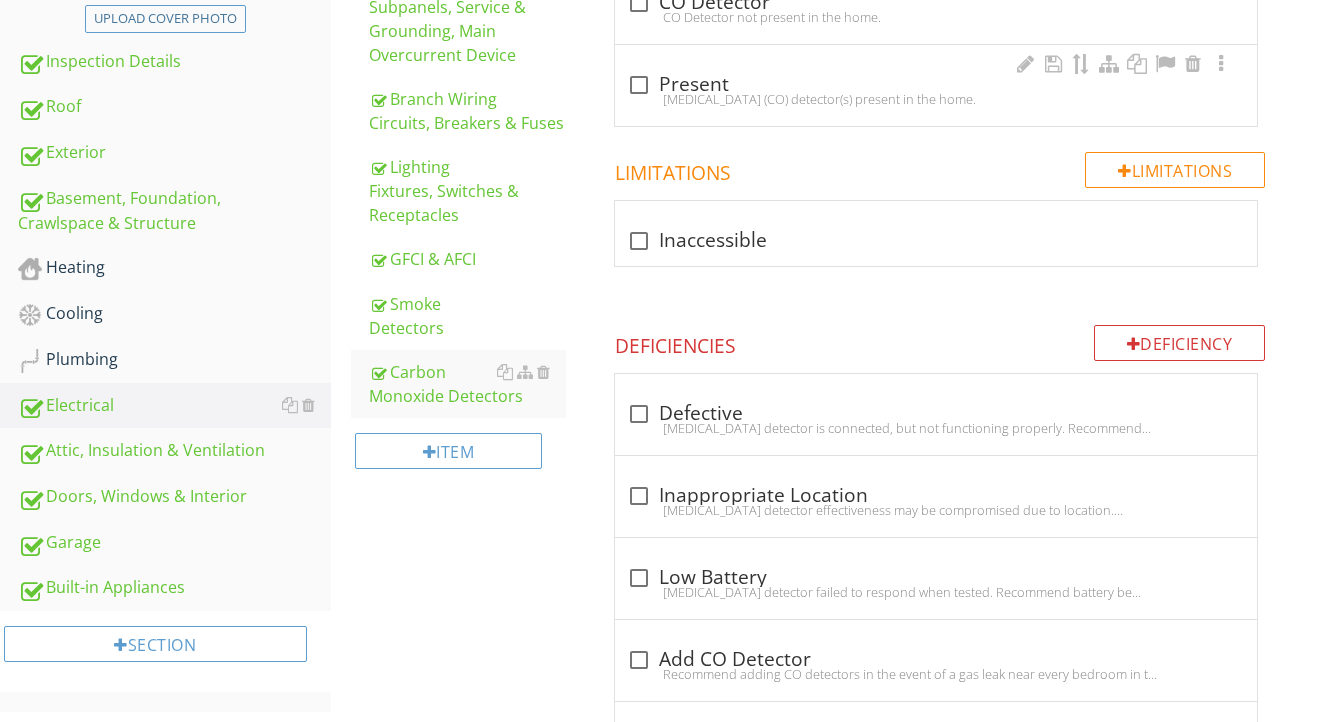 click on "Carbon Monoxide (CO) detector(s) present in the home." at bounding box center [936, 99] 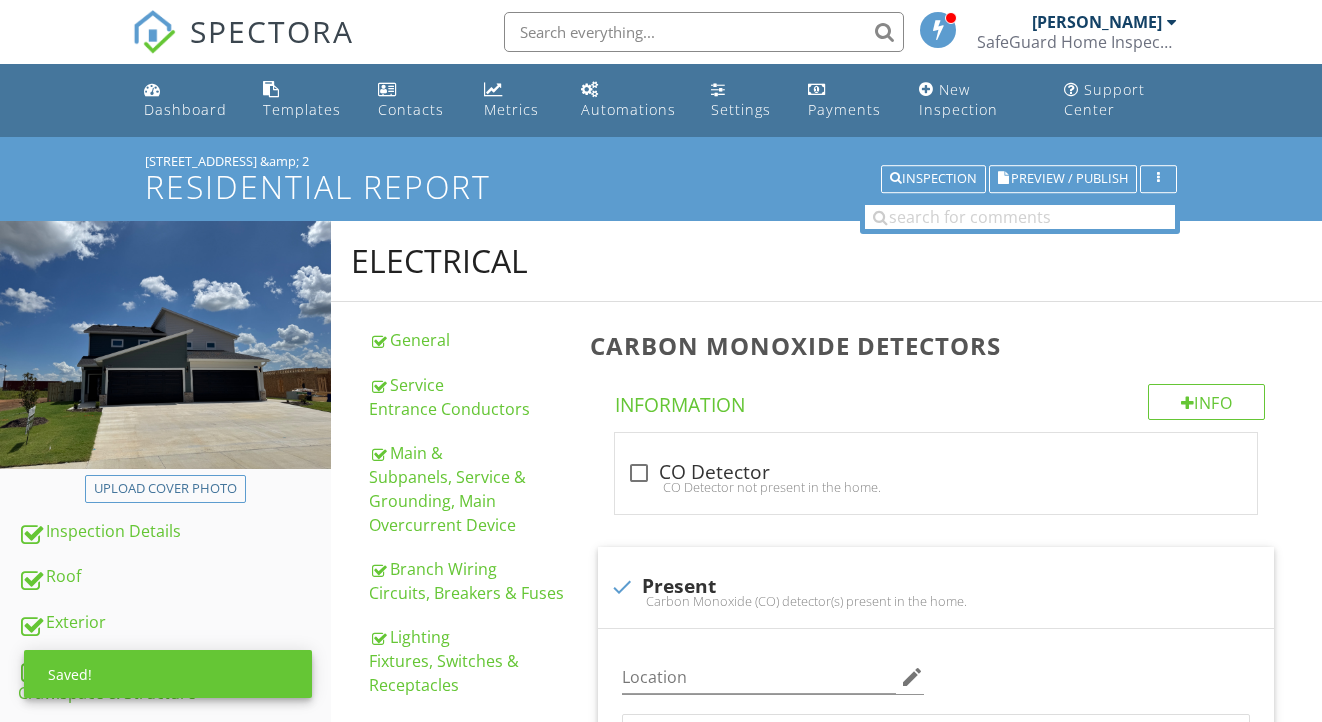 scroll, scrollTop: 470, scrollLeft: 0, axis: vertical 